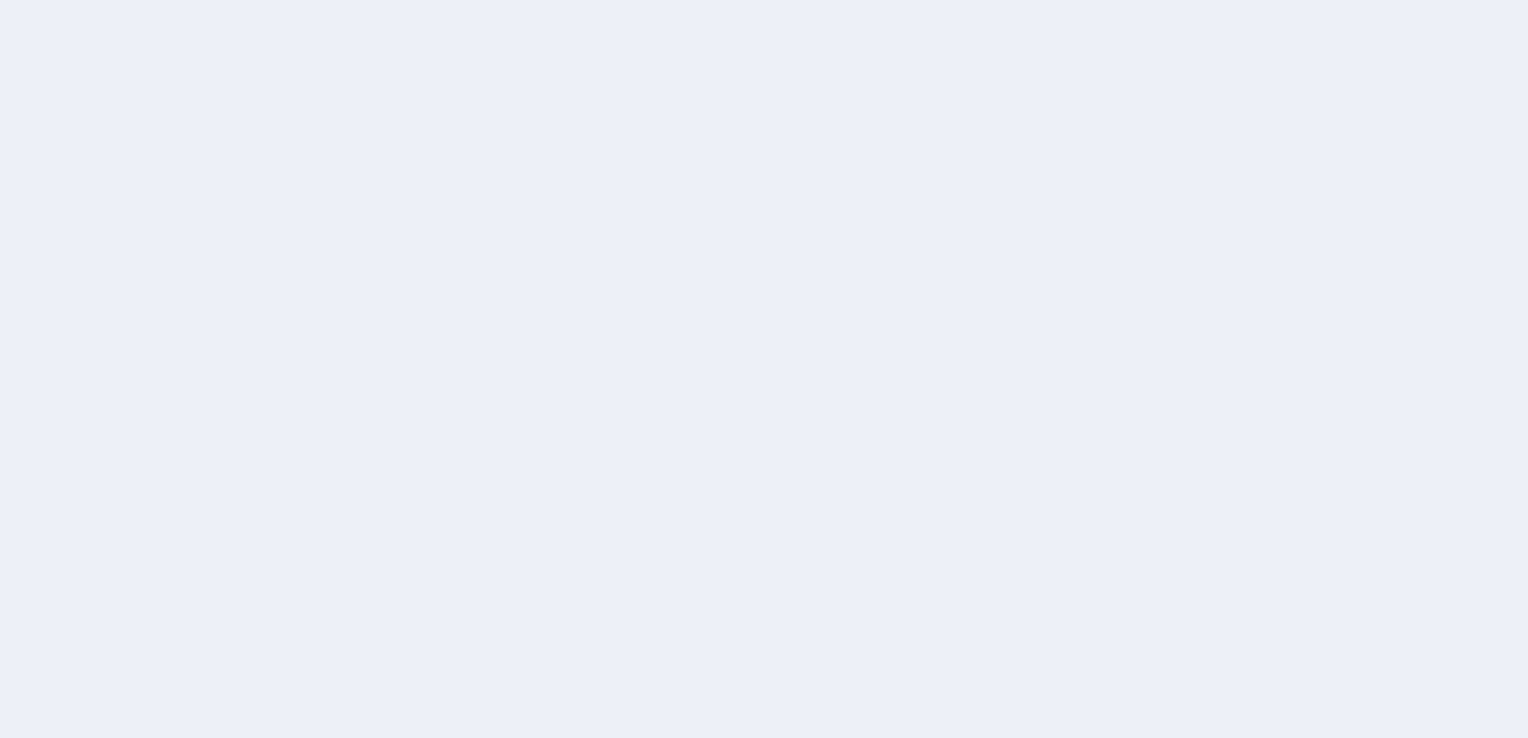 scroll, scrollTop: 0, scrollLeft: 0, axis: both 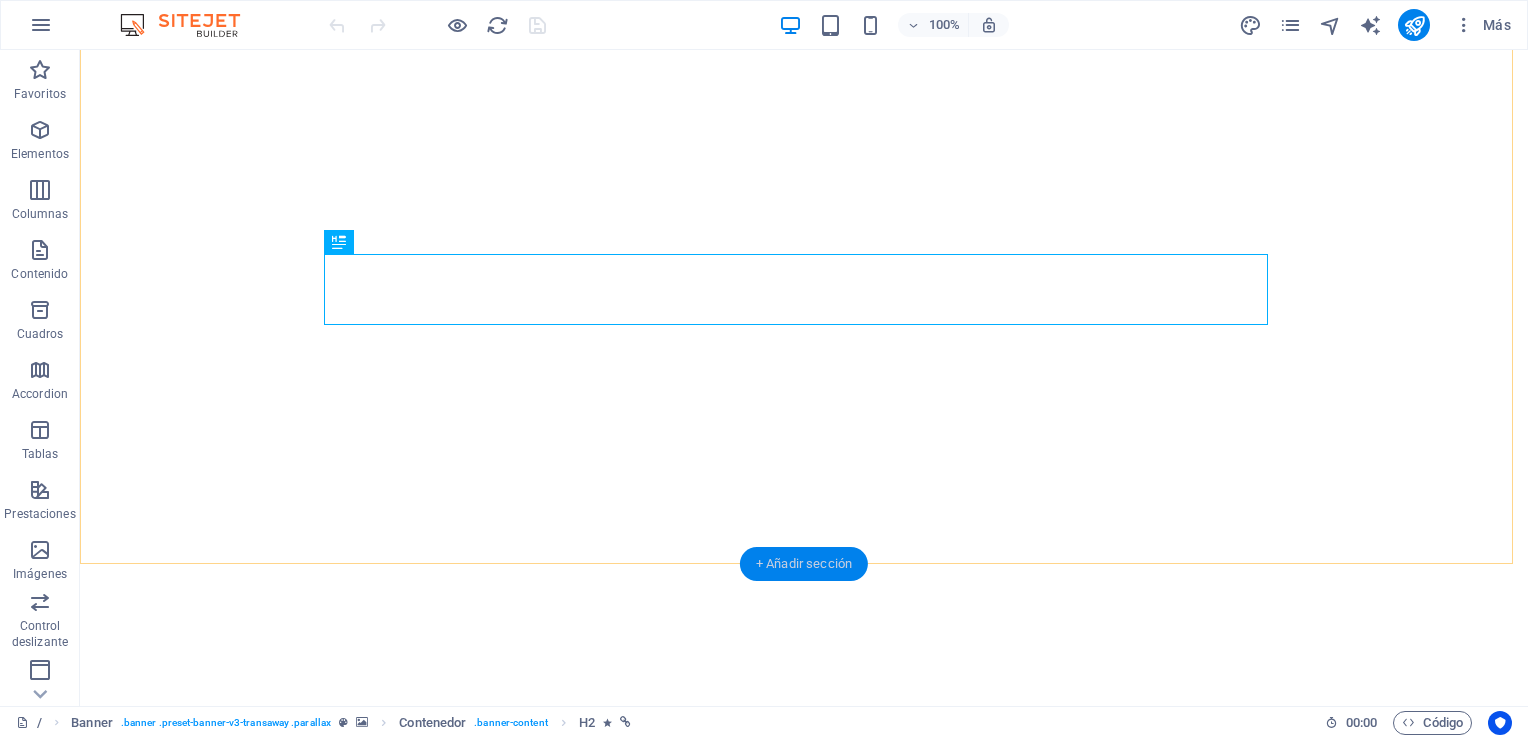 click on "+ Añadir sección" at bounding box center (804, 564) 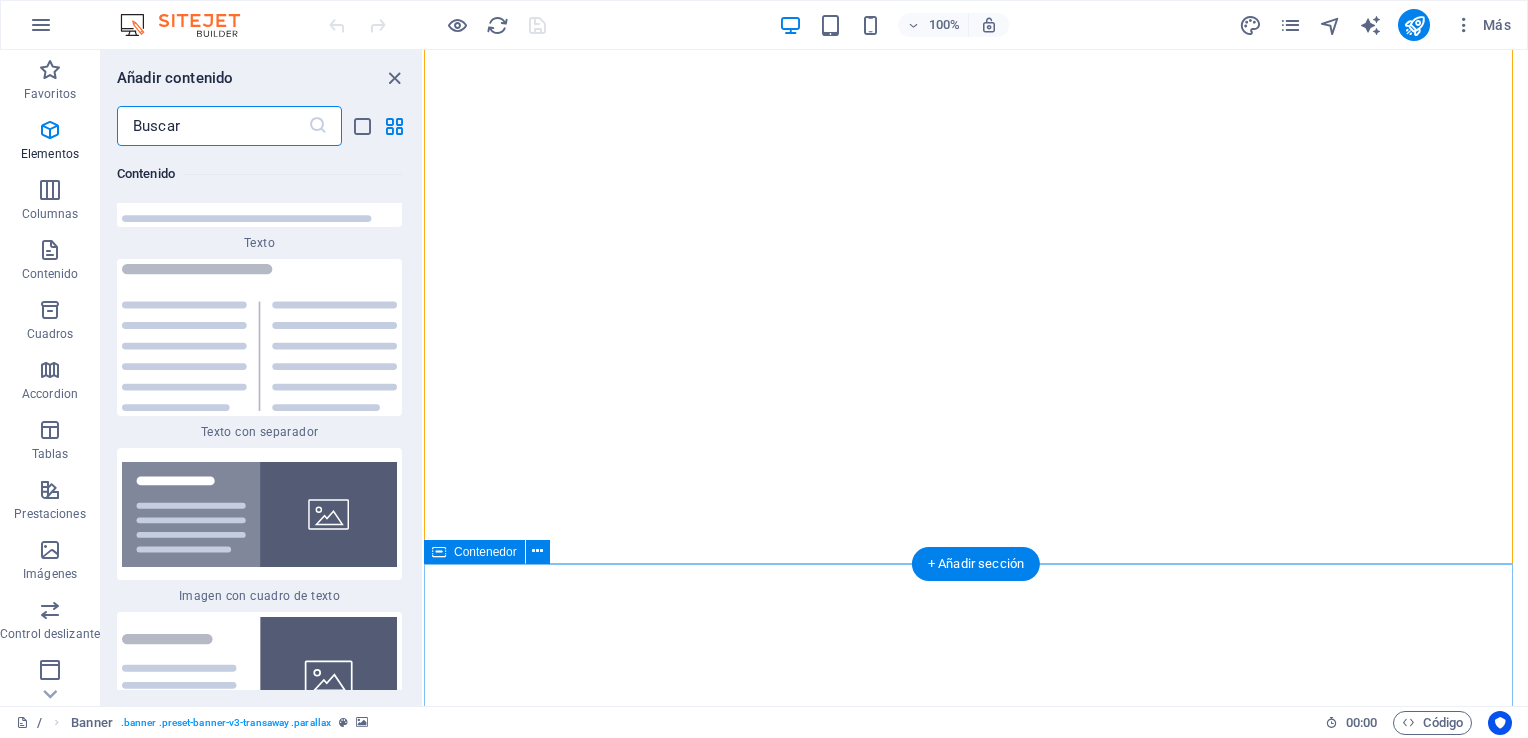 scroll, scrollTop: 6522, scrollLeft: 0, axis: vertical 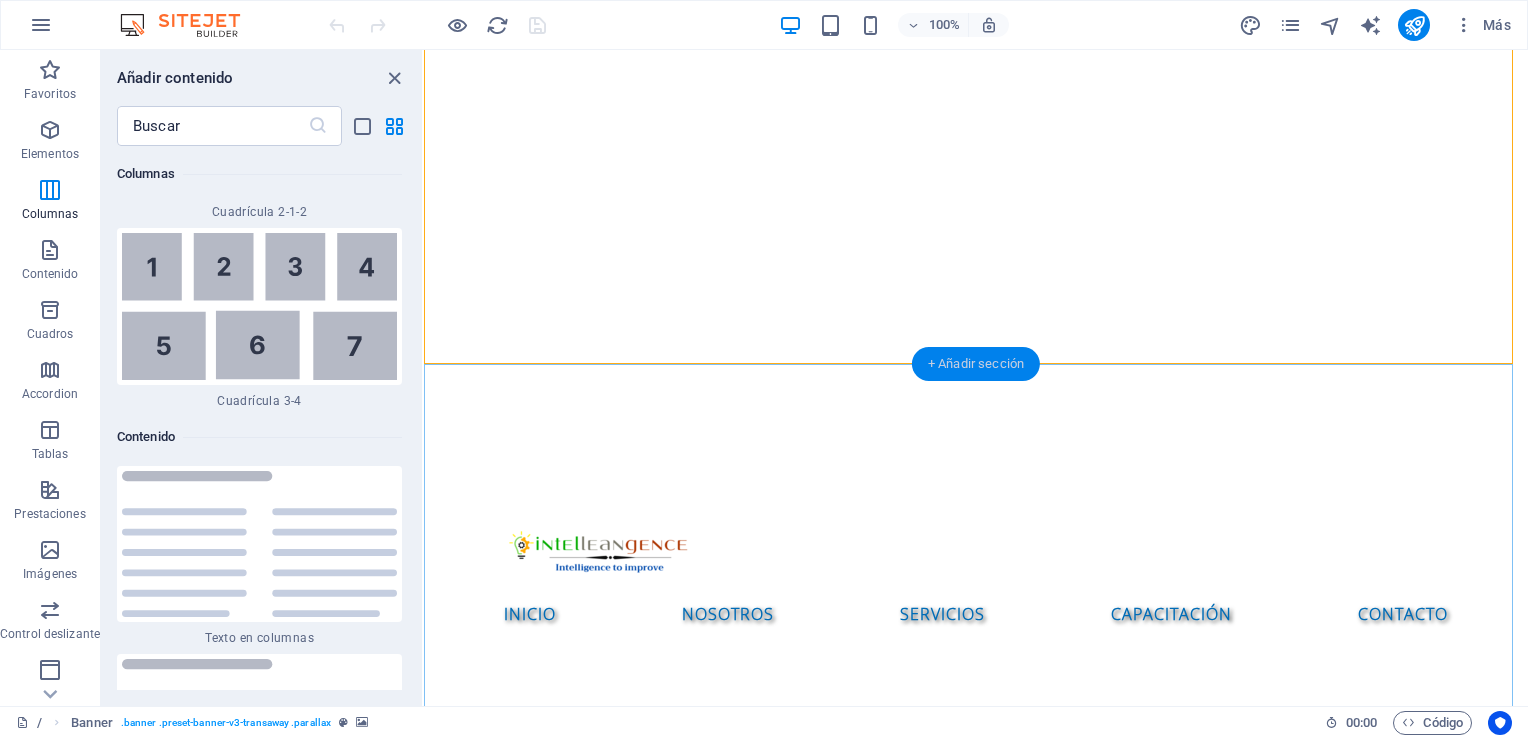 click on "+ Añadir sección" at bounding box center (976, 364) 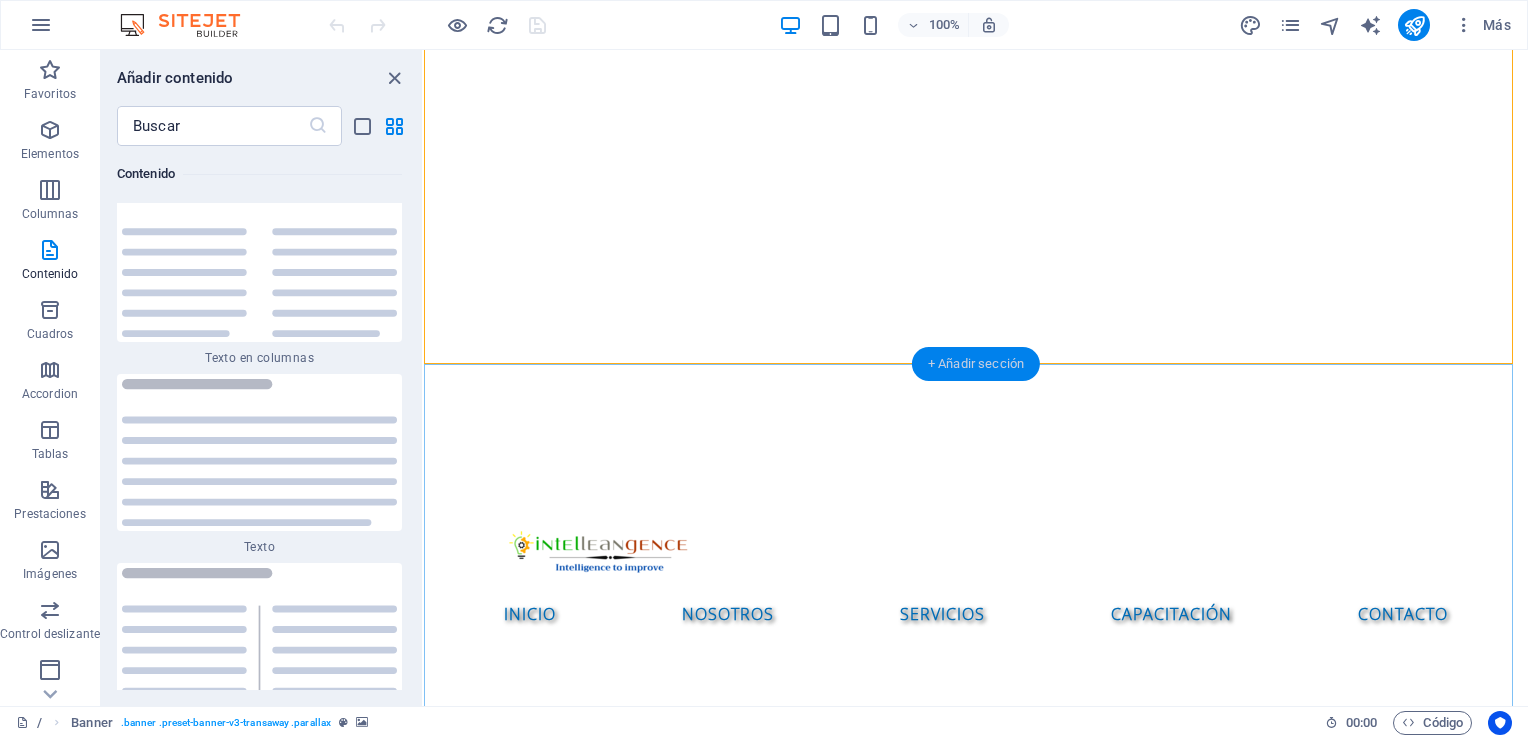 scroll, scrollTop: 6803, scrollLeft: 0, axis: vertical 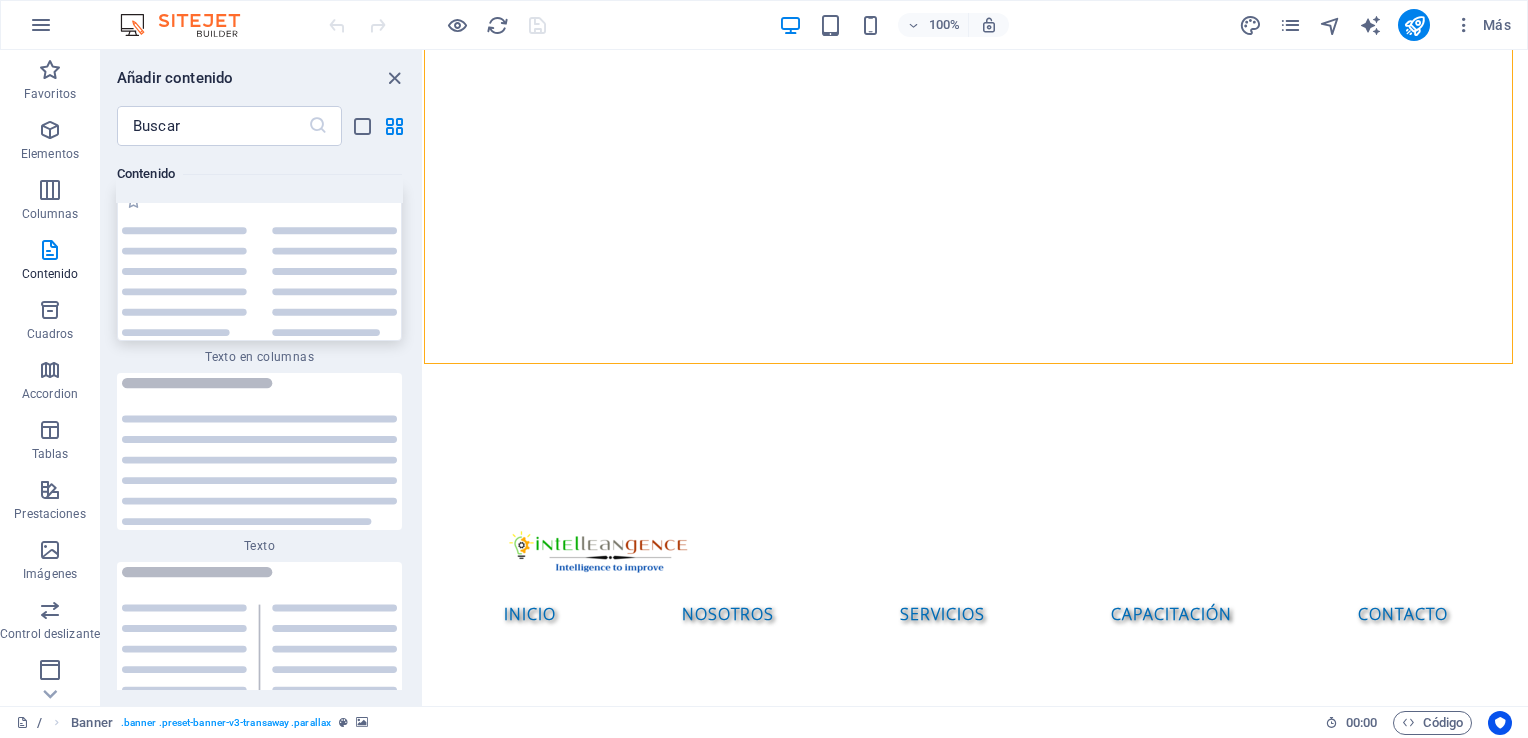click at bounding box center (259, 263) 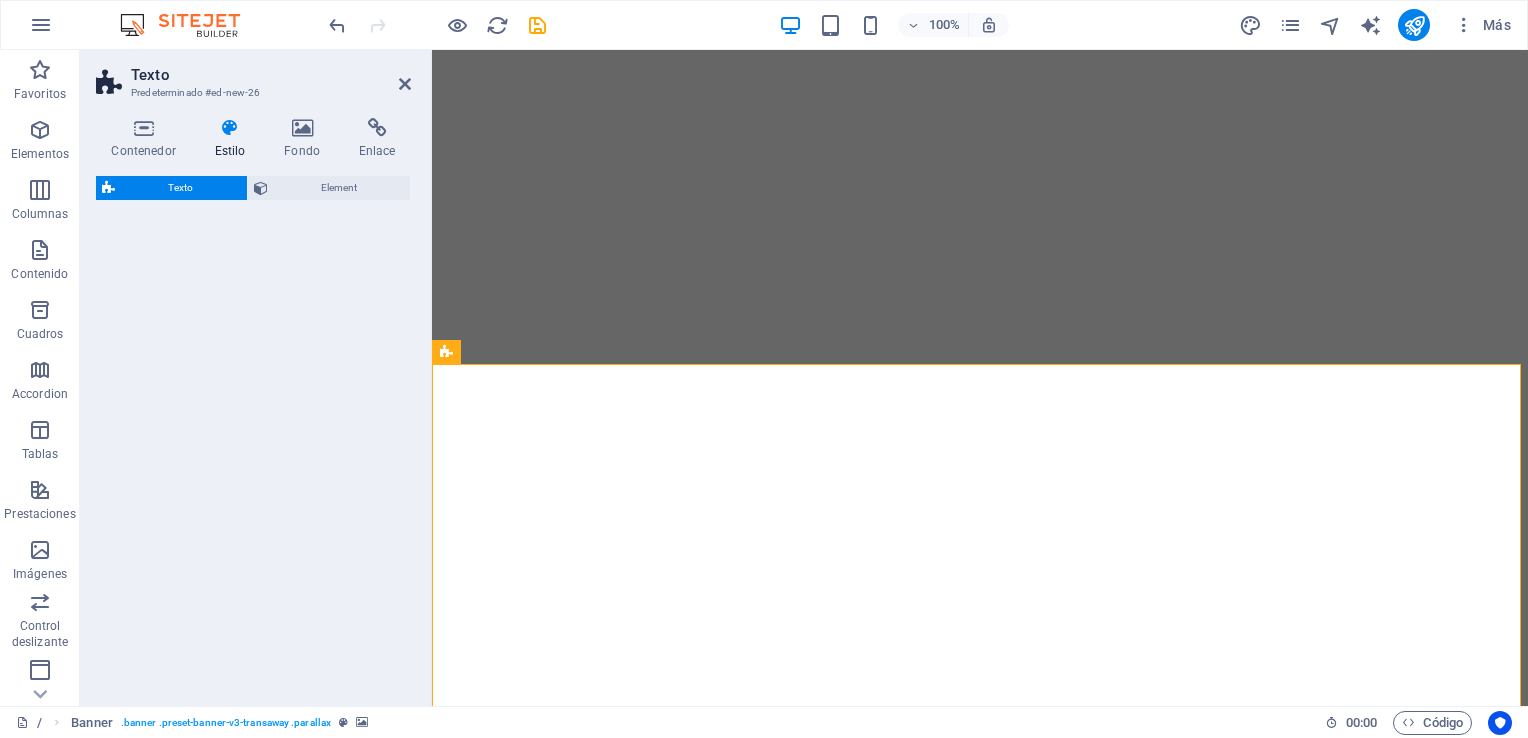 select on "rem" 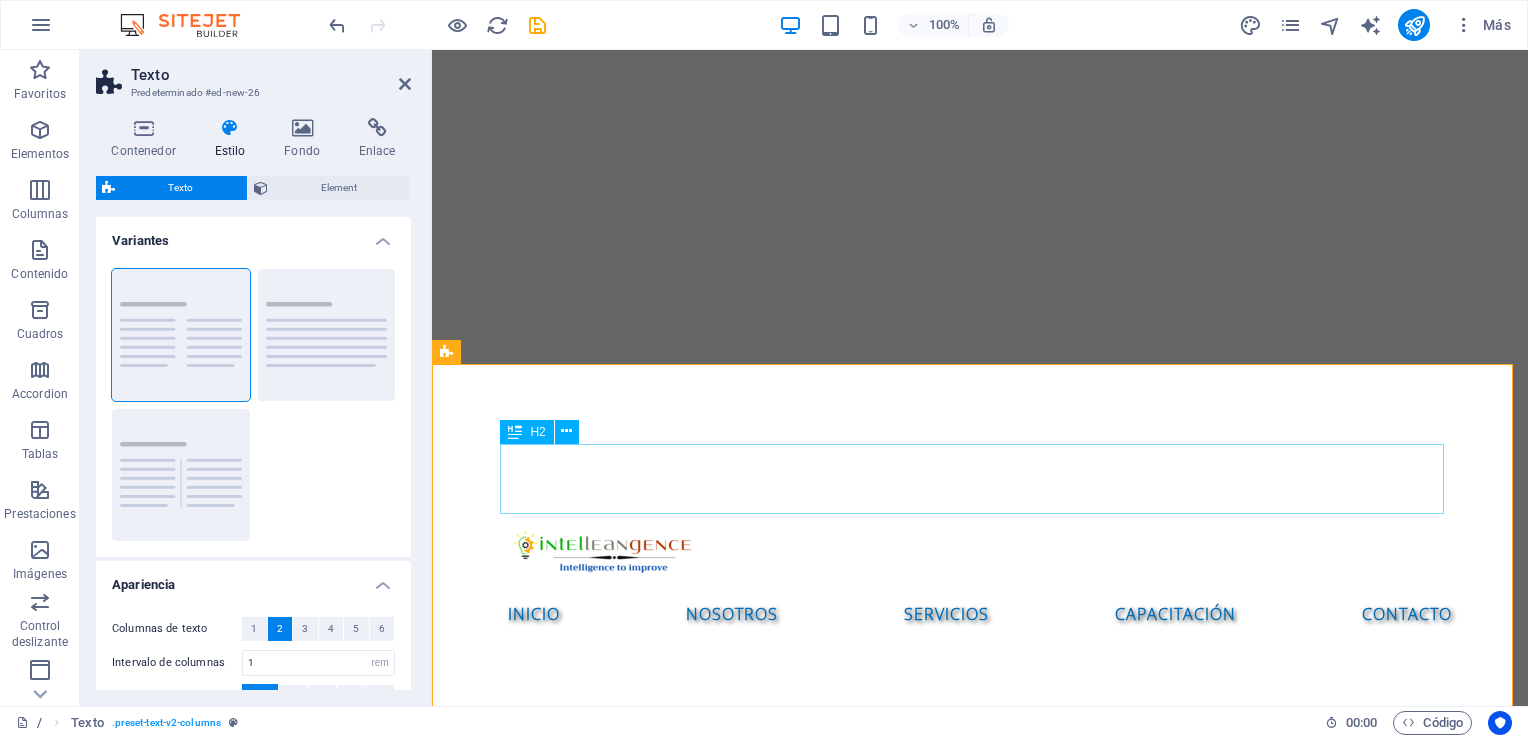 click on "Headline" at bounding box center (980, 979) 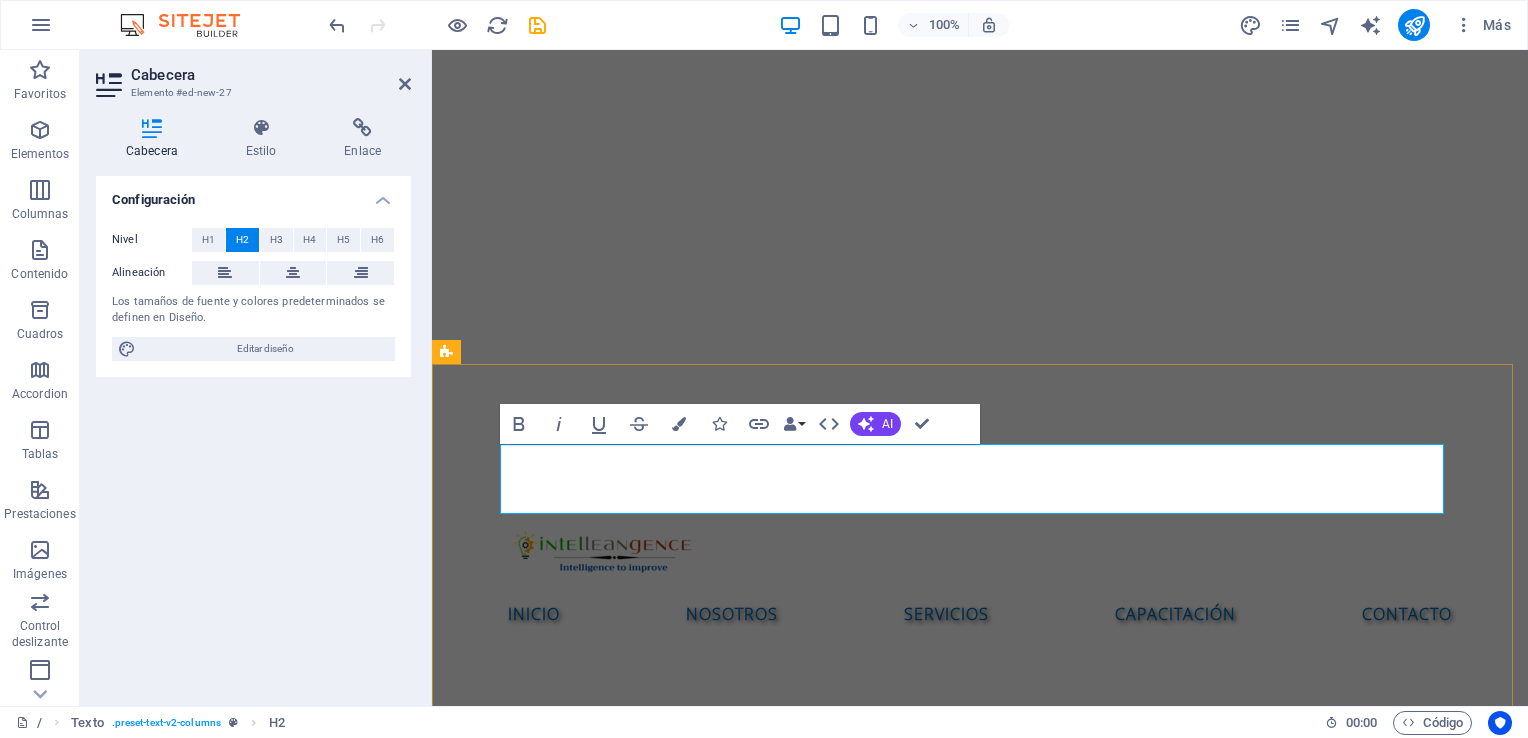 type 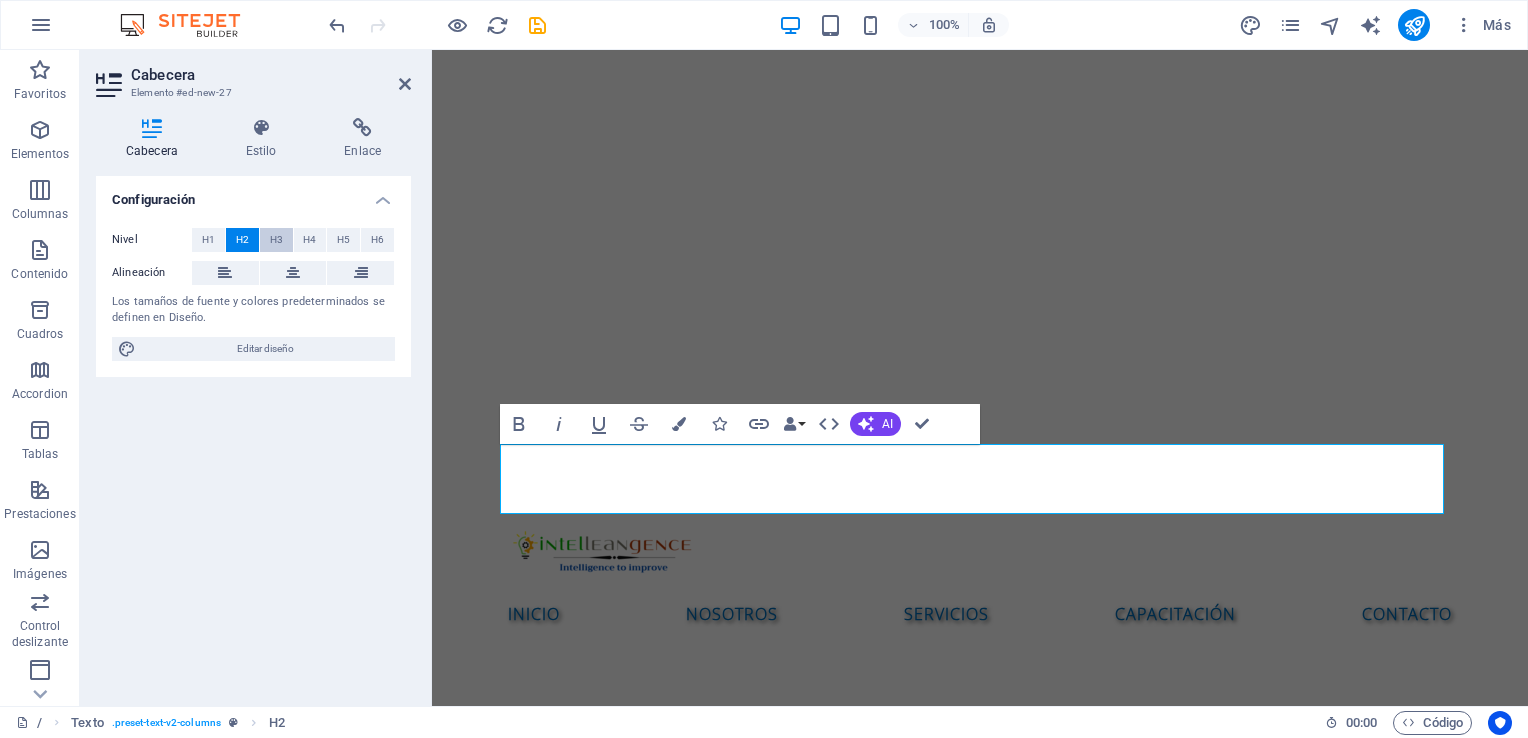 click on "H3" at bounding box center [276, 240] 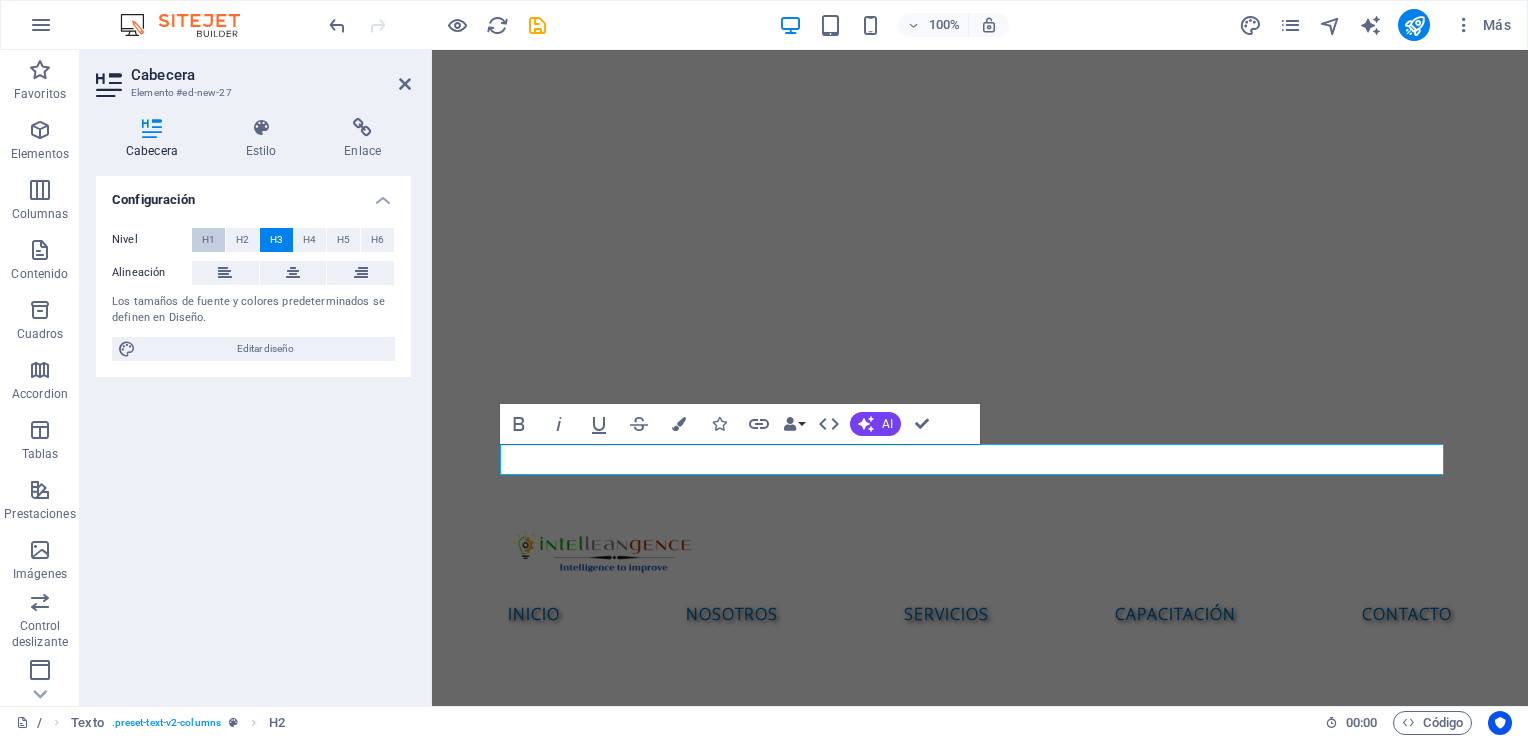 click on "H1" at bounding box center [208, 240] 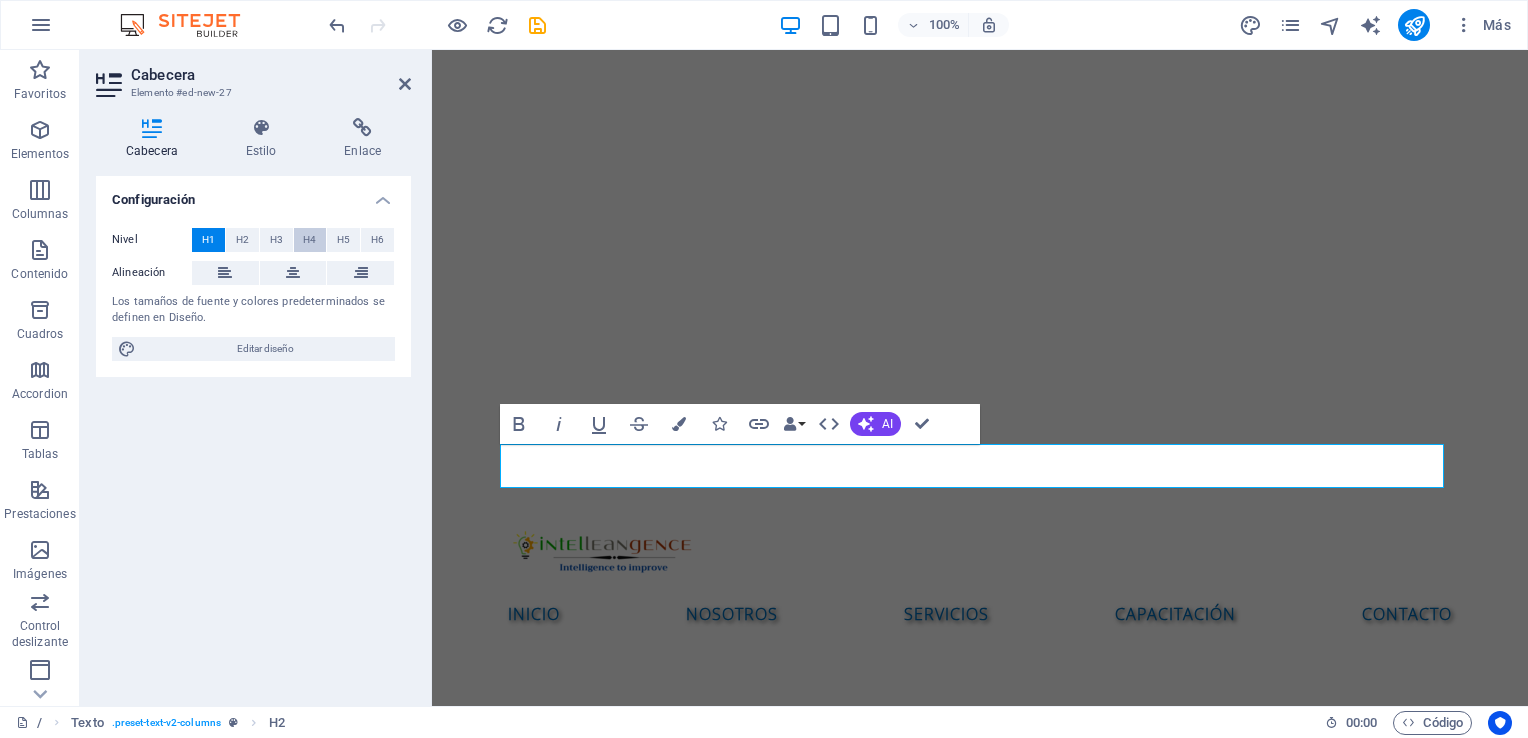 click on "H4" at bounding box center (310, 240) 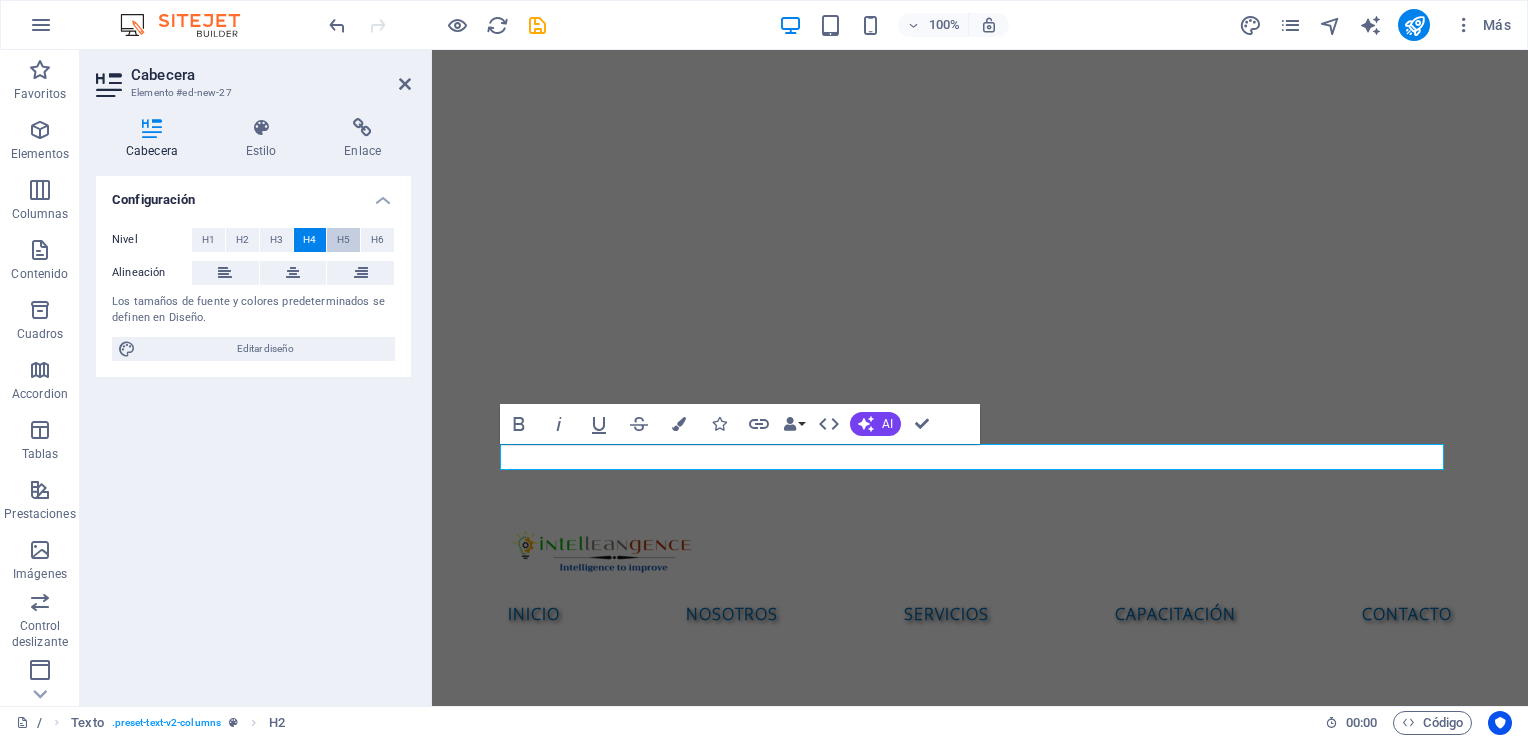 click on "H5" at bounding box center (343, 240) 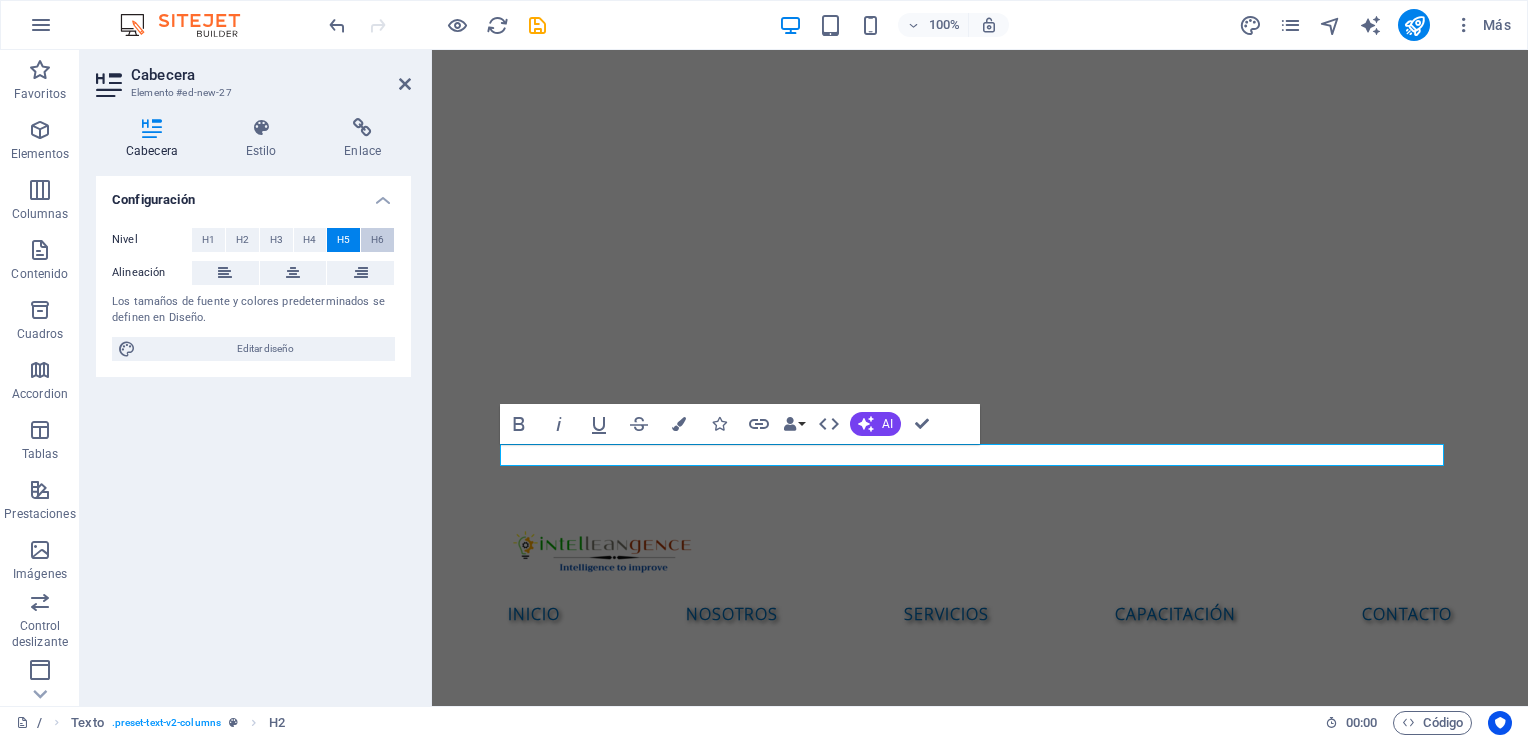 click on "H6" at bounding box center [377, 240] 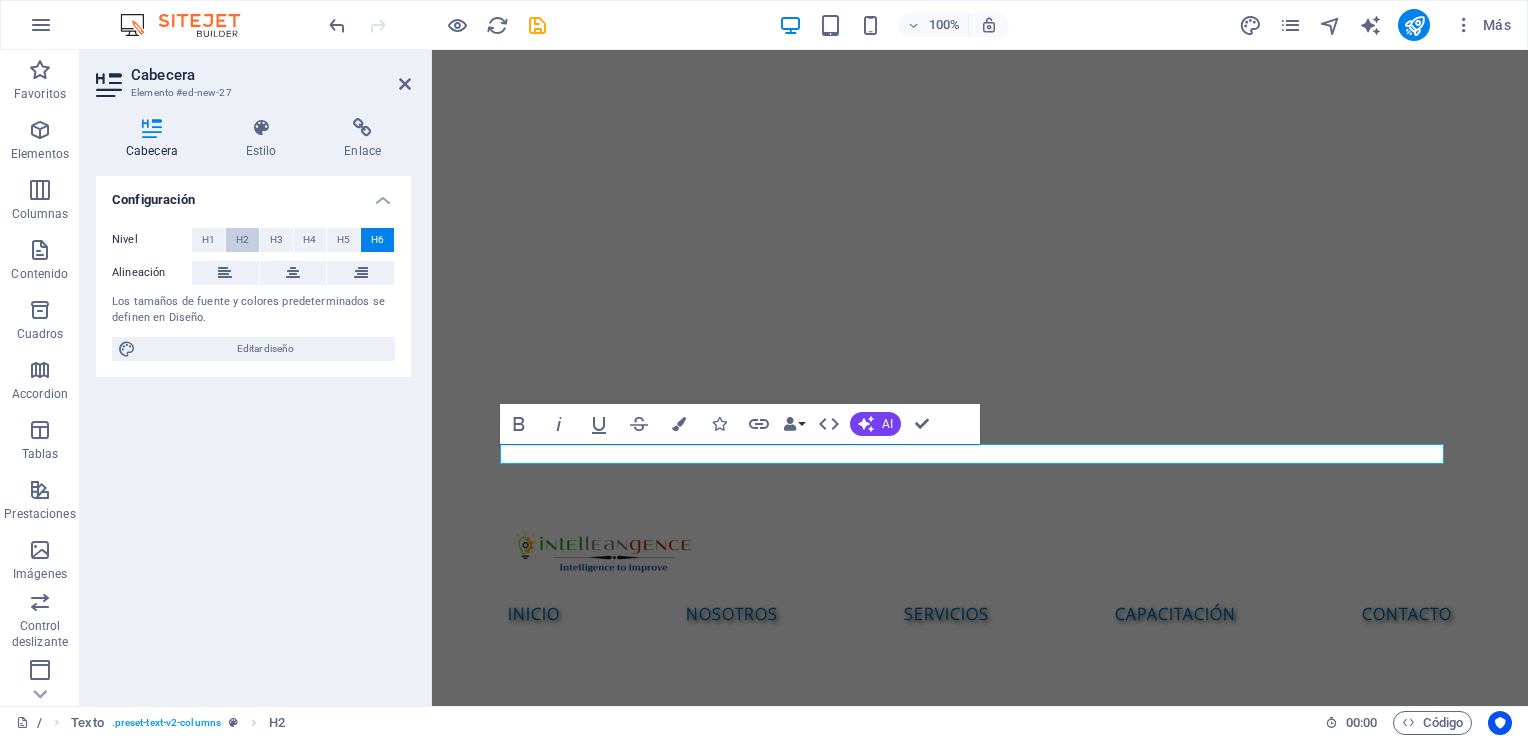 click on "H2" at bounding box center [242, 240] 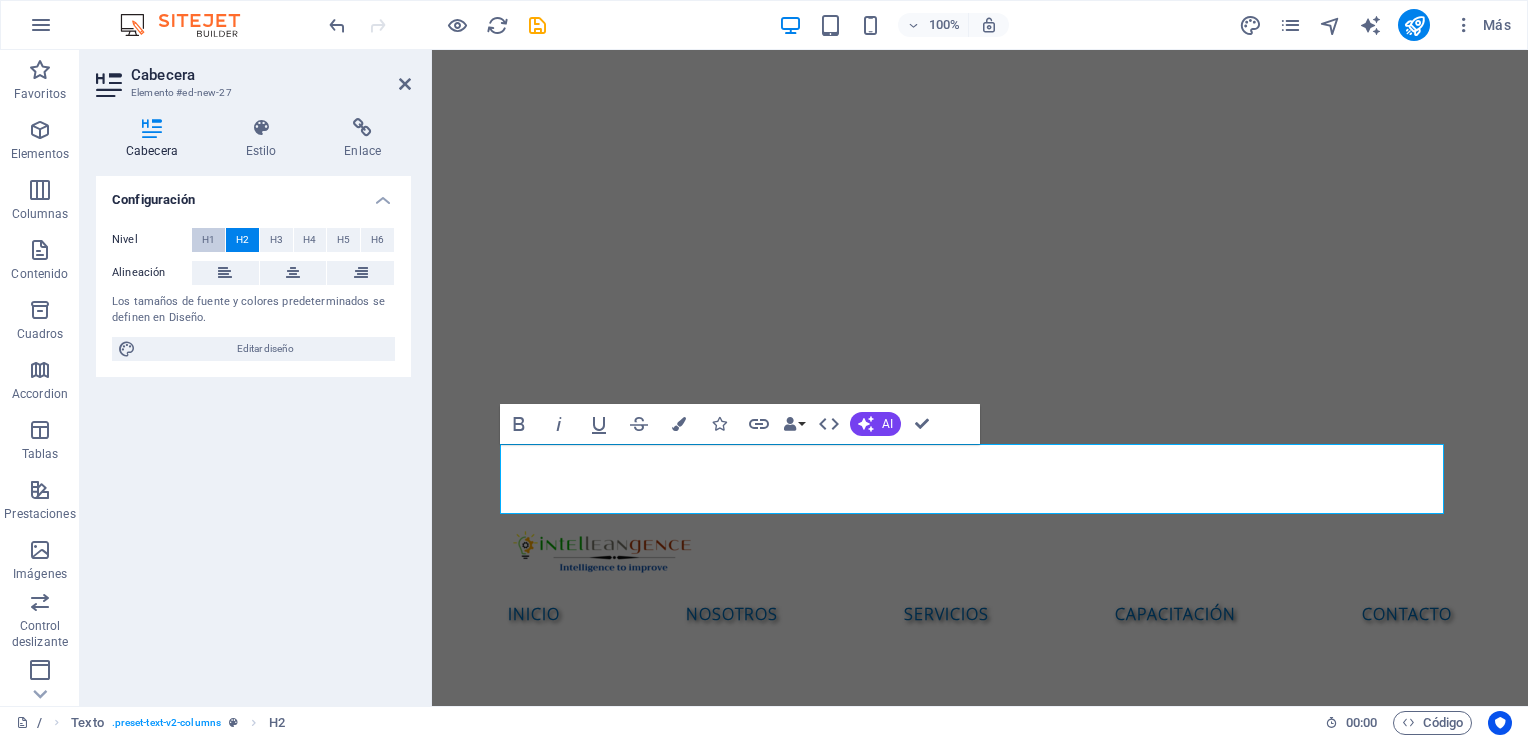 click on "H1" at bounding box center [208, 240] 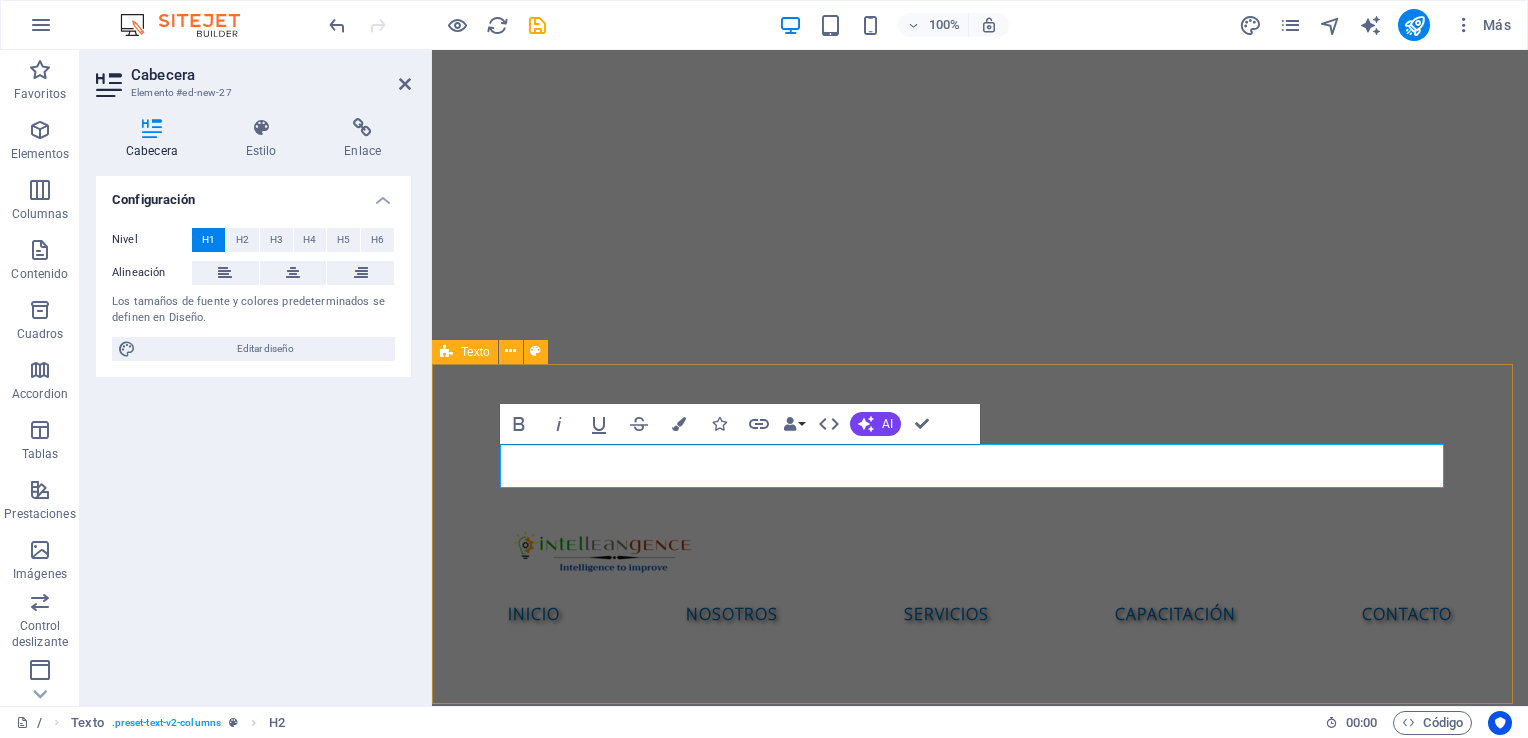 click on "Proximos cursos Lorem ipsum dolor sitope amet, consectetur adipisicing elitip. Massumenda, dolore, cum vel modi asperiores consequatur suscipit quidem ducimus eveniet iure expedita consecteture odiogil voluptatum similique fugit voluptates atem accusamus quae quas dolorem tenetur facere tempora maiores adipisci reiciendis accusantium voluptatibus id voluptate tempore dolor harum nisi amet! Nobis, eaque. Aenean commodo ligula eget dolor. Lorem ipsum dolor sit amet, consectetuer adipiscing elit leget odiogil voluptatum similique fugit voluptates dolor. Libero assumenda, dolore, cum vel modi asperiores consequatur." at bounding box center [980, 1034] 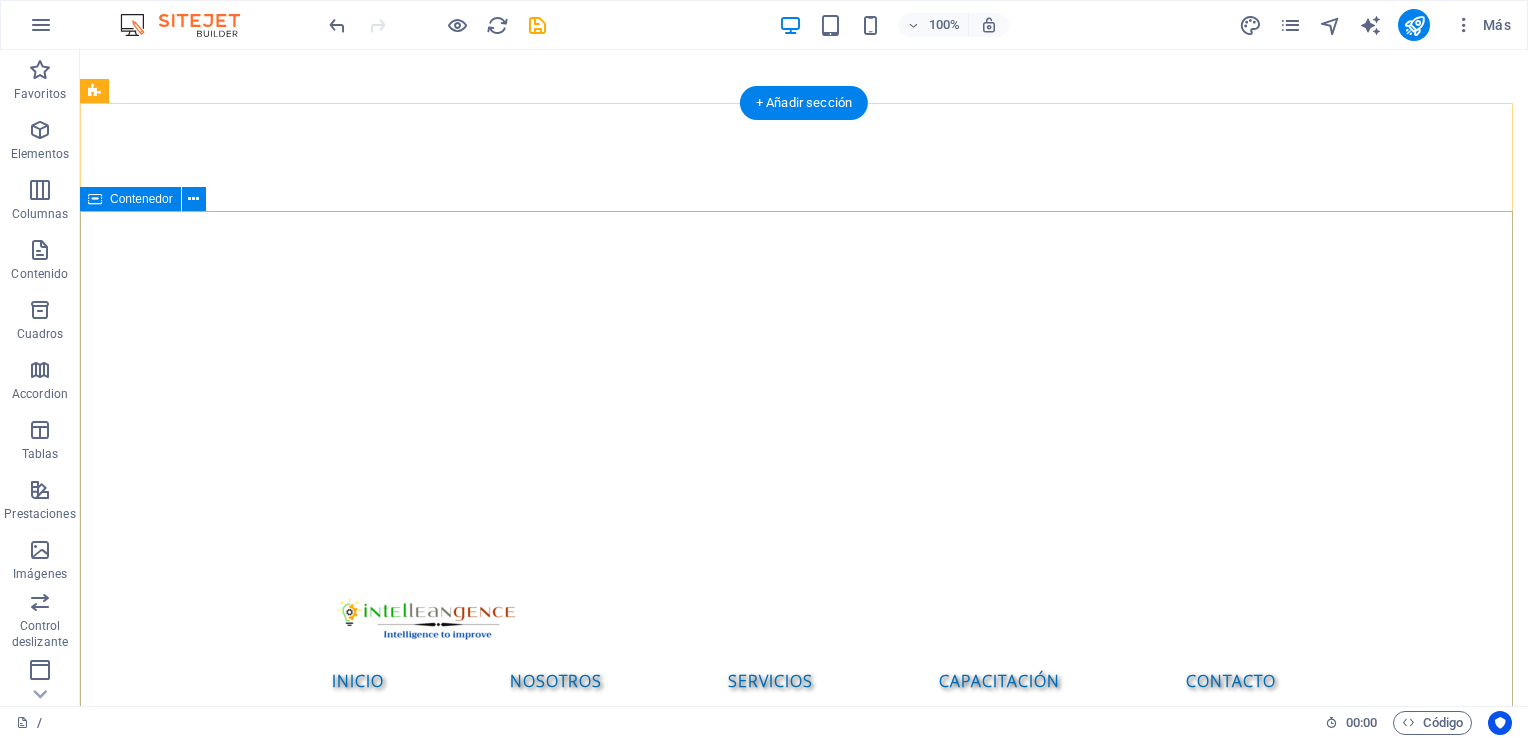 scroll, scrollTop: 400, scrollLeft: 0, axis: vertical 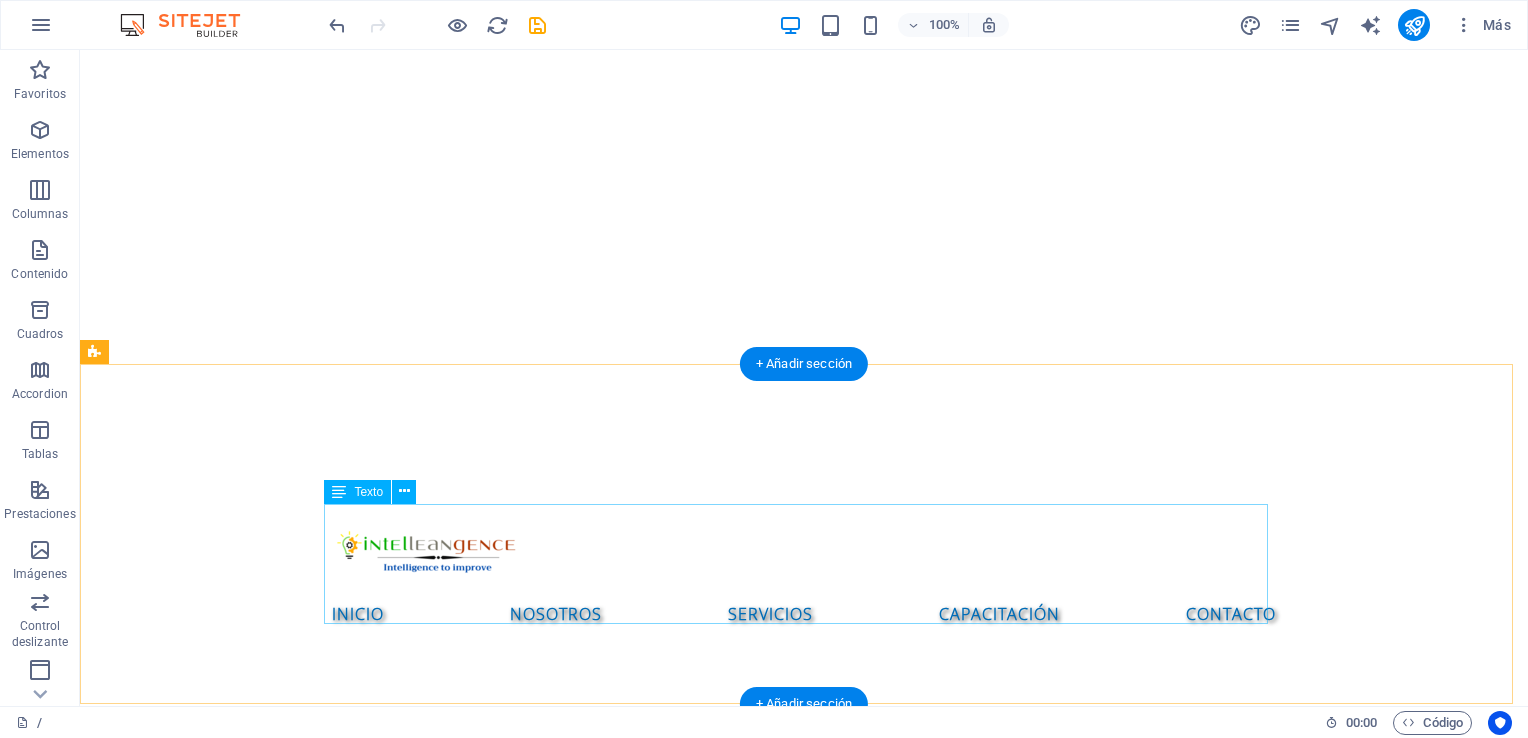 click on "Lorem ipsum dolor sitope amet, consectetur adipisicing elitip. Massumenda, dolore, cum vel modi asperiores consequatur suscipit quidem ducimus eveniet iure expedita consecteture odiogil voluptatum similique fugit voluptates atem accusamus quae quas dolorem tenetur facere tempora maiores adipisci reiciendis accusantium voluptatibus id voluptate tempore dolor harum nisi amet! Nobis, eaque. Aenean commodo ligula eget dolor. Lorem ipsum dolor sit amet, consectetuer adipiscing elit leget odiogil voluptatum similique fugit voluptates dolor. Libero assumenda, dolore, cum vel modi asperiores consequatur." at bounding box center (804, 1064) 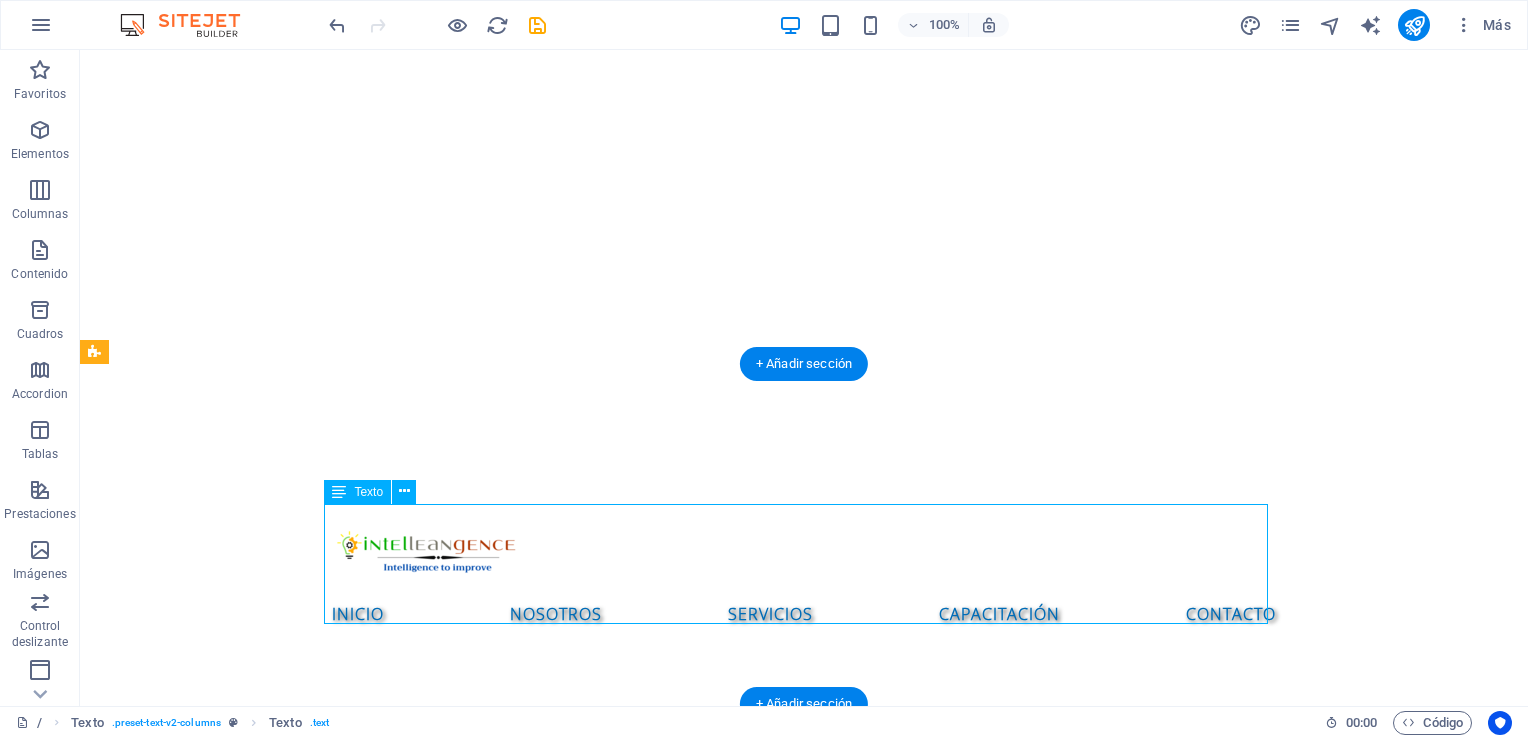 click on "Lorem ipsum dolor sitope amet, consectetur adipisicing elitip. Massumenda, dolore, cum vel modi asperiores consequatur suscipit quidem ducimus eveniet iure expedita consecteture odiogil voluptatum similique fugit voluptates atem accusamus quae quas dolorem tenetur facere tempora maiores adipisci reiciendis accusantium voluptatibus id voluptate tempore dolor harum nisi amet! Nobis, eaque. Aenean commodo ligula eget dolor. Lorem ipsum dolor sit amet, consectetuer adipiscing elit leget odiogil voluptatum similique fugit voluptates dolor. Libero assumenda, dolore, cum vel modi asperiores consequatur." at bounding box center (804, 1064) 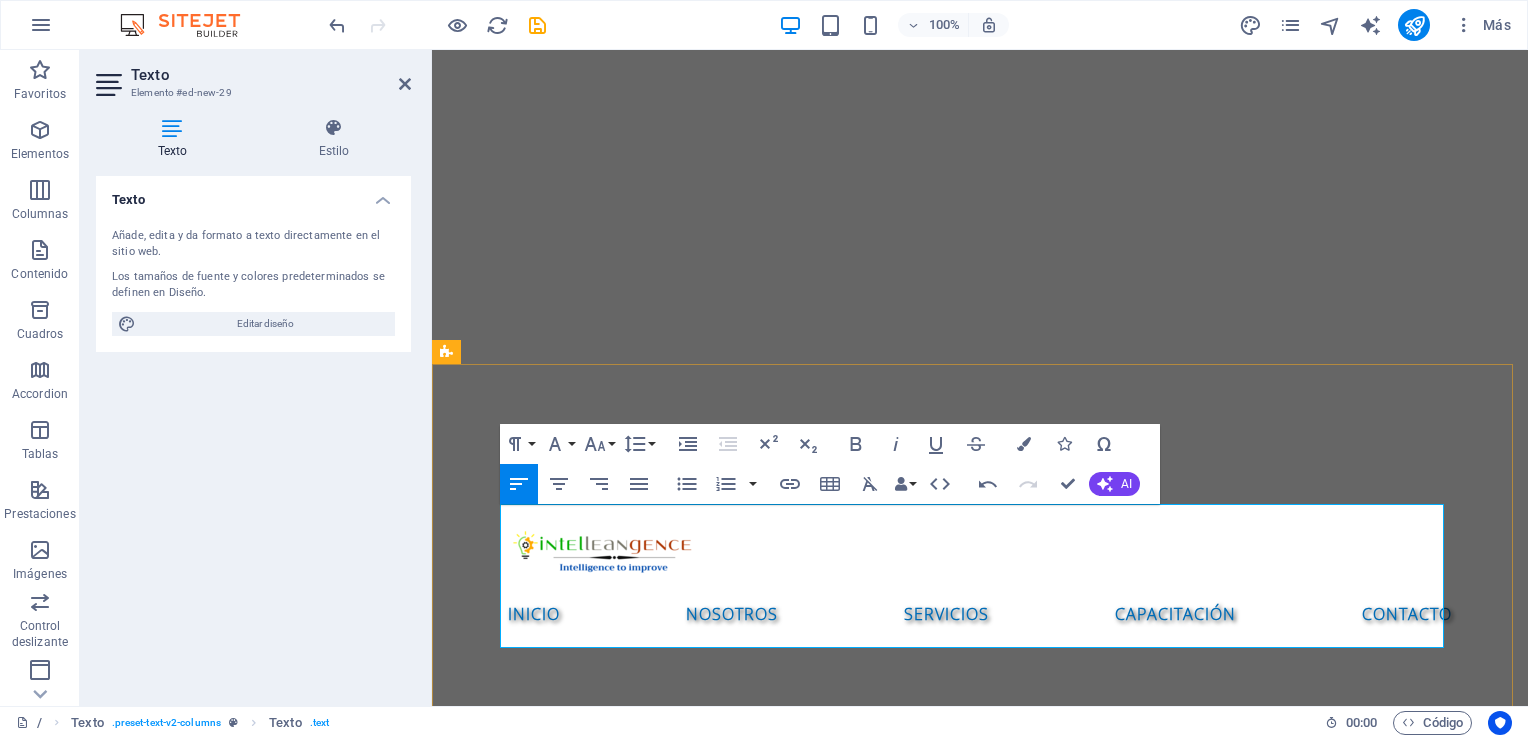 click at bounding box center [740, 1016] 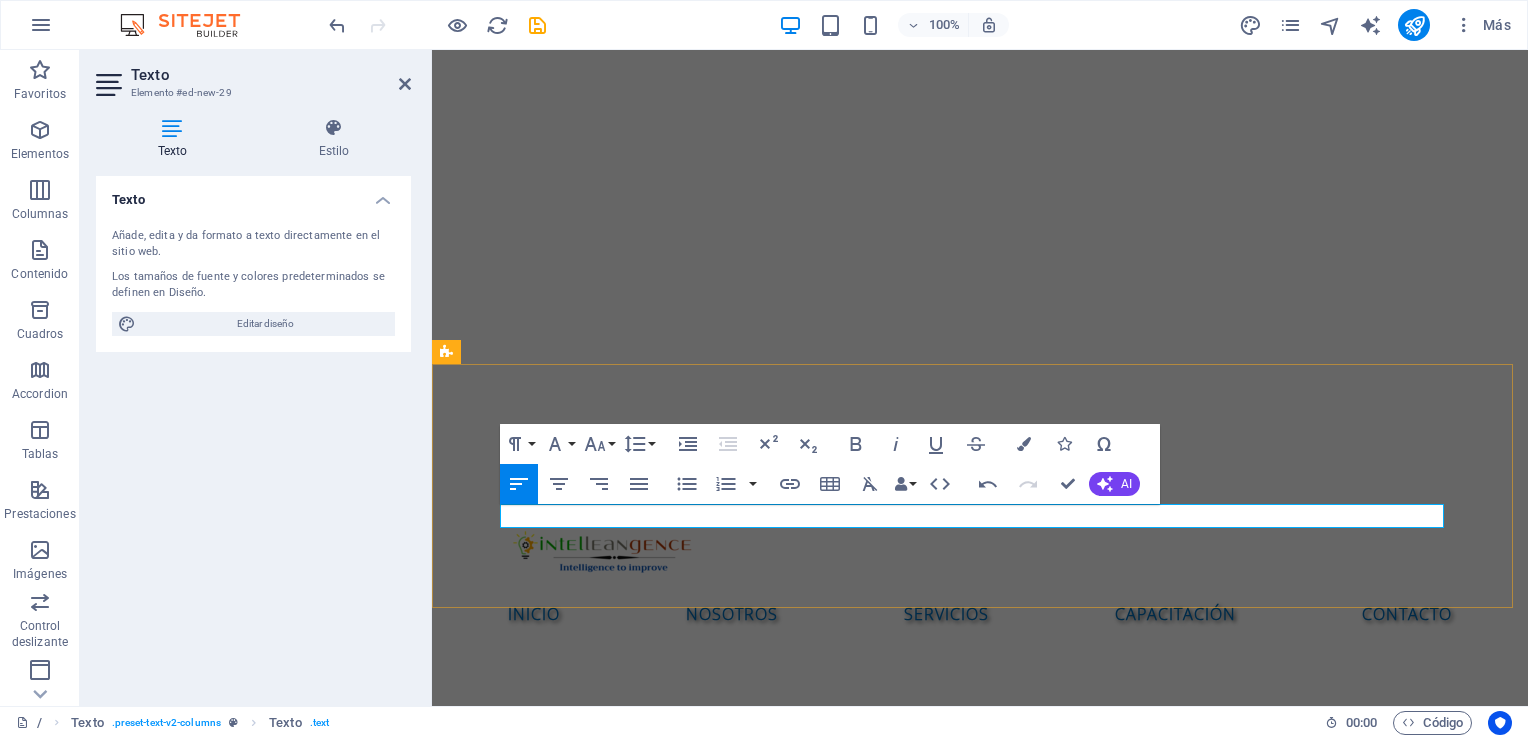 click at bounding box center [740, 1016] 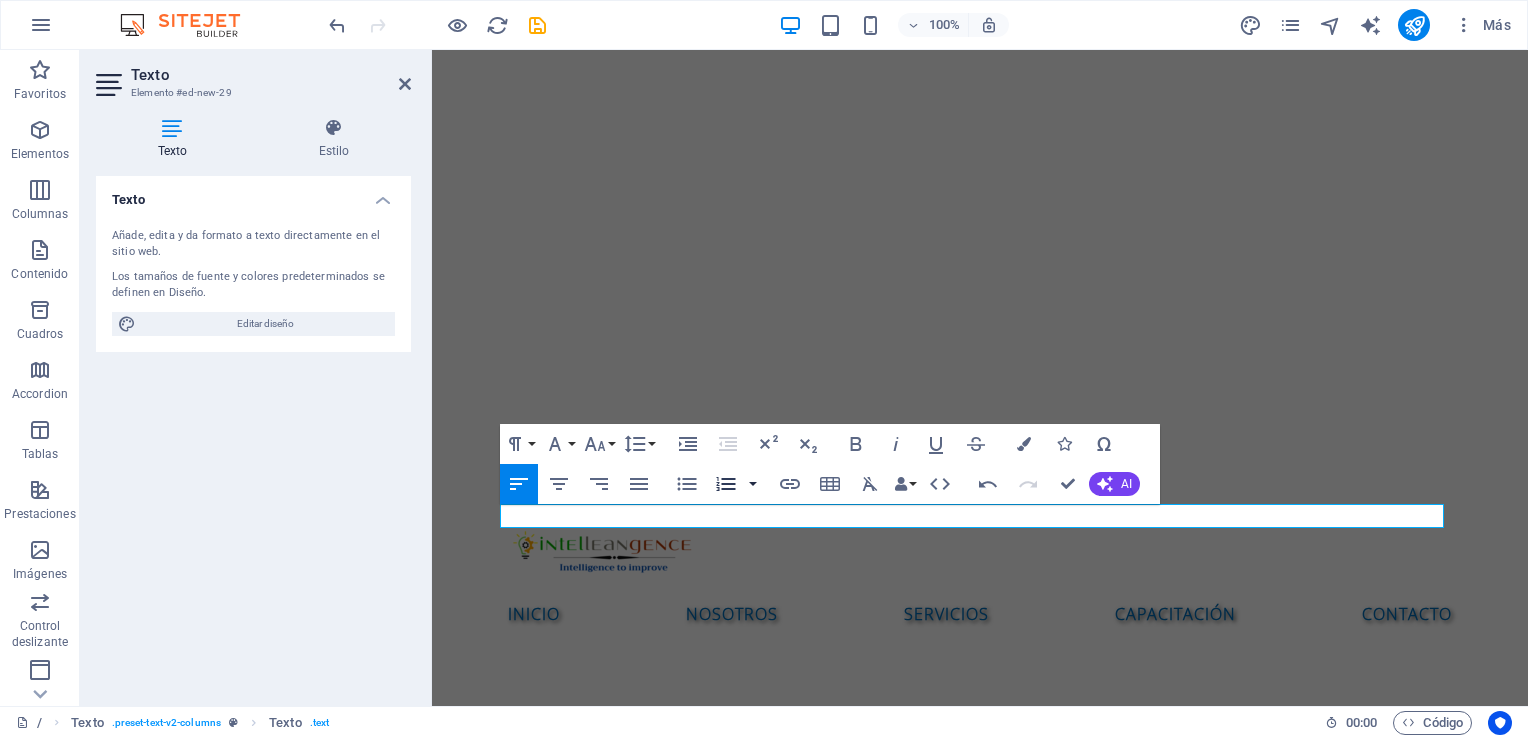 click at bounding box center (753, 484) 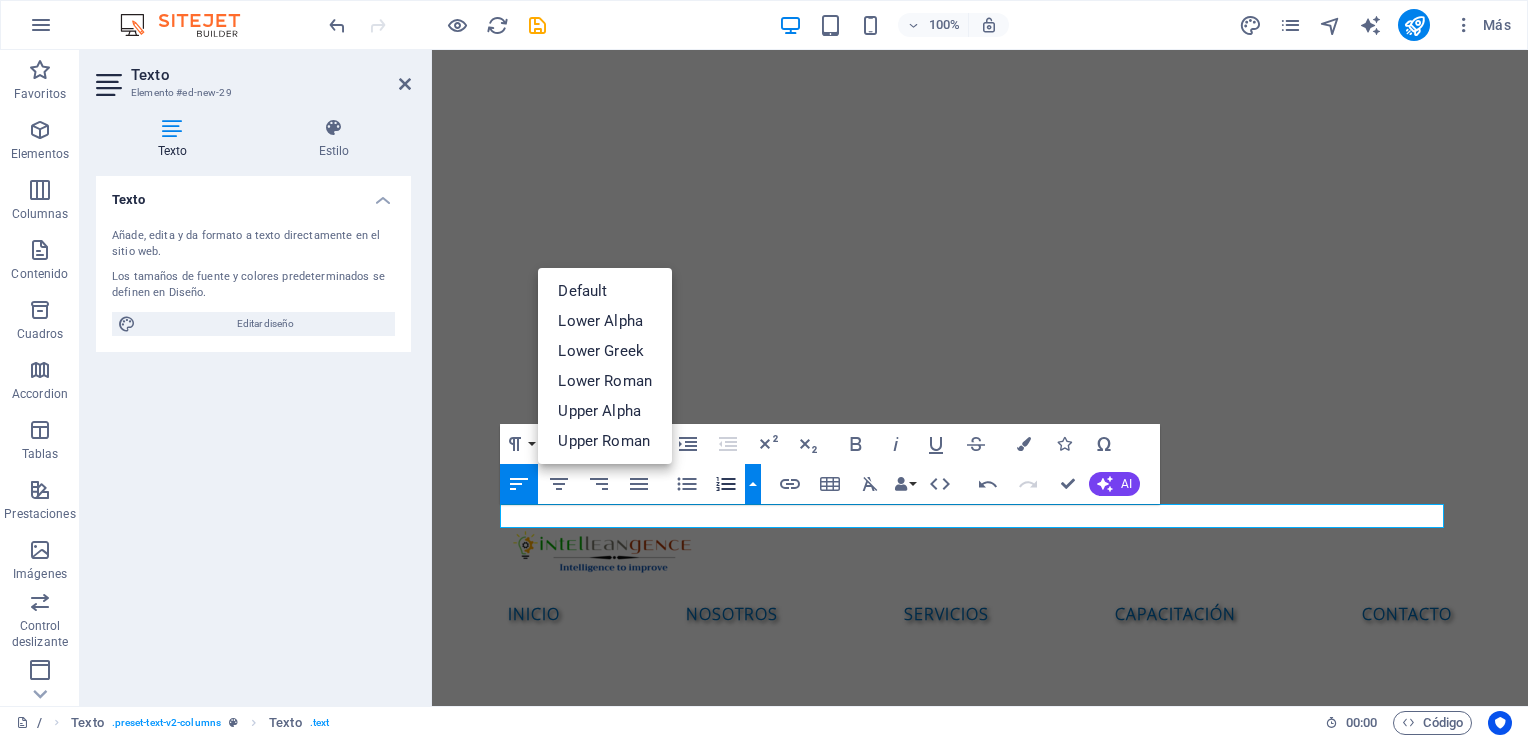 click at bounding box center [753, 484] 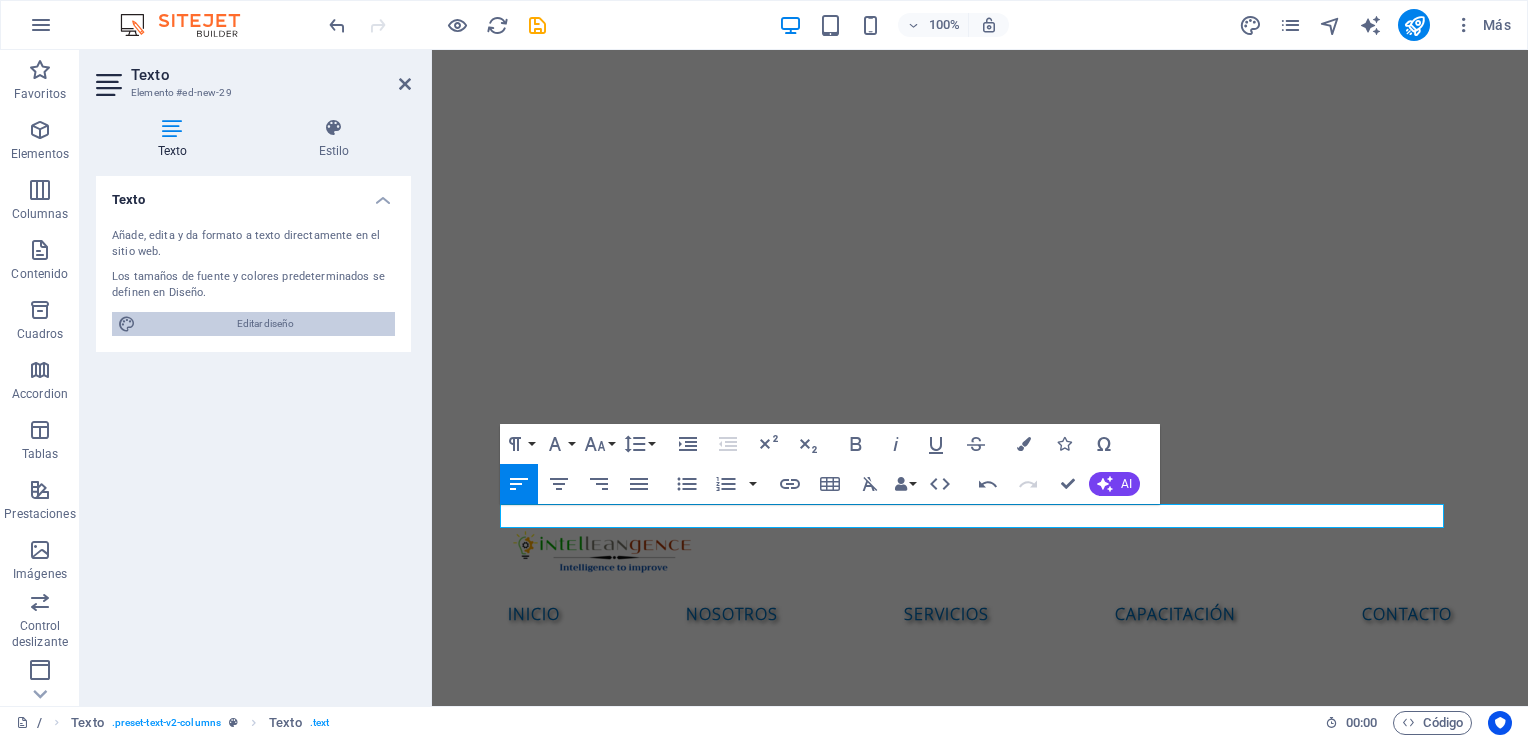 click on "Editar diseño" at bounding box center (265, 324) 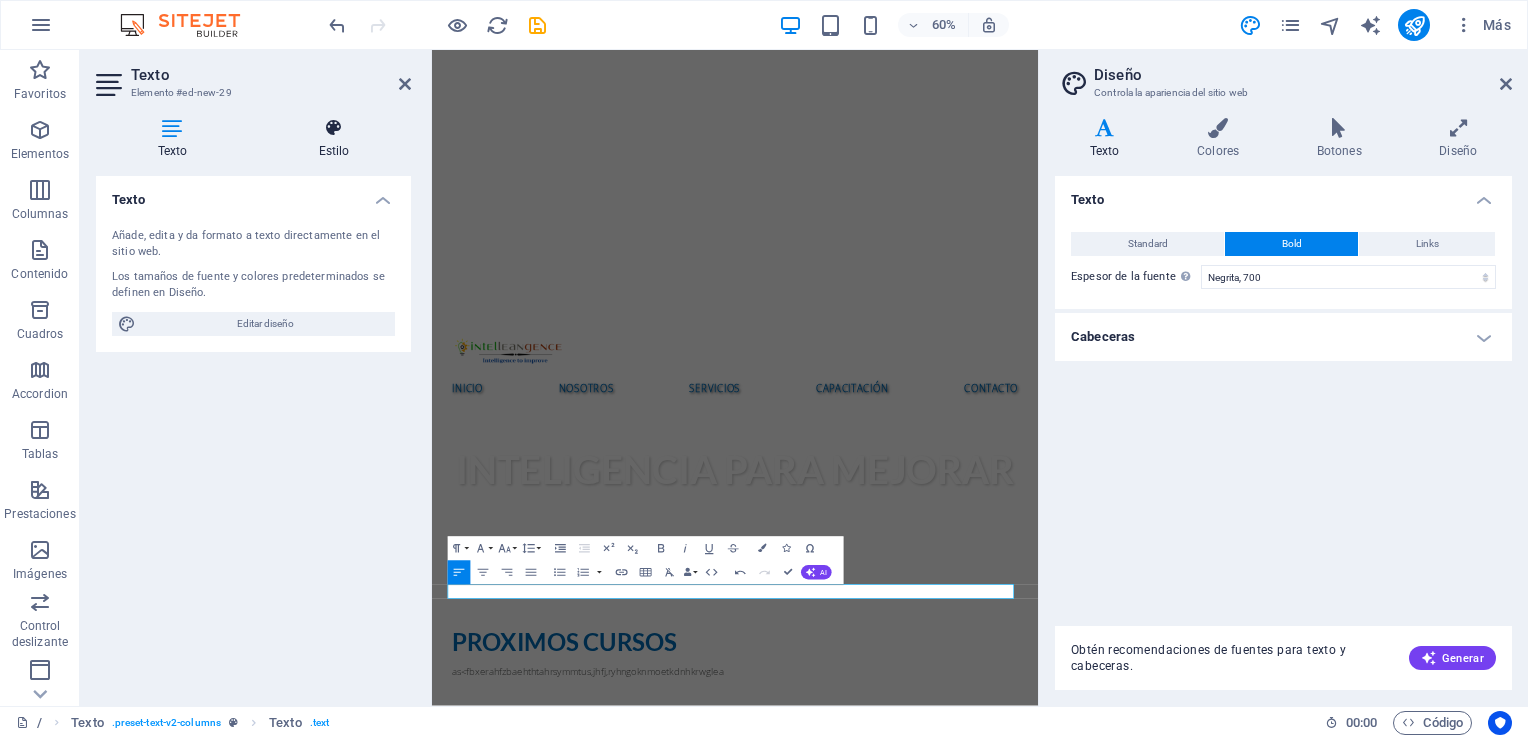 click at bounding box center (334, 128) 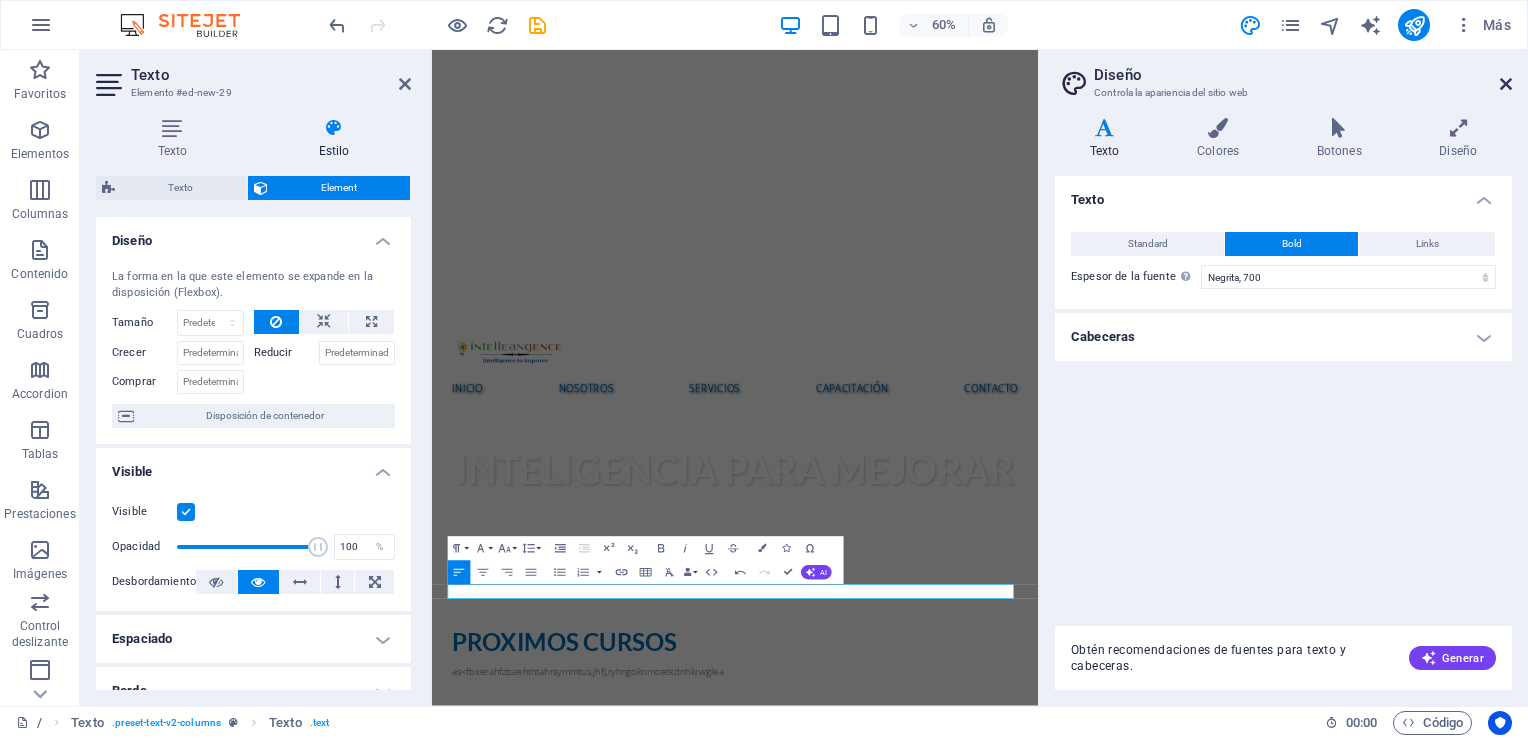 click at bounding box center (1506, 84) 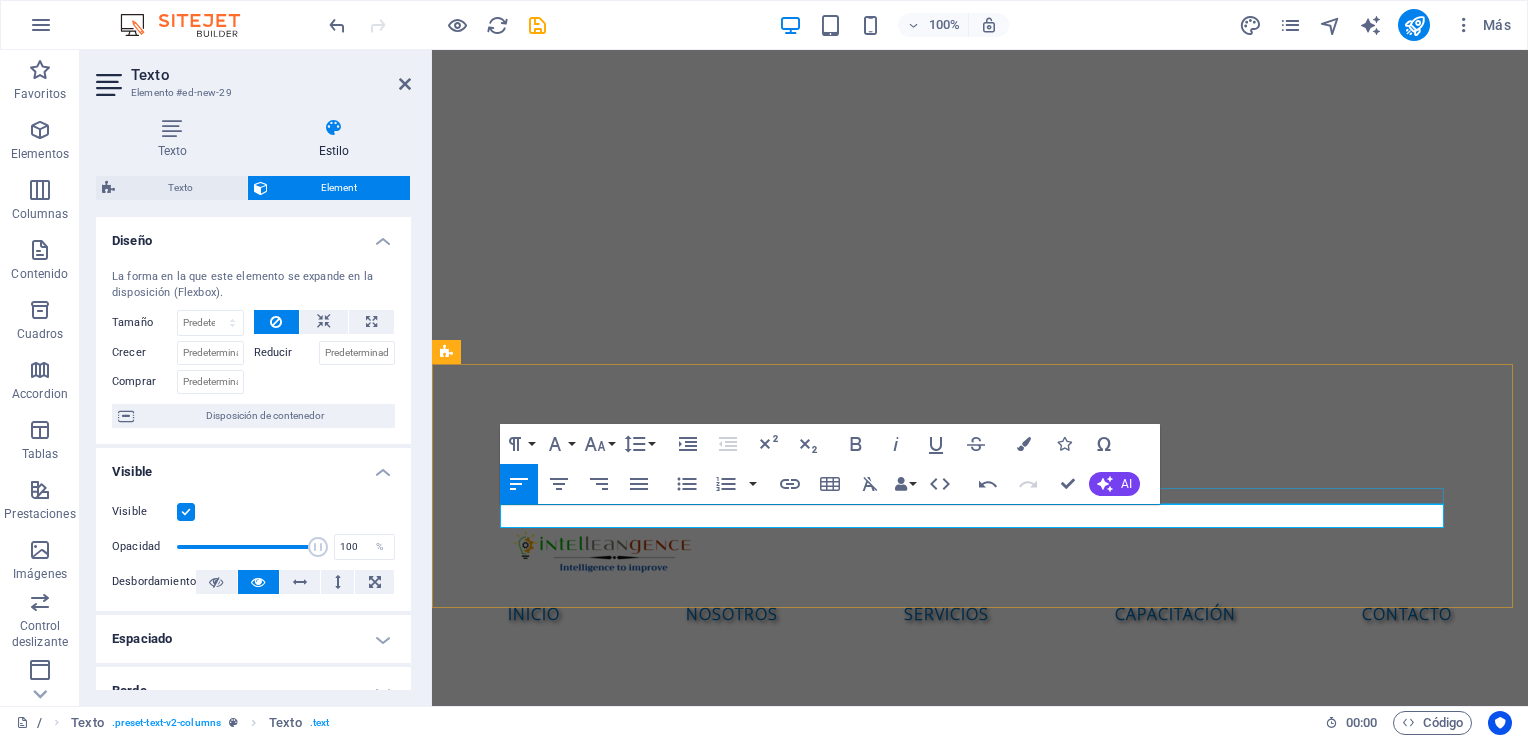 click at bounding box center (980, 996) 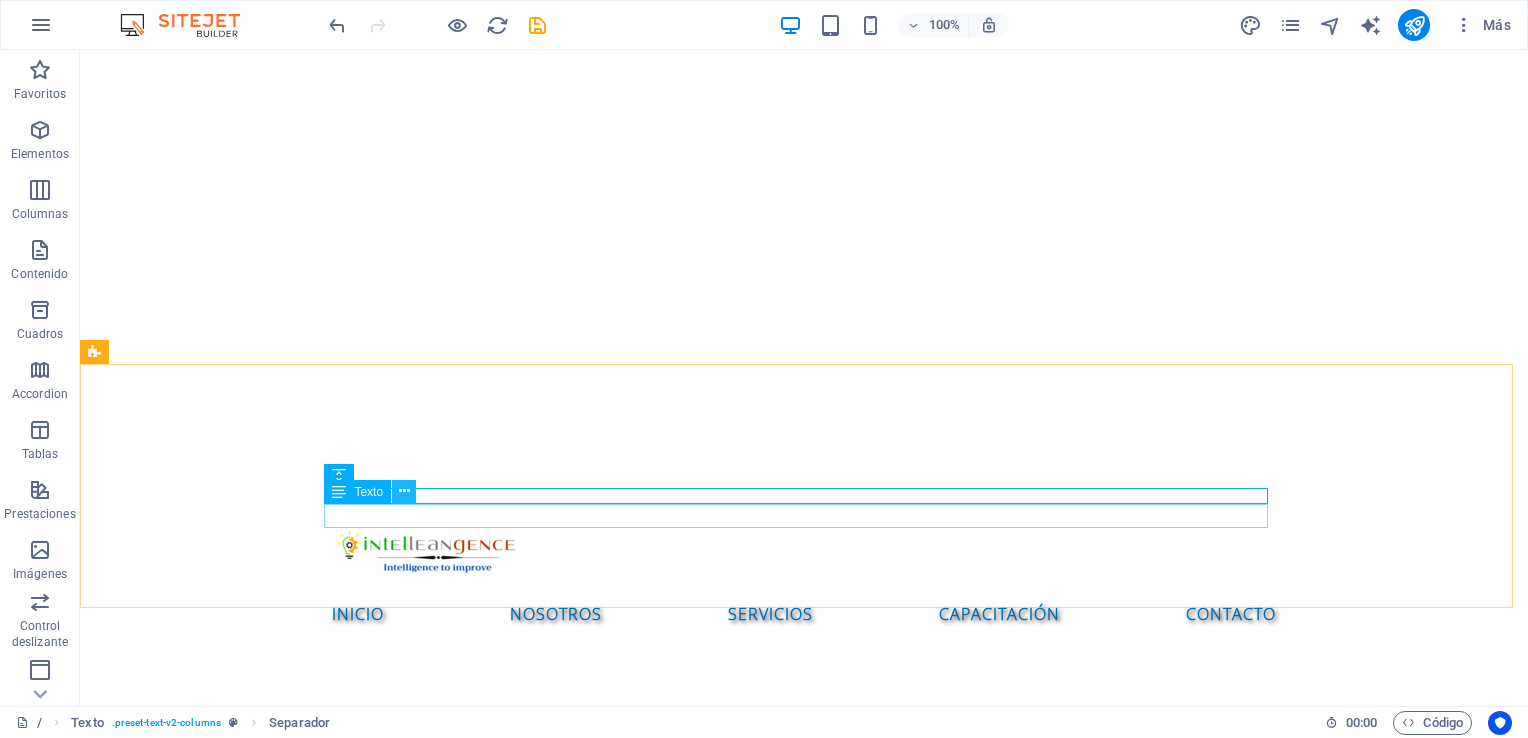 click at bounding box center [404, 491] 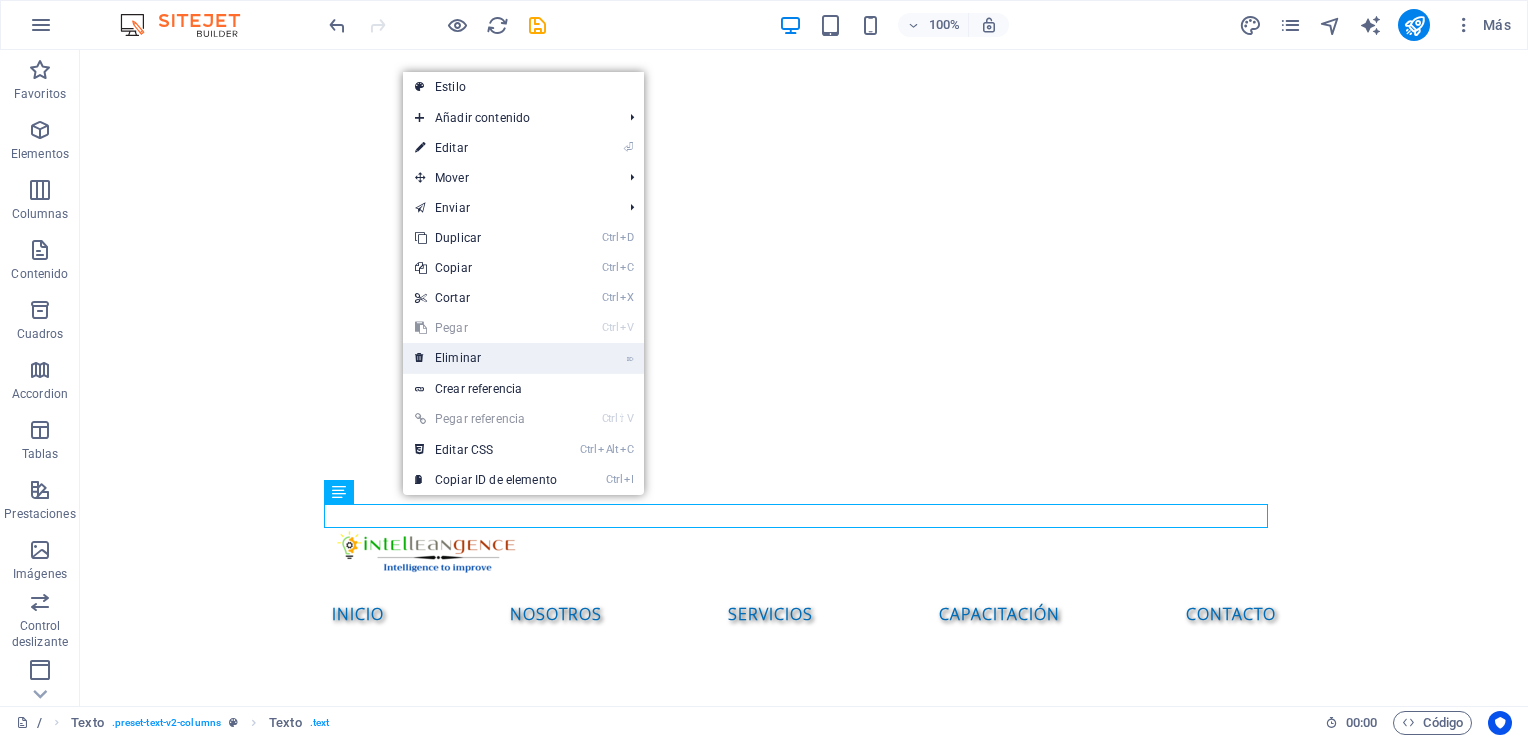 click on "⌦  Eliminar" at bounding box center (486, 358) 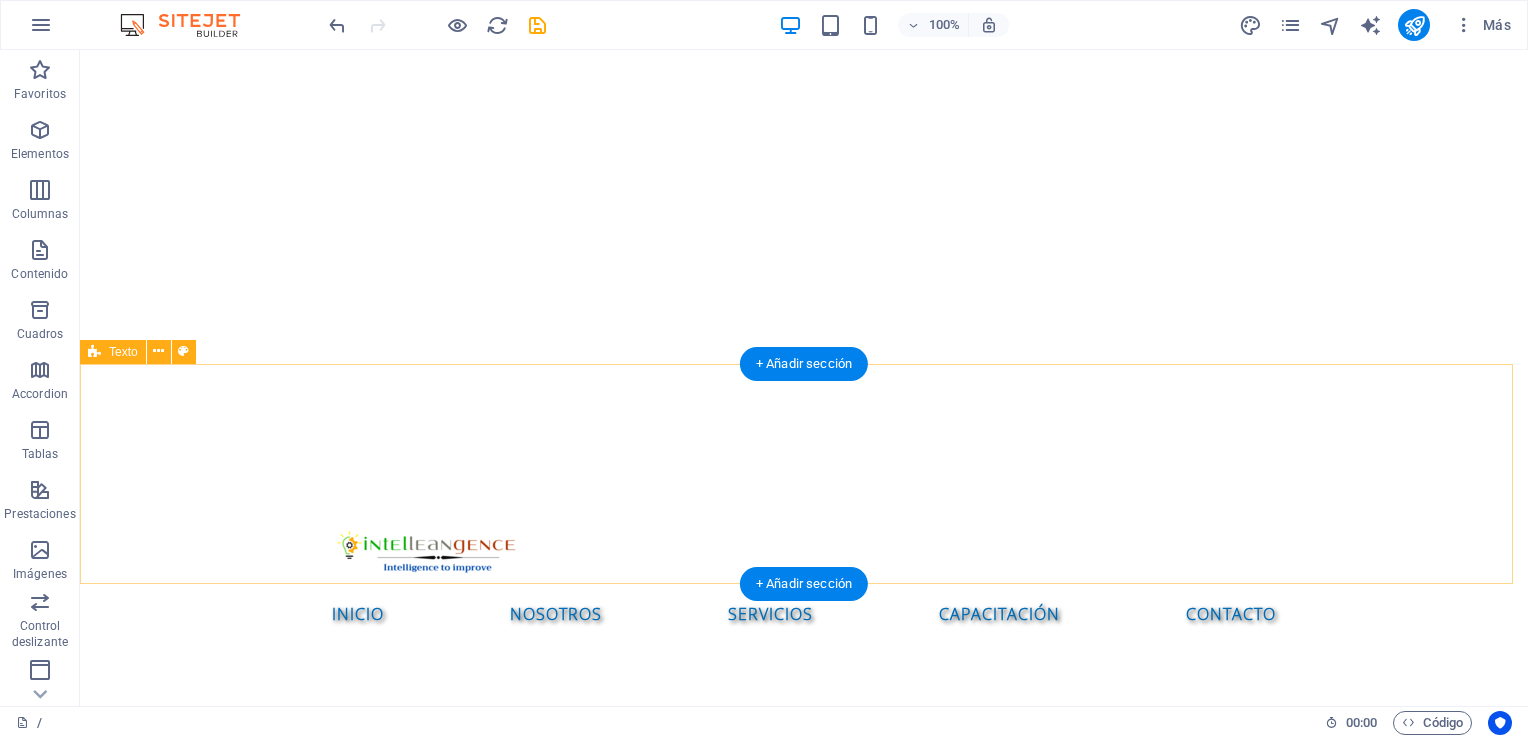 click on "Proximos cursos" at bounding box center (804, 974) 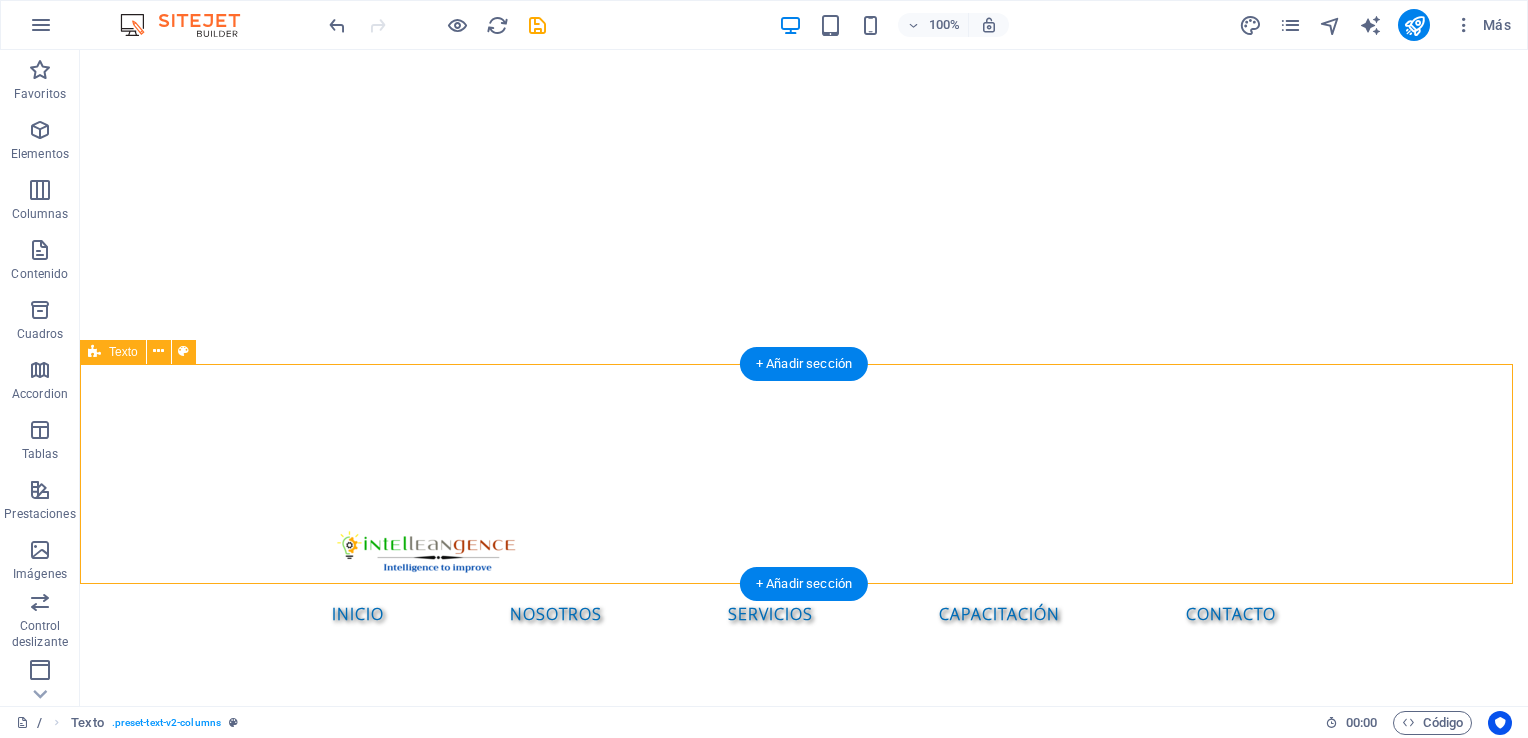 click on "Proximos cursos" at bounding box center [804, 974] 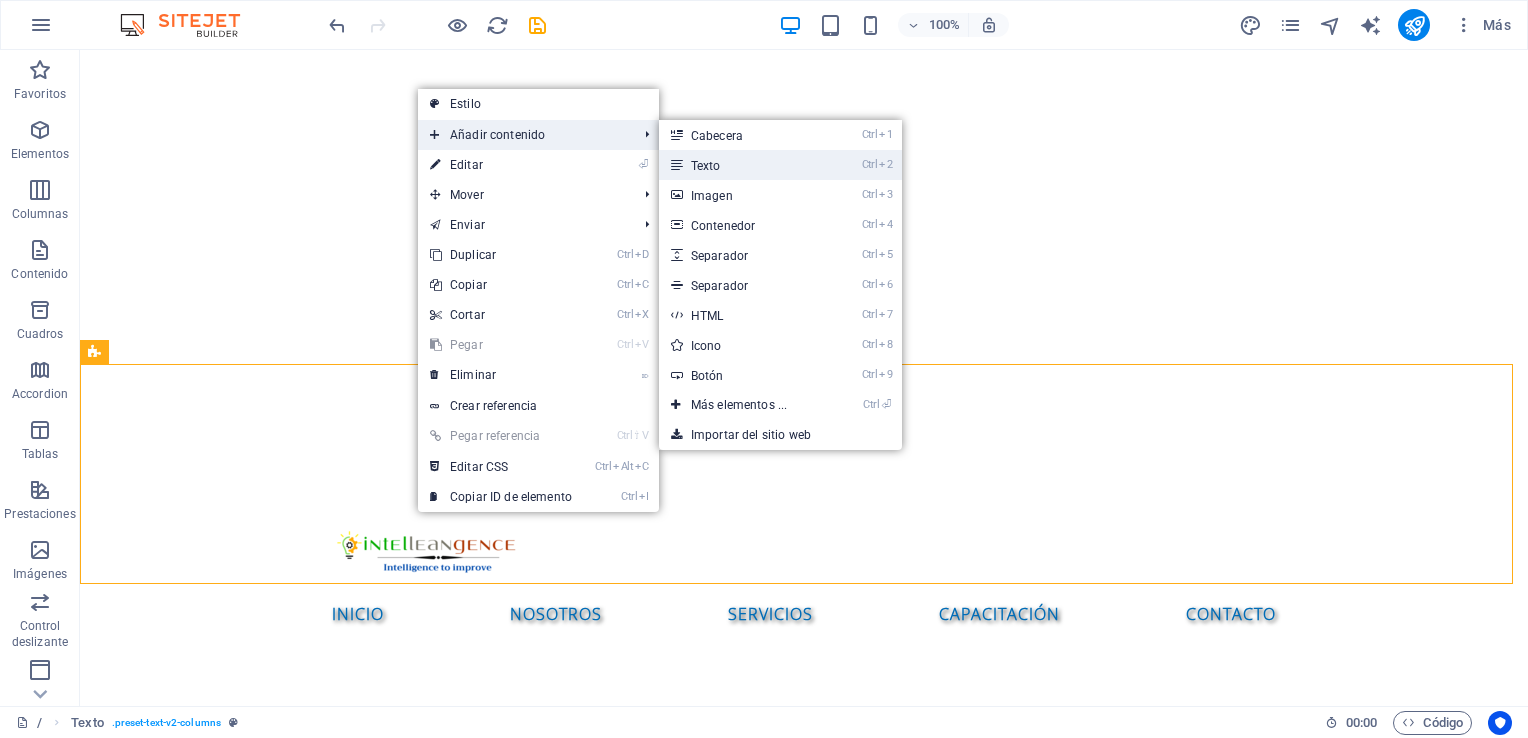 click on "Ctrl 2  Texto" at bounding box center [743, 165] 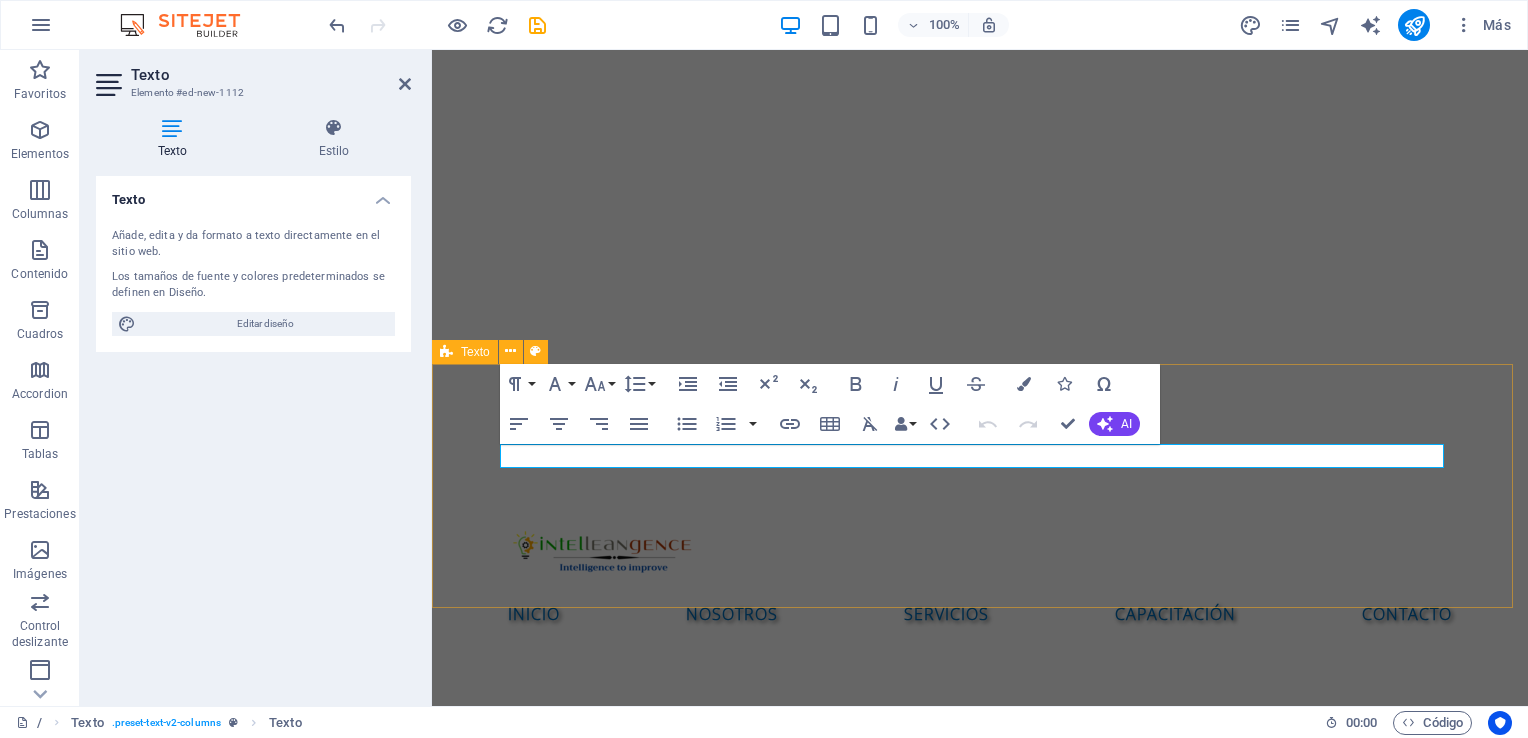 click on "Nuevo elemento de texto Proximos cursos" at bounding box center [980, 986] 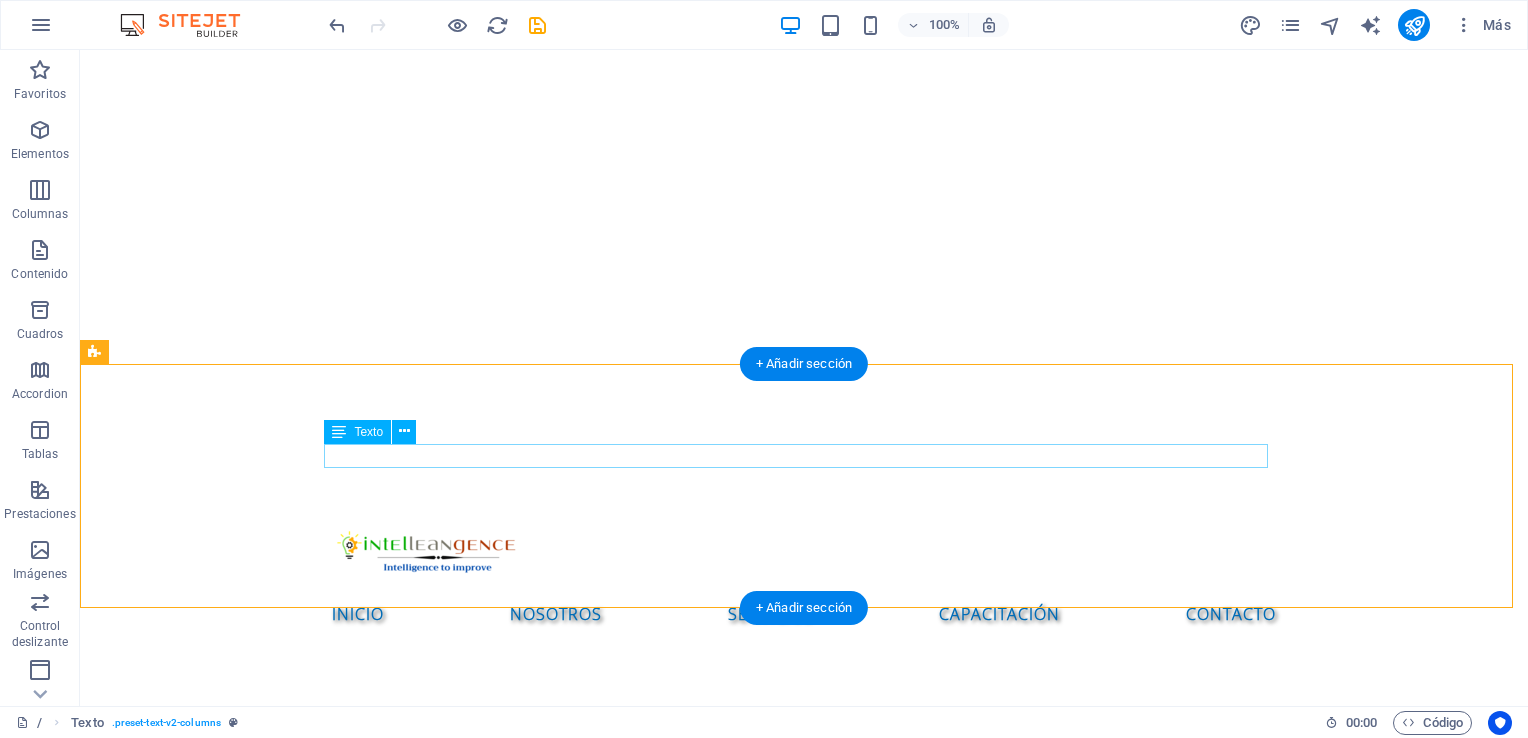 click on "Nuevo elemento de texto" at bounding box center [804, 956] 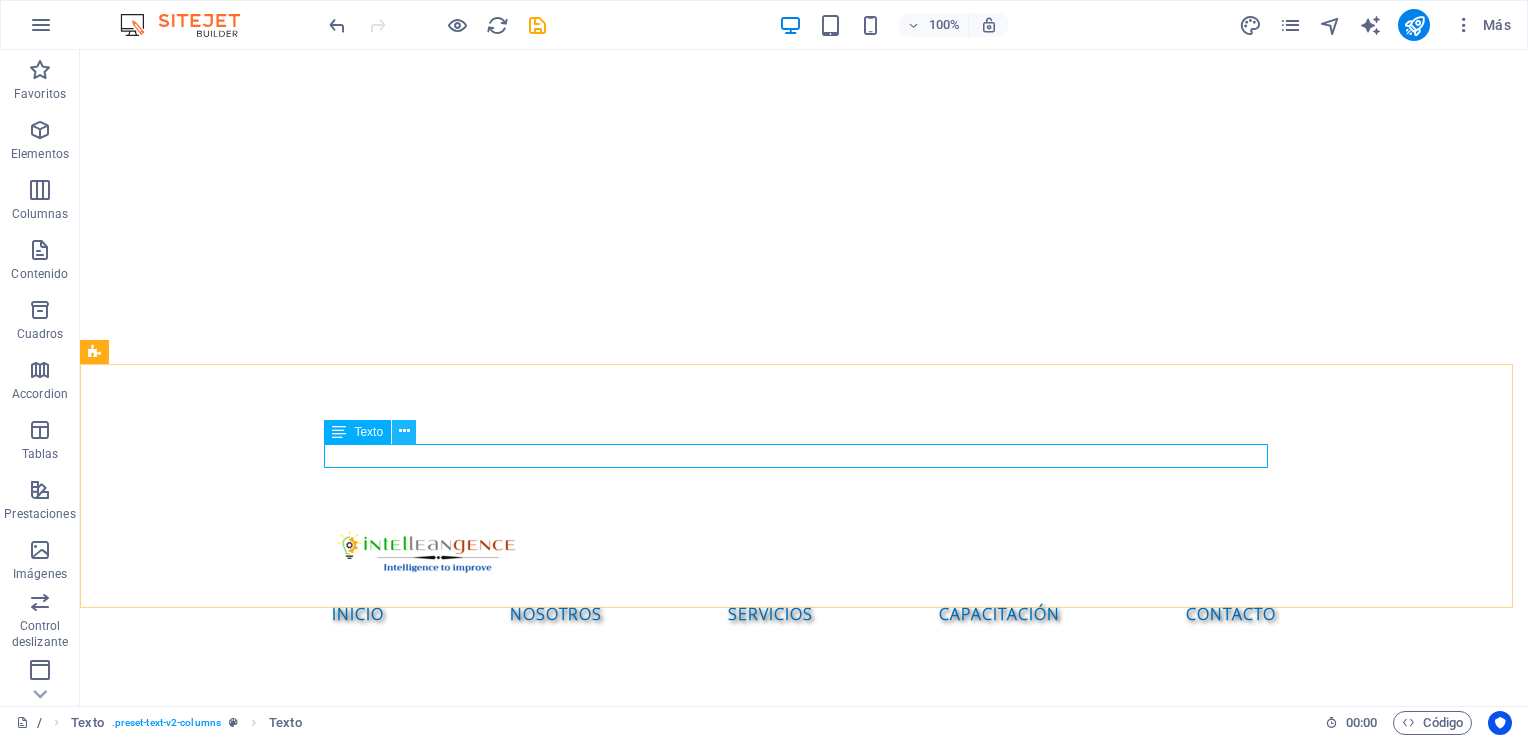 click at bounding box center [404, 432] 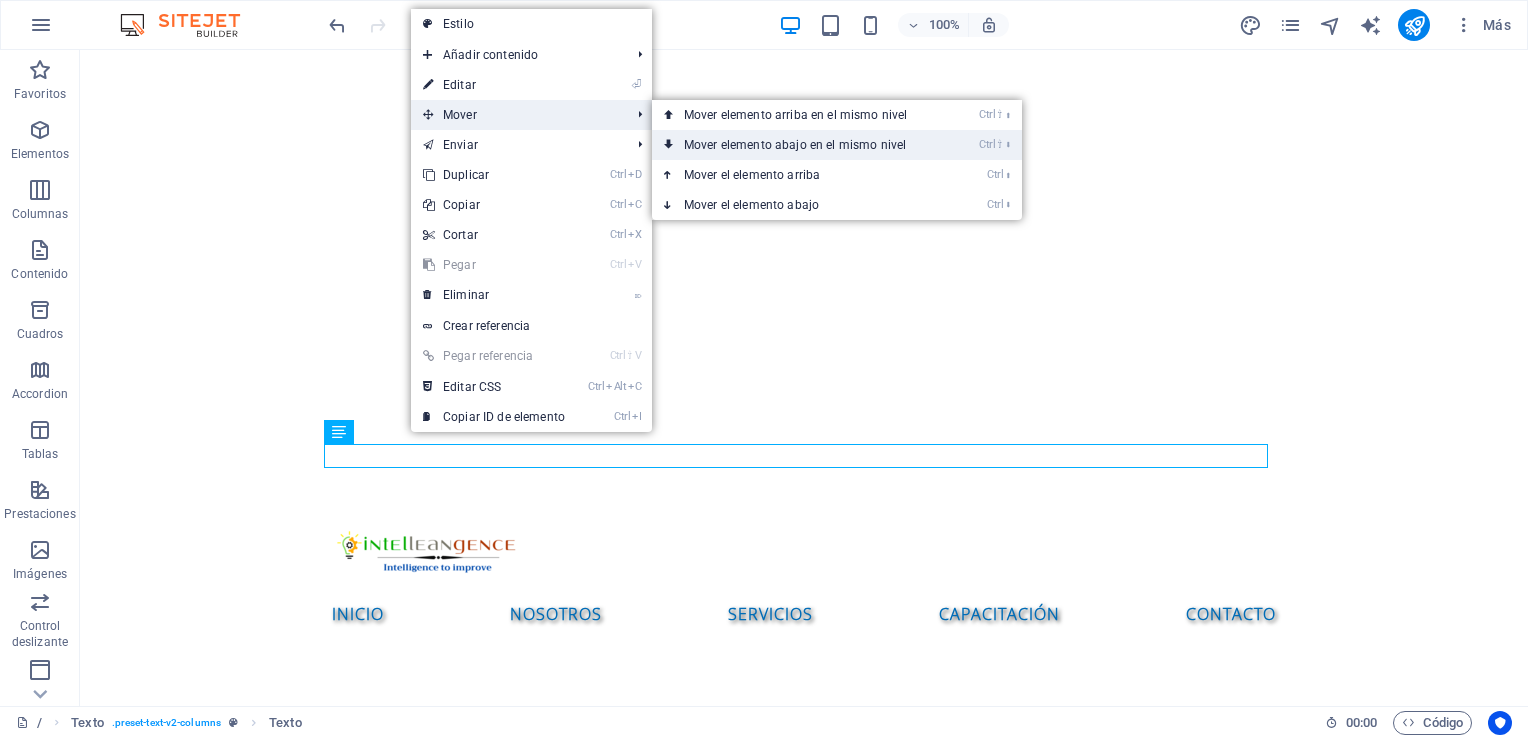 click on "Ctrl ⇧ ⬇  Mover elemento abajo en el mismo nivel" at bounding box center [799, 145] 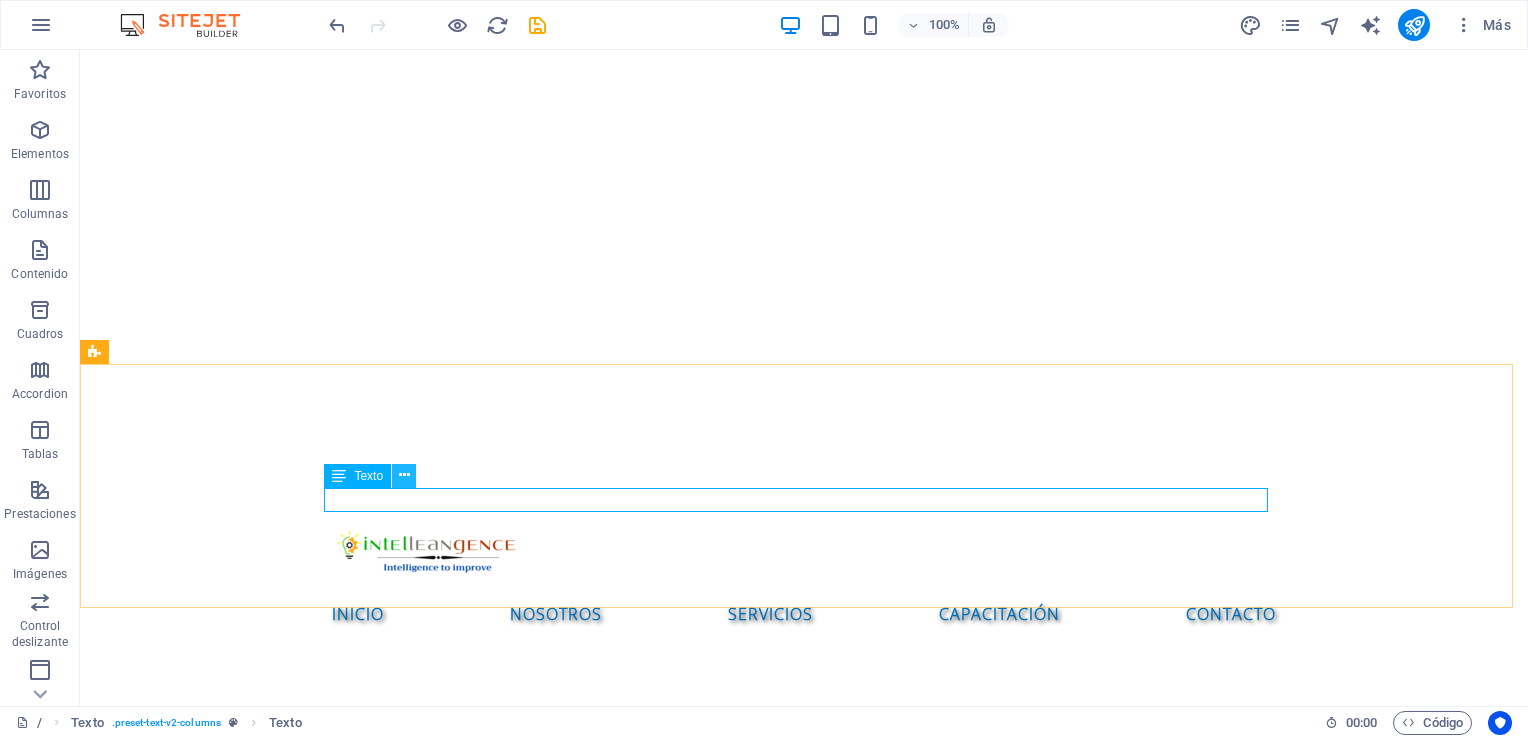 click at bounding box center (404, 475) 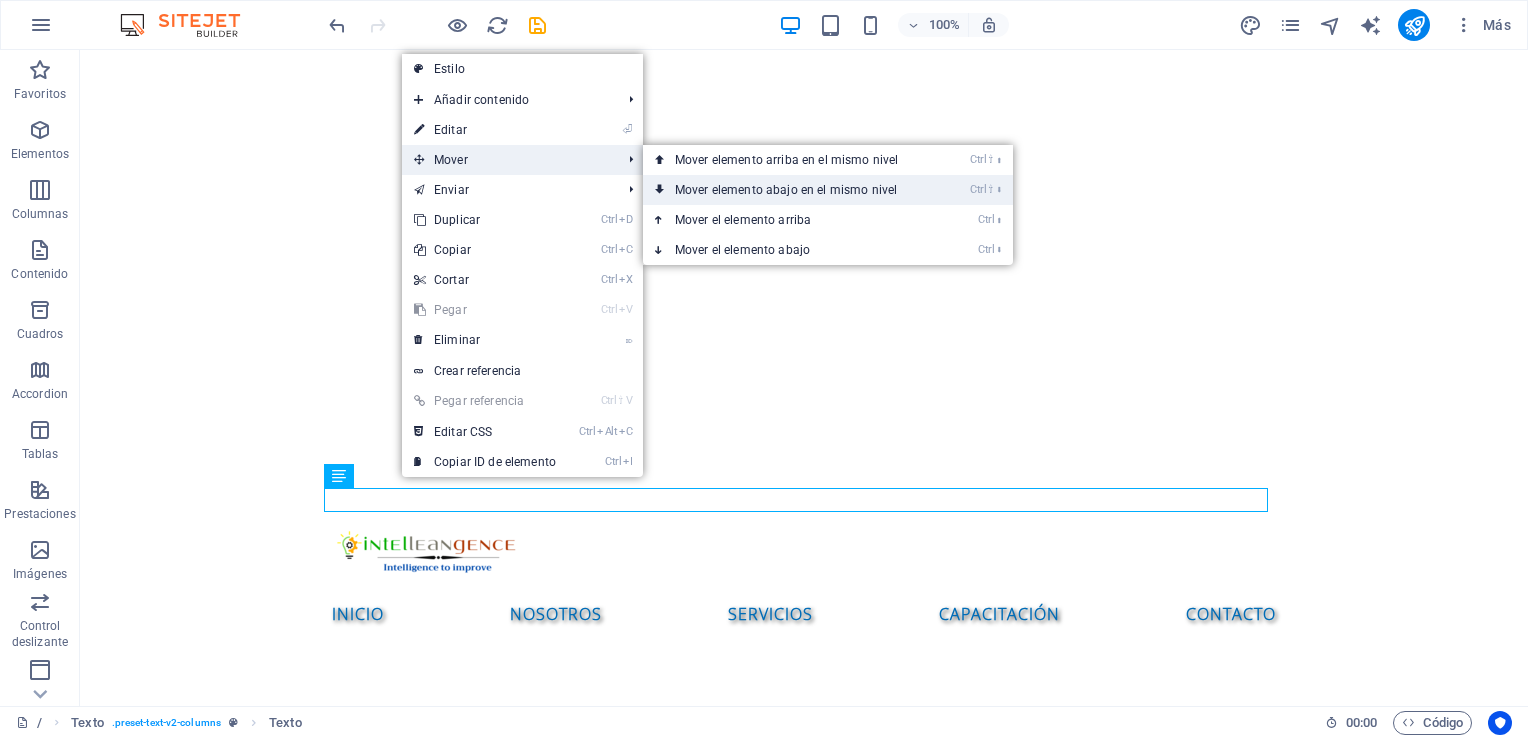 click on "Ctrl ⇧ ⬇  Mover elemento abajo en el mismo nivel" at bounding box center (790, 190) 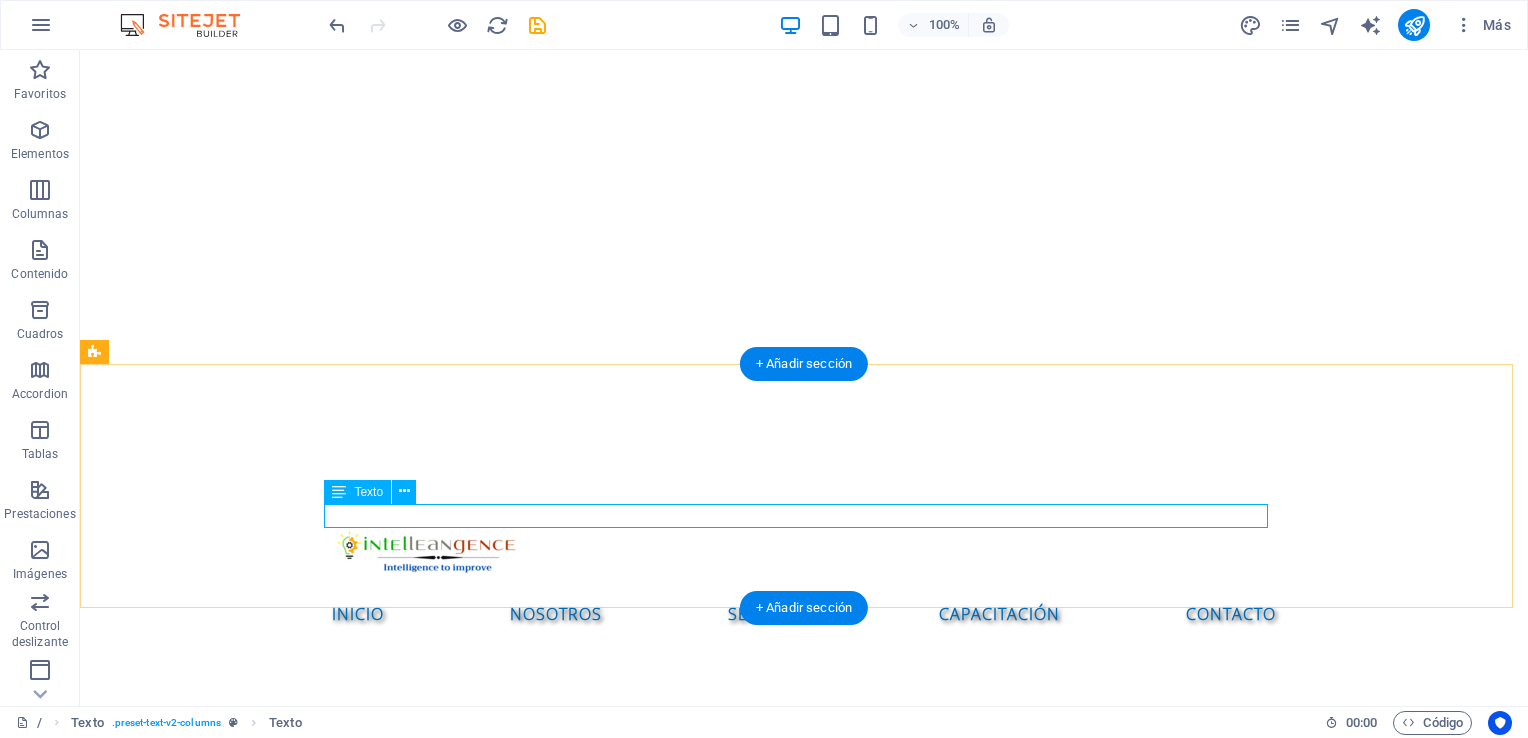 click on "Nuevo elemento de texto" at bounding box center [804, 1016] 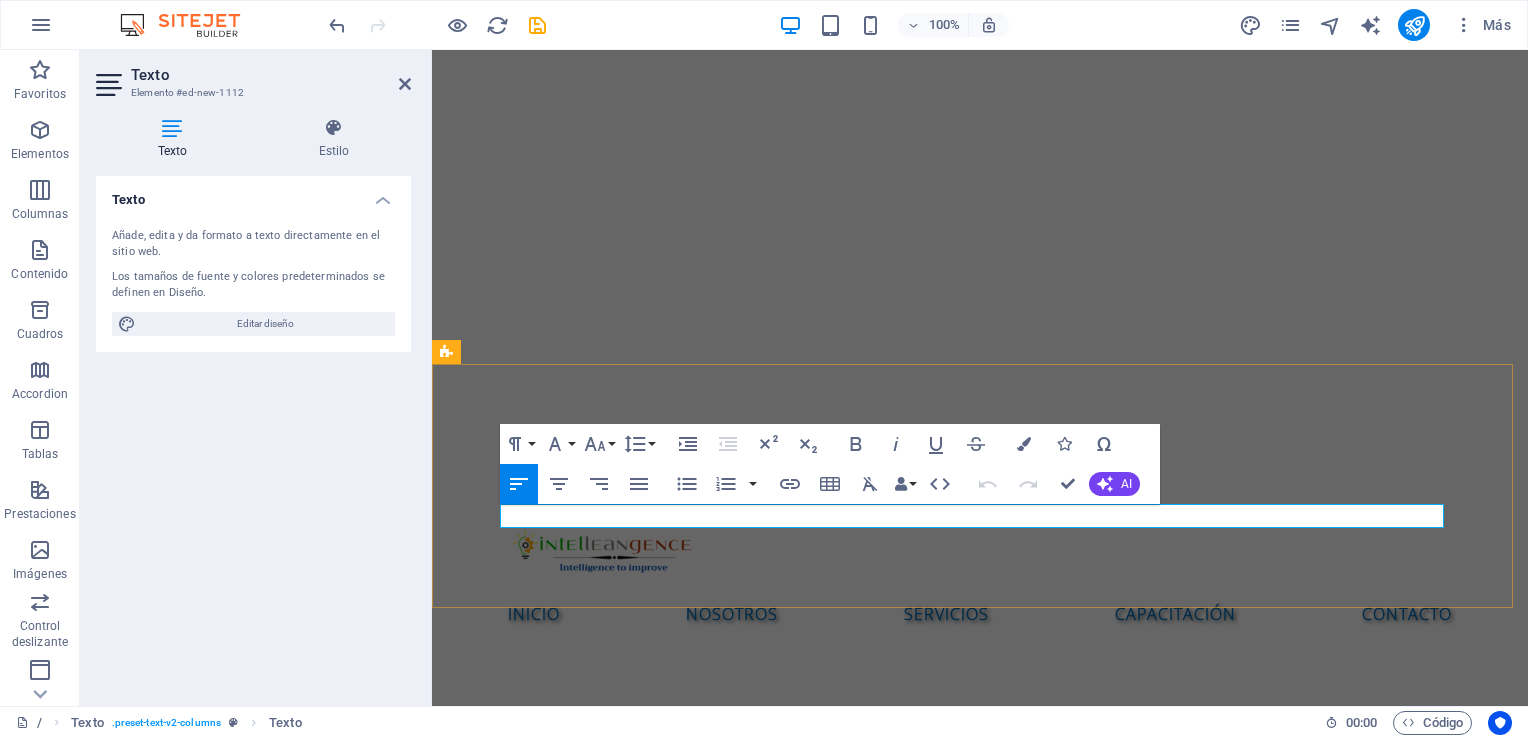 click on "Nuevo elemento de texto" at bounding box center (980, 1016) 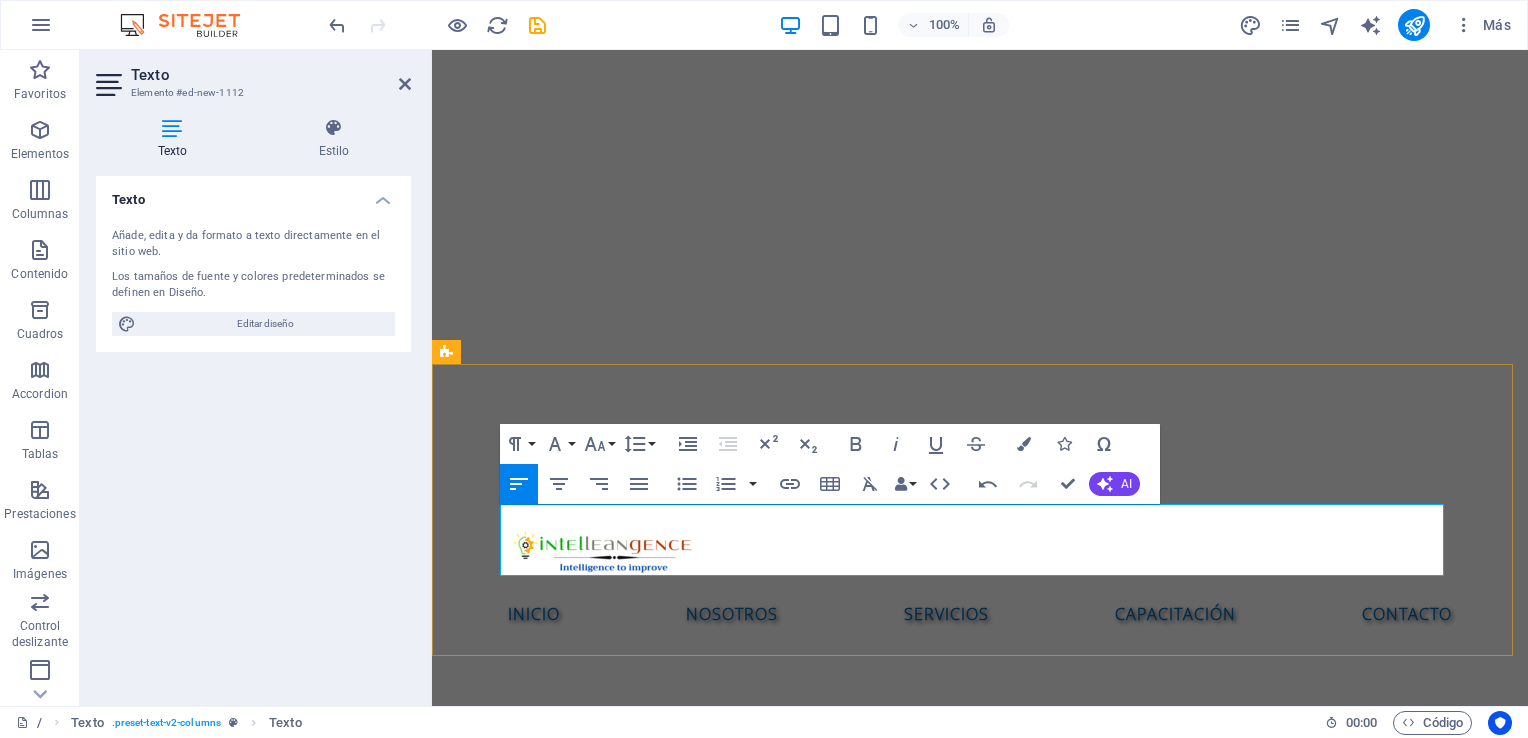 click at bounding box center (980, 1040) 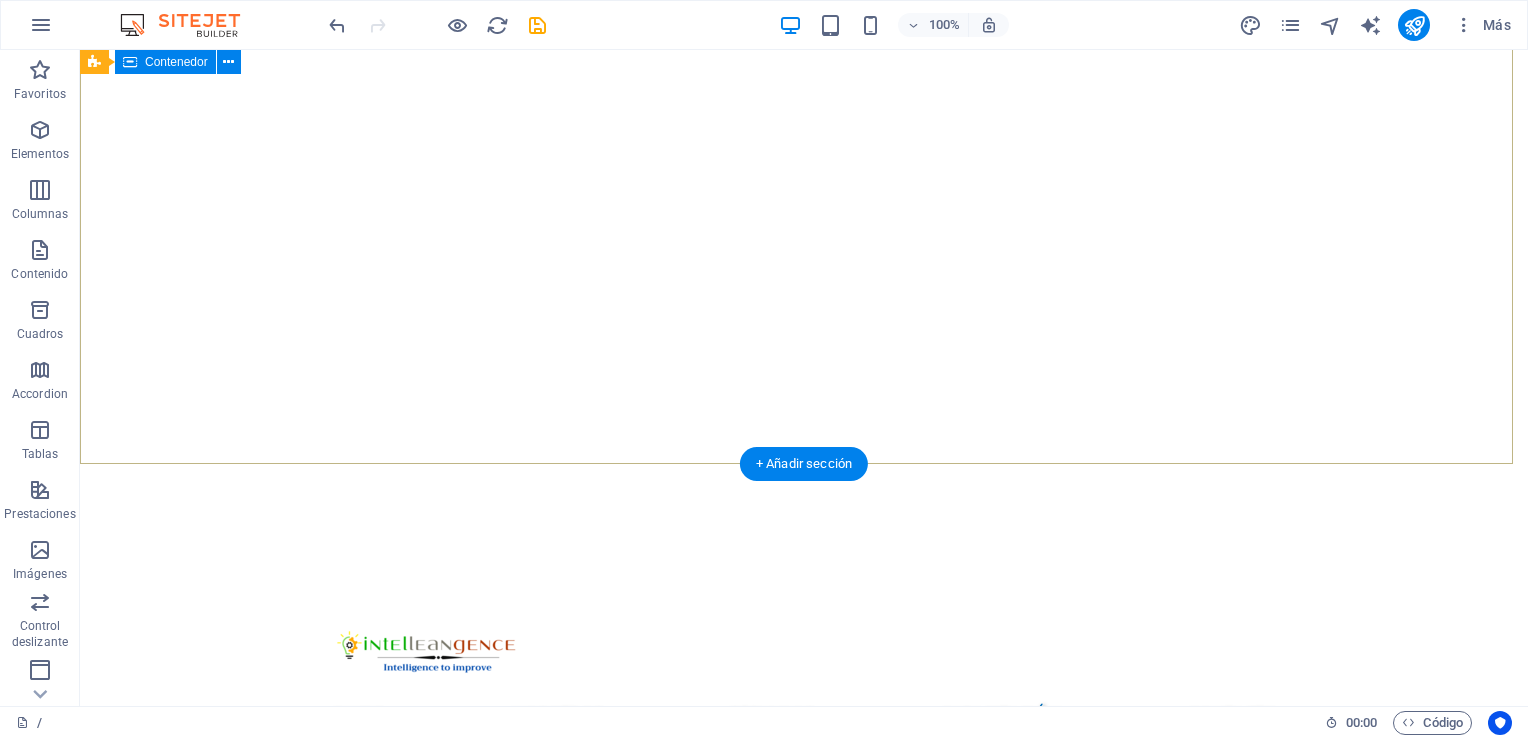 scroll, scrollTop: 400, scrollLeft: 0, axis: vertical 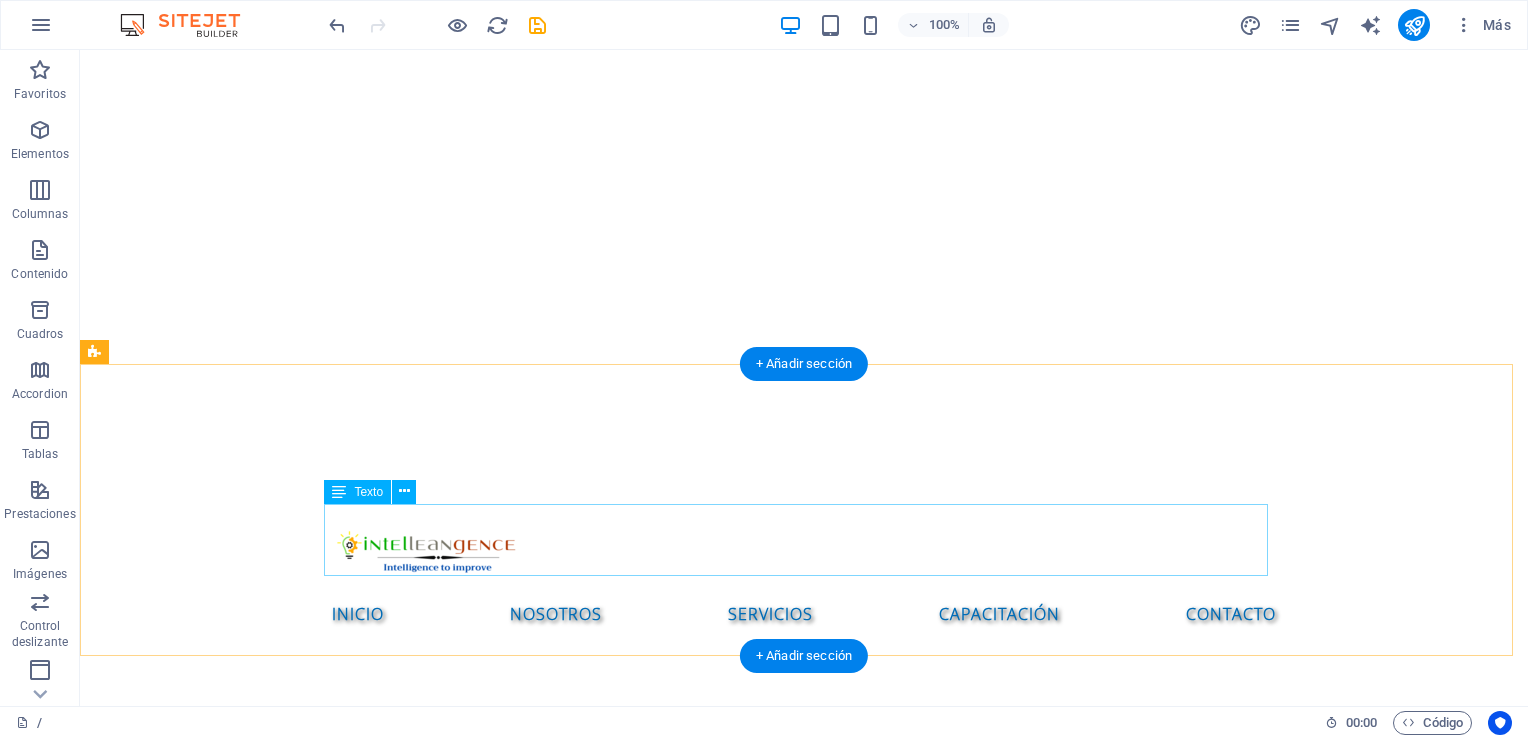 click on "TALLER DE MAPEO DE PROCESOS" at bounding box center [804, 1040] 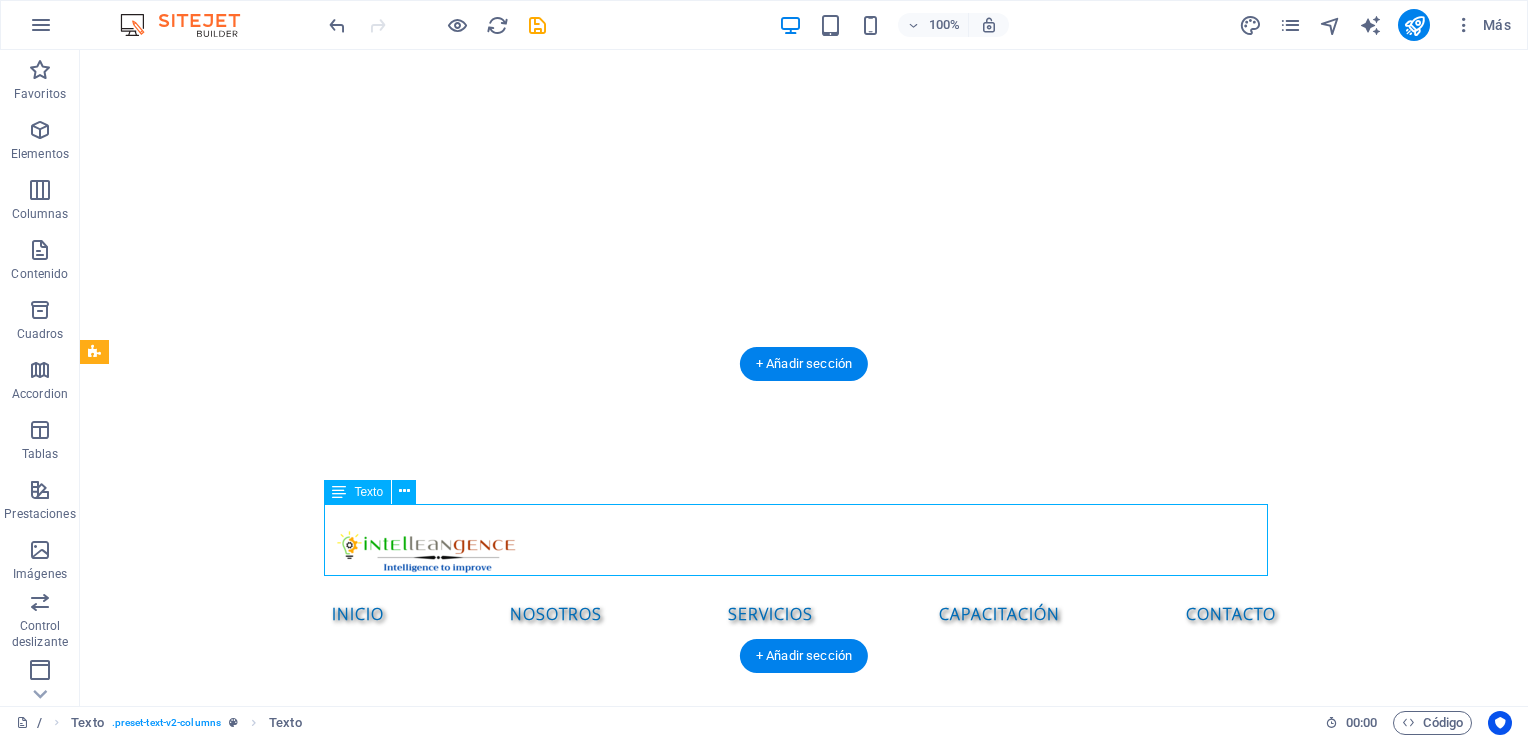 click on "TALLER DE MAPEO DE PROCESOS" at bounding box center [804, 1040] 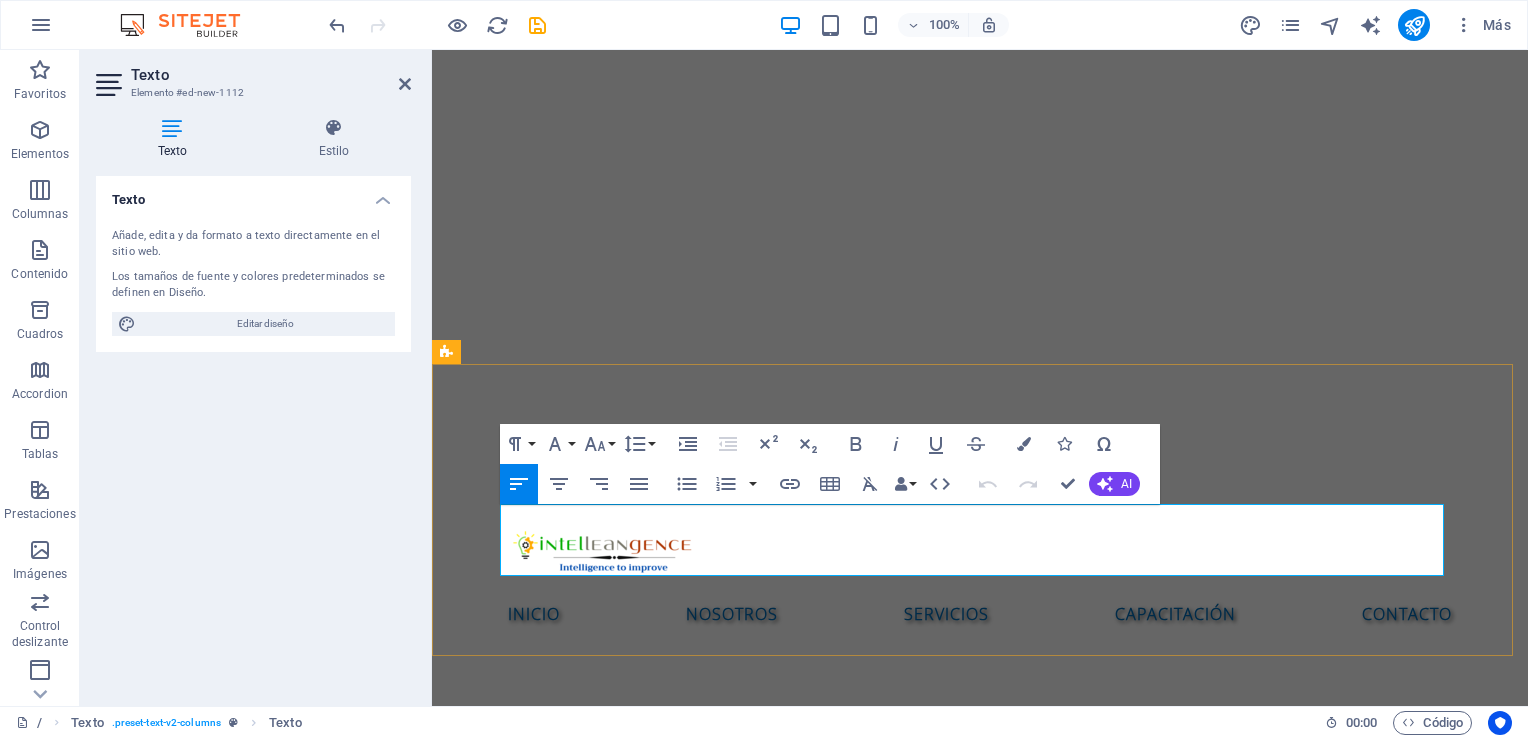 click on "TALLER DE MAPEO DE PROCESOS" at bounding box center [980, 1016] 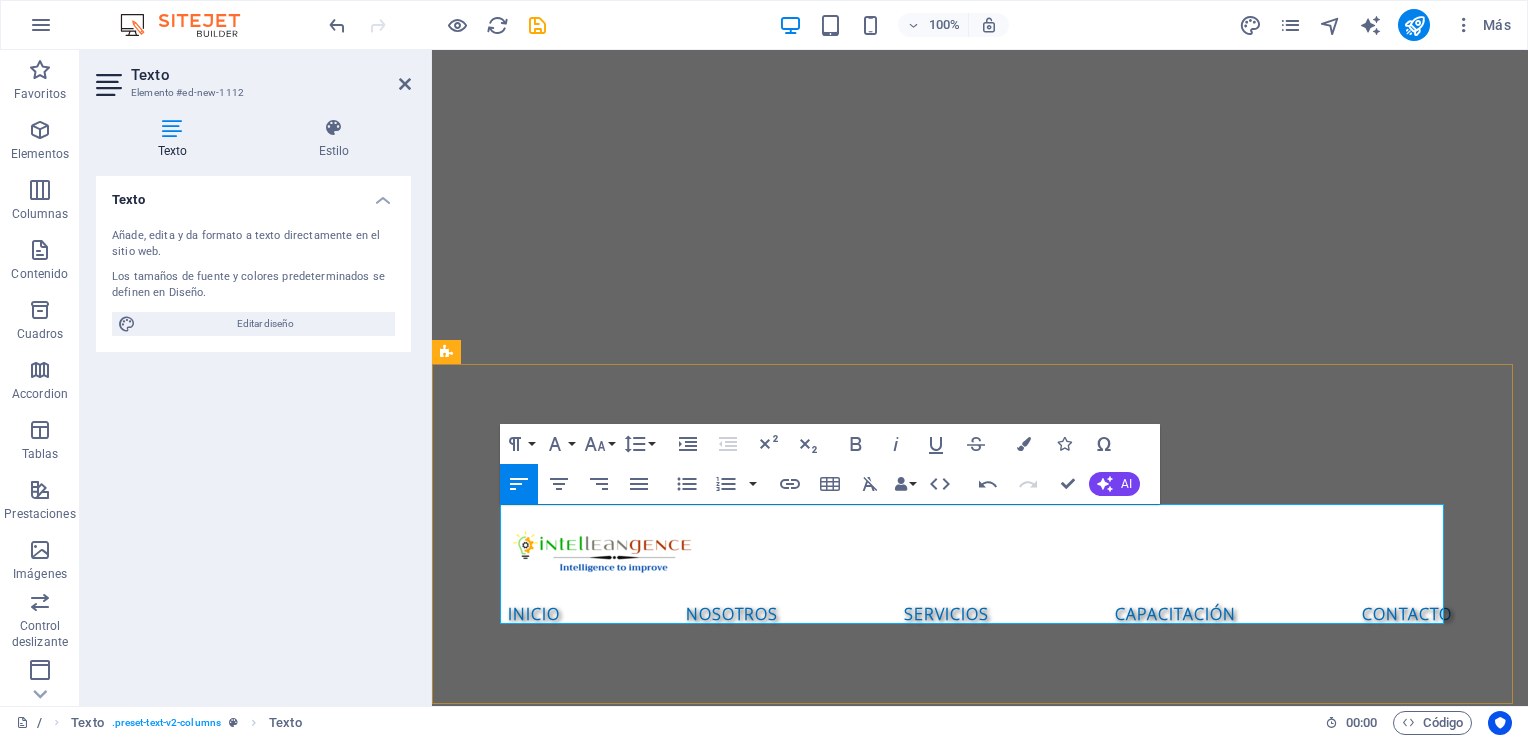 click on "TALLER DE MAPEO DE PROCESOS" at bounding box center (980, 1016) 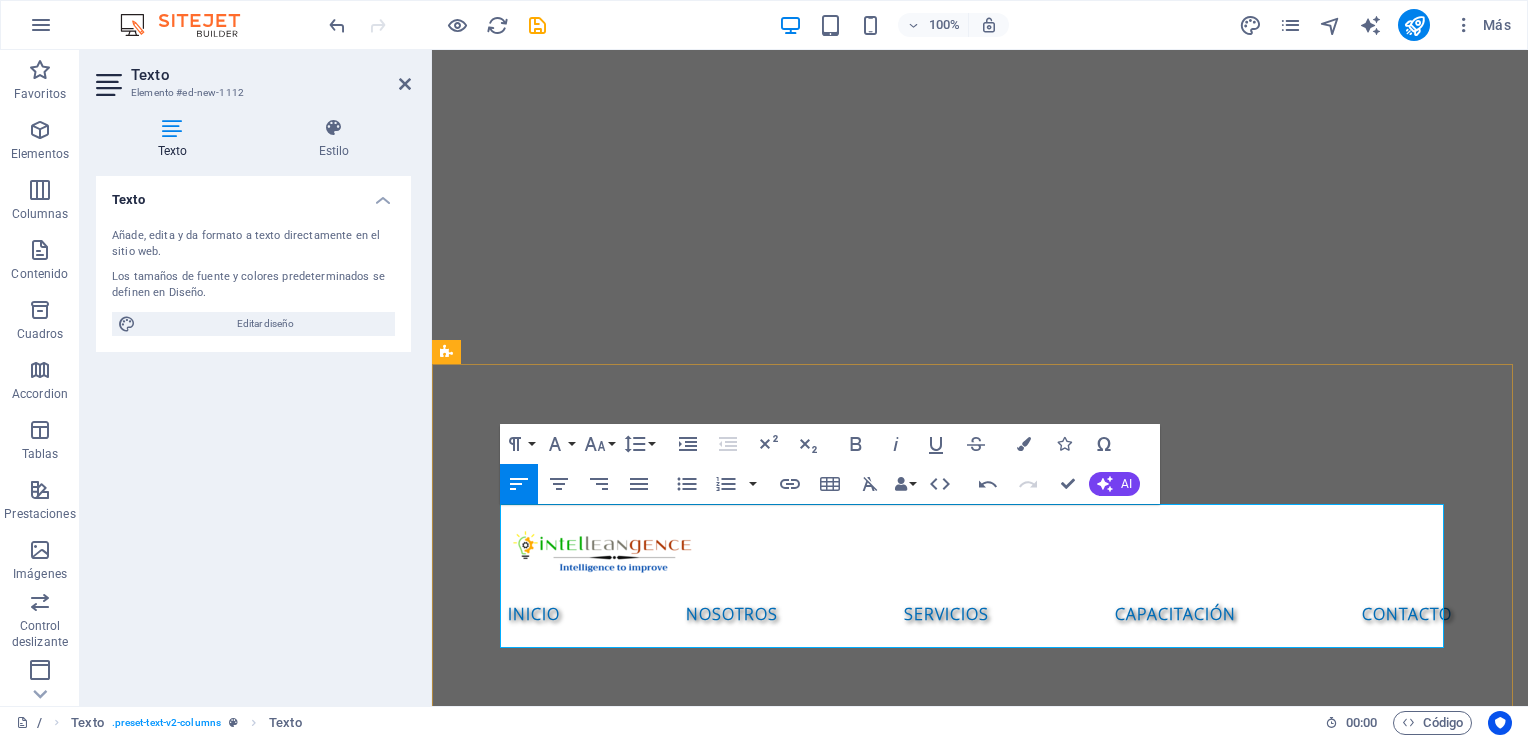 click on "En nuestro Taller Online de Mapeo de Procesos con Microsoft Visio , aprenderás a representar tus flujos de trabajo de forma clara, estratégica y profesional." at bounding box center (980, 1076) 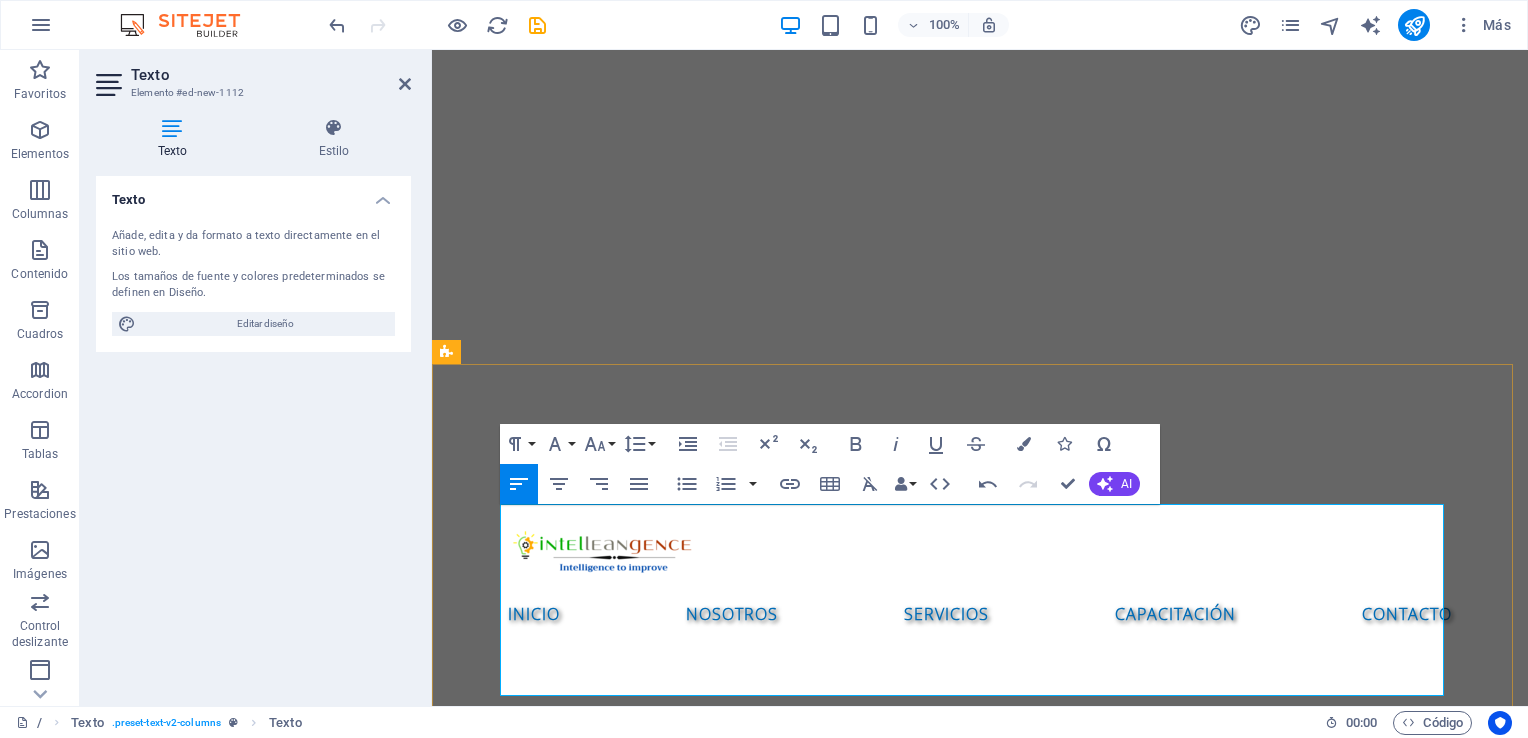 click at bounding box center (980, 1136) 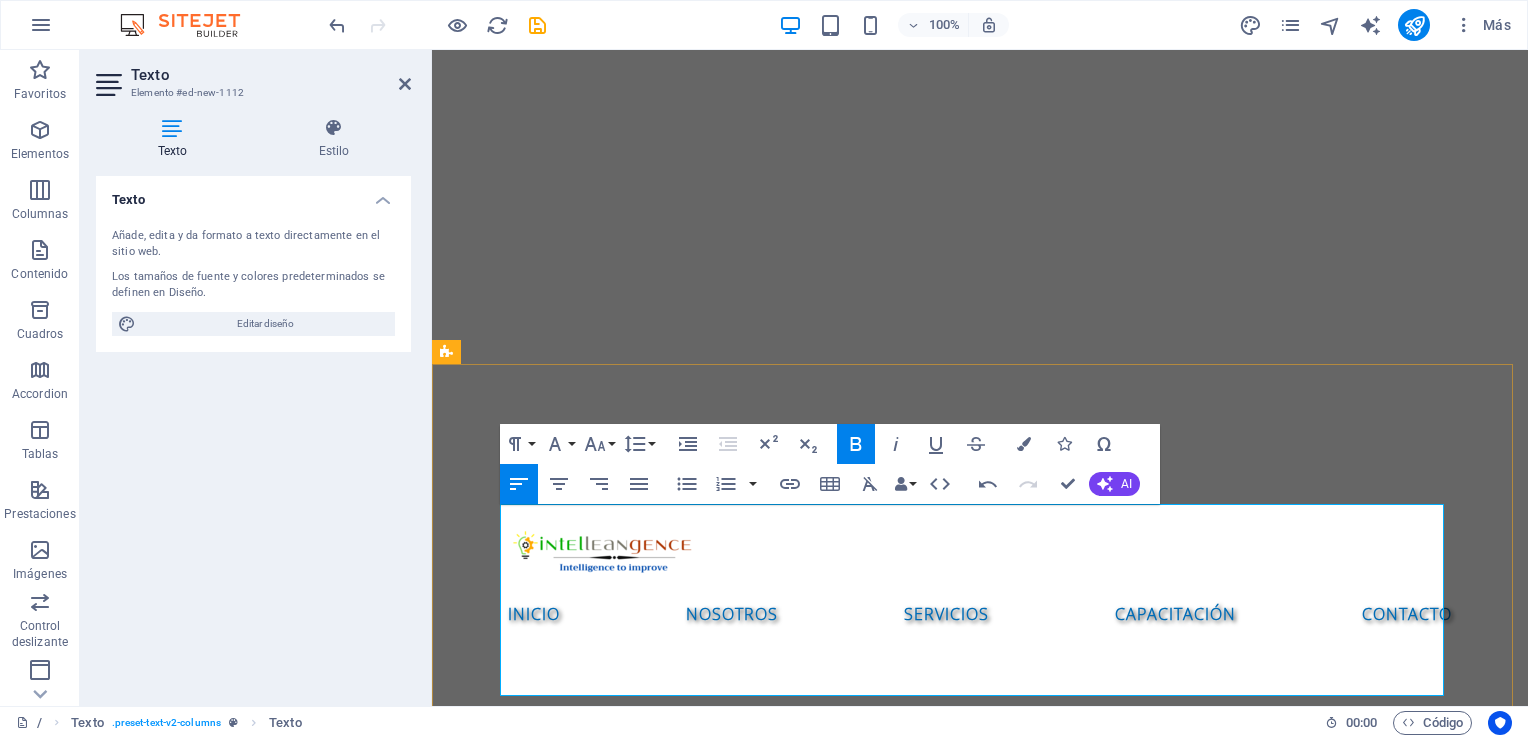click at bounding box center [980, 1112] 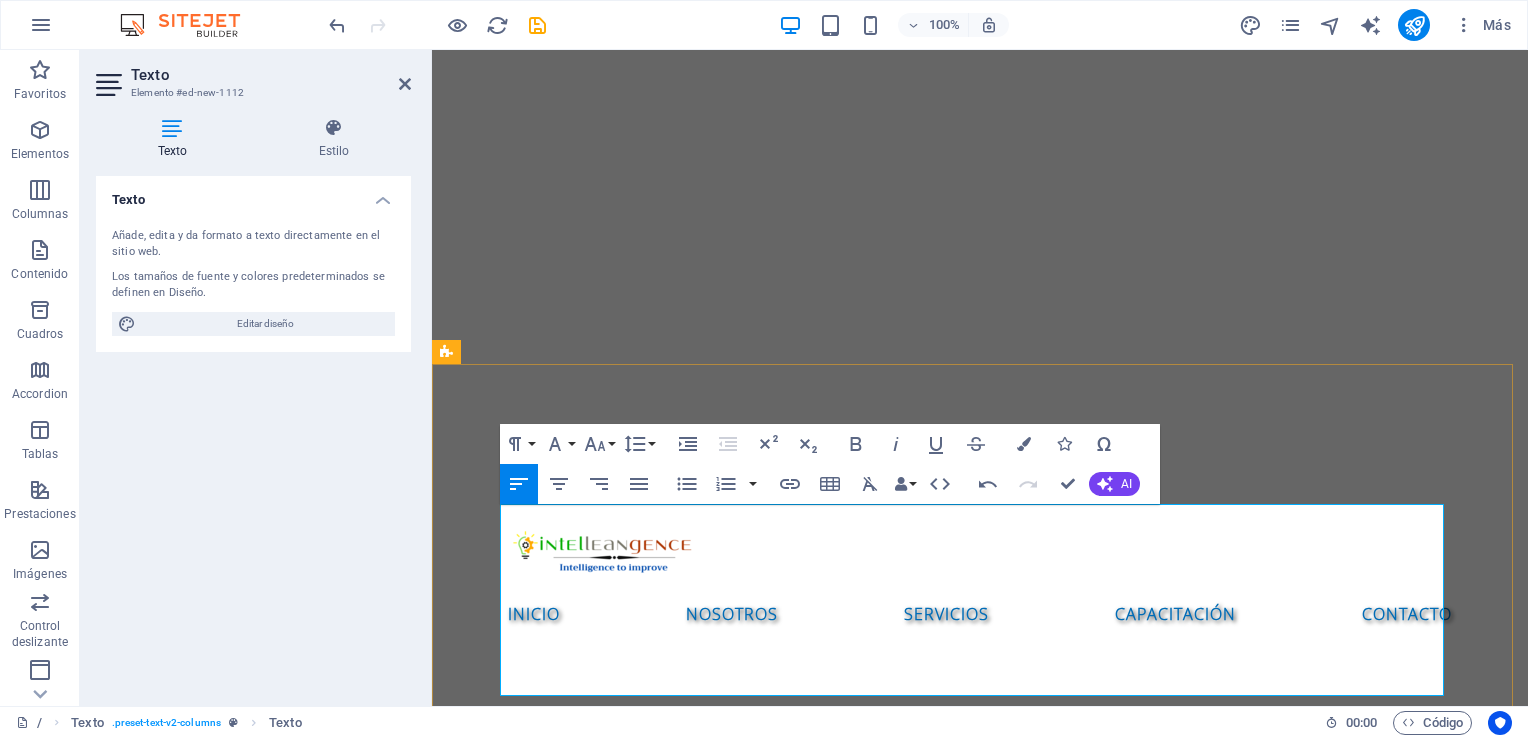 click on "En nuestro Taller Online de Mapeo de Procesos con Microsoft Visio , aprenderás a representar tus flujos de trabajo de forma clara, estratégica y profesional." at bounding box center (980, 1076) 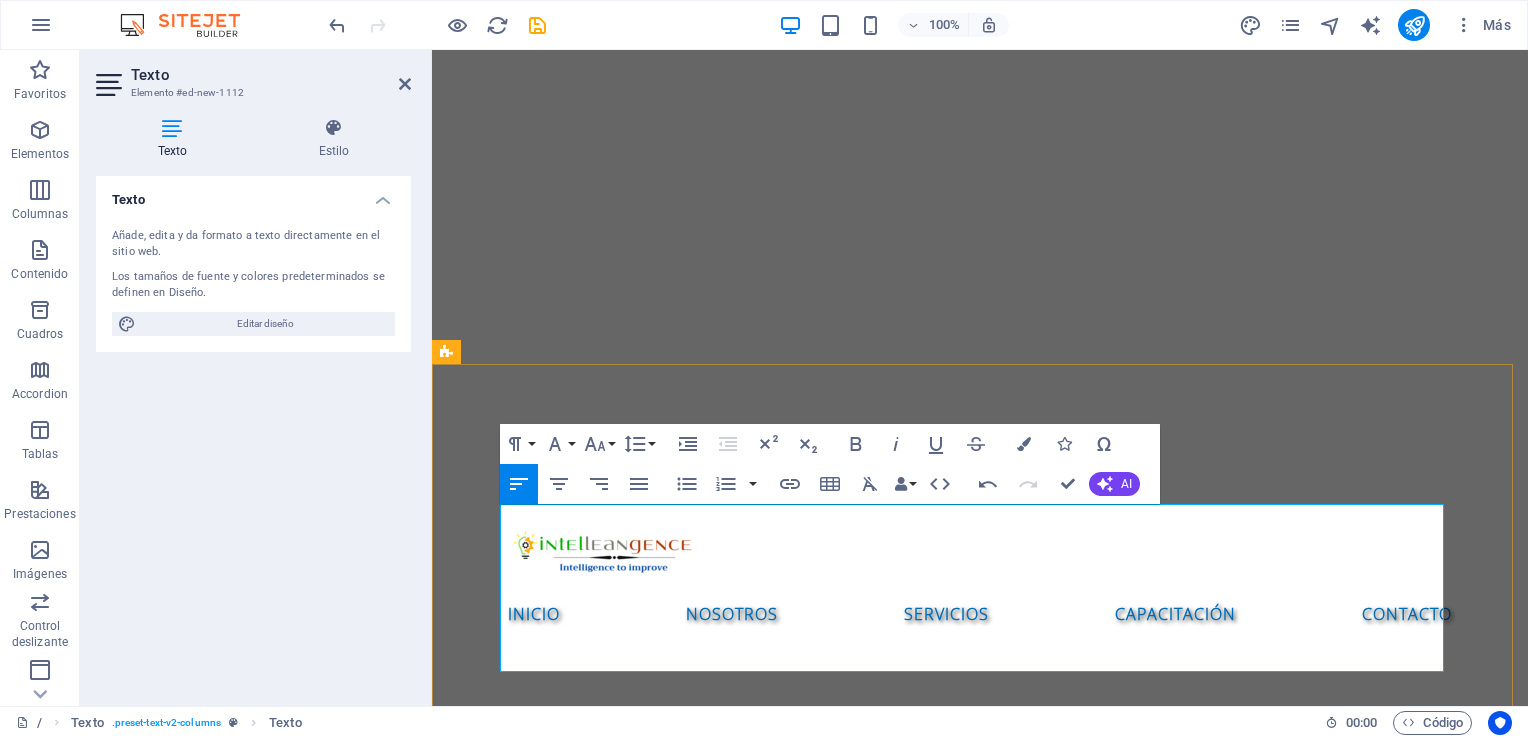 click on "Sabatino [DATE] de [TIME] (tiempo Centro de México)" at bounding box center [980, 1112] 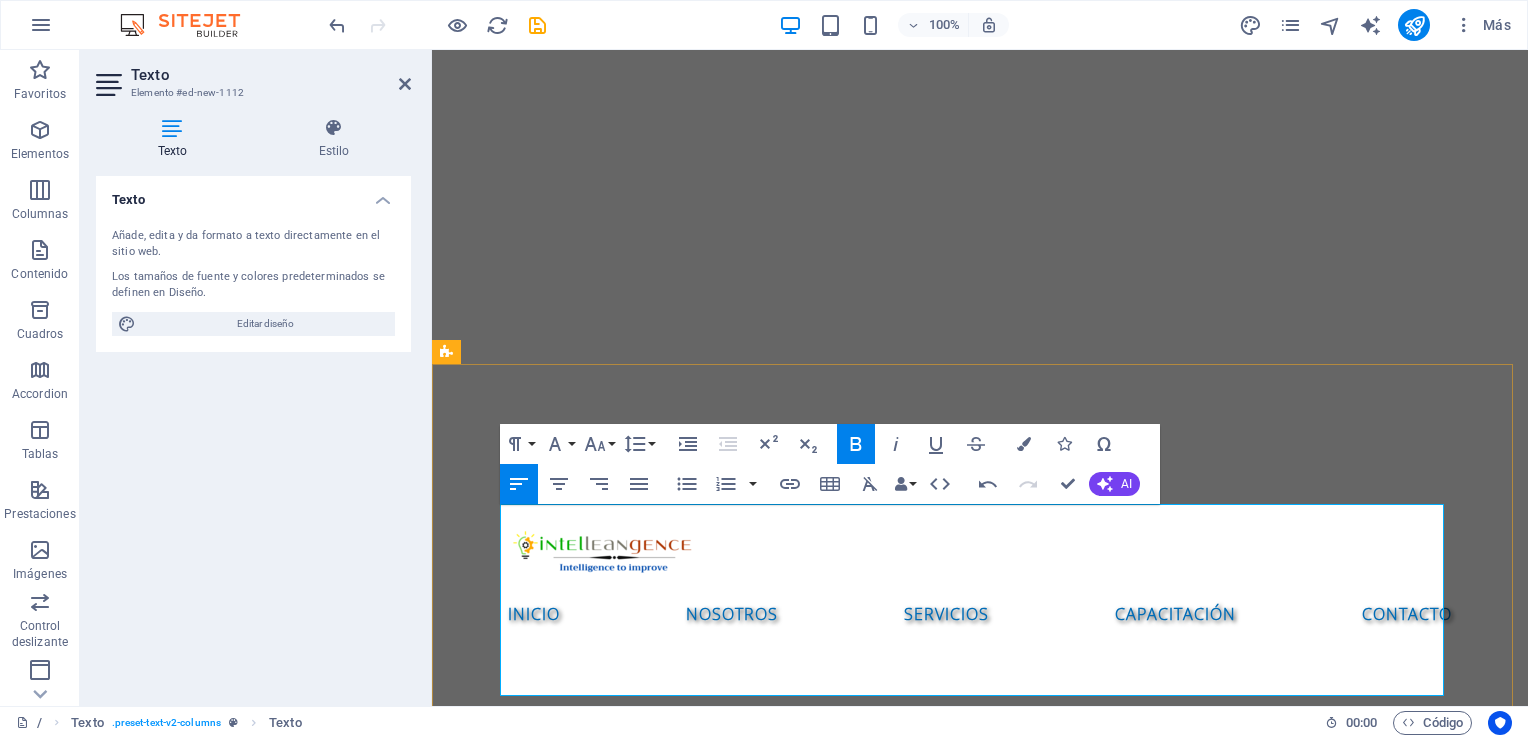 click on "Sabatino [DATE] de [TIME] (tiempo Centro de México)" at bounding box center (980, 1112) 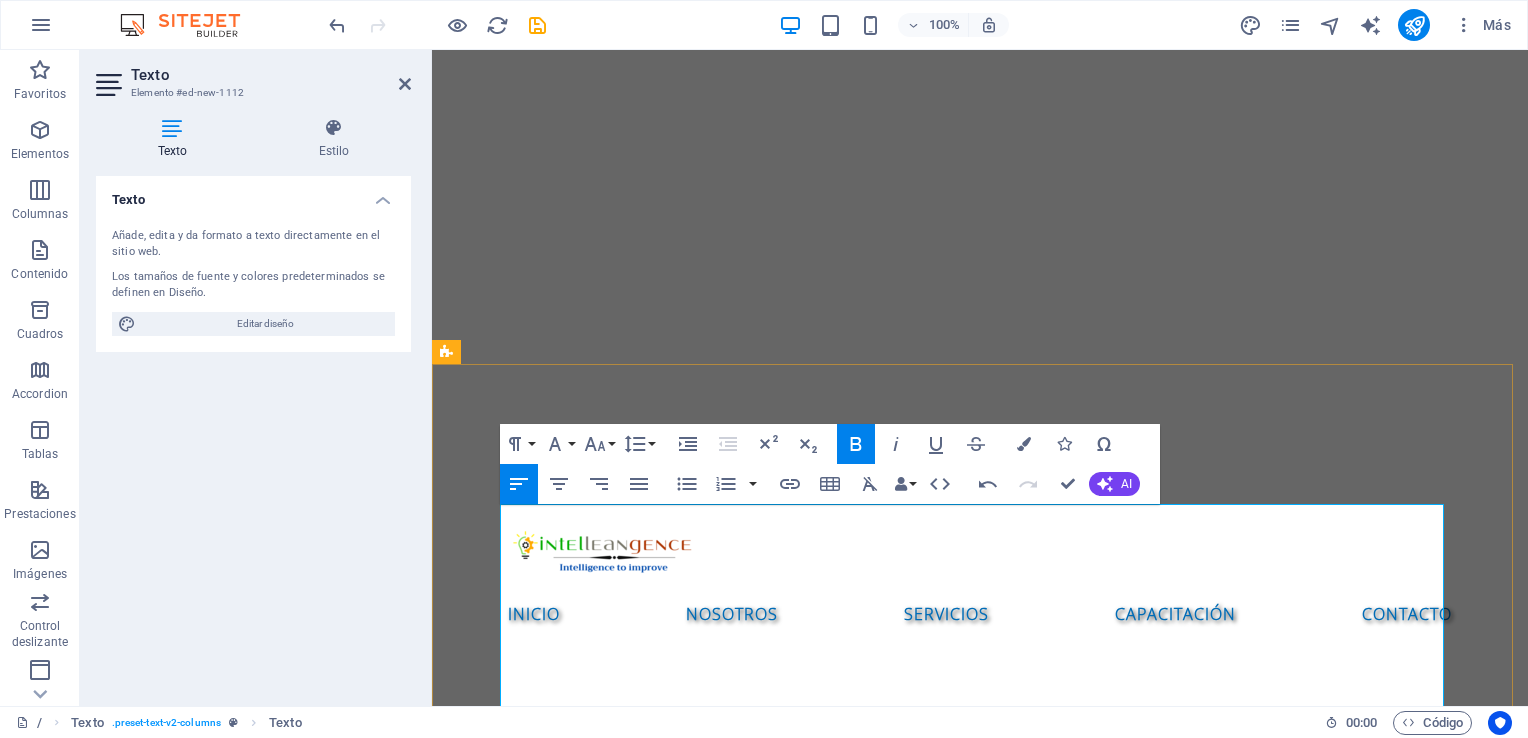 click on "Sabatino [DATE] de [TIME] (tiempo Centro de México)" at bounding box center (782, 1064) 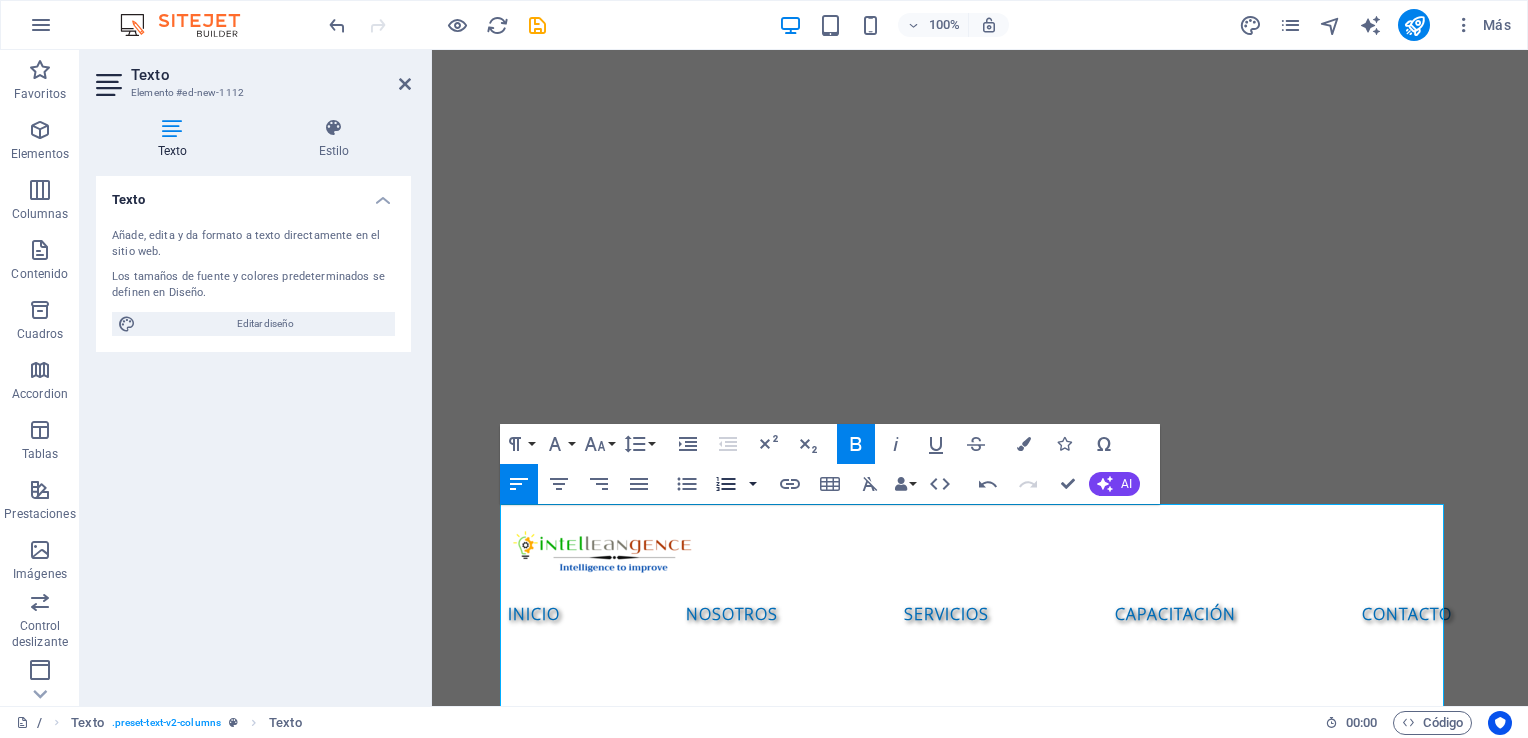 click at bounding box center [753, 484] 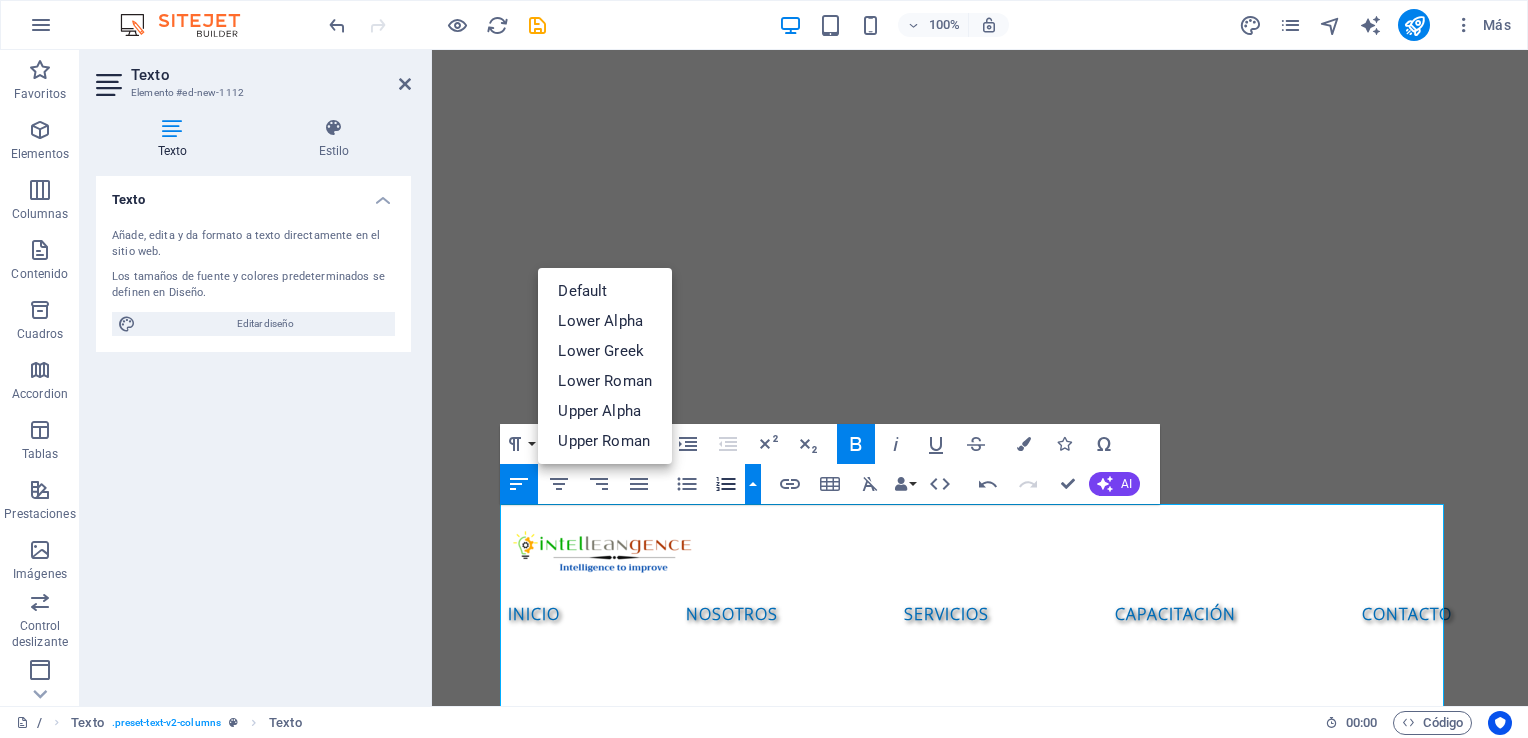 click at bounding box center (753, 484) 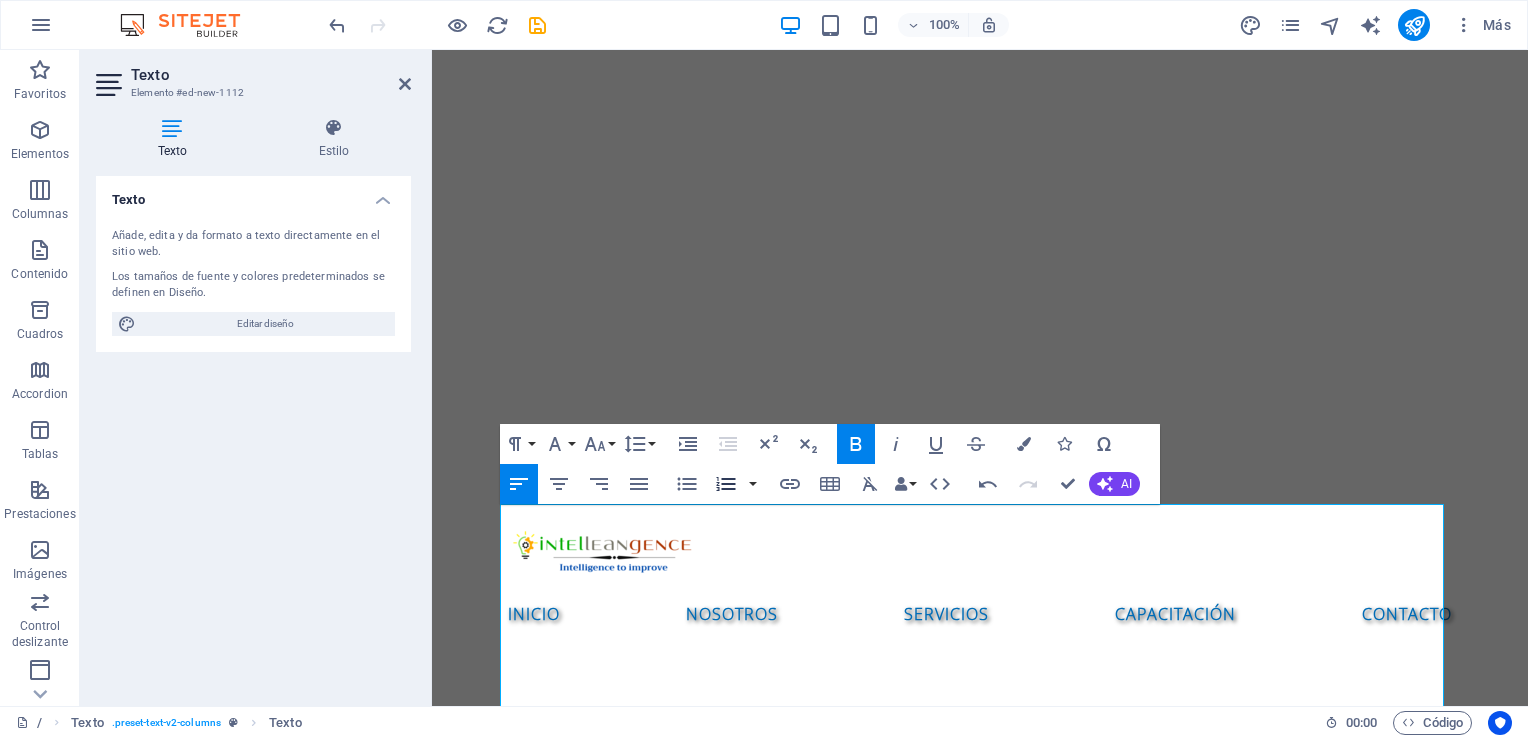 click 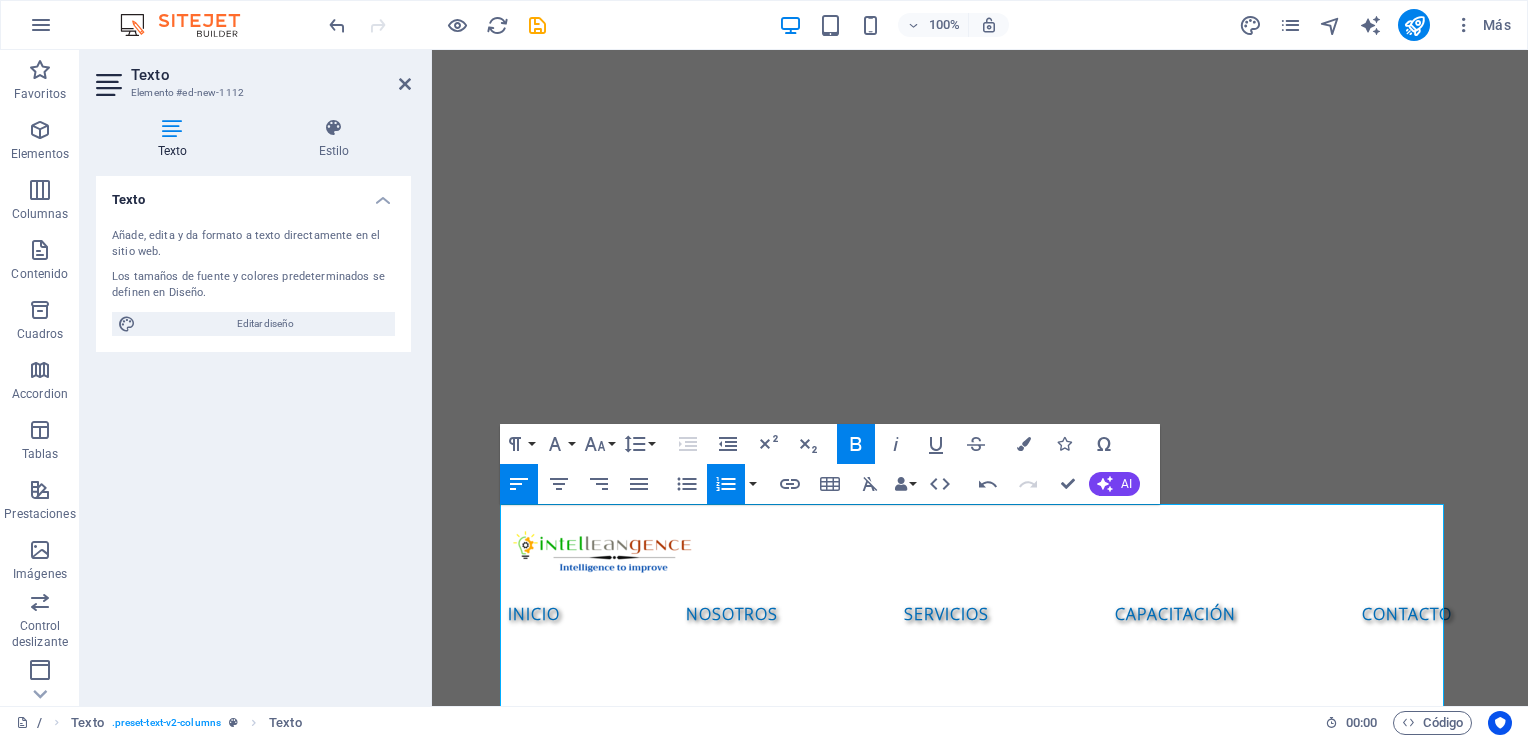 click 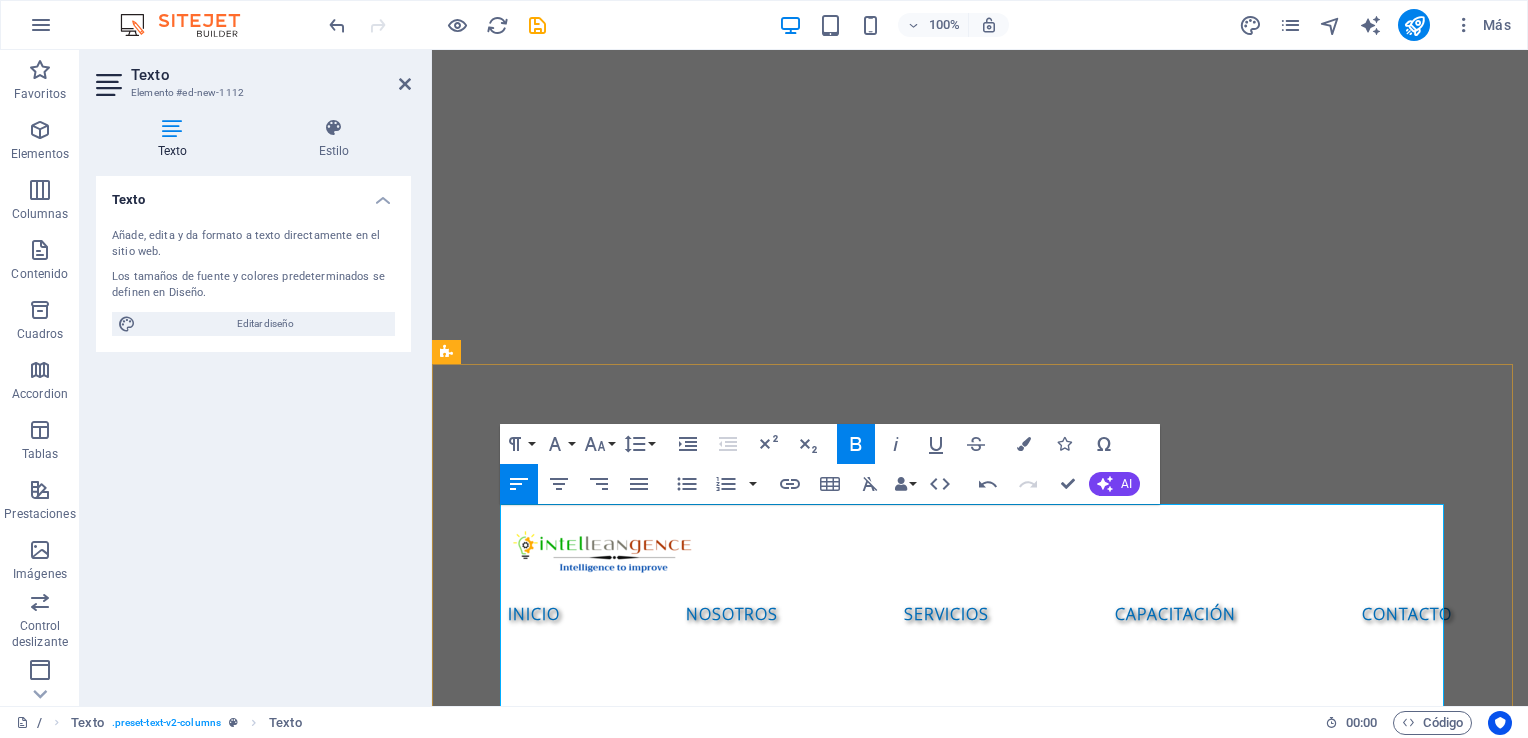 drag, startPoint x: 779, startPoint y: 522, endPoint x: 500, endPoint y: 514, distance: 279.1147 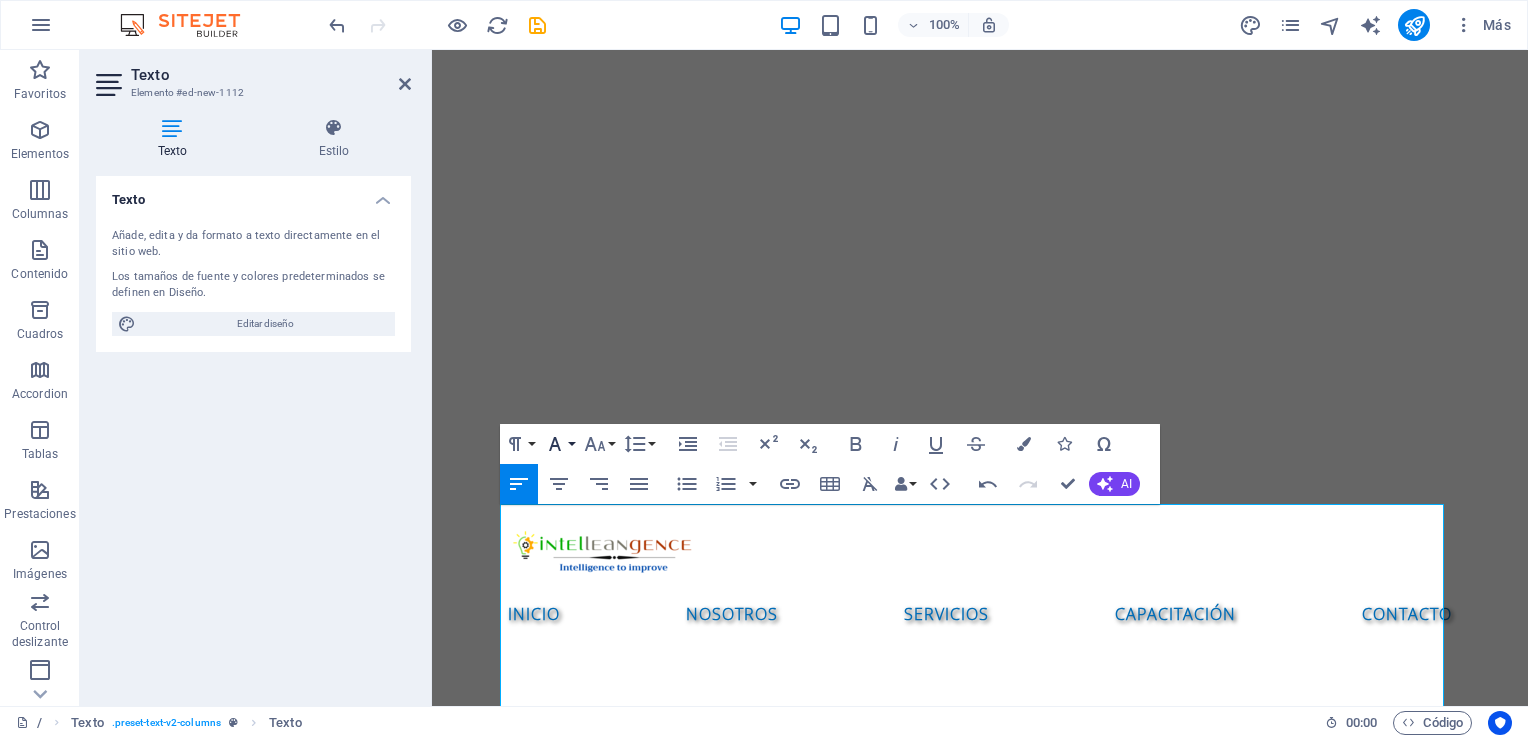 click on "Font Family" at bounding box center (559, 444) 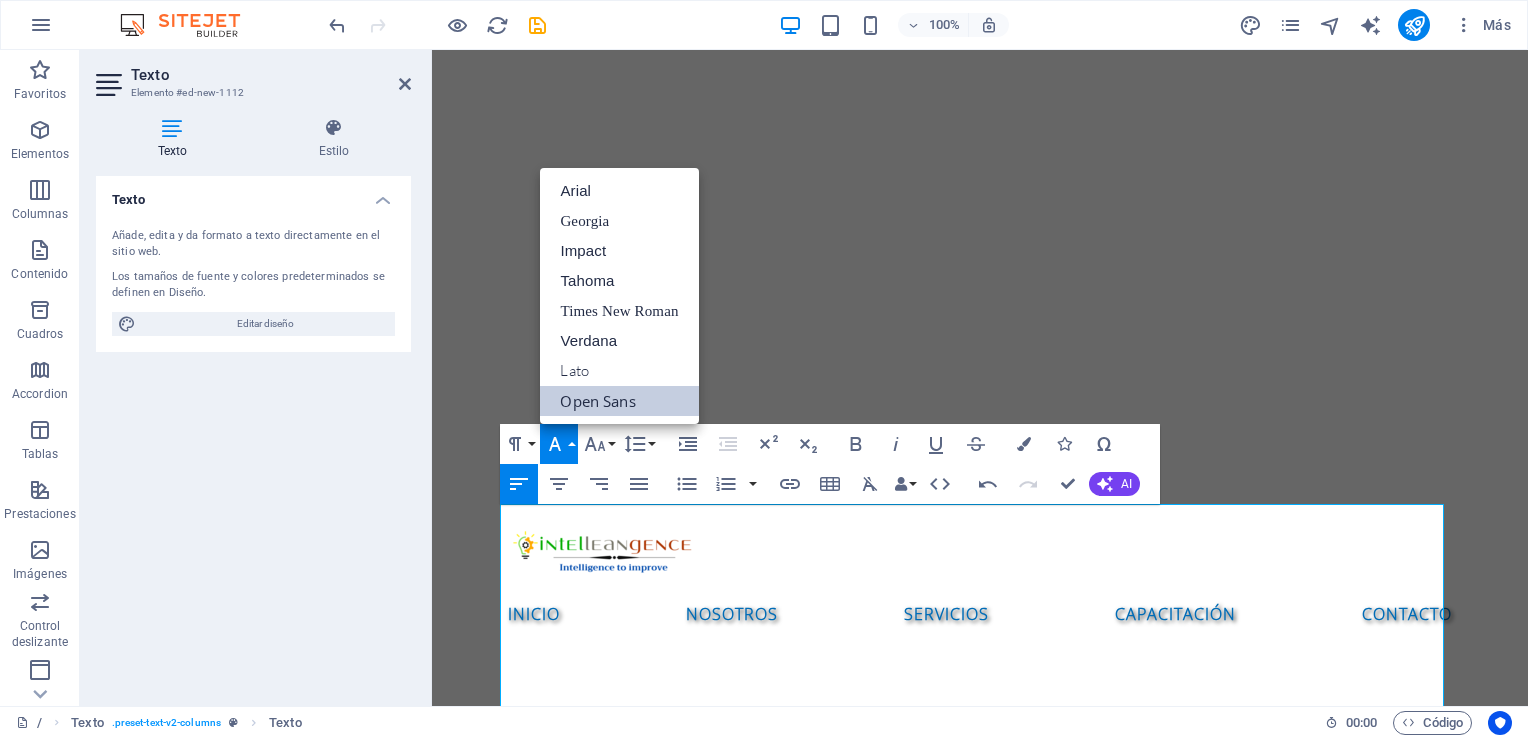 scroll, scrollTop: 0, scrollLeft: 0, axis: both 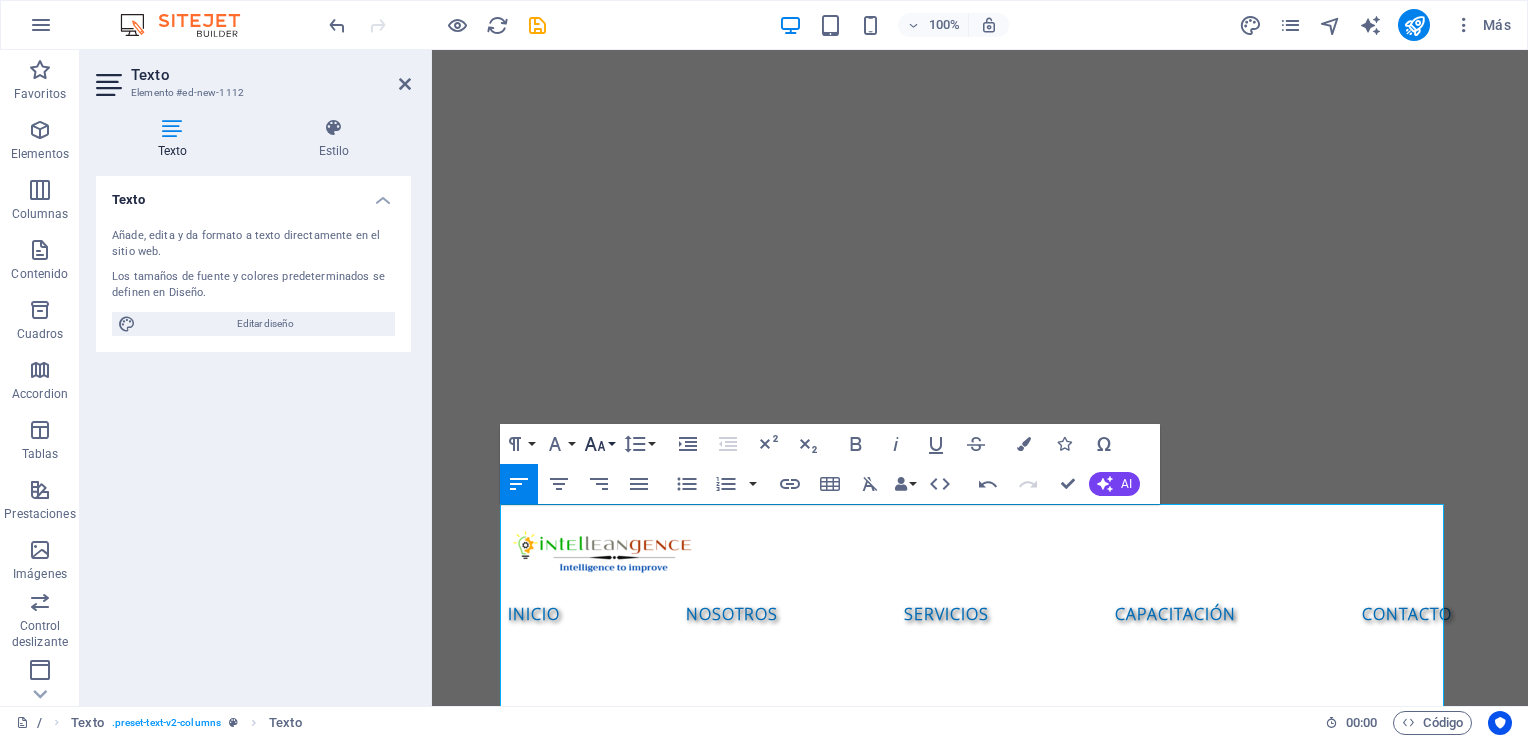 click 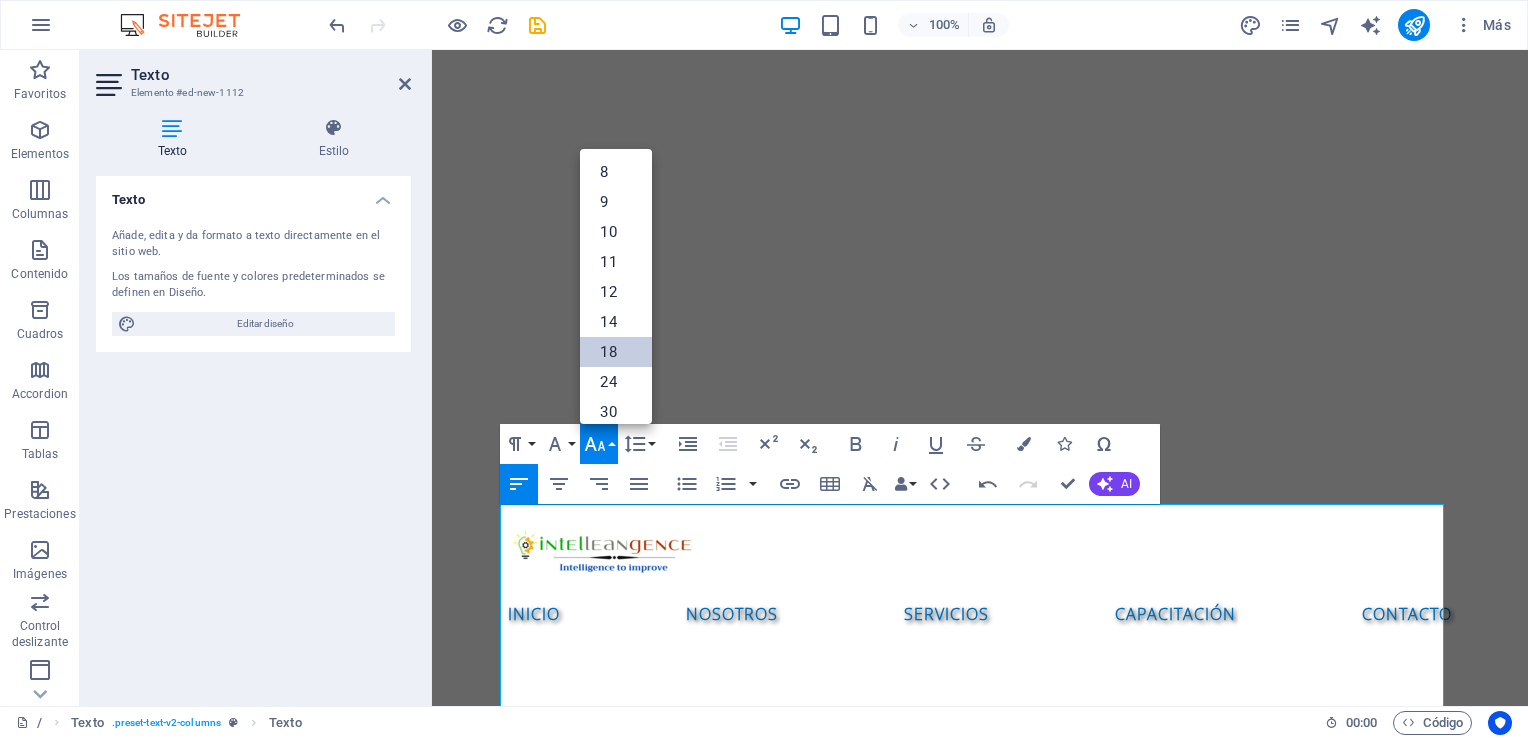 click on "18" at bounding box center (616, 352) 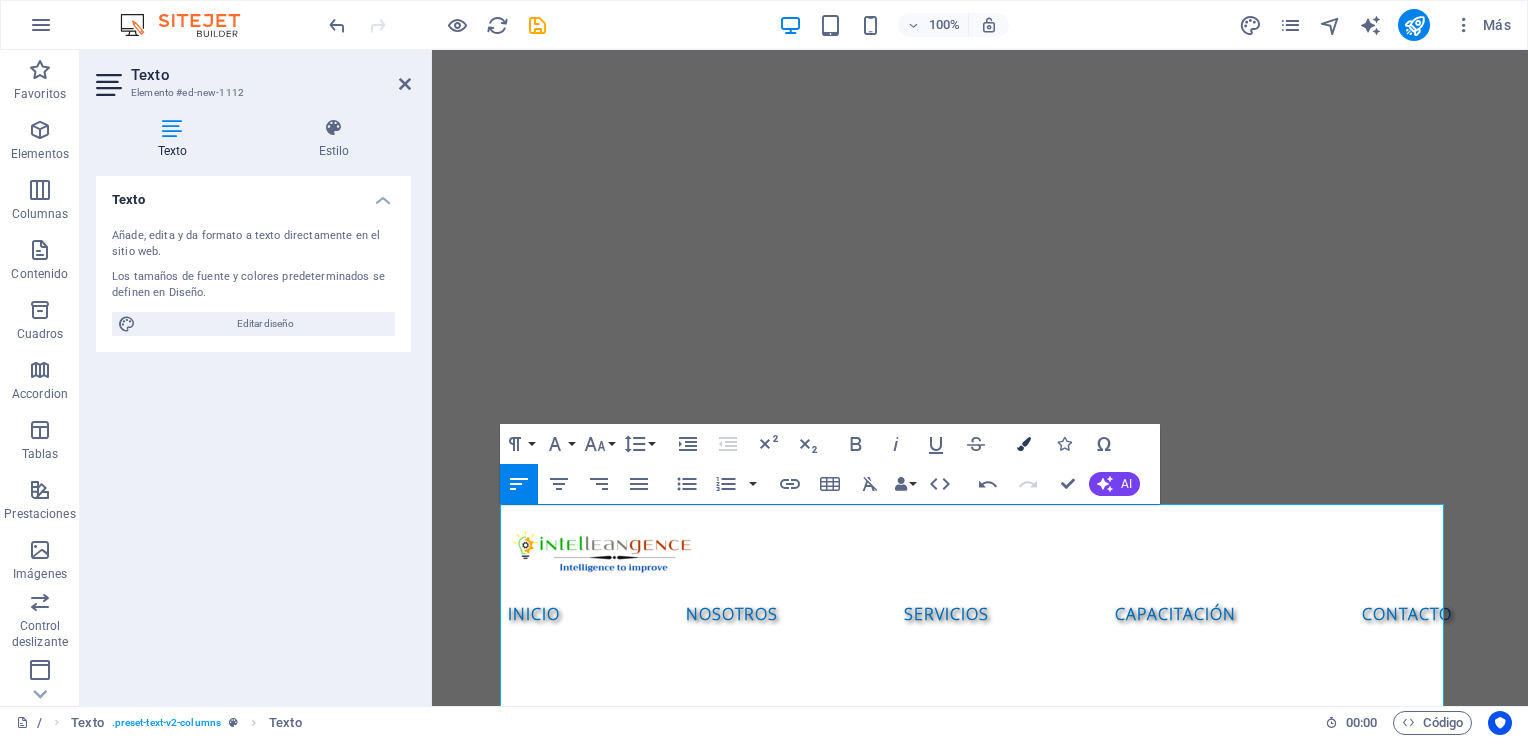 click at bounding box center (1024, 444) 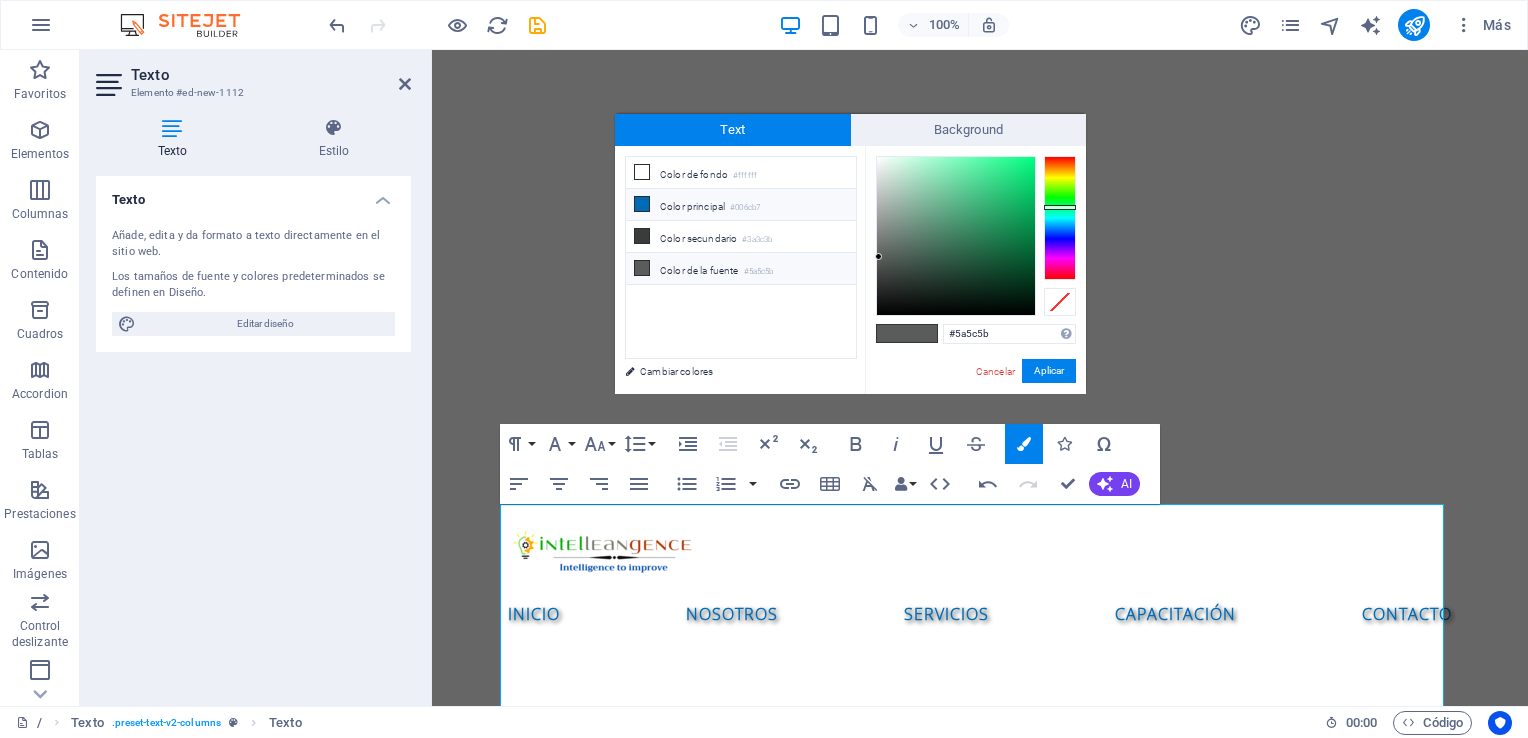 click at bounding box center [642, 204] 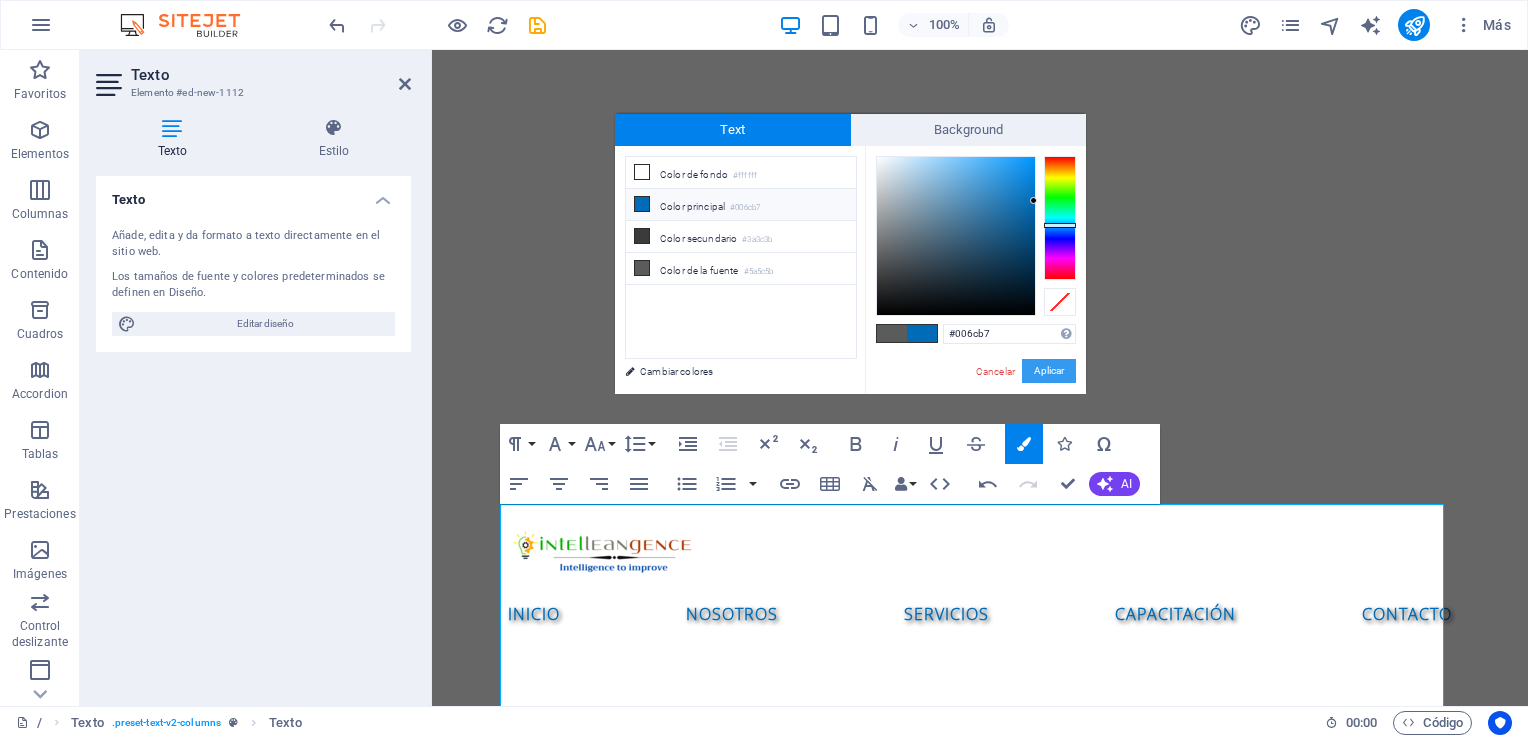 click on "Aplicar" at bounding box center [1049, 371] 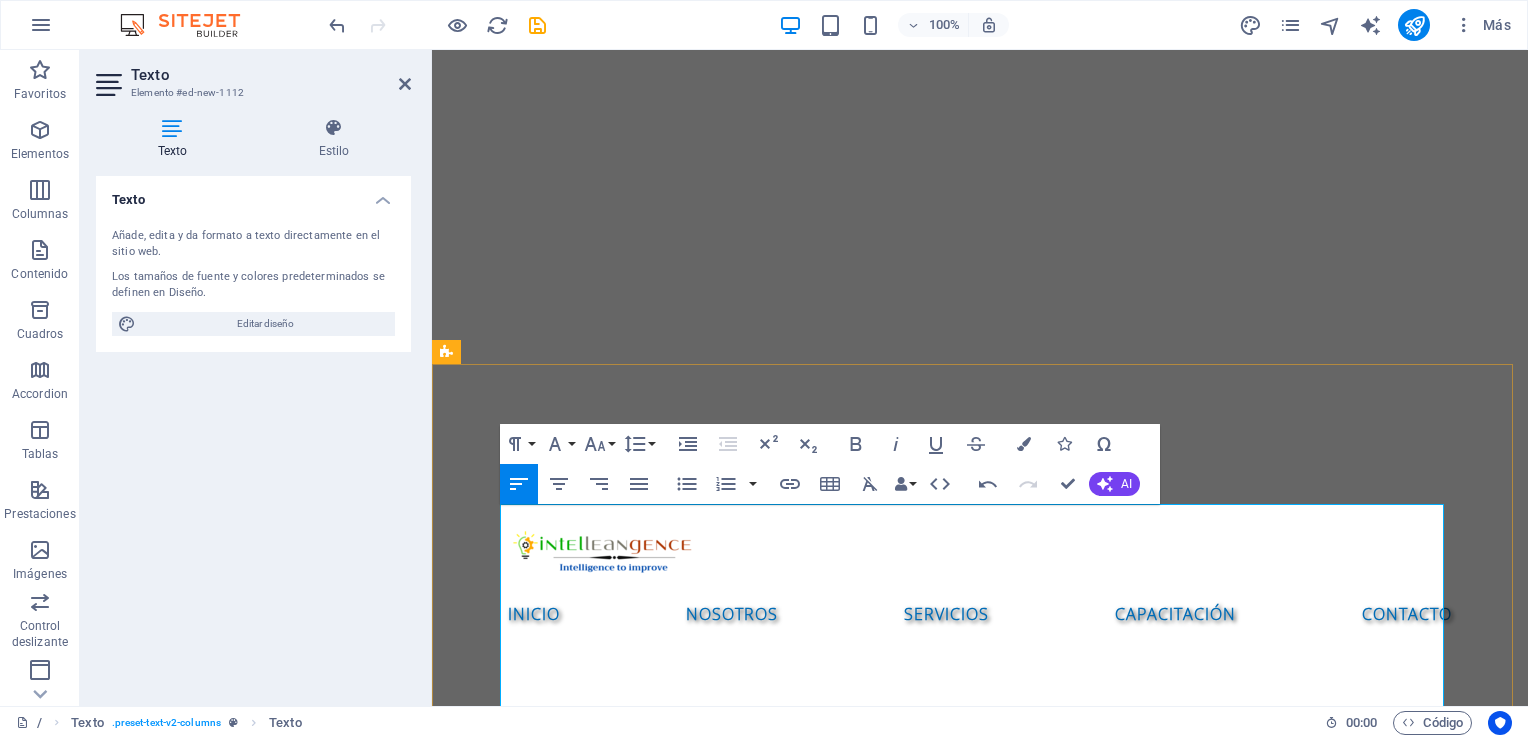 click at bounding box center [980, 1187] 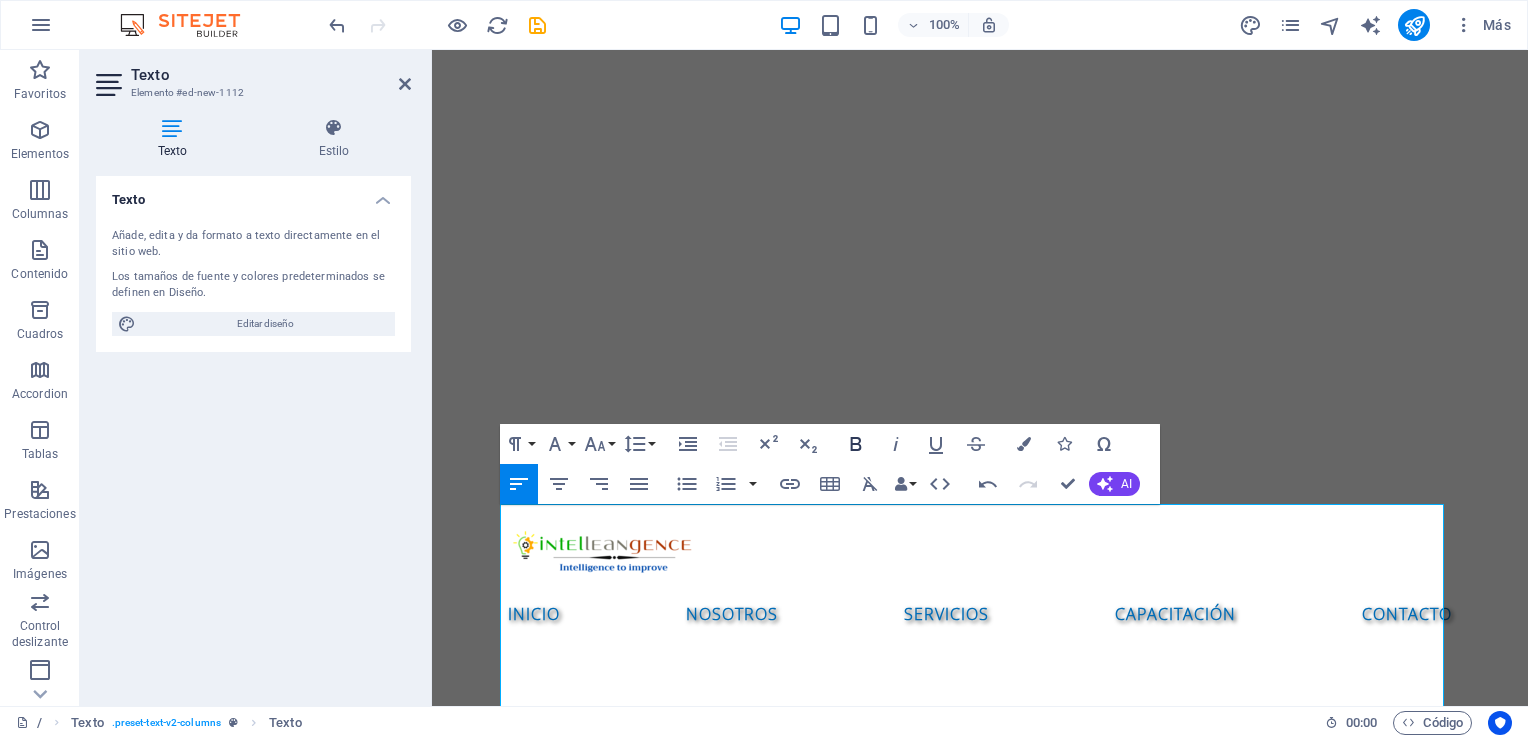 click on "Bold" at bounding box center (856, 444) 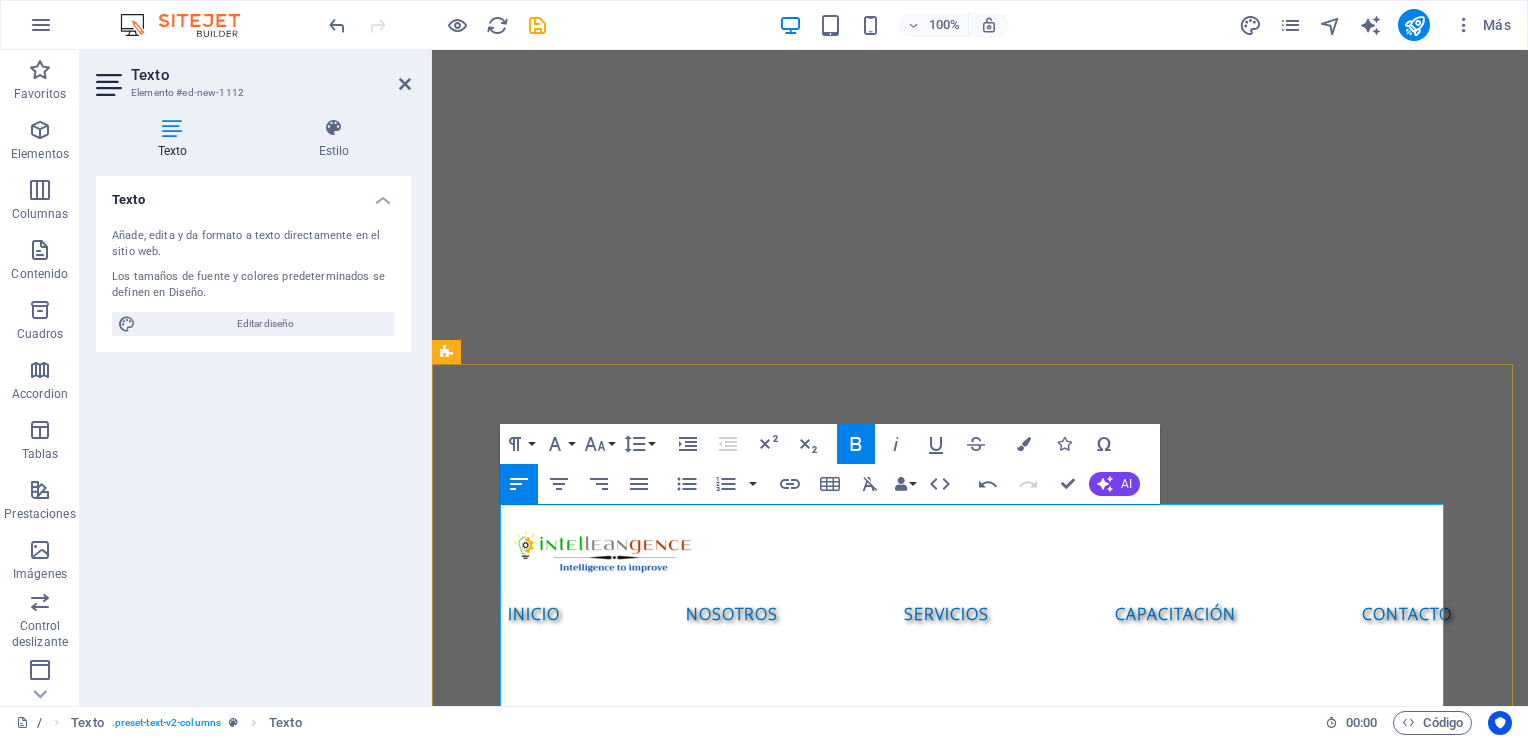 click at bounding box center [980, 1187] 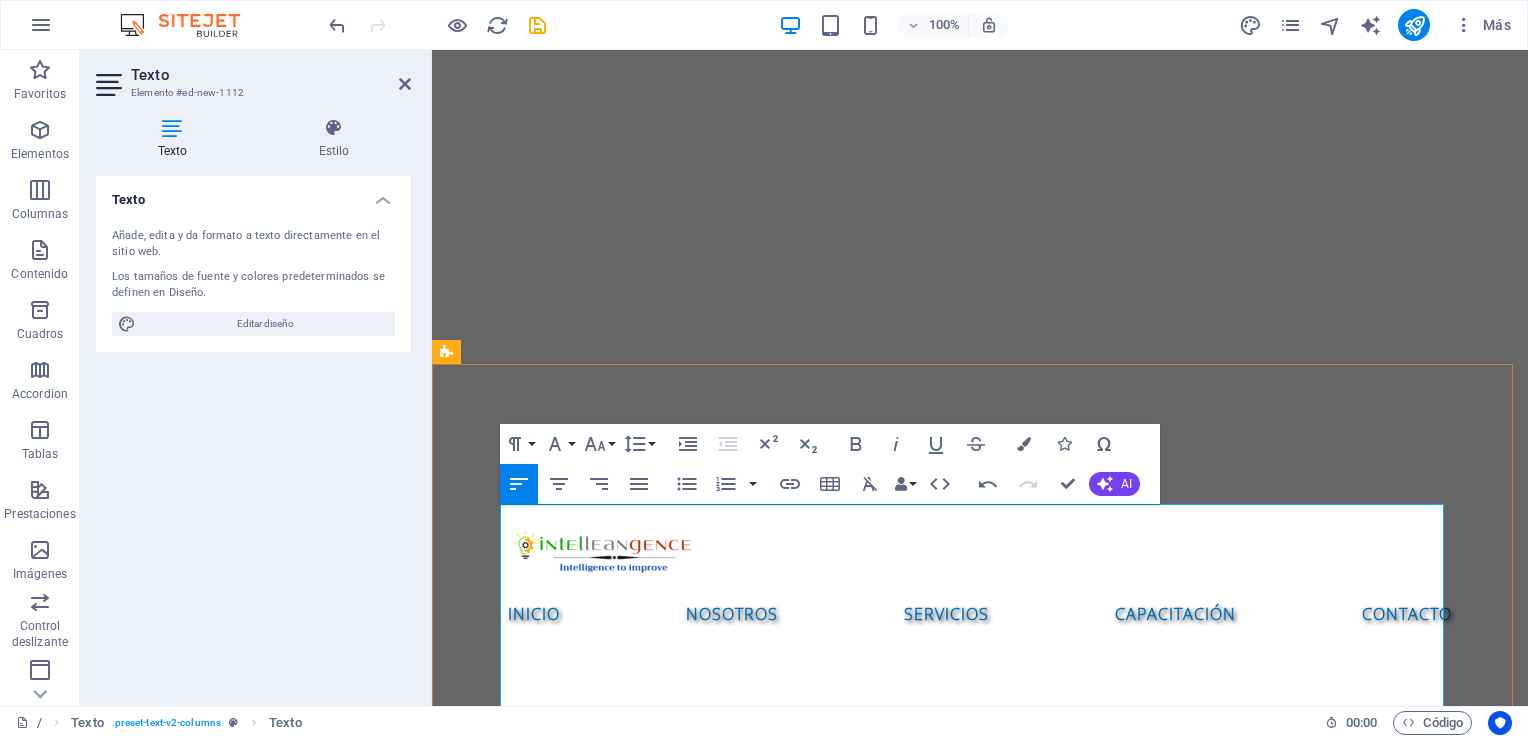 click on "​Martes [DATE], Miércoles [DATE] y Jueves [DATE] de [MONTH] de 2025 de [TIME] a [TIME] horas (tiempo Centro de México)" at bounding box center (980, 1139) 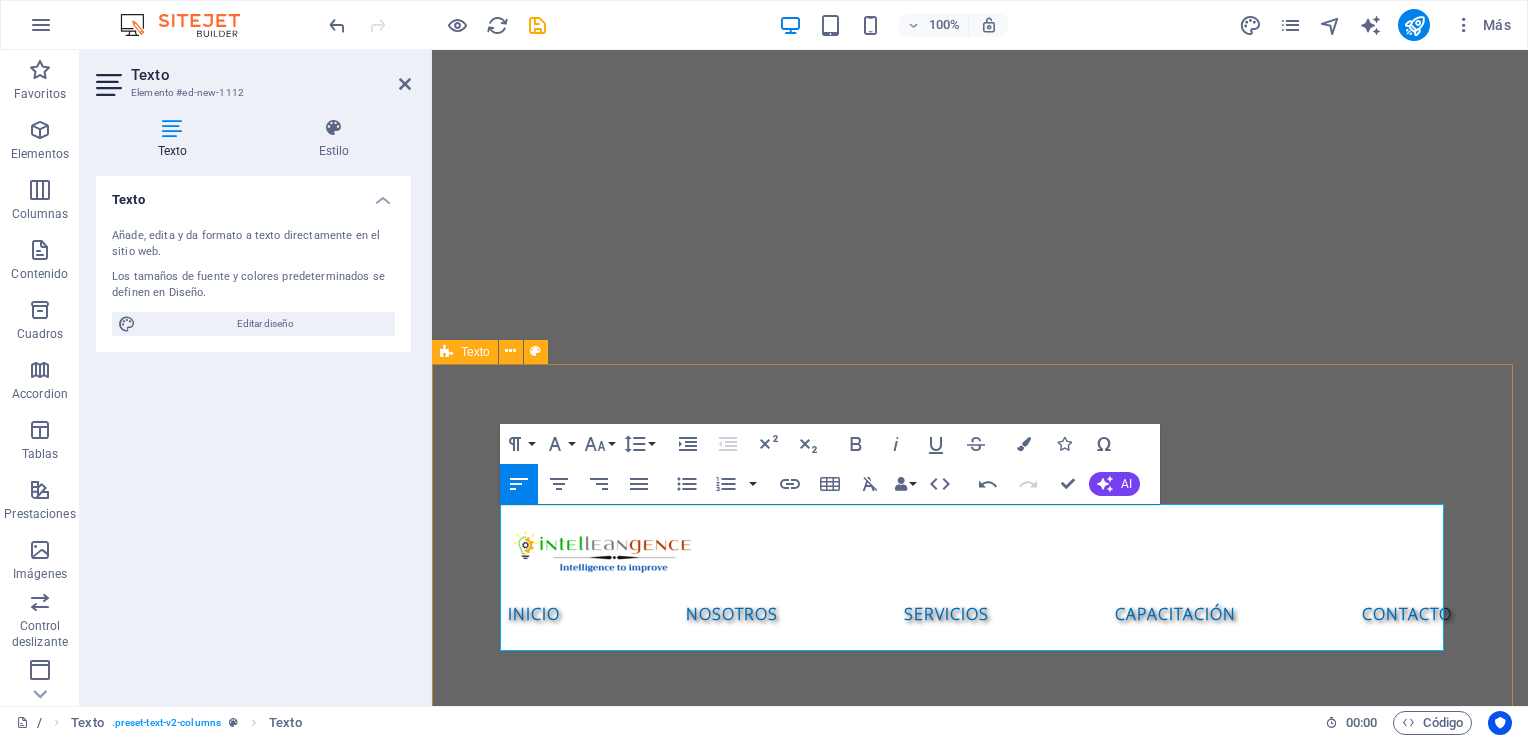click on "Proximos cursos TALLER DE MAPEO DE PROCESOS En nuestro Taller Online de Mapeo de Procesos con Microsoft Visio , aprenderás a representar tus flujos de trabajo de forma clara, estratégica y profesional. Sabatino [DATE] de [TIME] (tiempo Centro de México) Martes [DATE], Miércoles [DATE] y Jueves [DATE] de [TIME] (tiempo Centro de México)" at bounding box center [980, 1047] 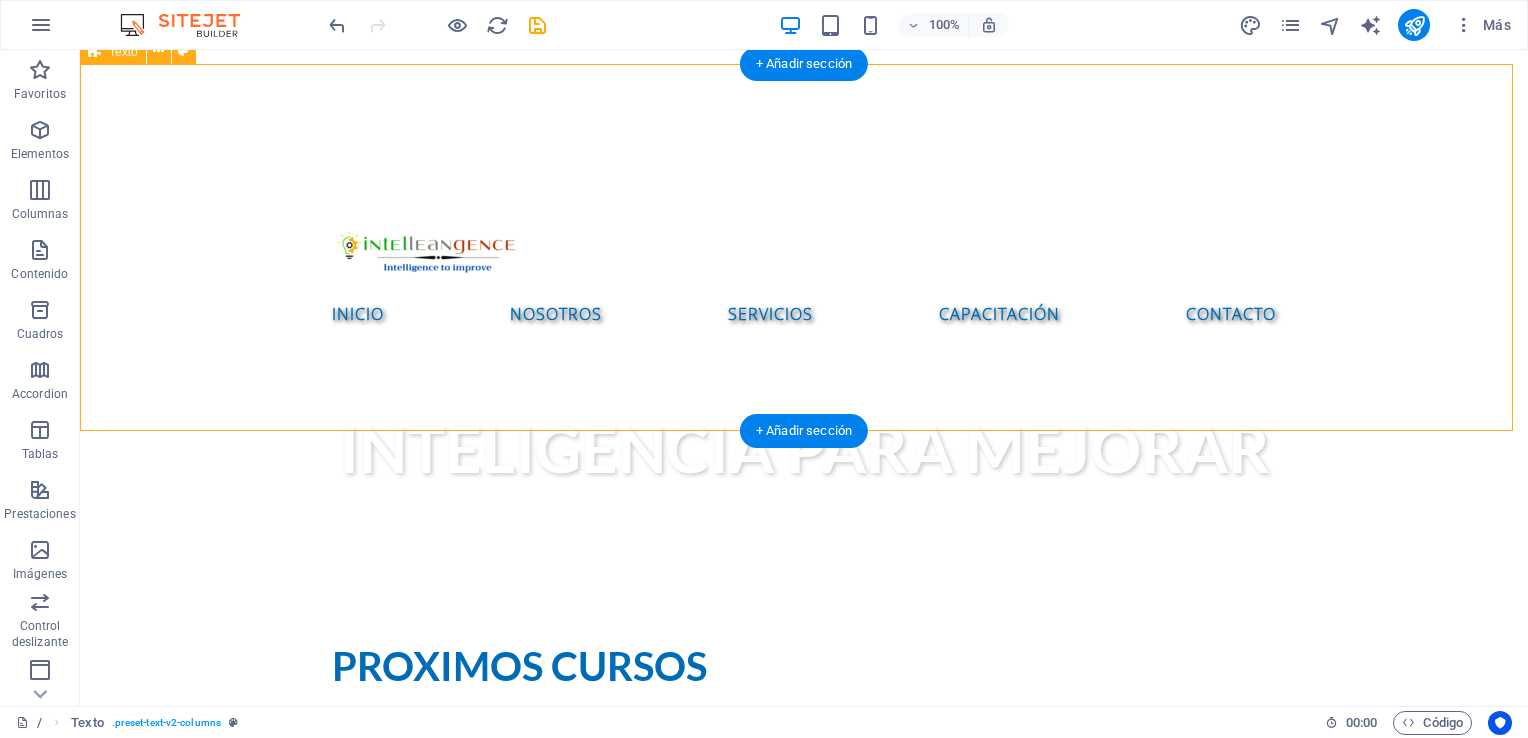 scroll, scrollTop: 400, scrollLeft: 0, axis: vertical 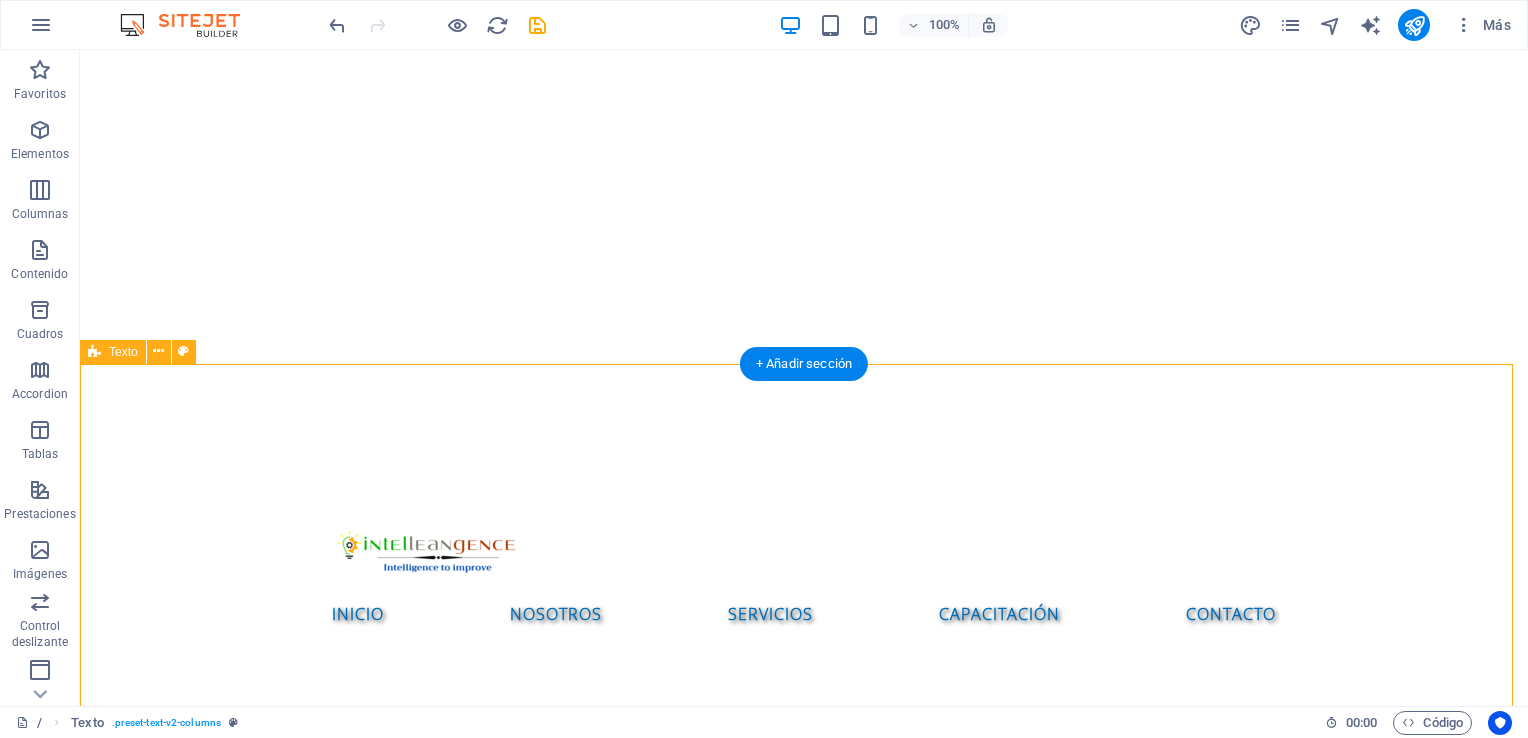 click on "Proximos cursos TALLER DE MAPEO DE PROCESOS En nuestro Taller Online de Mapeo de Procesos con Microsoft Visio , aprenderás a representar tus flujos de trabajo de forma clara, estratégica y profesional. Sabatino [DATE] de [TIME] (tiempo Centro de México) Martes [DATE], Miércoles [DATE] y Jueves [DATE] de [TIME] (tiempo Centro de México)" at bounding box center [804, 1047] 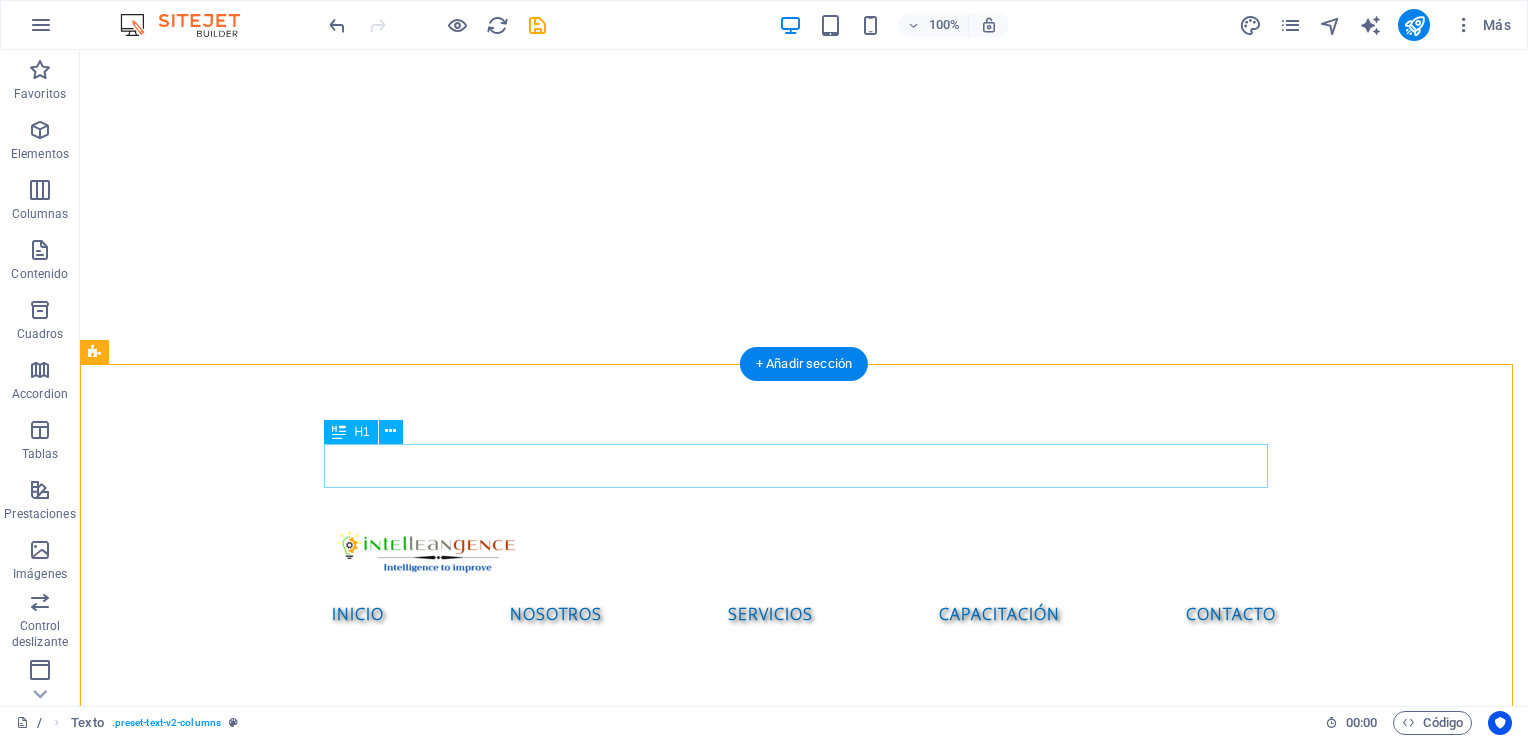 click on "Proximos cursos" at bounding box center (804, 966) 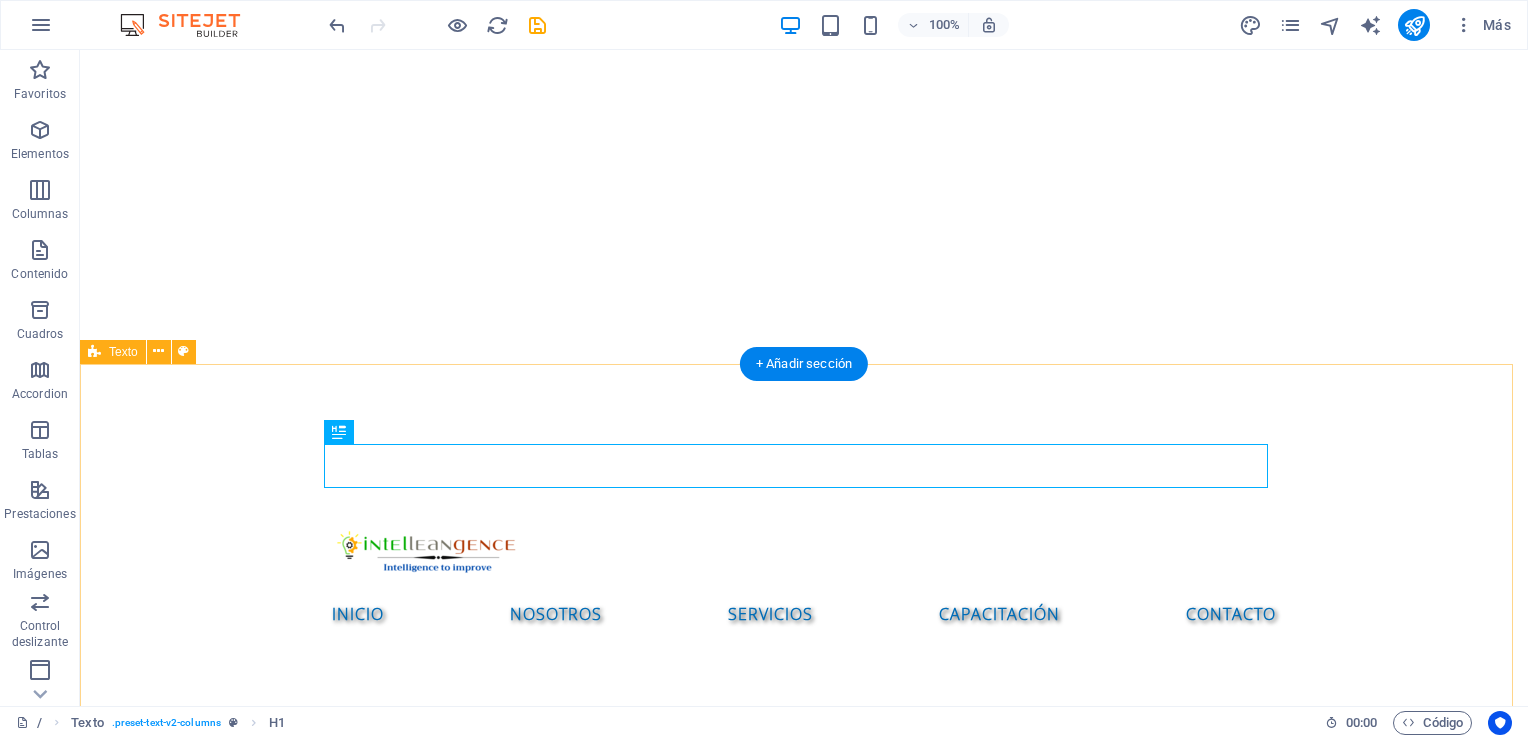 click on "Proximos cursos TALLER DE MAPEO DE PROCESOS En nuestro Taller Online de Mapeo de Procesos con Microsoft Visio , aprenderás a representar tus flujos de trabajo de forma clara, estratégica y profesional. Sabatino [DATE] de [TIME] (tiempo Centro de México) Martes [DATE], Miércoles [DATE] y Jueves [DATE] de [TIME] (tiempo Centro de México)" at bounding box center (804, 1047) 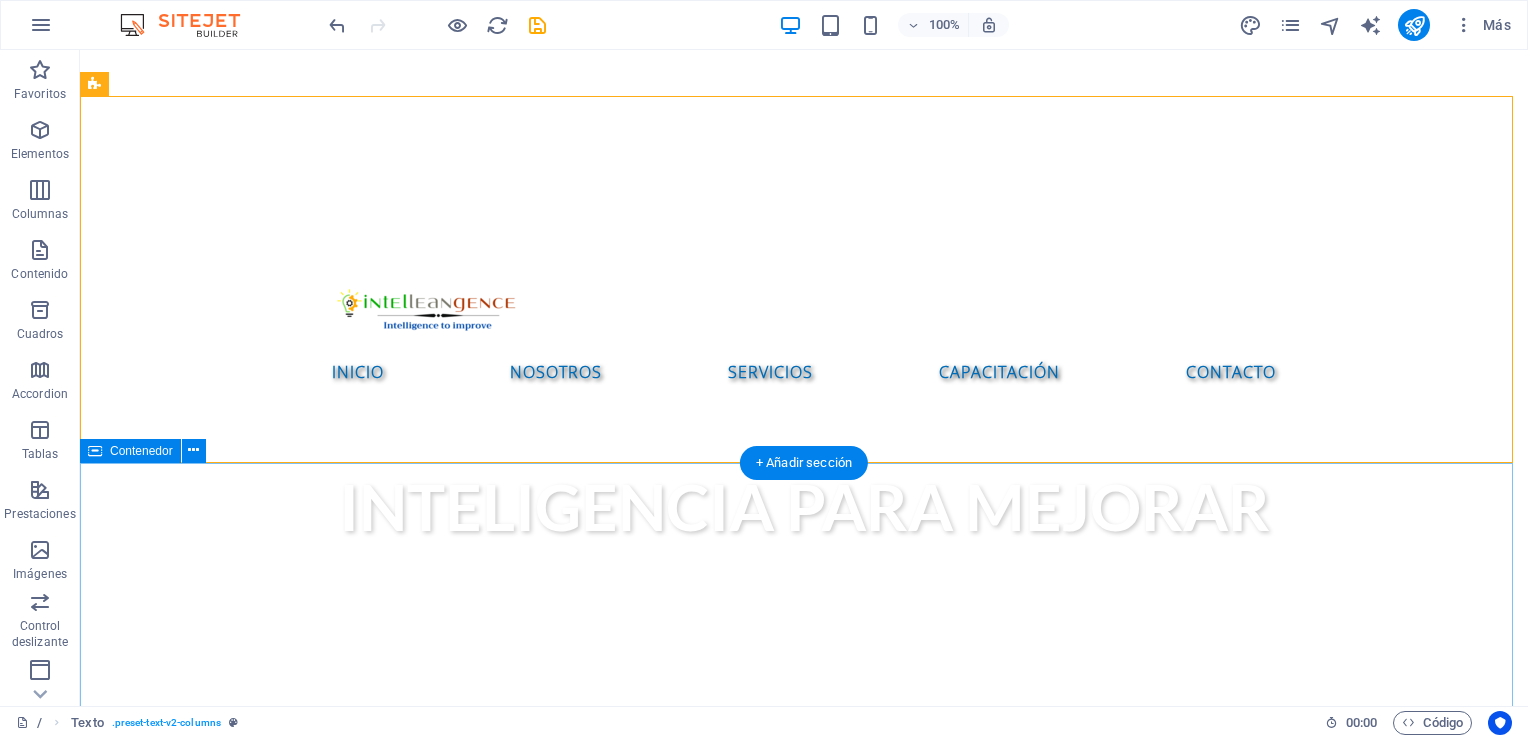 scroll, scrollTop: 700, scrollLeft: 0, axis: vertical 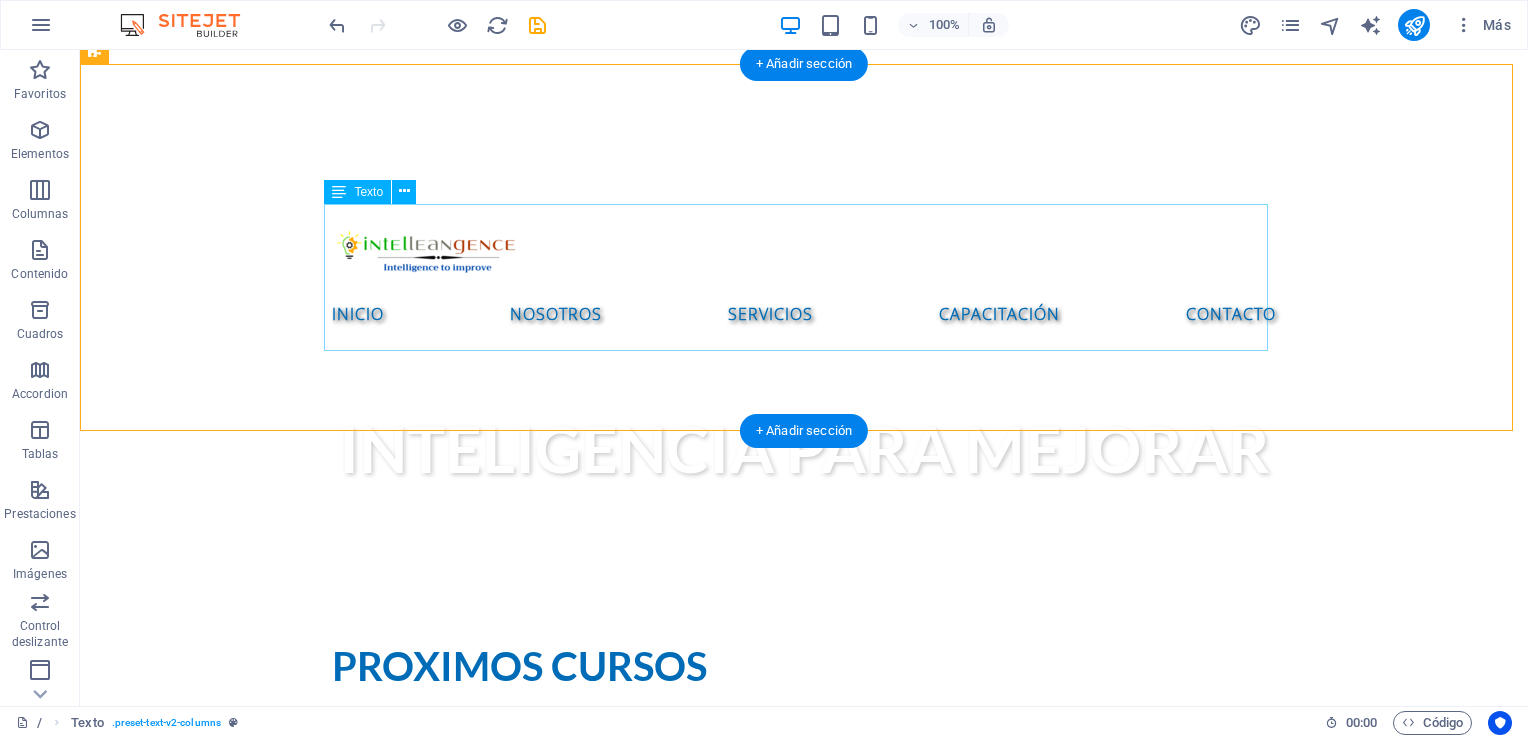 click on "TALLER DE MAPEO DE PROCESOS En nuestro Taller Online de Mapeo de Procesos con Microsoft Visio , aprenderás a representar tus flujos de trabajo de forma clara, estratégica y profesional. Sabatino [DATE] de [MONTH] de 2025 de [TIME] a [TIME] horas (tiempo Centro de México) Martes [DATE], Miércoles [DATE] y Jueves [DATE] de [MONTH] de 2025 de [TIME] a [TIME] horas (tiempo Centro de México)" at bounding box center [804, 777] 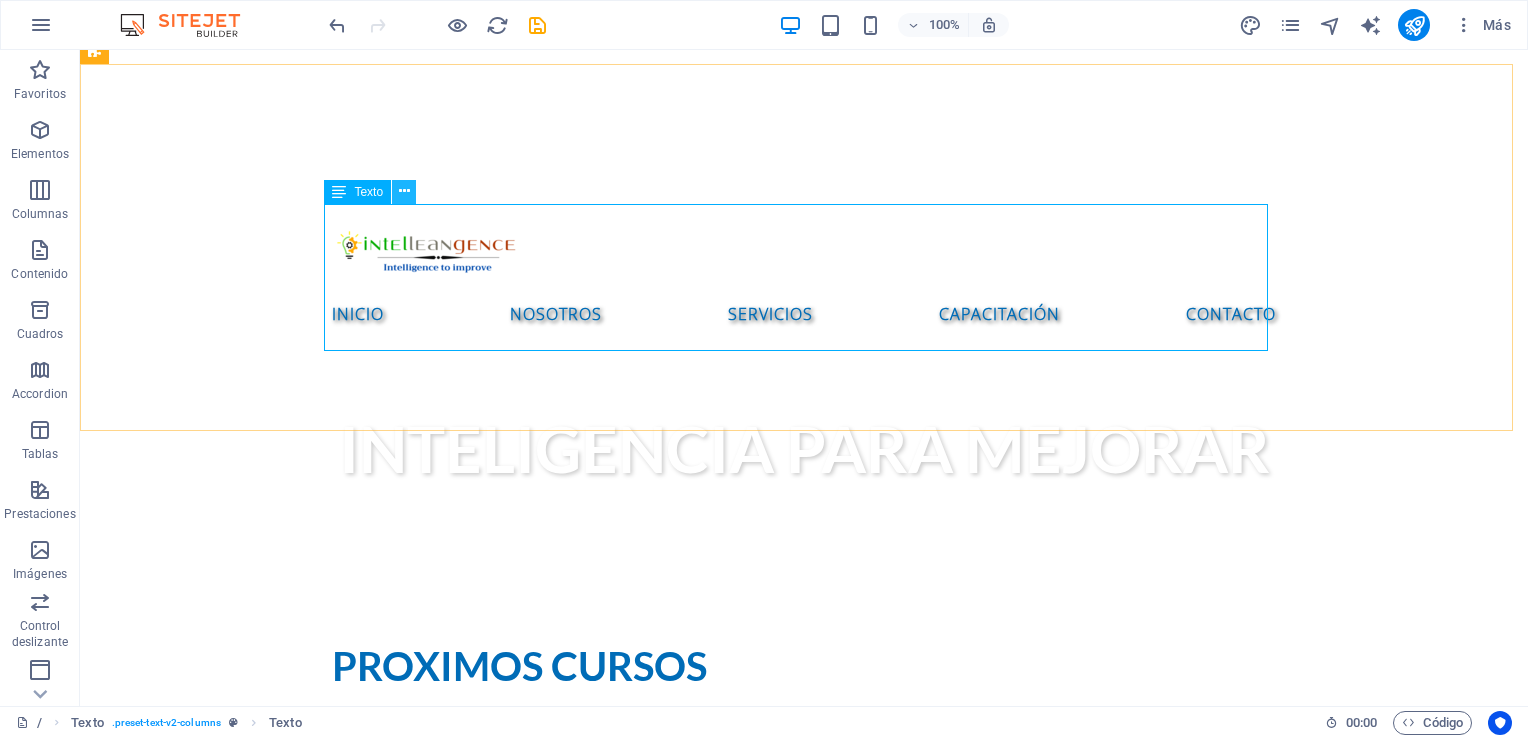 click at bounding box center (404, 192) 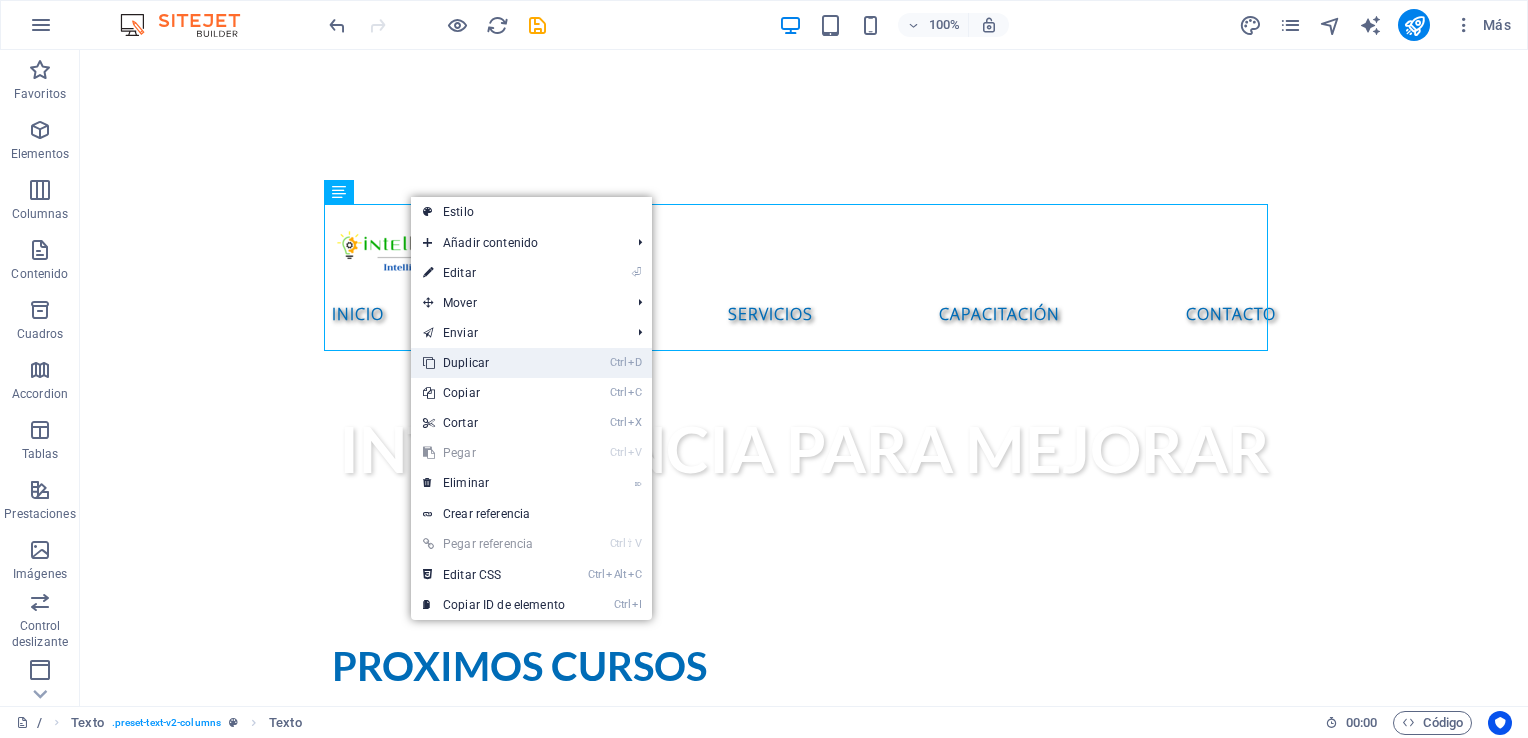 click on "Ctrl D  Duplicar" at bounding box center (494, 363) 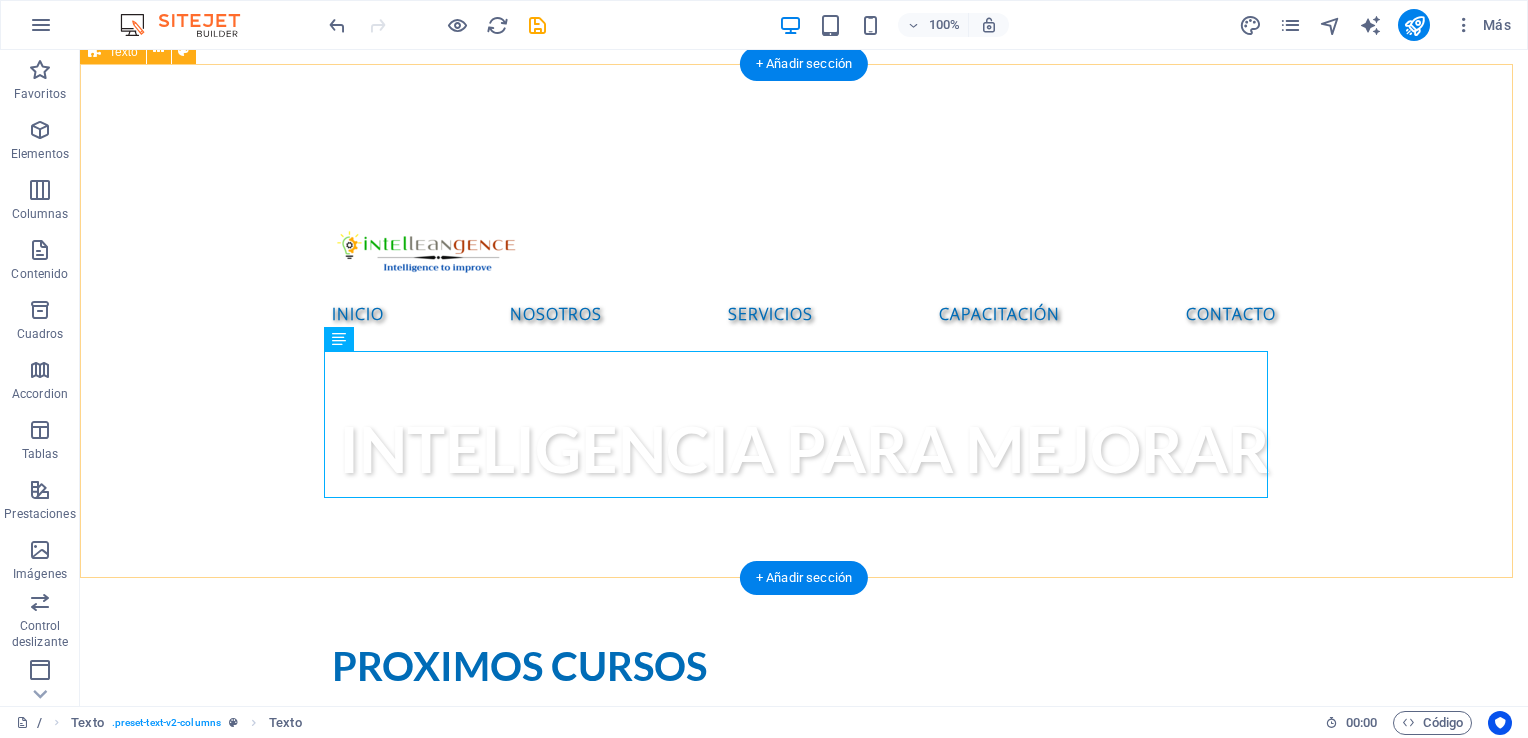 click on "Proximos cursos TALLER DE MAPEO DE PROCESOS En nuestro Taller Online de Mapeo de Procesos con Microsoft Visio , aprenderás a representar tus flujos de trabajo de forma clara, estratégica y profesional. Sabatino [DATE] de [TIME] (tiempo Centro de México) Martes [DATE], Miércoles [DATE] y Jueves [DATE] de [TIME] (tiempo Centro de México) TALLER DE MAPEO DE PROCESOS En nuestro Taller Online de Mapeo de Procesos con Microsoft Visio , aprenderás a representar tus flujos de trabajo de forma clara, estratégica y profesional. Sabatino [DATE] de [TIME] (tiempo Centro de México) Martes [DATE], Miércoles [DATE] y Jueves [DATE] de [TIME] (tiempo Centro de México)" at bounding box center [804, 821] 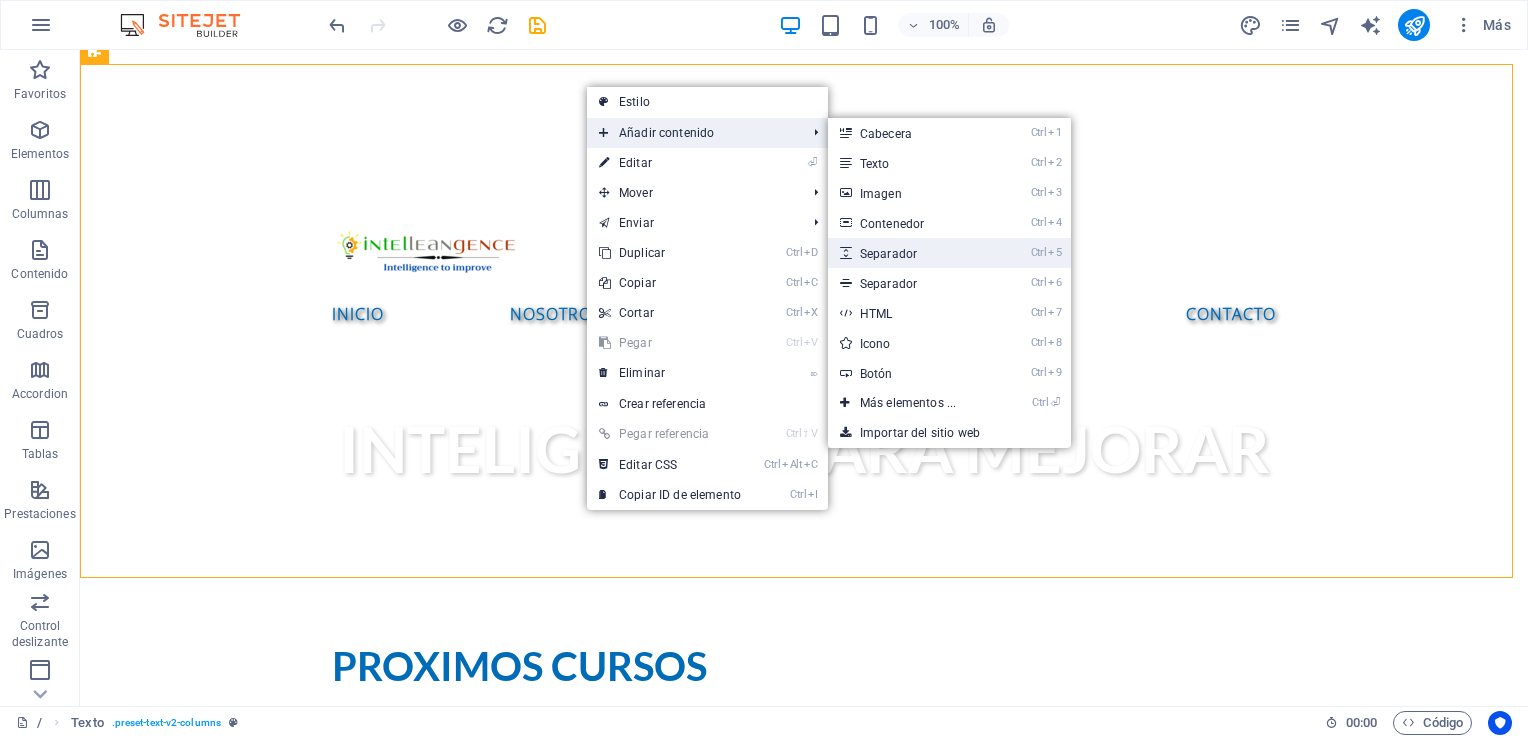 click on "Ctrl 5  Separador" at bounding box center [912, 253] 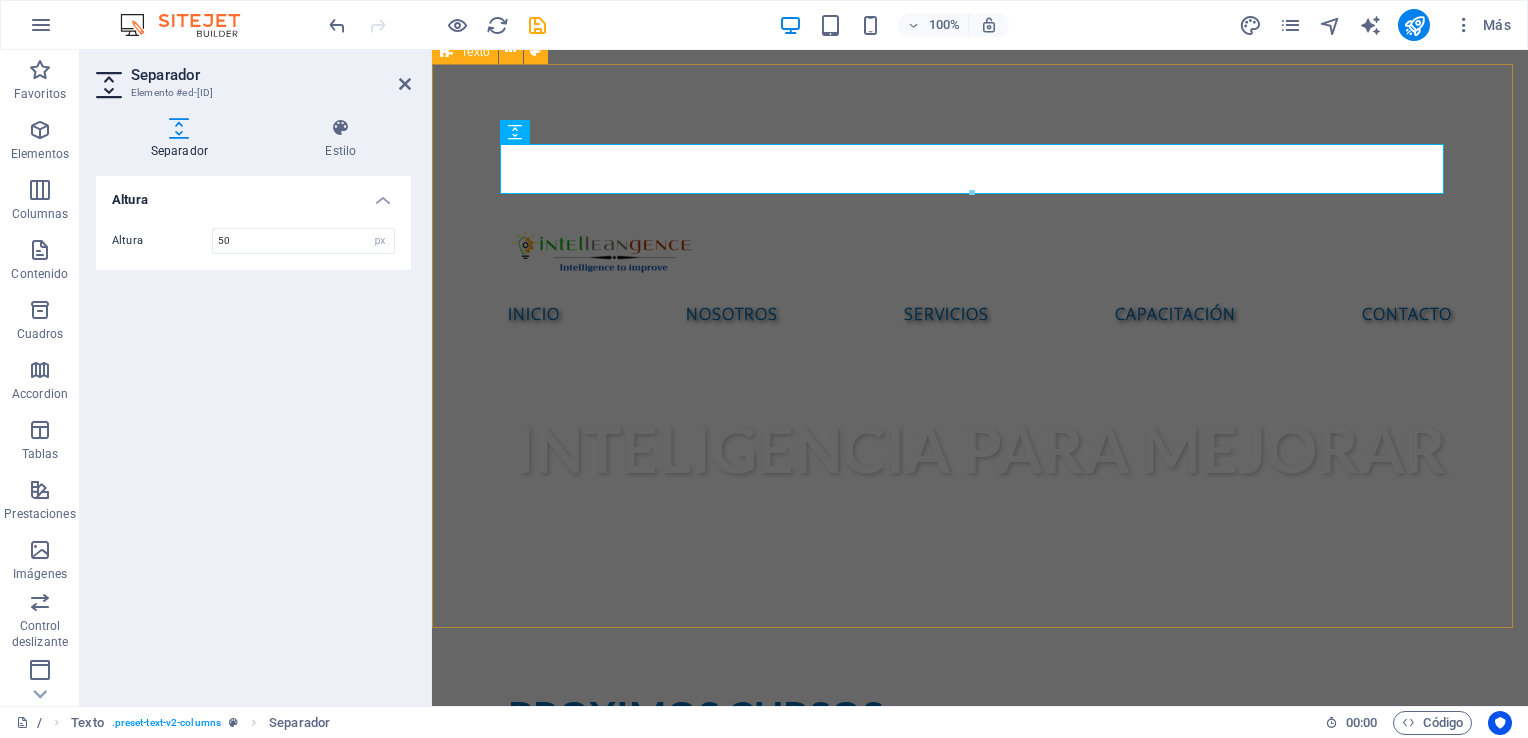 click on "Proximos cursos TALLER DE MAPEO DE PROCESOS En nuestro Taller Online de Mapeo de Procesos con Microsoft Visio , aprenderás a representar tus flujos de trabajo de forma clara, estratégica y profesional. Sabatino [DATE] de [TIME] (tiempo Centro de México) Martes [DATE], Miércoles [DATE] y Jueves [DATE] de [TIME] (tiempo Centro de México) TALLER DE MAPEO DE PROCESOS En nuestro Taller Online de Mapeo de Procesos con Microsoft Visio , aprenderás a representar tus flujos de trabajo de forma clara, estratégica y profesional. Sabatino [DATE] de [TIME] (tiempo Centro de México) Martes [DATE], Miércoles [DATE] y Jueves [DATE] de [TIME] (tiempo Centro de México)" at bounding box center [980, 846] 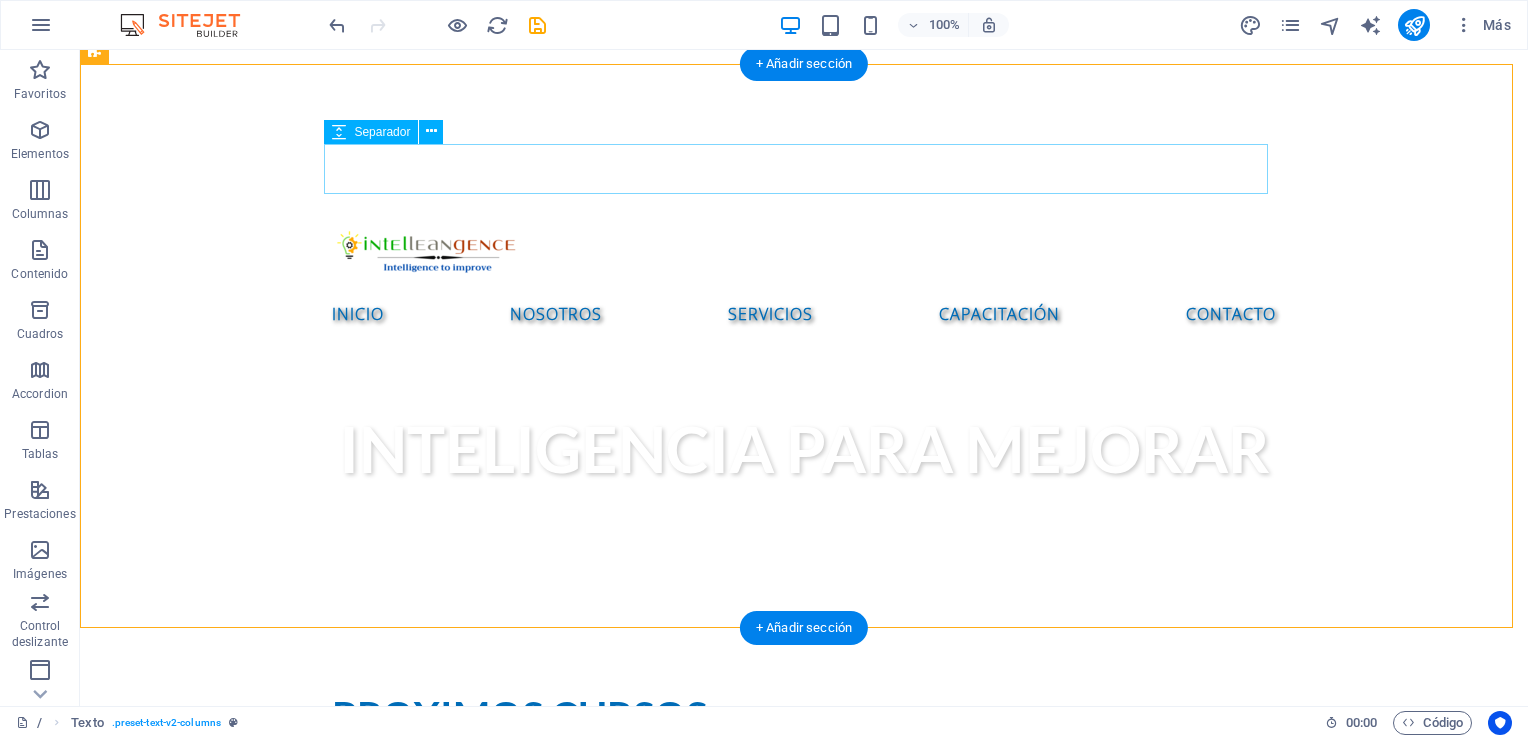click at bounding box center (804, 669) 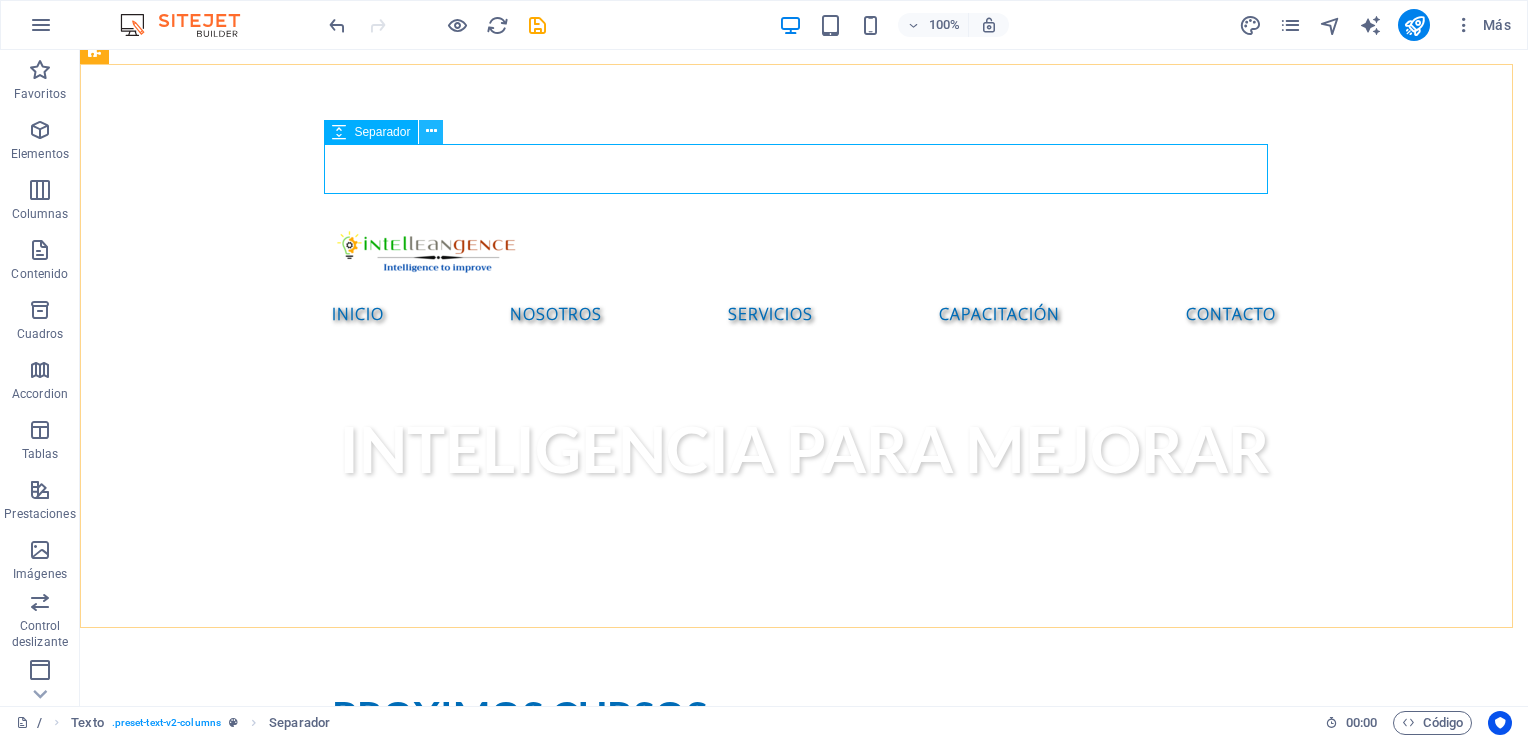 click at bounding box center (431, 131) 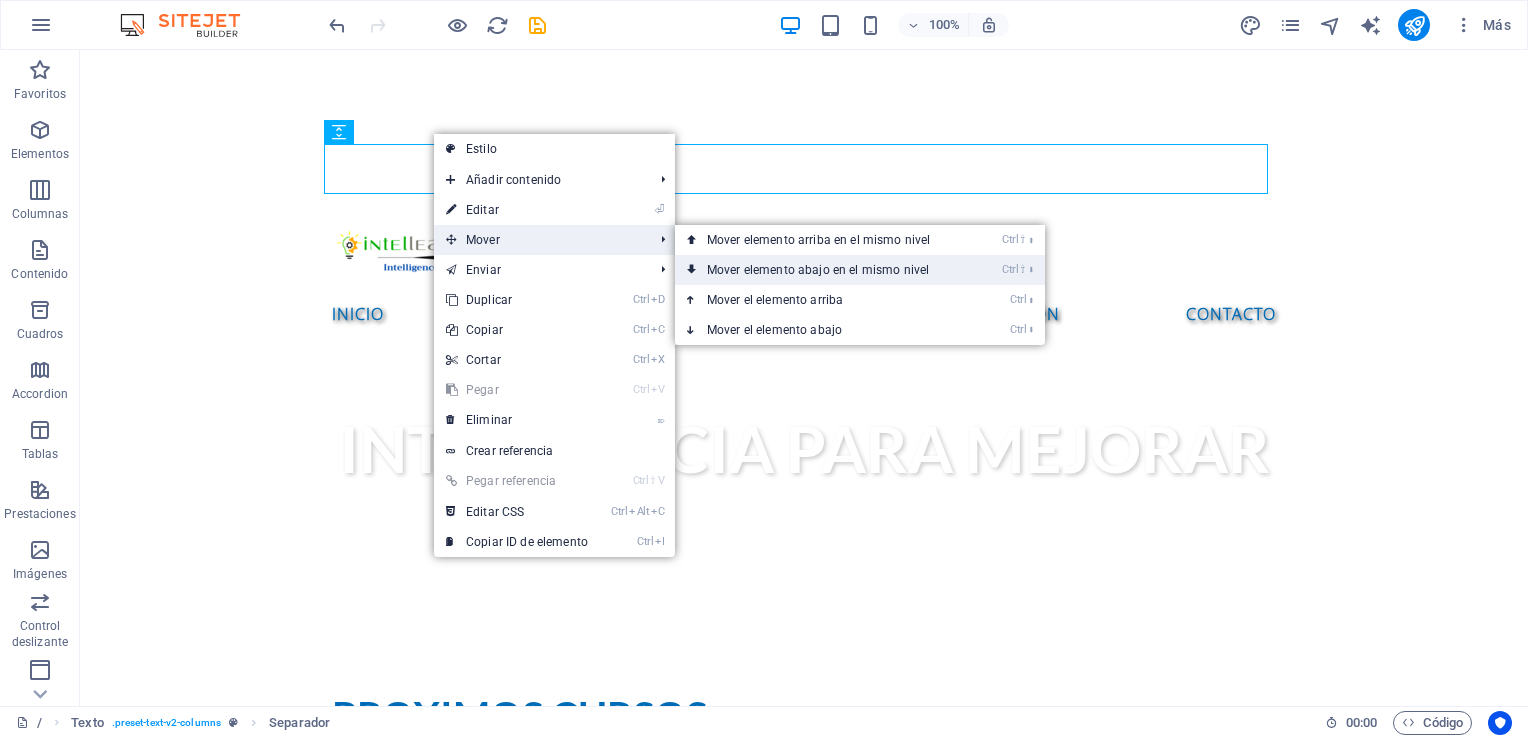 click on "Ctrl ⇧ ⬇  Mover elemento abajo en el mismo nivel" at bounding box center (822, 270) 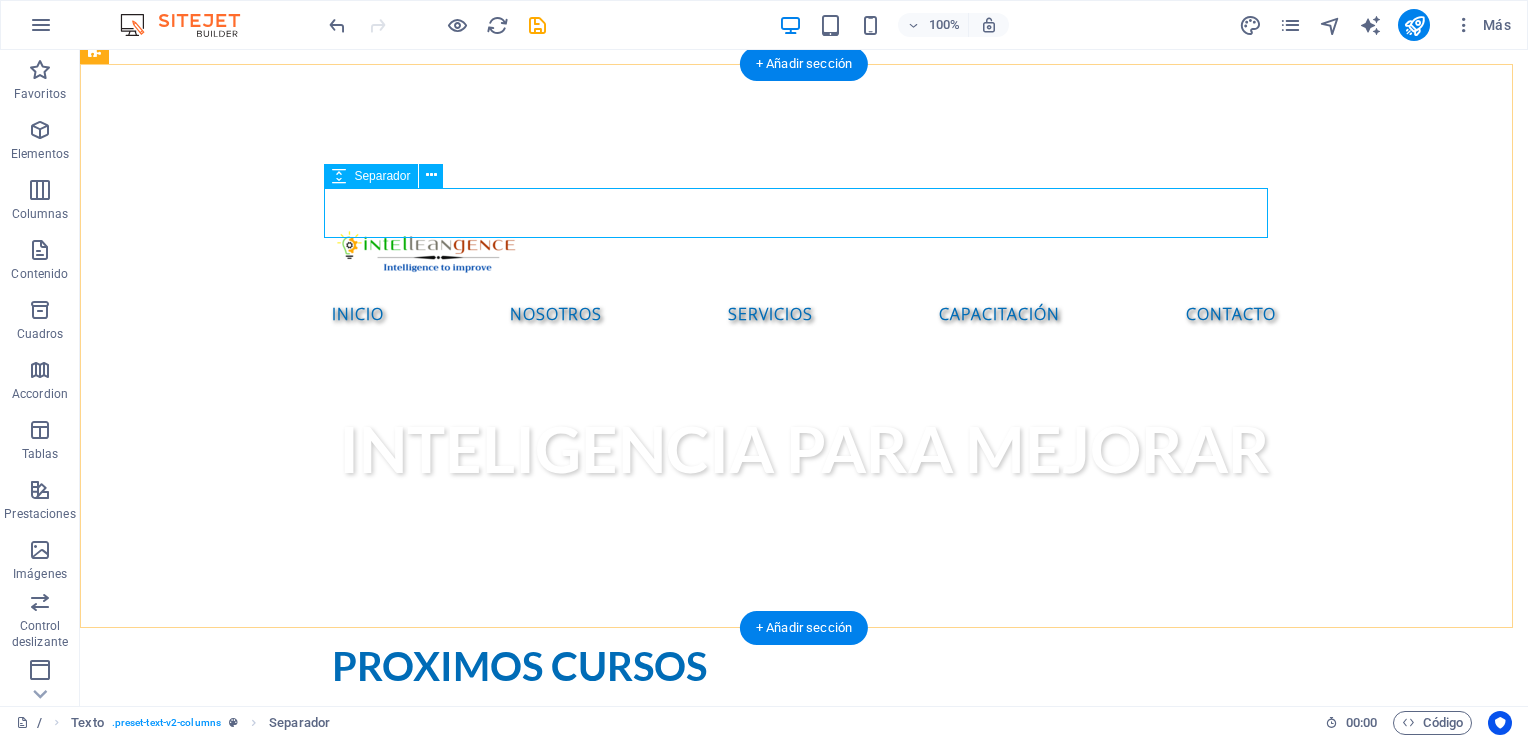 click at bounding box center [804, 713] 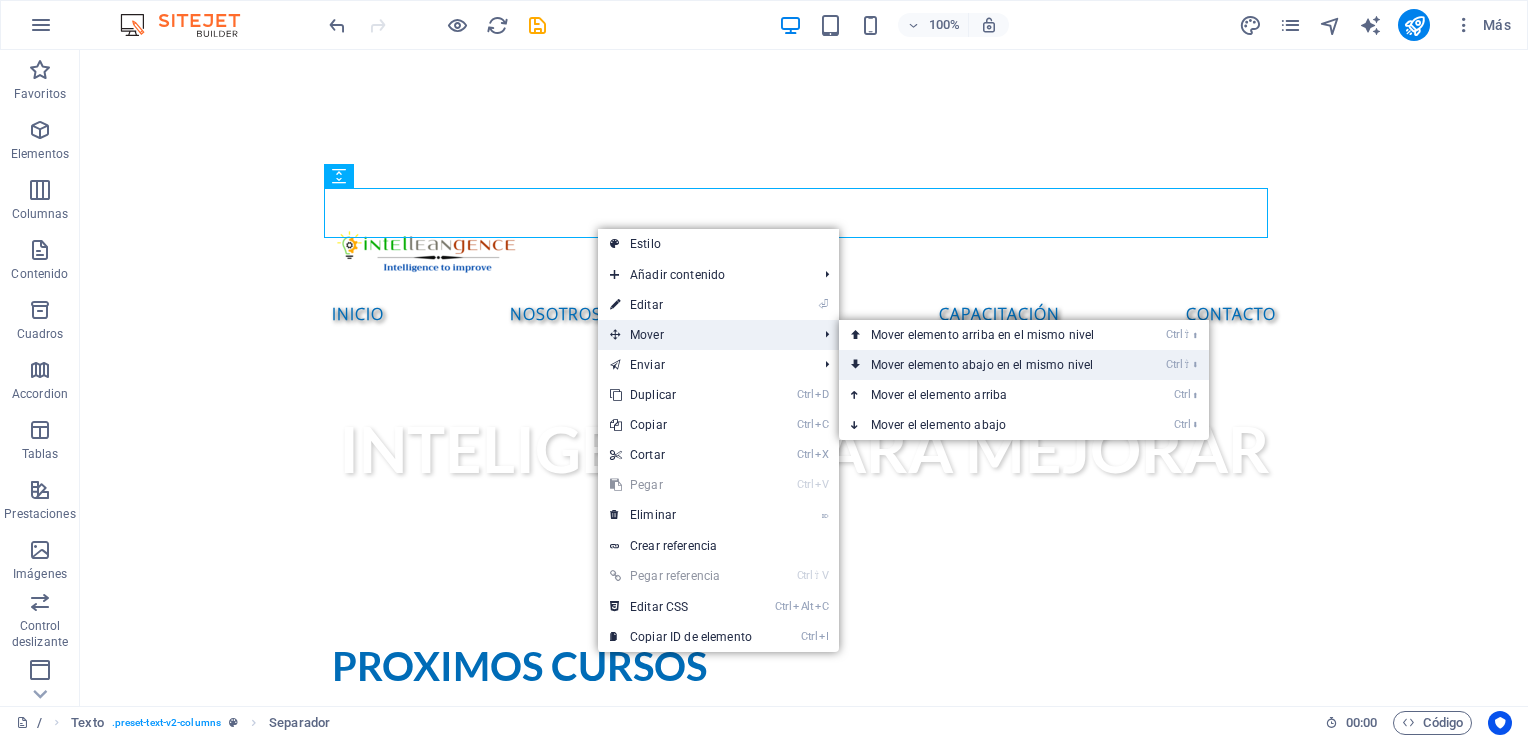 click on "Ctrl ⇧ ⬇  Mover elemento abajo en el mismo nivel" at bounding box center (986, 365) 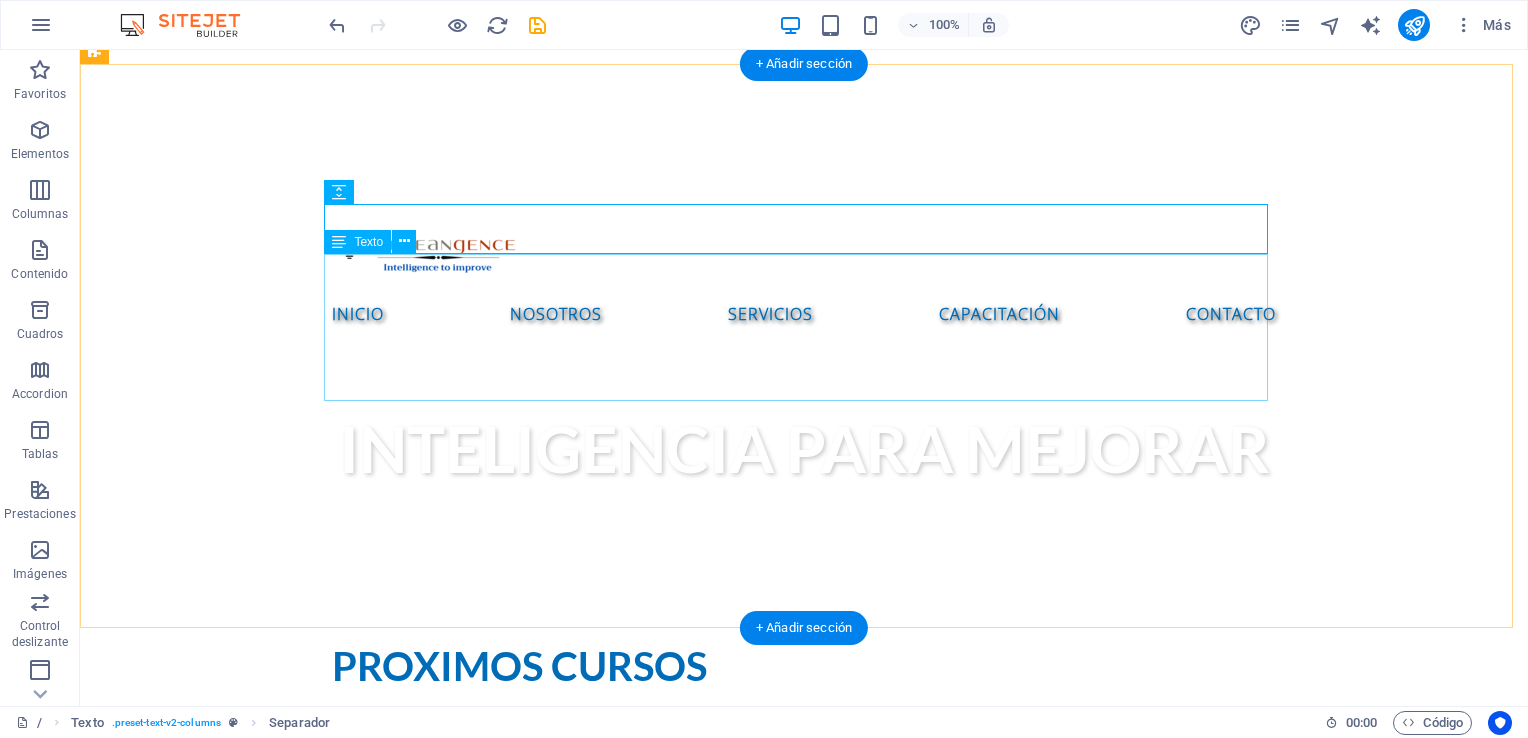 click on "TALLER DE MAPEO DE PROCESOS En nuestro Taller Online de Mapeo de Procesos con Microsoft Visio , aprenderás a representar tus flujos de trabajo de forma clara, estratégica y profesional. Sabatino [DATE] de [MONTH] de 2025 de [TIME] a [TIME] horas (tiempo Centro de México) Martes [DATE], Miércoles [DATE] y Jueves [DATE] de [MONTH] de 2025 de [TIME] a [TIME] horas (tiempo Centro de México)" at bounding box center (804, 827) 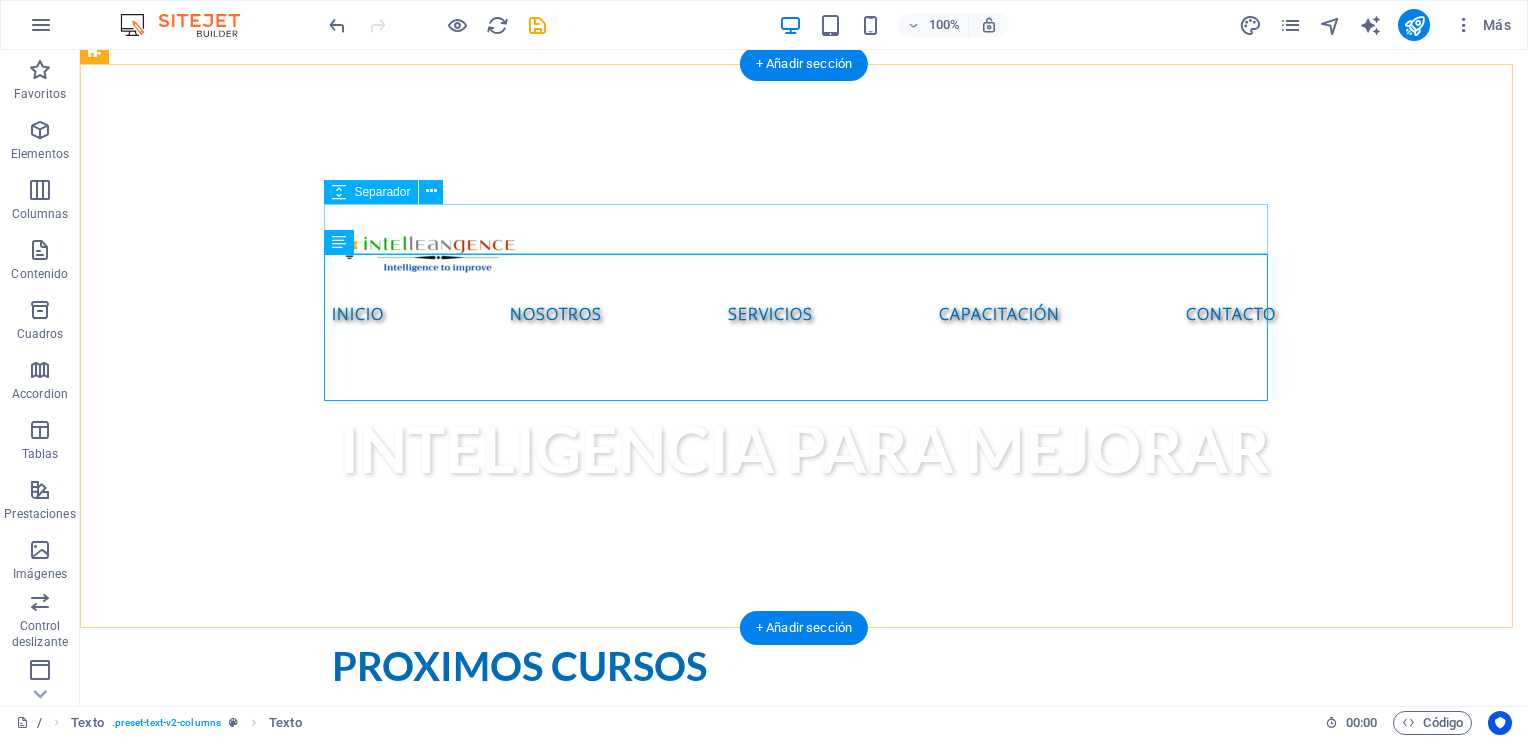 click at bounding box center (804, 729) 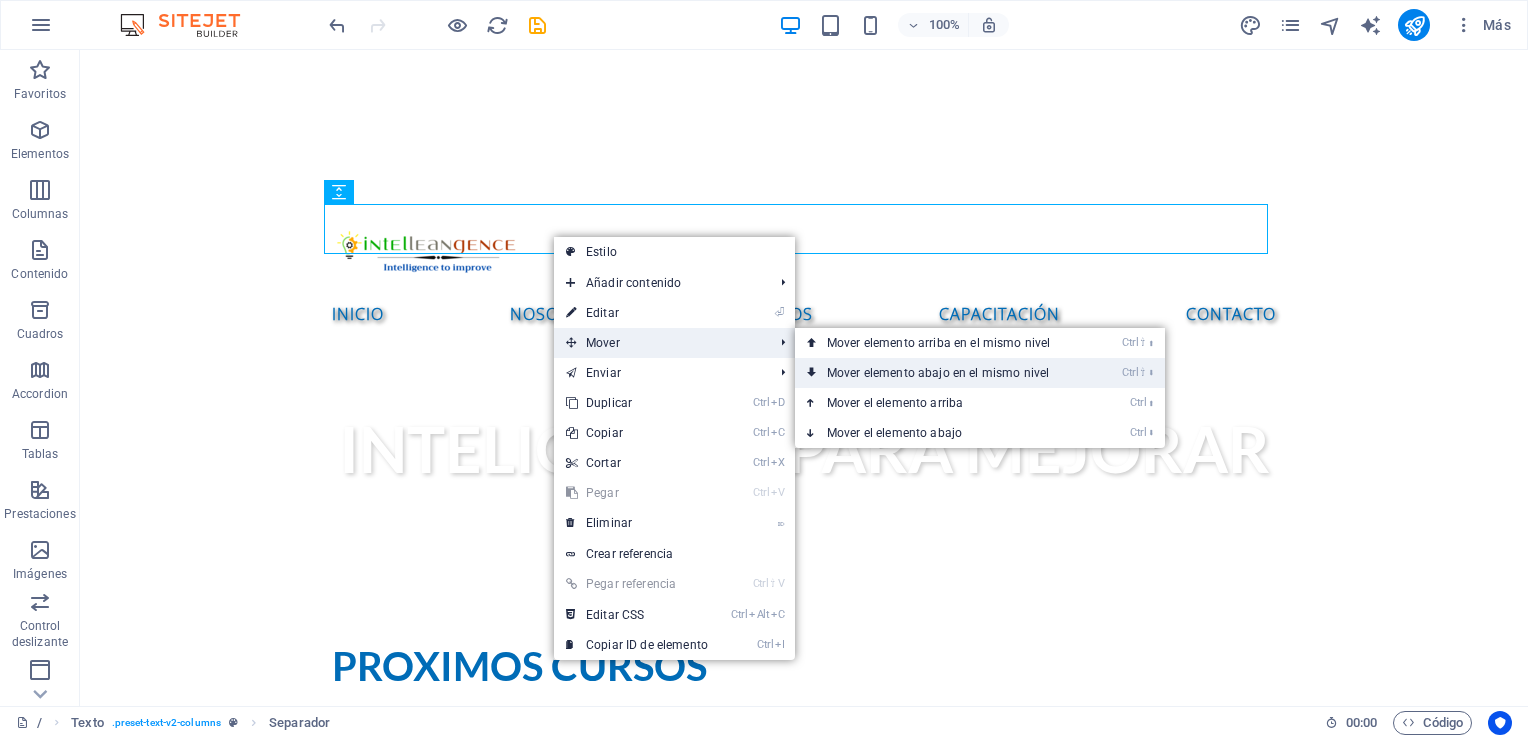 click on "Ctrl ⇧ ⬇  Mover elemento abajo en el mismo nivel" at bounding box center [942, 373] 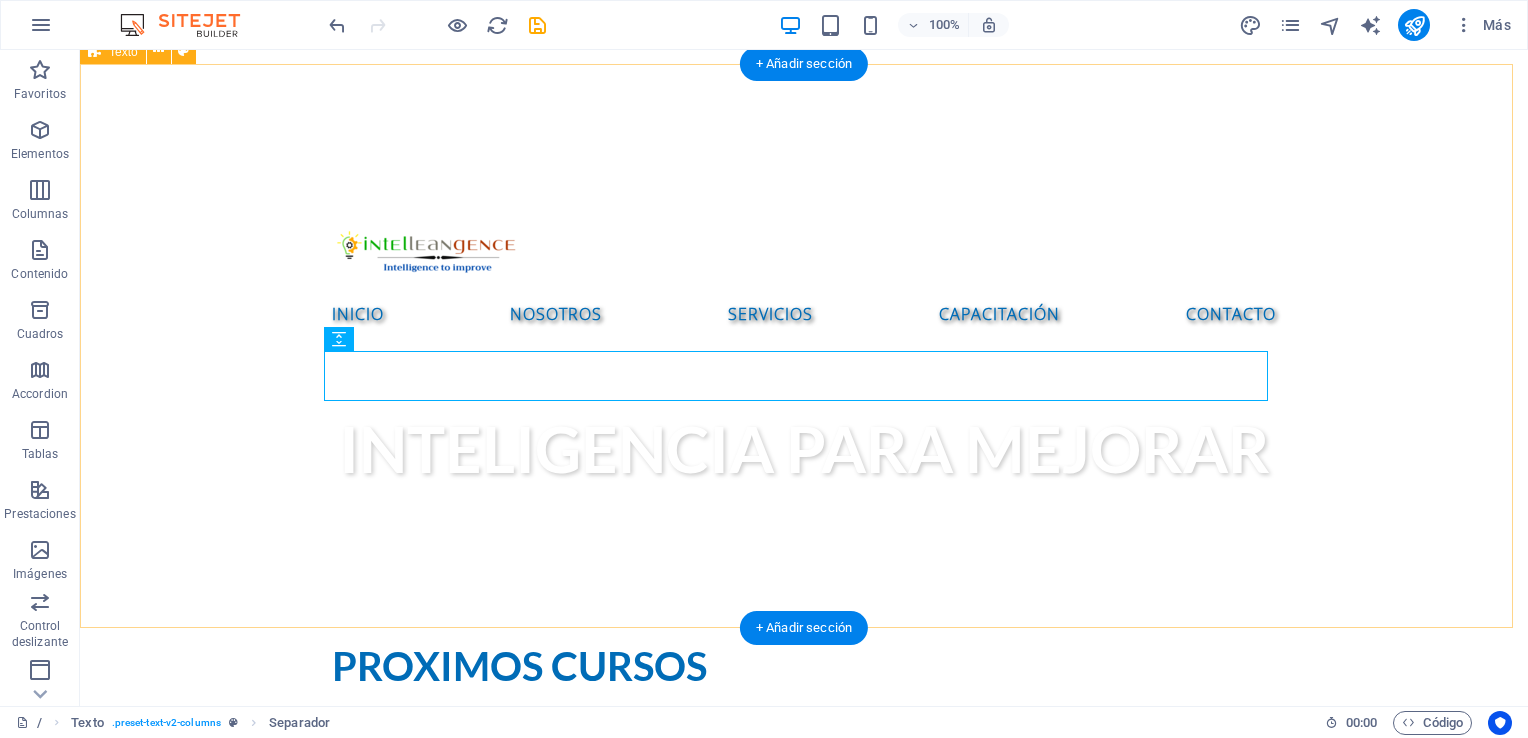 click on "Proximos cursos TALLER DE MAPEO DE PROCESOS En nuestro Taller Online de Mapeo de Procesos con Microsoft Visio , aprenderás a representar tus flujos de trabajo de forma clara, estratégica y profesional. Sabatino [DATE] de [TIME] (tiempo Centro de México) Martes [DATE], Miércoles [DATE] y Jueves [DATE] de [TIME] (tiempo Centro de México) TALLER DE MAPEO DE PROCESOS En nuestro Taller Online de Mapeo de Procesos con Microsoft Visio , aprenderás a representar tus flujos de trabajo de forma clara, estratégica y profesional. Sabatino [DATE] de [TIME] (tiempo Centro de México) Martes [DATE], Miércoles [DATE] y Jueves [DATE] de [TIME] (tiempo Centro de México)" at bounding box center [804, 846] 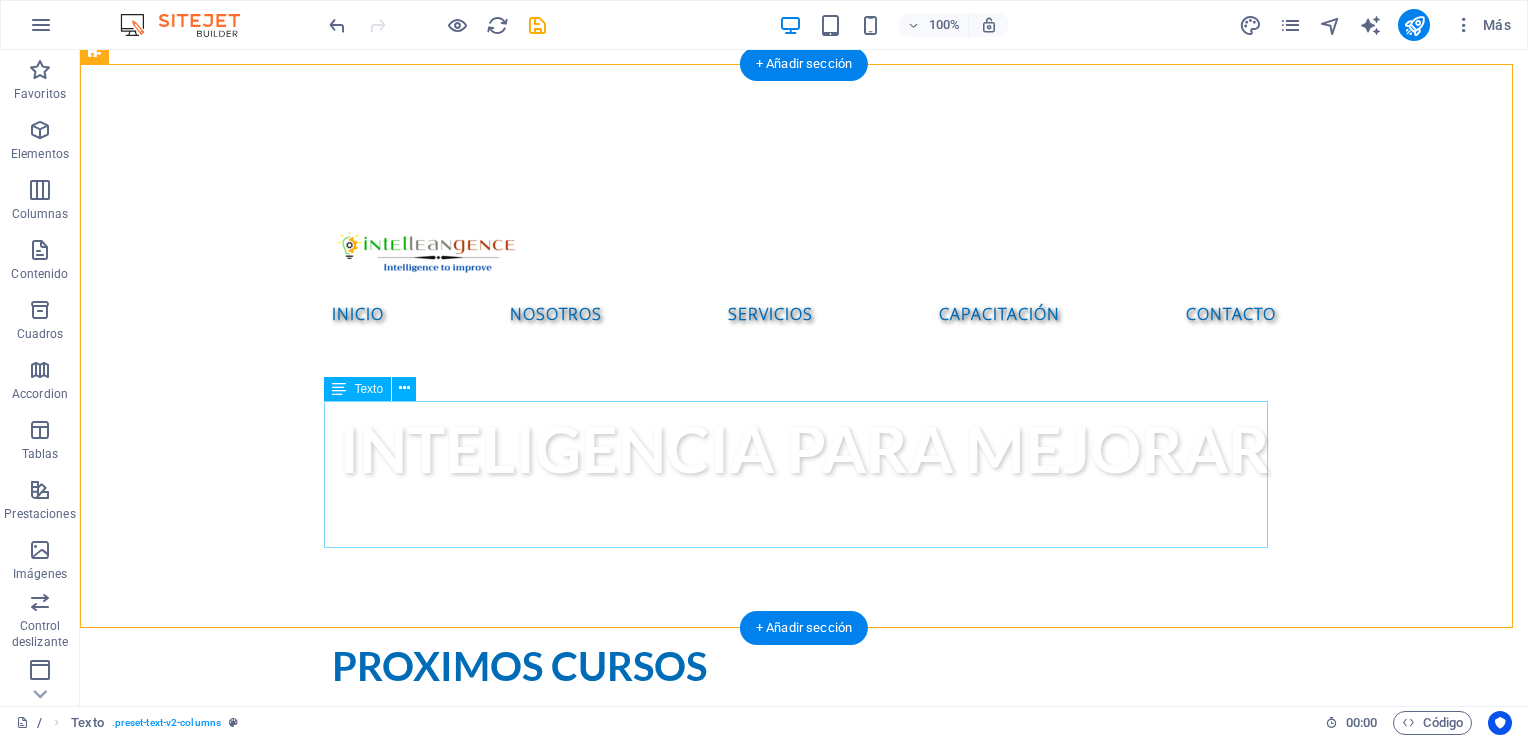 click on "TALLER DE MAPEO DE PROCESOS En nuestro Taller Online de Mapeo de Procesos con Microsoft Visio , aprenderás a representar tus flujos de trabajo de forma clara, estratégica y profesional. Sabatino [DATE] de [MONTH] de 2025 de [TIME] a [TIME] horas (tiempo Centro de México) Martes [DATE], Miércoles [DATE] y Jueves [DATE] de [MONTH] de 2025 de [TIME] a [TIME] horas (tiempo Centro de México)" at bounding box center [804, 974] 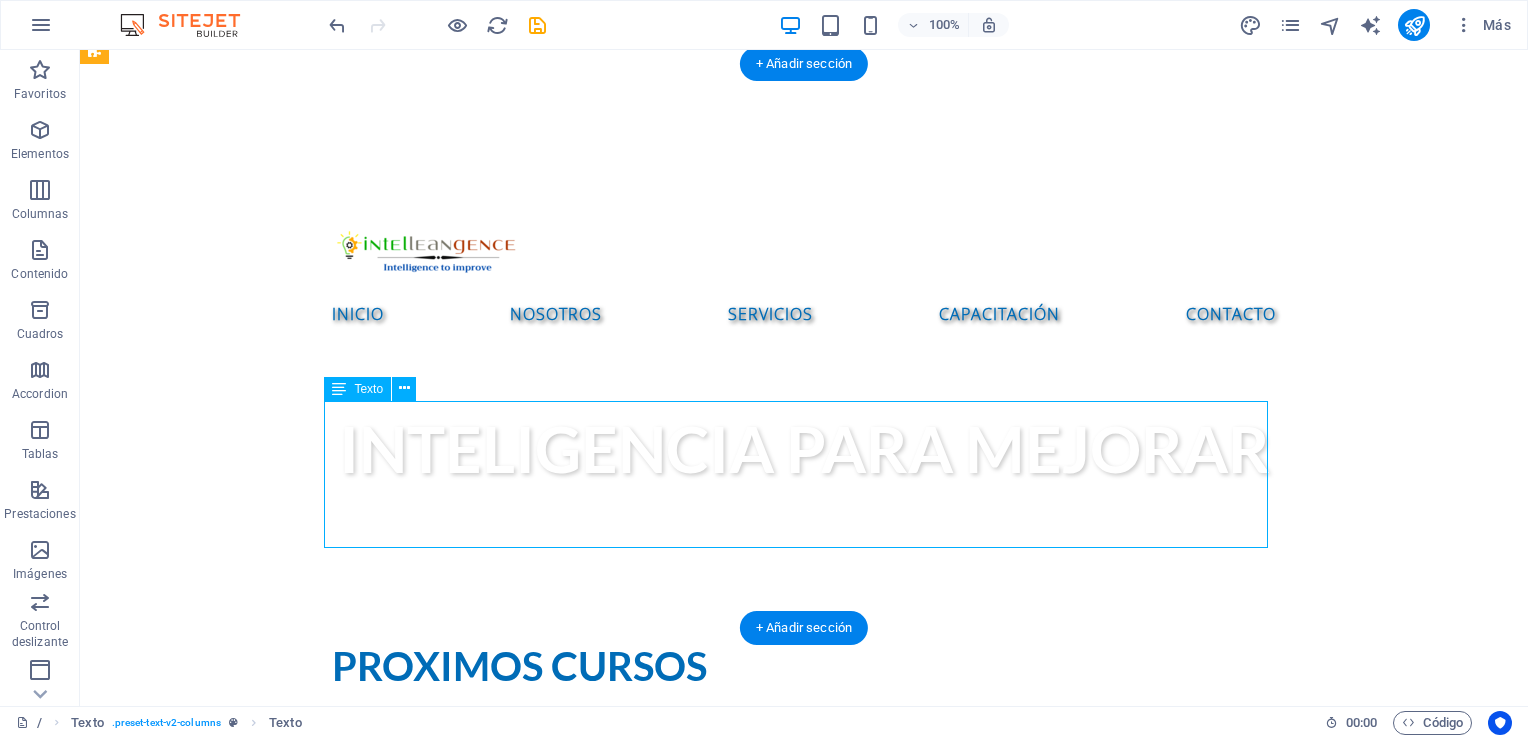 click on "TALLER DE MAPEO DE PROCESOS En nuestro Taller Online de Mapeo de Procesos con Microsoft Visio , aprenderás a representar tus flujos de trabajo de forma clara, estratégica y profesional. Sabatino [DATE] de [MONTH] de 2025 de [TIME] a [TIME] horas (tiempo Centro de México) Martes [DATE], Miércoles [DATE] y Jueves [DATE] de [MONTH] de 2025 de [TIME] a [TIME] horas (tiempo Centro de México)" at bounding box center (804, 974) 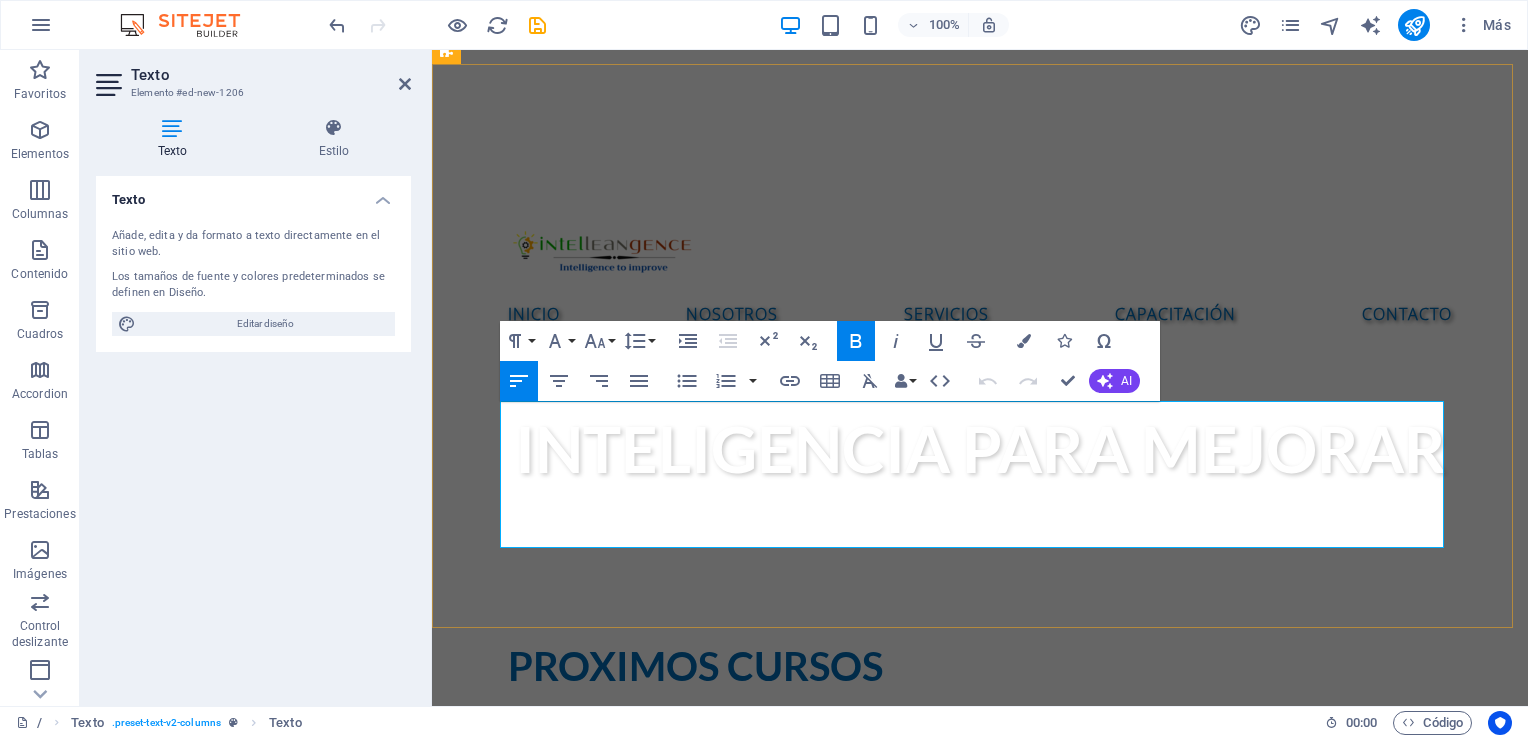click on "En nuestro Taller Online de Mapeo de Procesos con Microsoft Visio , aprenderás a representar tus flujos de trabajo de forma clara, estratégica y profesional." at bounding box center [980, 976] 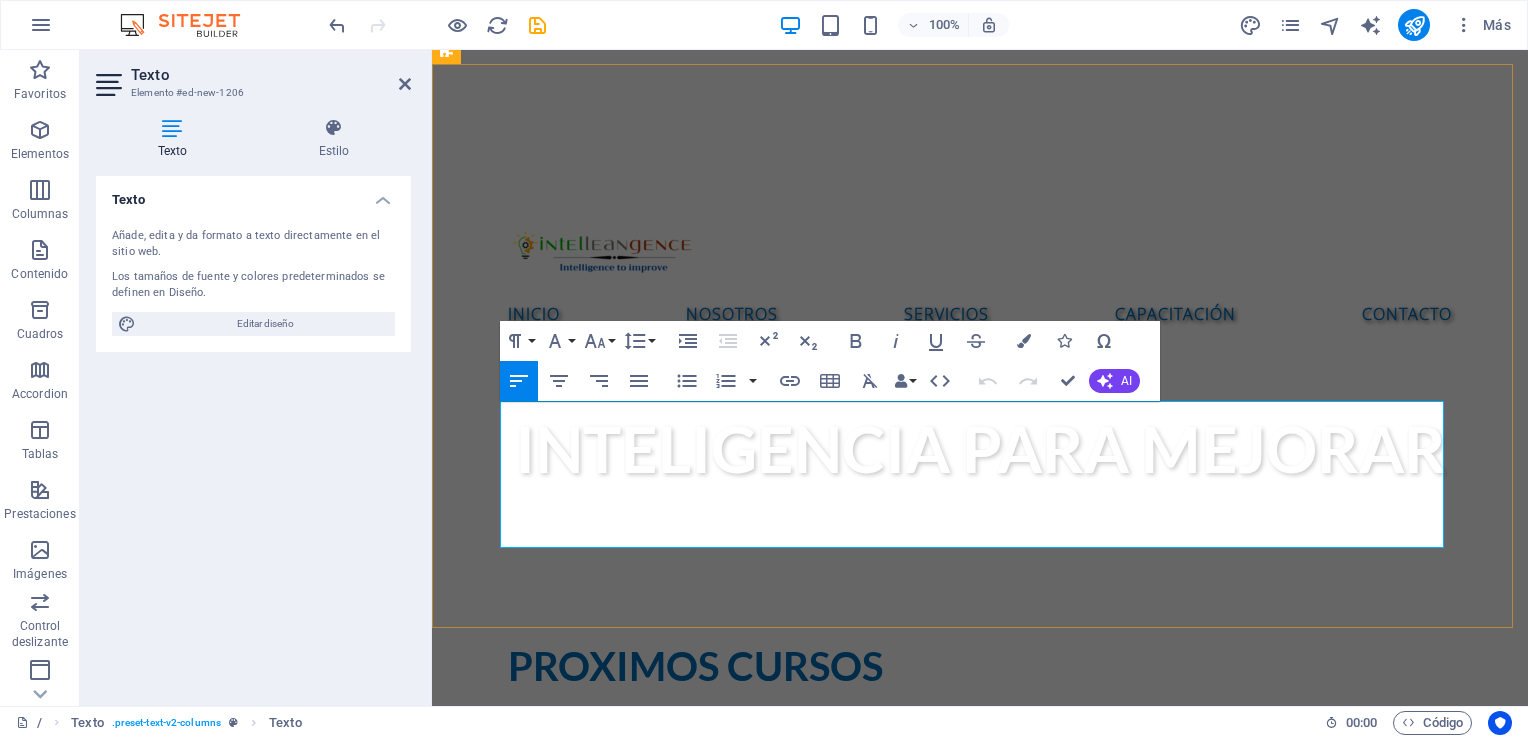 click on "En nuestro Taller Online de Mapeo de Procesos con Microsoft Visio , aprenderás a representar tus flujos de trabajo de forma clara, estratégica y profesional." at bounding box center [980, 976] 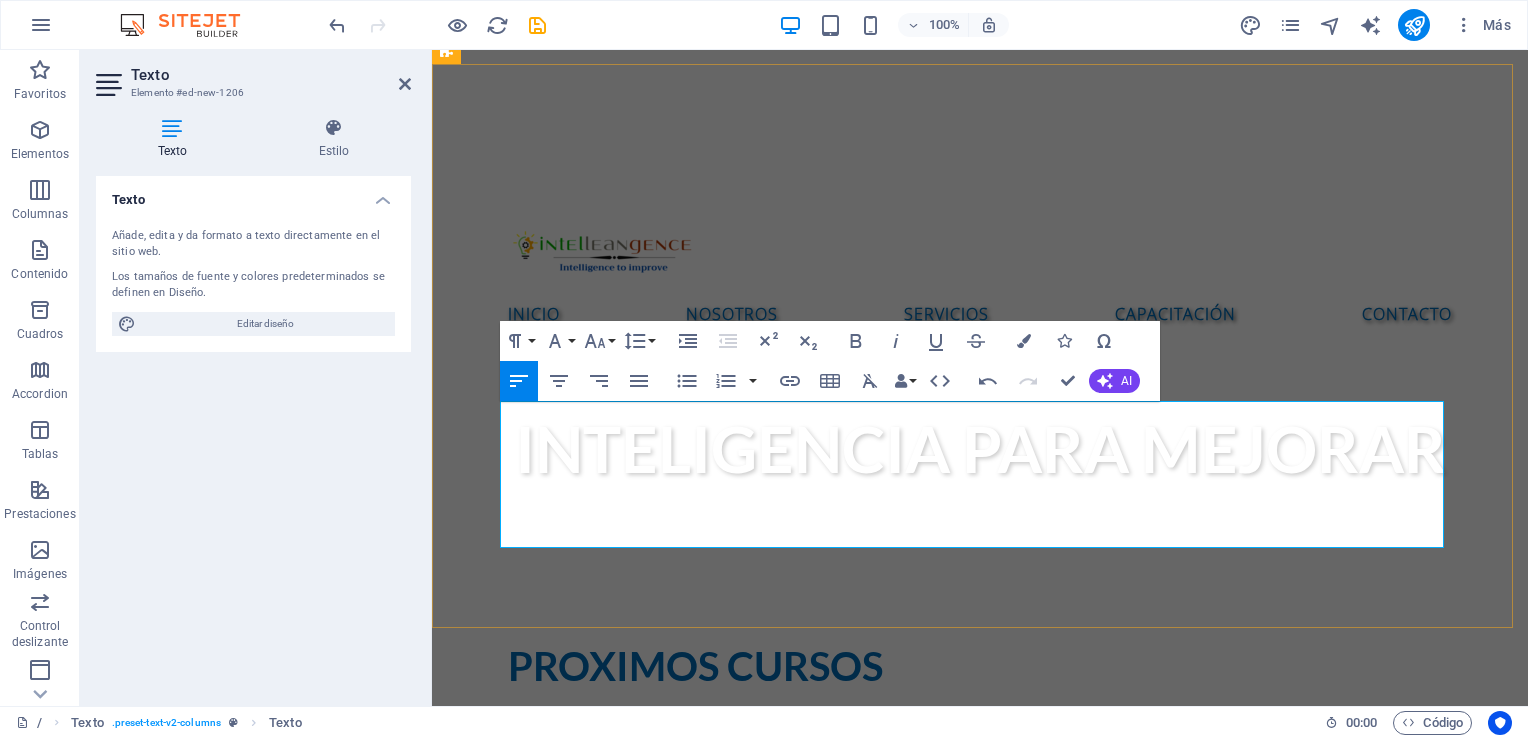 click on "En nuestro Taller Online de Mapeo de Procesos con Microsoft Visio , Aprende a estructurar, documentar y presentar procesos como un profesional.." at bounding box center (980, 976) 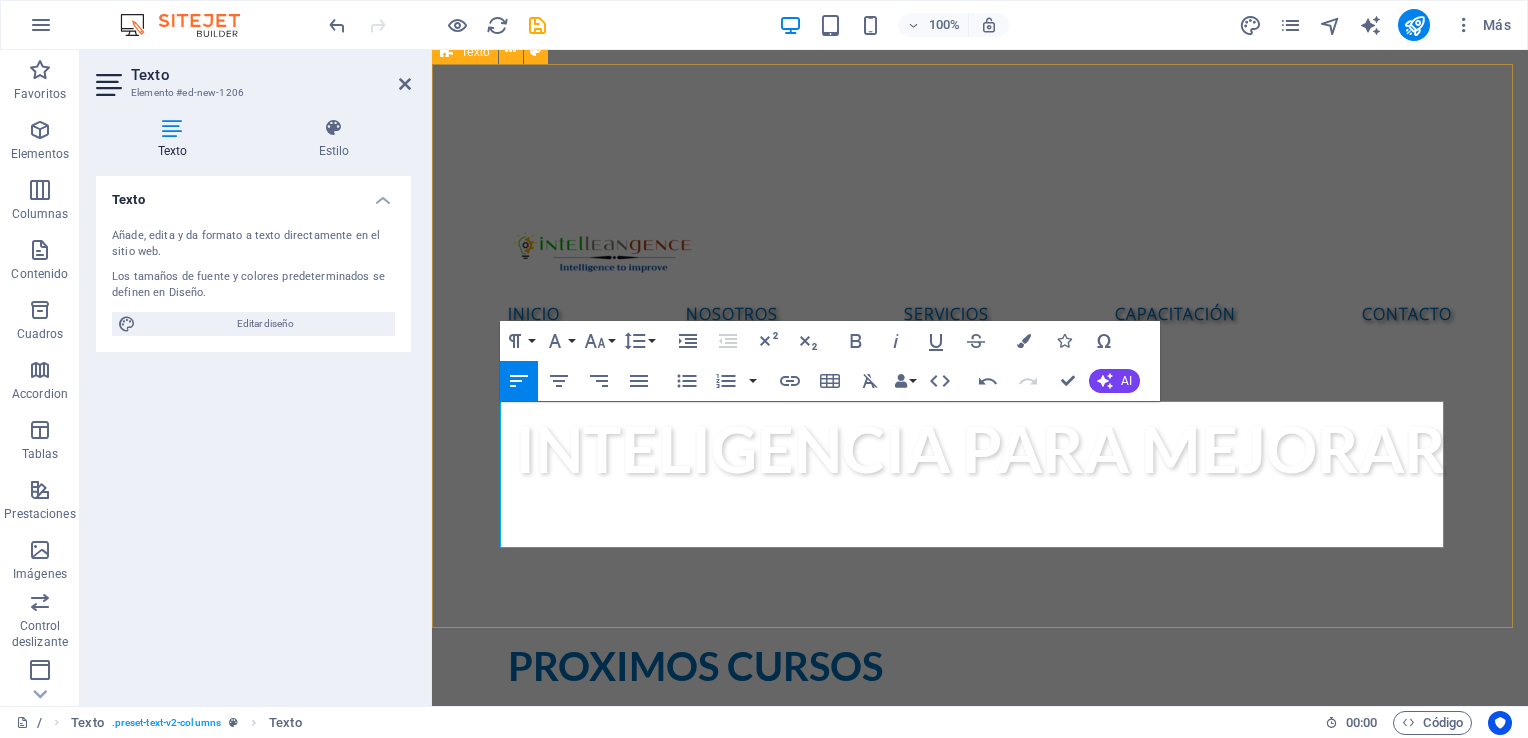 type 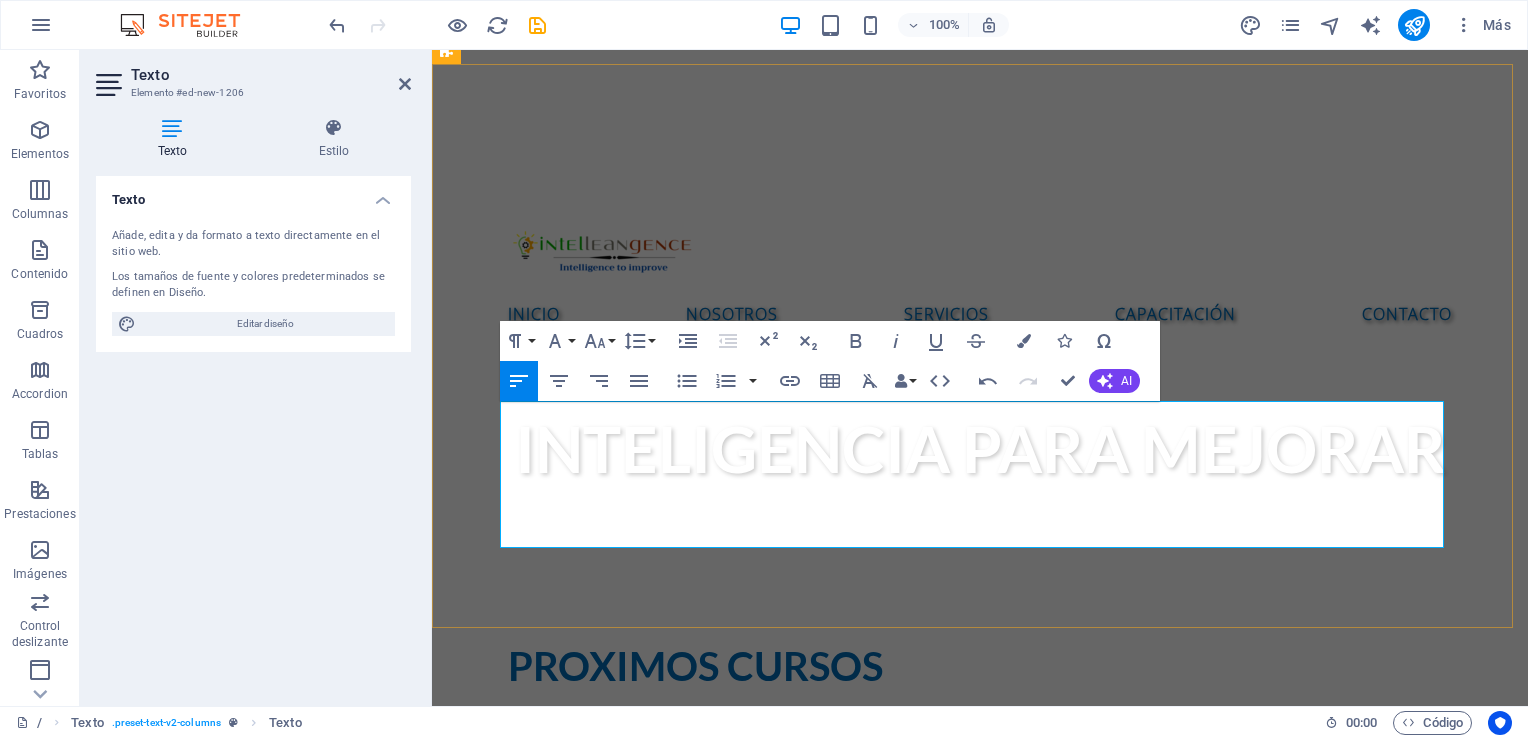 click on "En nuestro Taller Online de Mapeo de Procesos con Microsoft Visio , aprende a estructurar, documentar y presentar procesos como un profesional.." at bounding box center (980, 976) 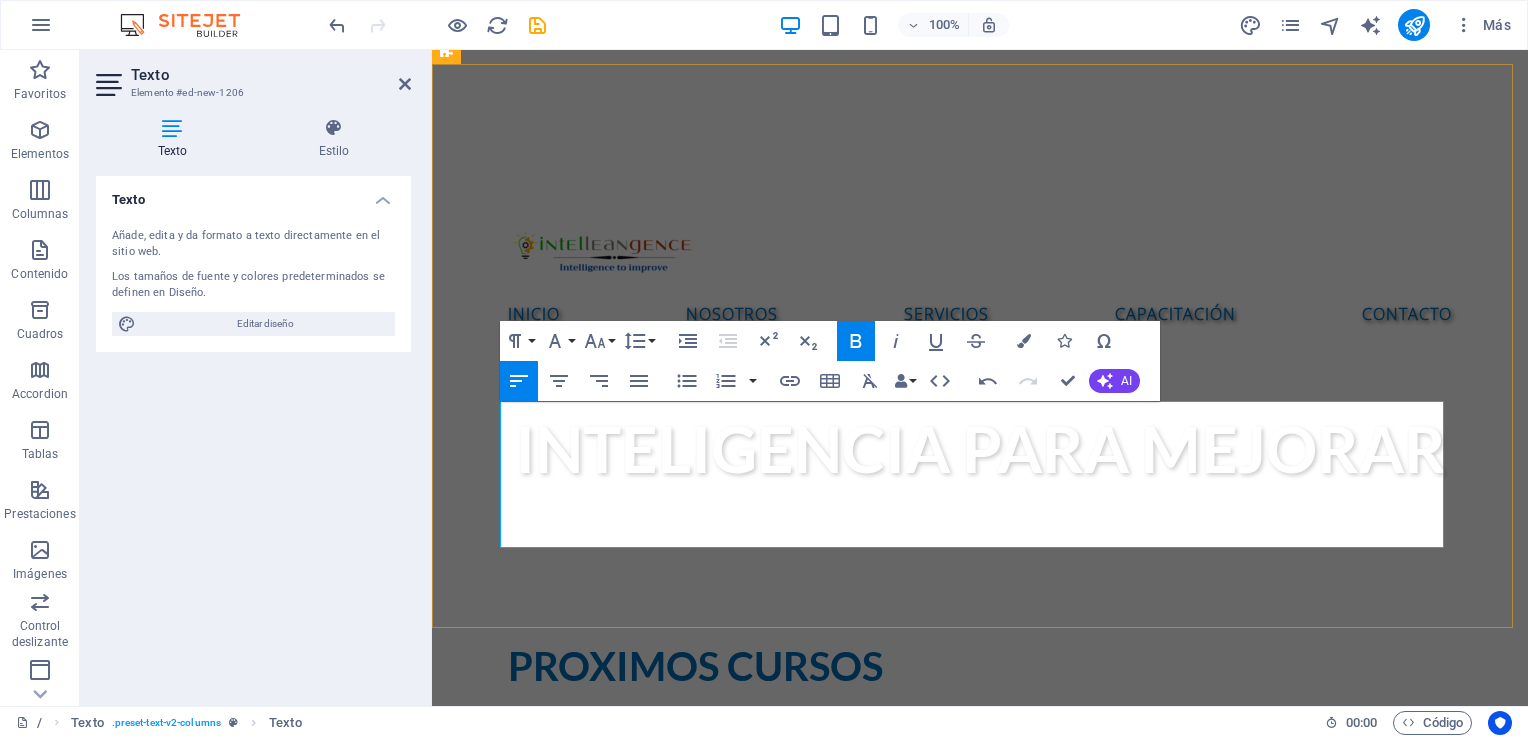 drag, startPoint x: 504, startPoint y: 512, endPoint x: 892, endPoint y: 514, distance: 388.00516 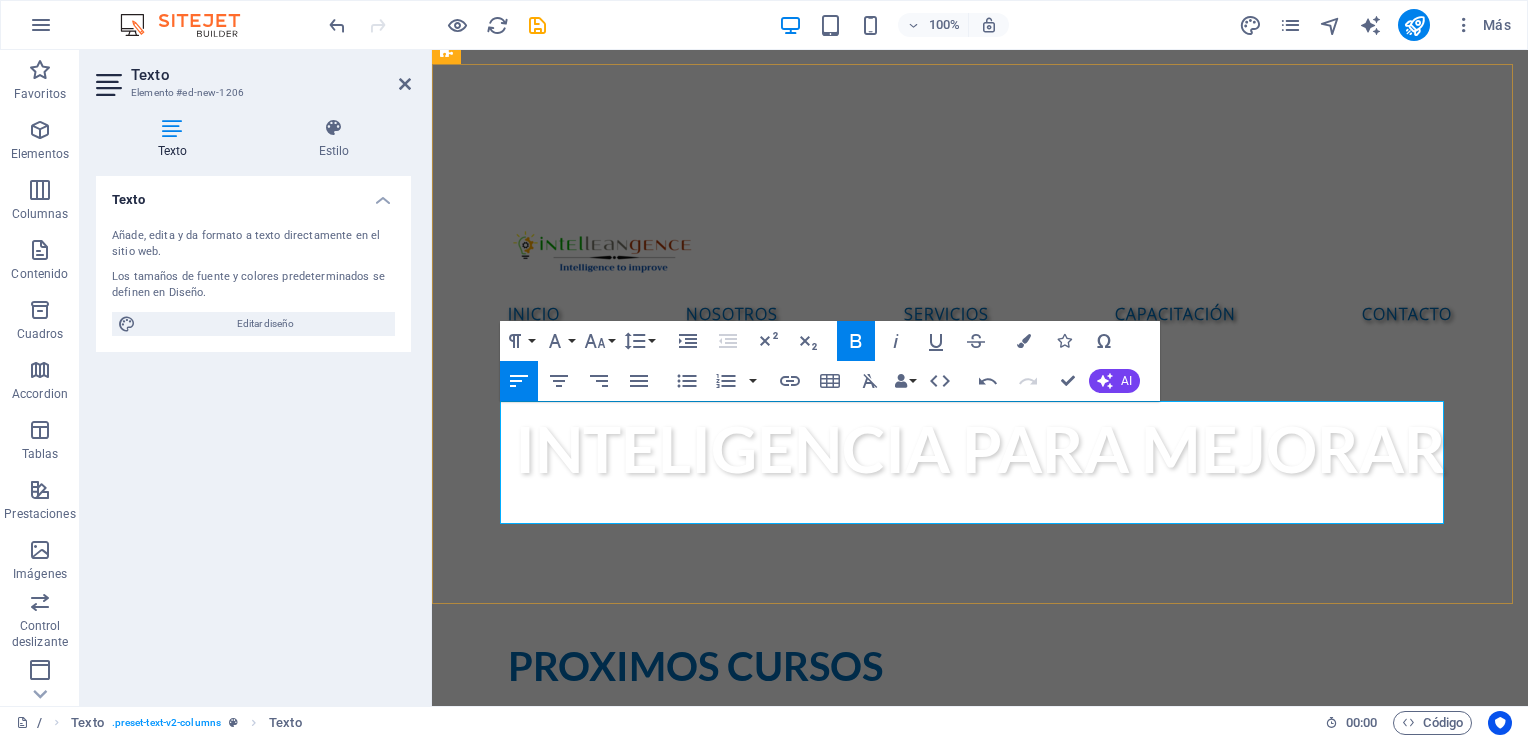 drag, startPoint x: 608, startPoint y: 418, endPoint x: 772, endPoint y: 418, distance: 164 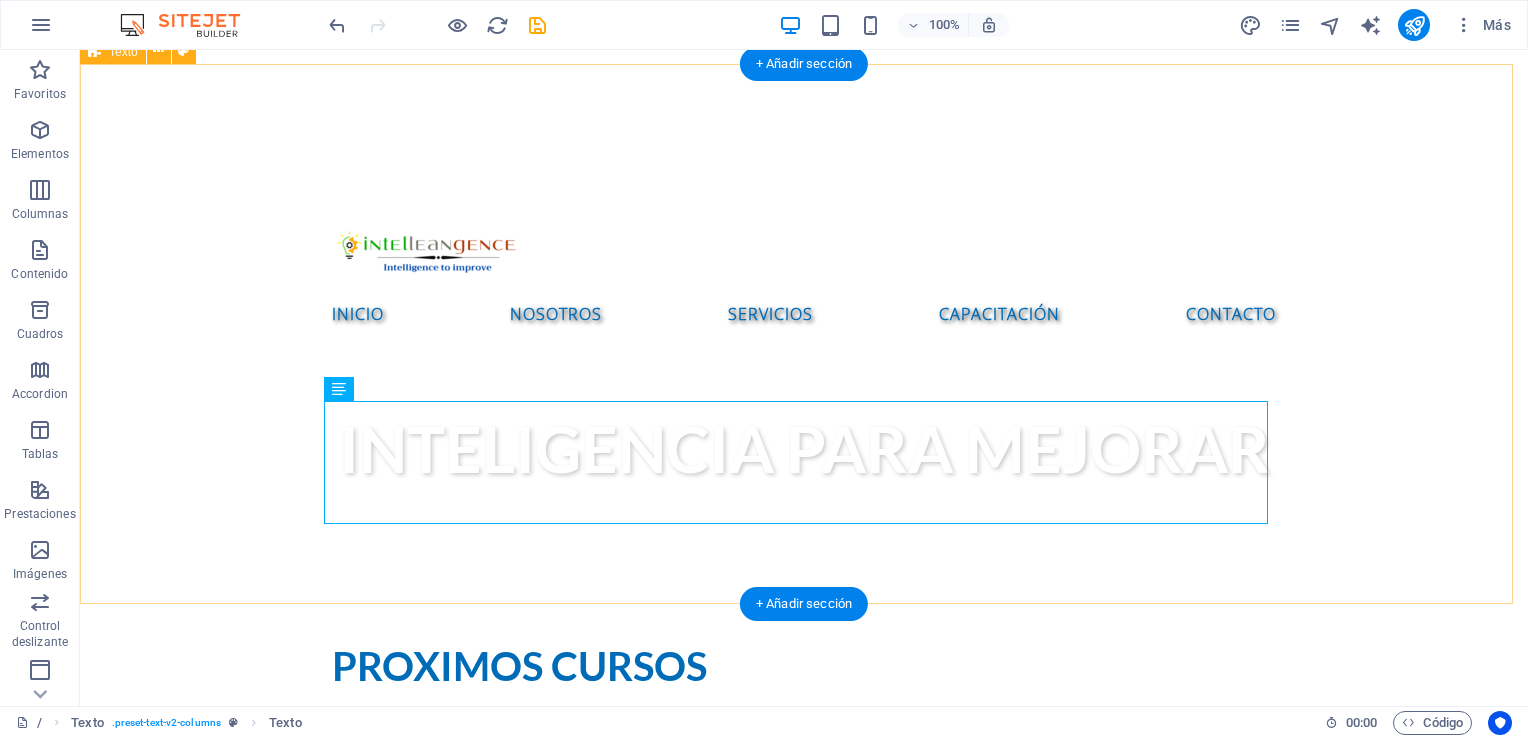 click on "Proximos cursos TALLER DE MAPEO DE PROCESOS En nuestro Taller Online de Mapeo de Procesos con Microsoft Visio , aprenderás a representar tus flujos de trabajo de forma clara, estratégica y profesional. Sabatino [DATE] de [TIME] (tiempo Centro de México) Martes [DATE], Miércoles [DATE] y Jueves [DATE] de [TIME] (tiempo Centro de México) TALLER DE ELABORACIÓN DE MANUALES DE PROCEDIMIENTOS En nuestro Taller Online de Elaboración de Manuales de Procedimientos , aprenderás a estructurar, documentar y presentar procesos como un profesional. Sabatino. Dos sesiones: [DATE] y [DATE] de [TIME] (tiempo Centro de México)" at bounding box center [804, 834] 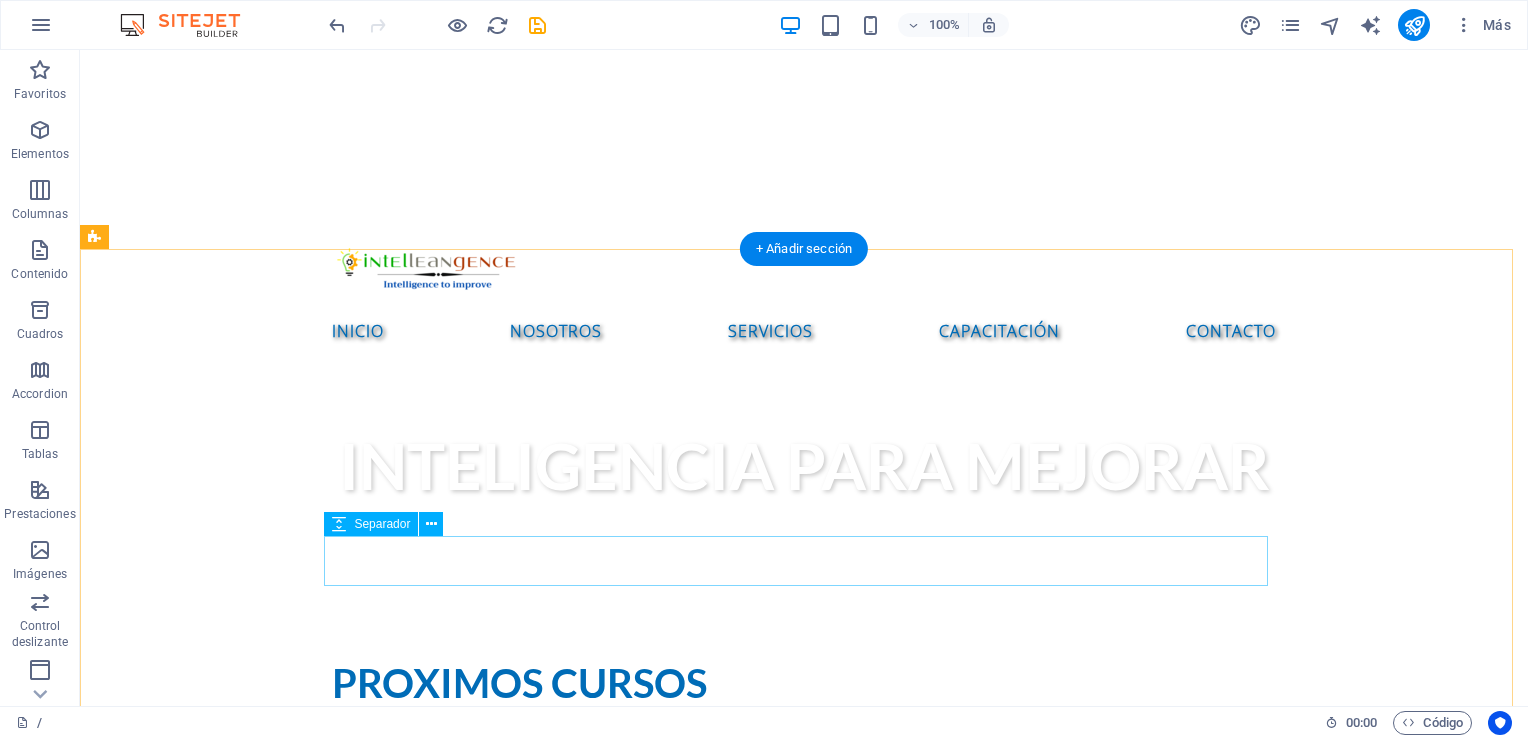 scroll, scrollTop: 700, scrollLeft: 0, axis: vertical 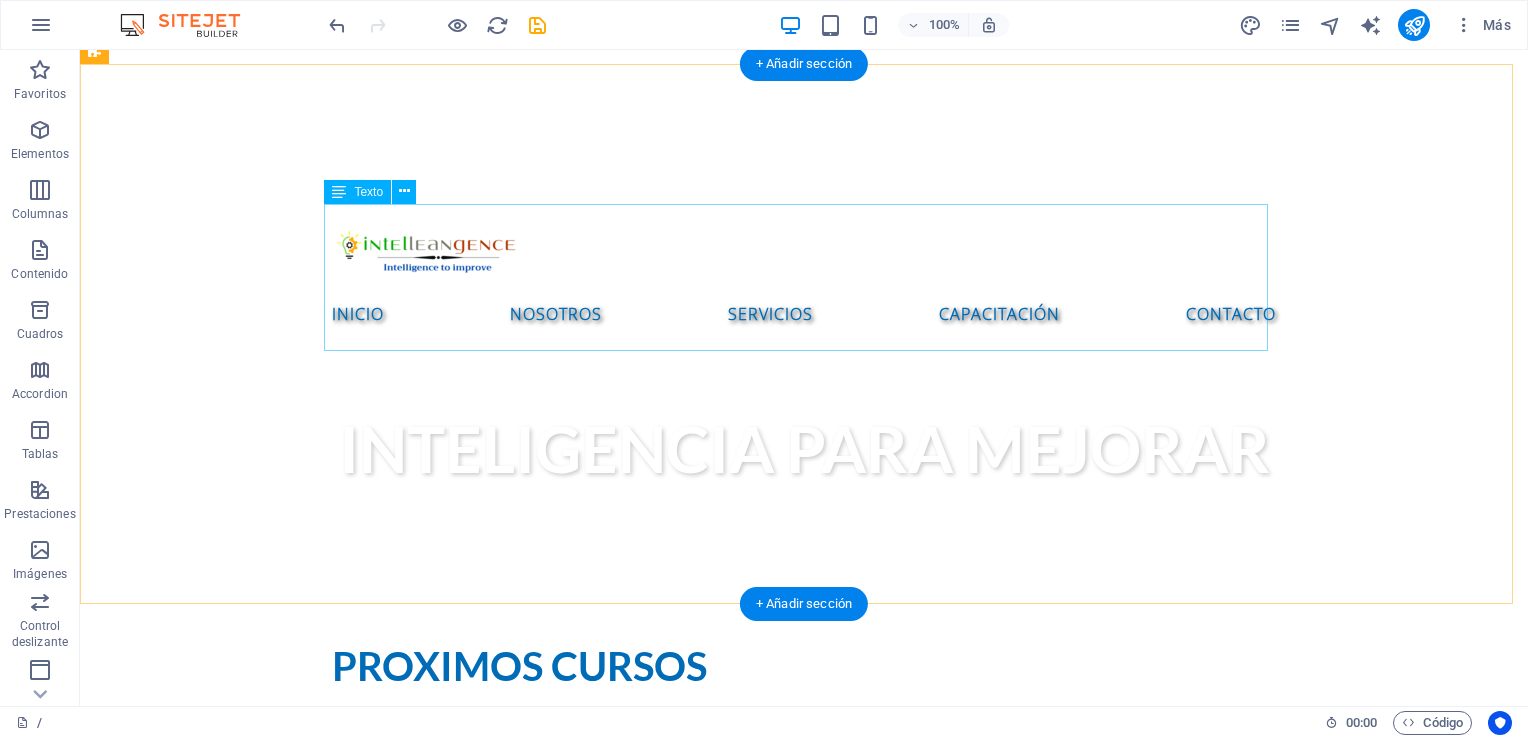 click on "TALLER DE MAPEO DE PROCESOS En nuestro Taller Online de Mapeo de Procesos con Microsoft Visio , aprenderás a representar tus flujos de trabajo de forma clara, estratégica y profesional. Sabatino [DATE] de [MONTH] de 2025 de [TIME] a [TIME] horas (tiempo Centro de México) Martes [DATE], Miércoles [DATE] y Jueves [DATE] de [MONTH] de 2025 de [TIME] a [TIME] horas (tiempo Centro de México)" at bounding box center [804, 777] 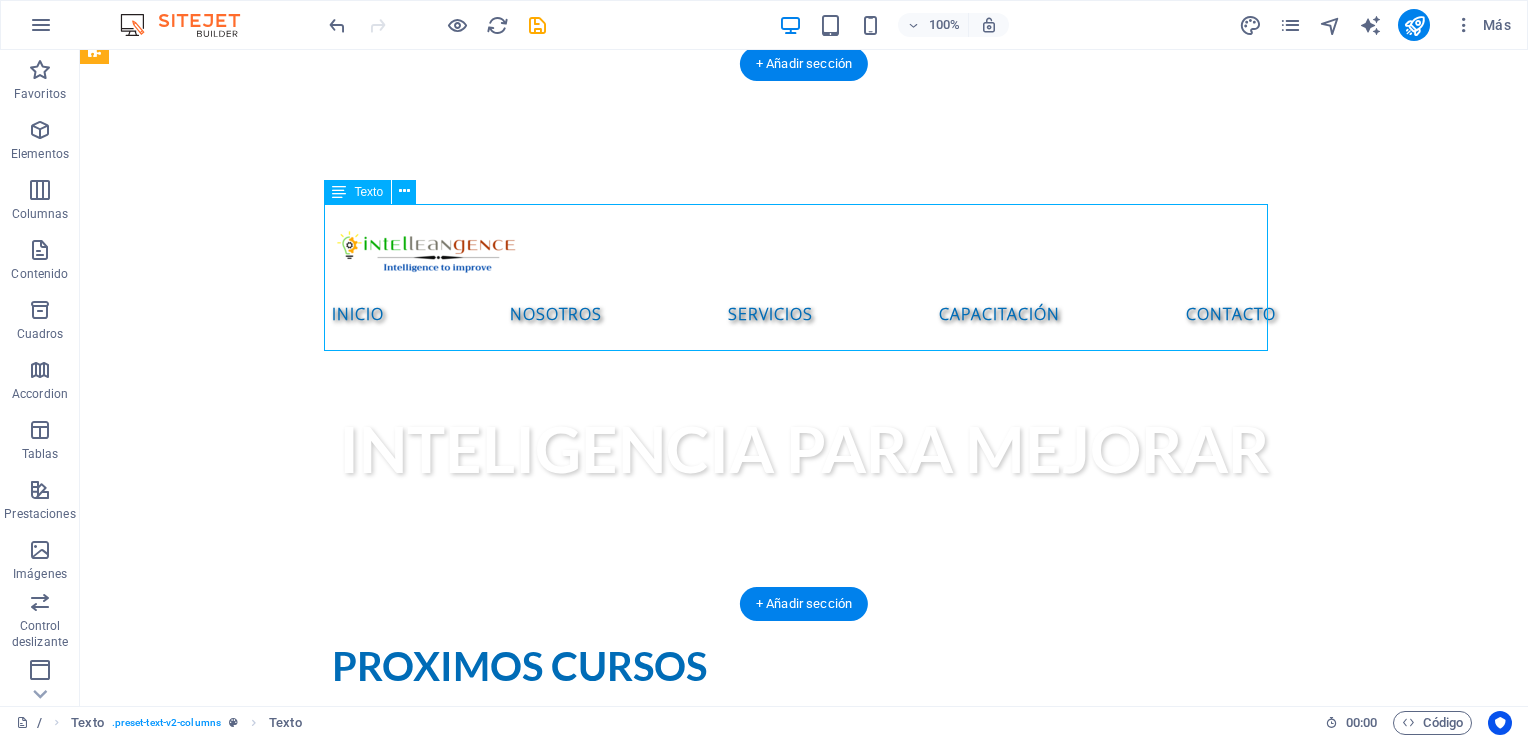 click on "TALLER DE MAPEO DE PROCESOS En nuestro Taller Online de Mapeo de Procesos con Microsoft Visio , aprenderás a representar tus flujos de trabajo de forma clara, estratégica y profesional. Sabatino [DATE] de [MONTH] de 2025 de [TIME] a [TIME] horas (tiempo Centro de México) Martes [DATE], Miércoles [DATE] y Jueves [DATE] de [MONTH] de 2025 de [TIME] a [TIME] horas (tiempo Centro de México)" at bounding box center [804, 777] 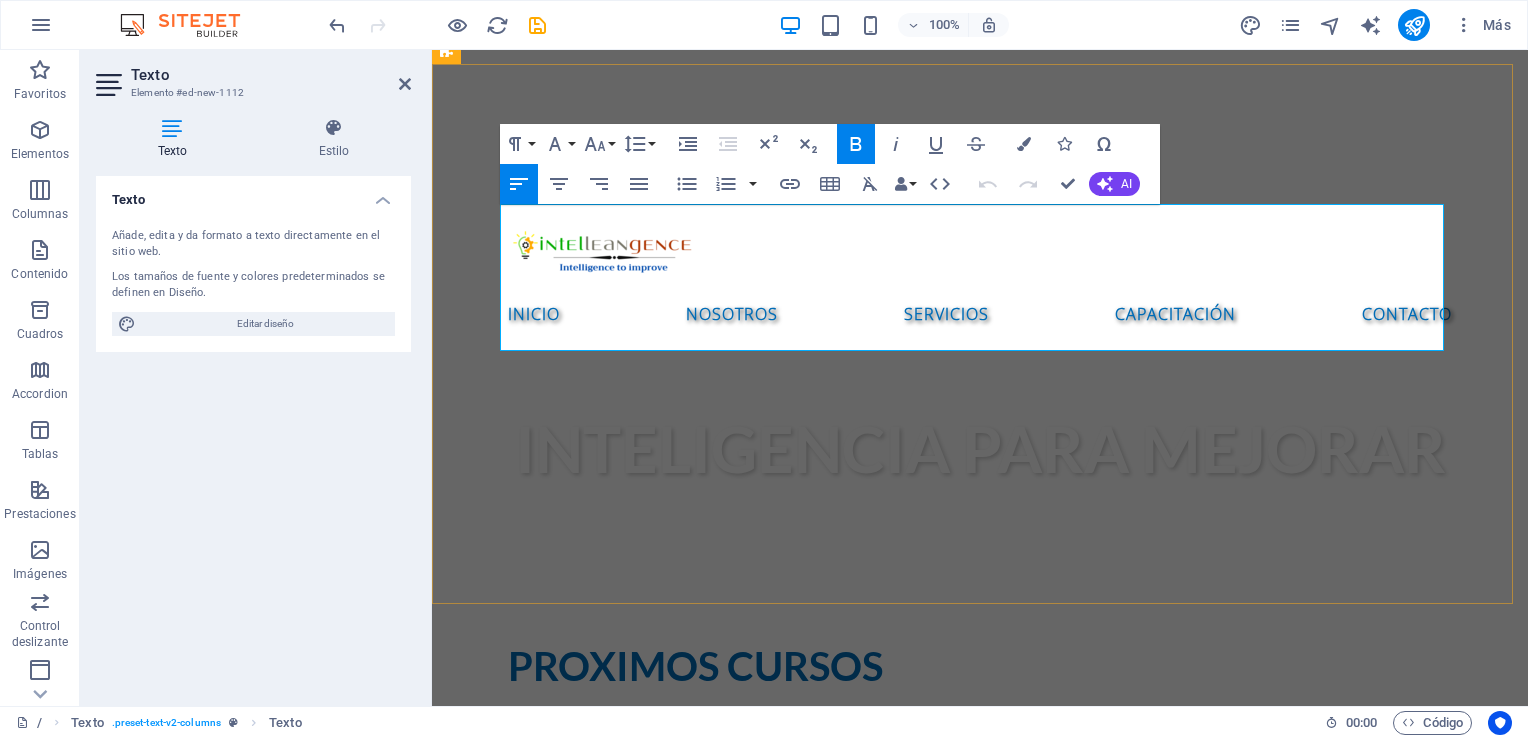click on "Sabatino [DATE] de [TIME] (tiempo Centro de México)" at bounding box center [980, 815] 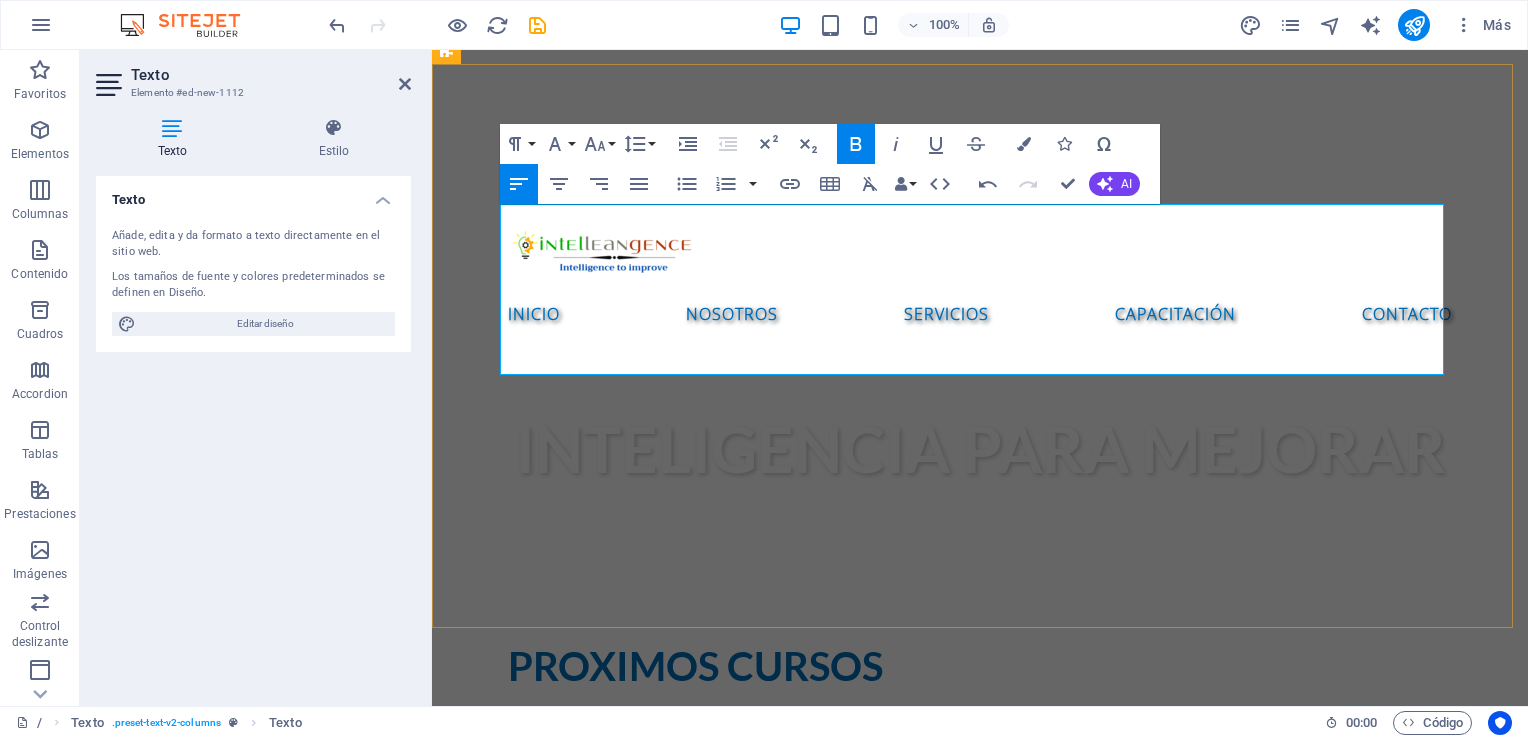 click on "​" at bounding box center [980, 839] 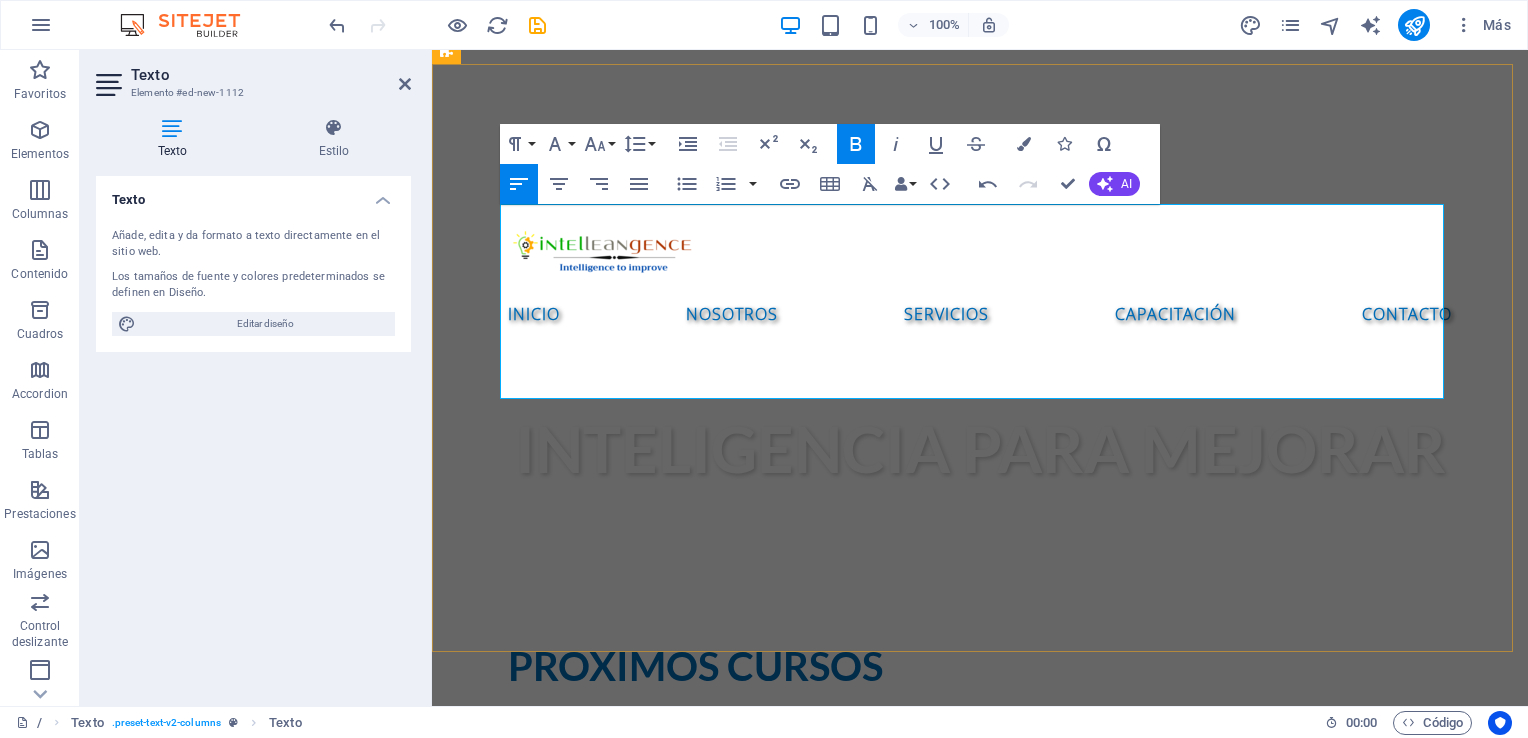 click on "Sabatino [DATE] de [TIME] (tiempo Centro de México)" at bounding box center [980, 815] 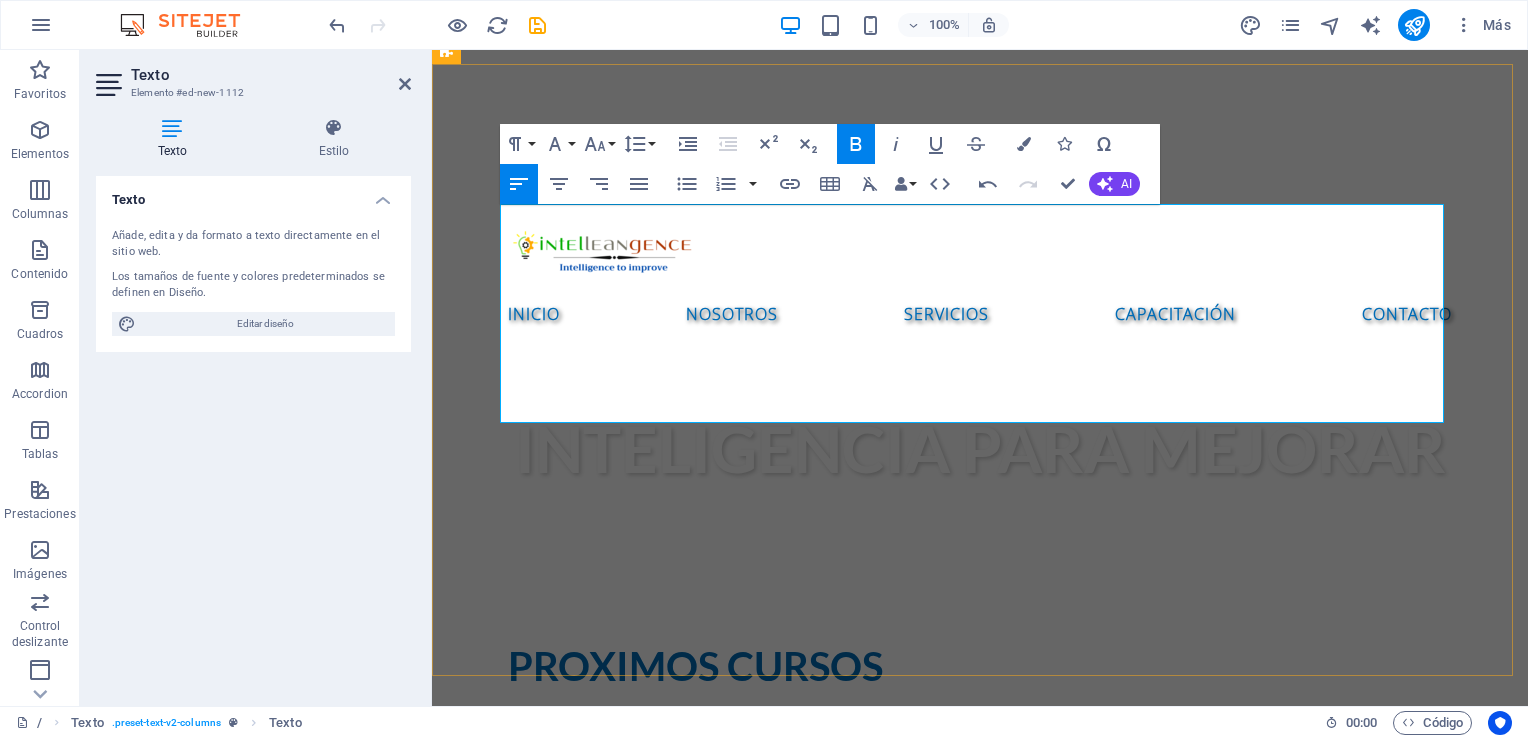 click on "​" at bounding box center (980, 839) 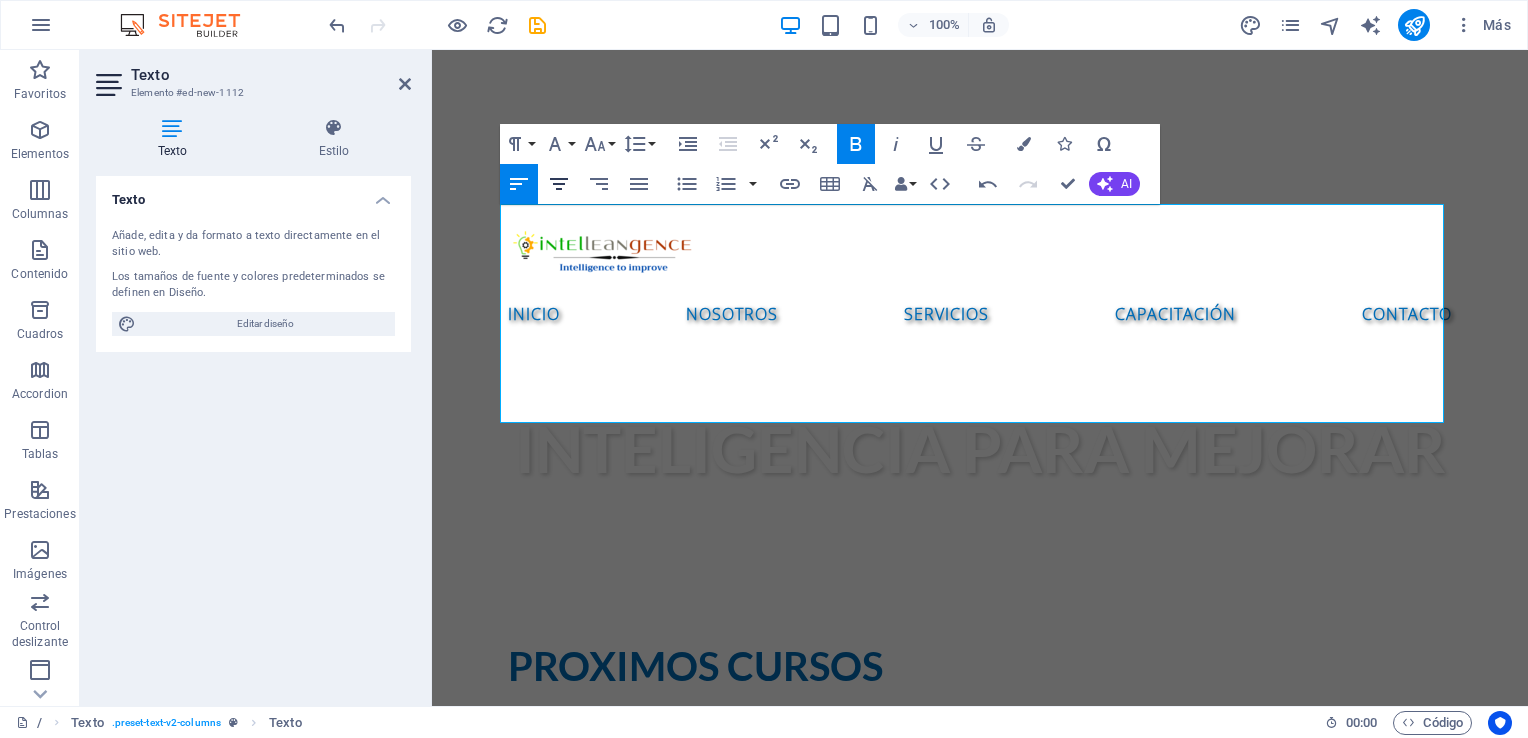 click 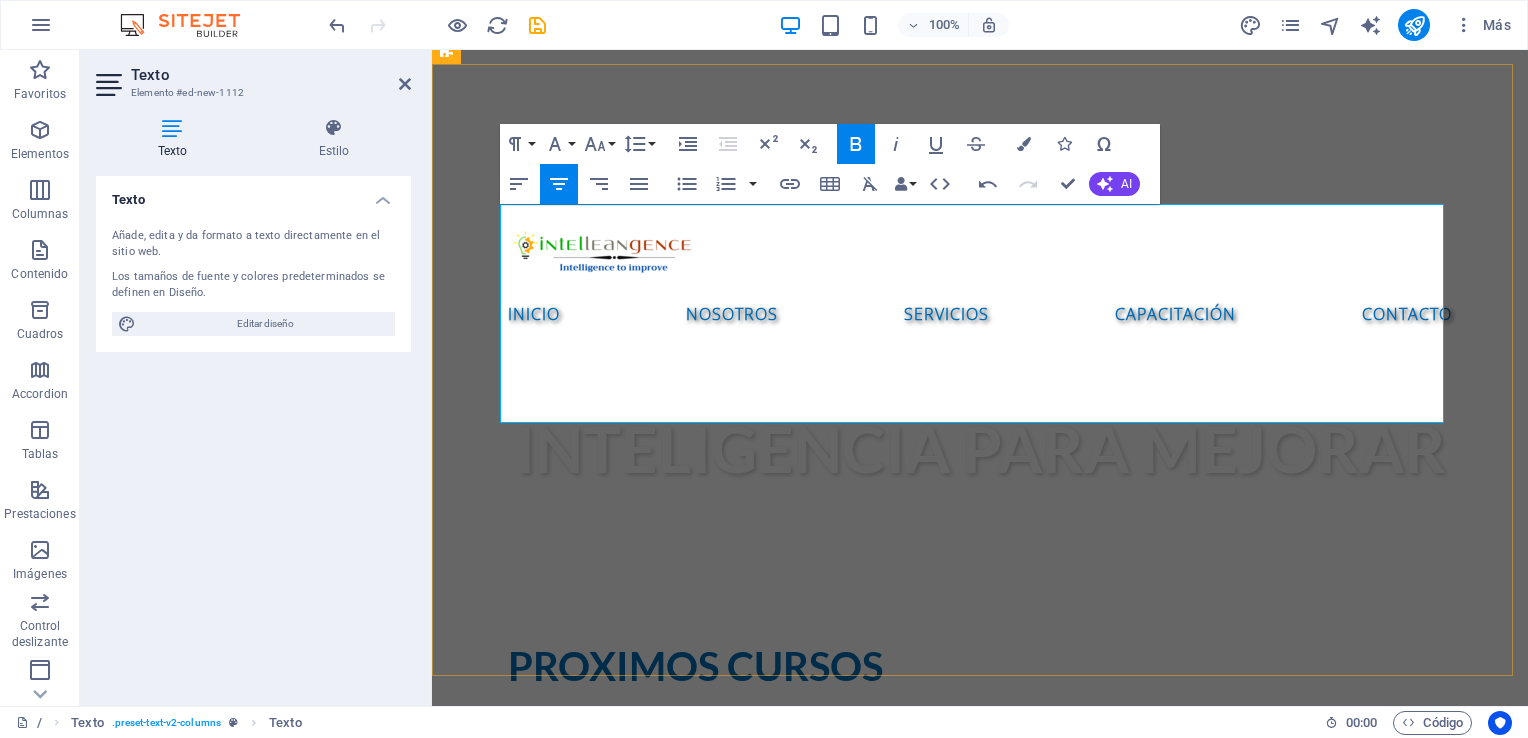 drag, startPoint x: 1024, startPoint y: 336, endPoint x: 943, endPoint y: 336, distance: 81 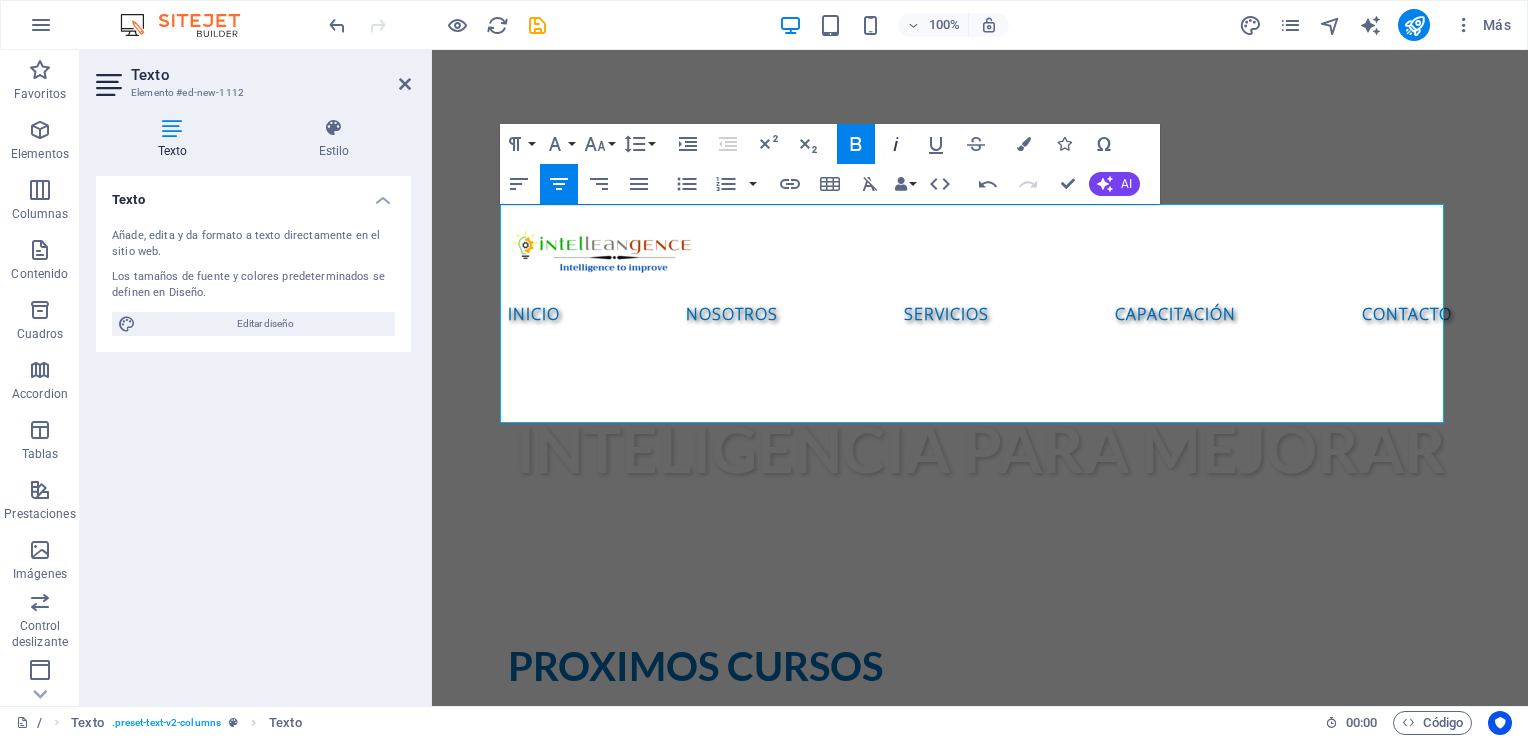 click 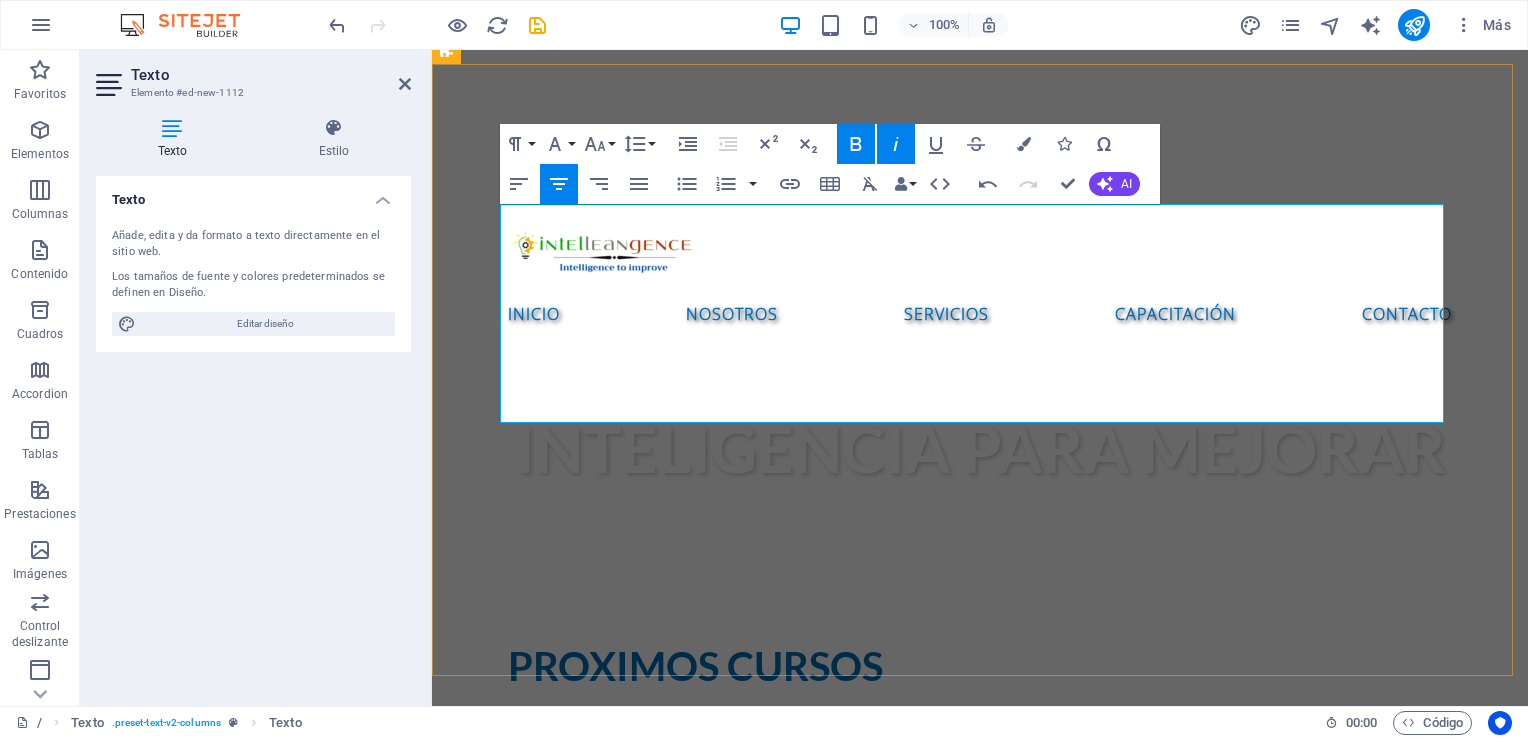 click on "Registro" at bounding box center [980, 839] 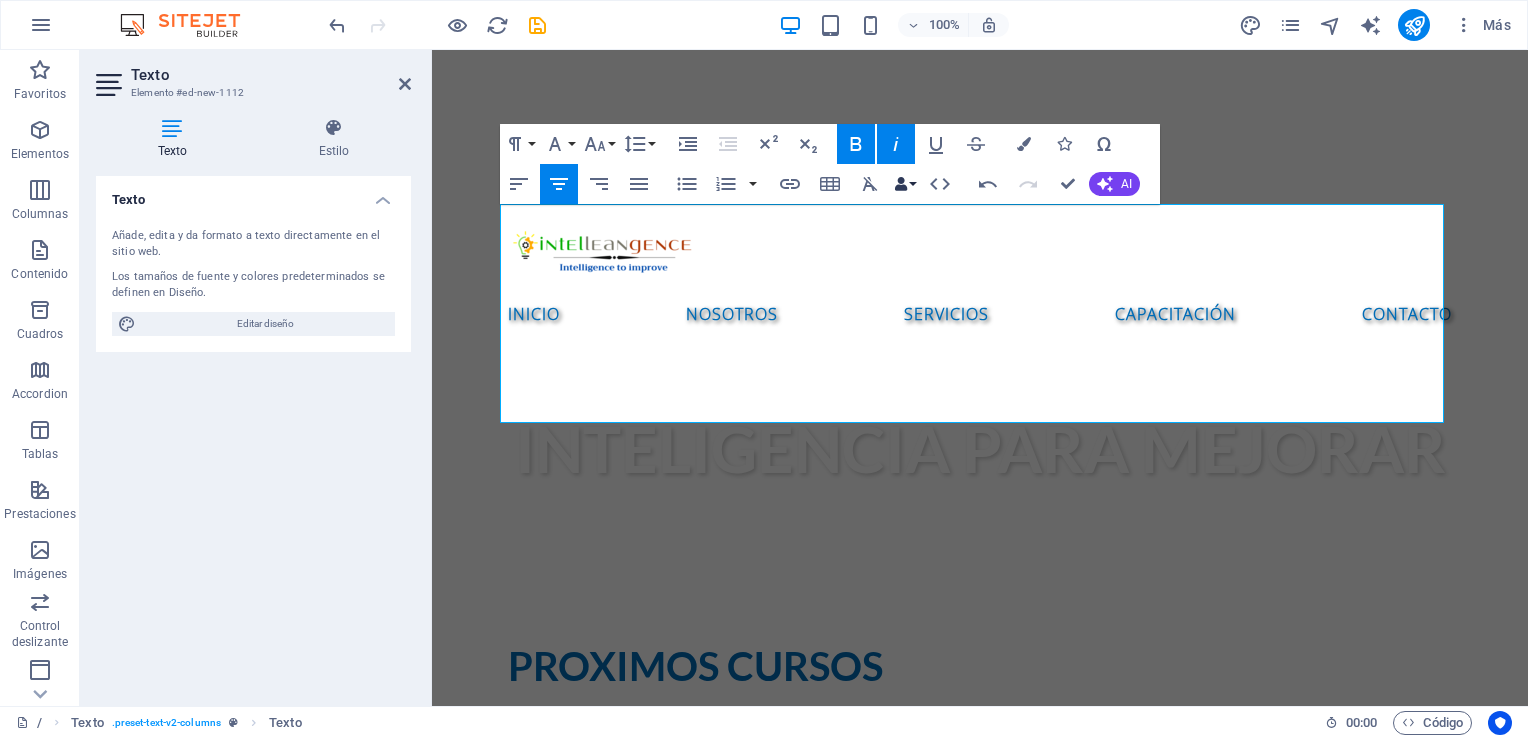 click on "Data Bindings" at bounding box center [905, 184] 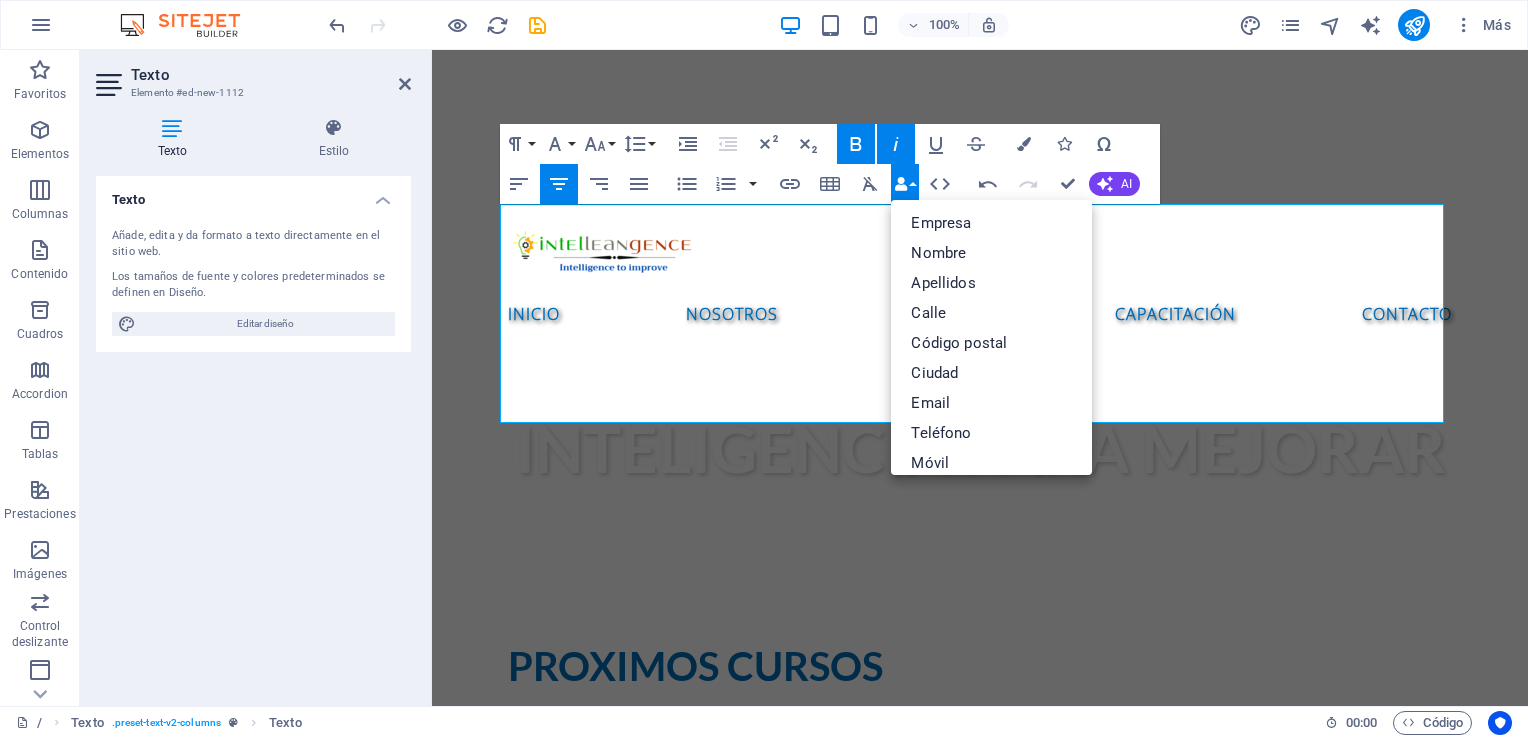 click on "Data Bindings" at bounding box center (905, 184) 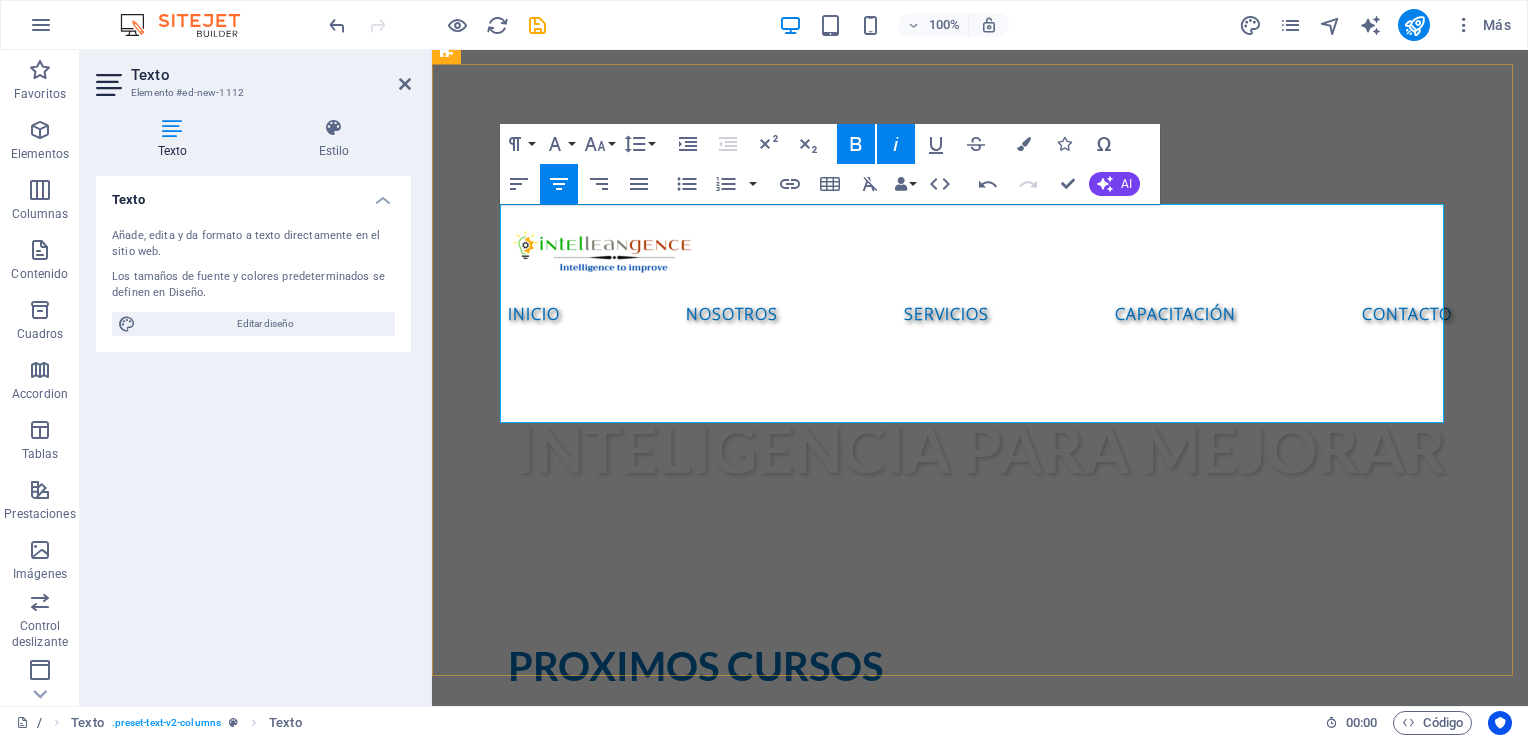 drag, startPoint x: 1011, startPoint y: 338, endPoint x: 992, endPoint y: 341, distance: 19.235384 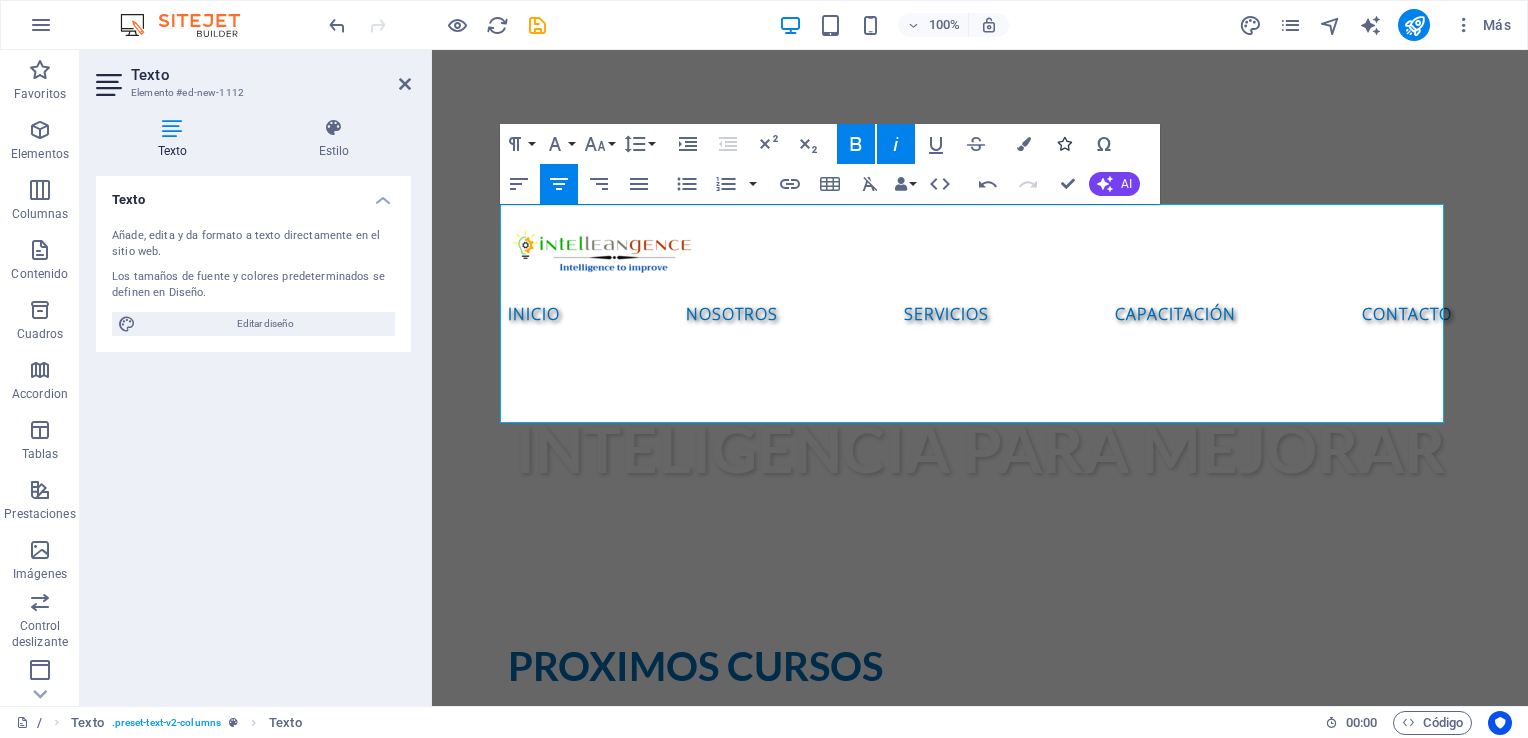 click on "Icons" at bounding box center (1064, 144) 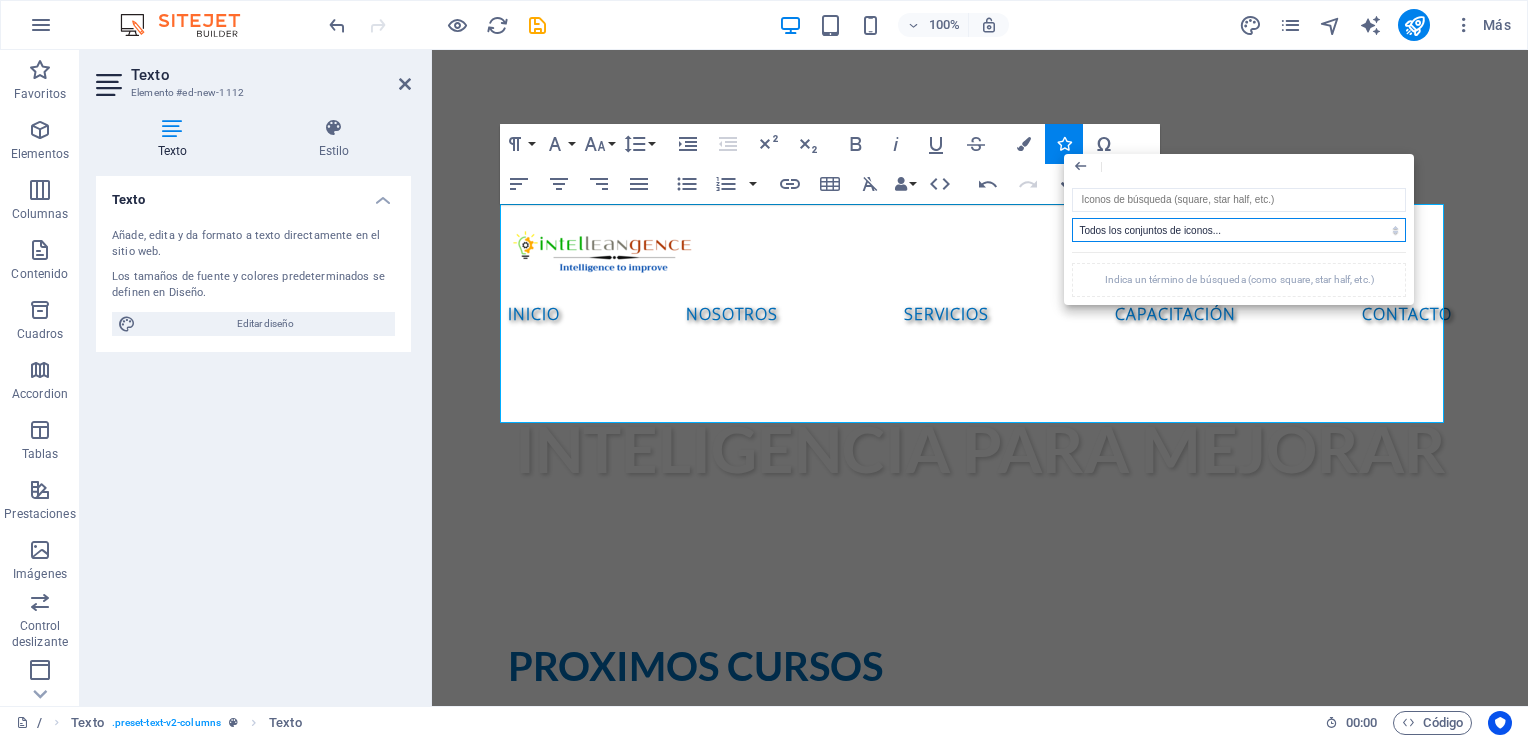 click on "Todos los conjuntos de iconos... IcoFont Ionicons FontAwesome Brands FontAwesome Duotone FontAwesome Solid FontAwesome Regular FontAwesome Light FontAwesome Thin FontAwesome Sharp Solid FontAwesome Sharp Regular FontAwesome Sharp Light FontAwesome Sharp Thin" at bounding box center (1239, 230) 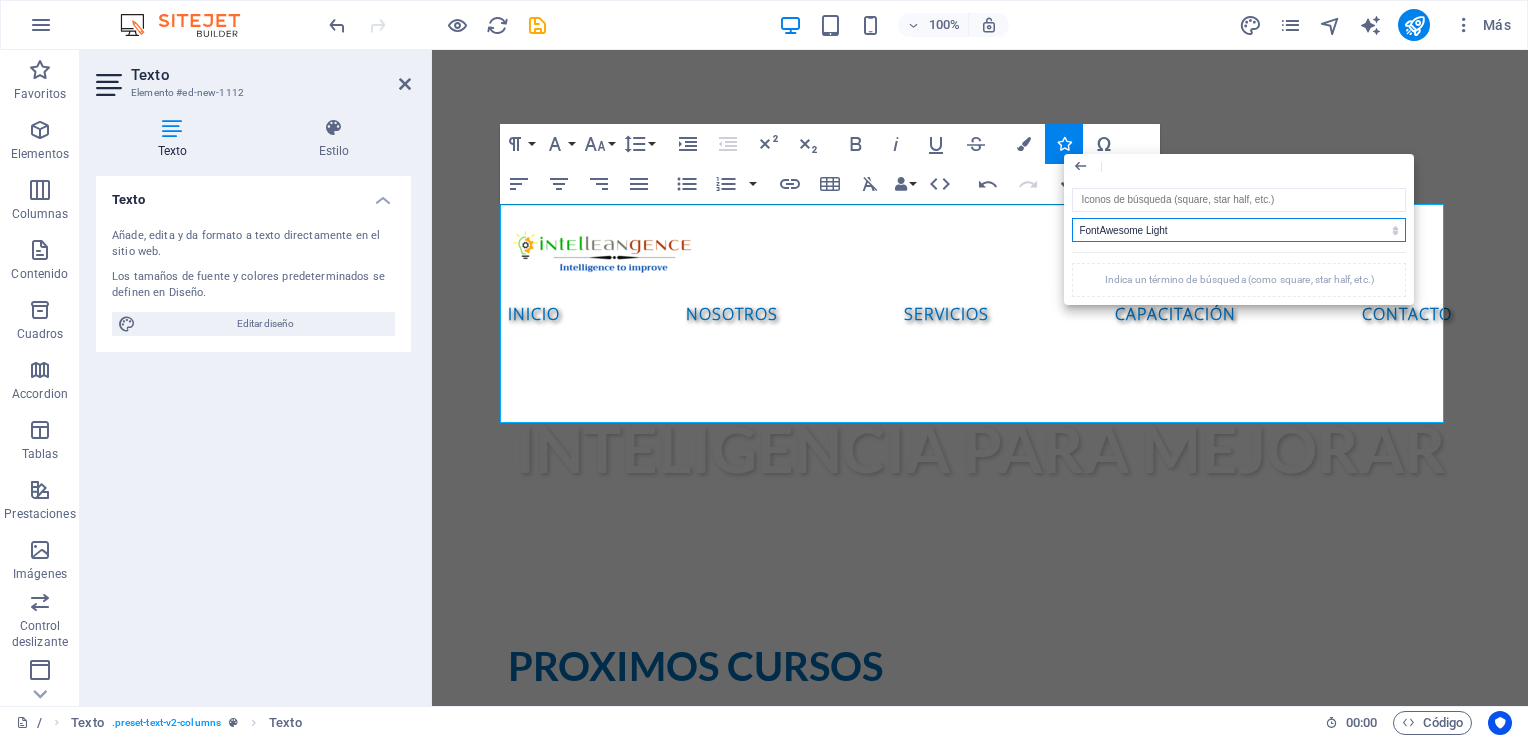 click on "Todos los conjuntos de iconos... IcoFont Ionicons FontAwesome Brands FontAwesome Duotone FontAwesome Solid FontAwesome Regular FontAwesome Light FontAwesome Thin FontAwesome Sharp Solid FontAwesome Sharp Regular FontAwesome Sharp Light FontAwesome Sharp Thin" at bounding box center (1239, 230) 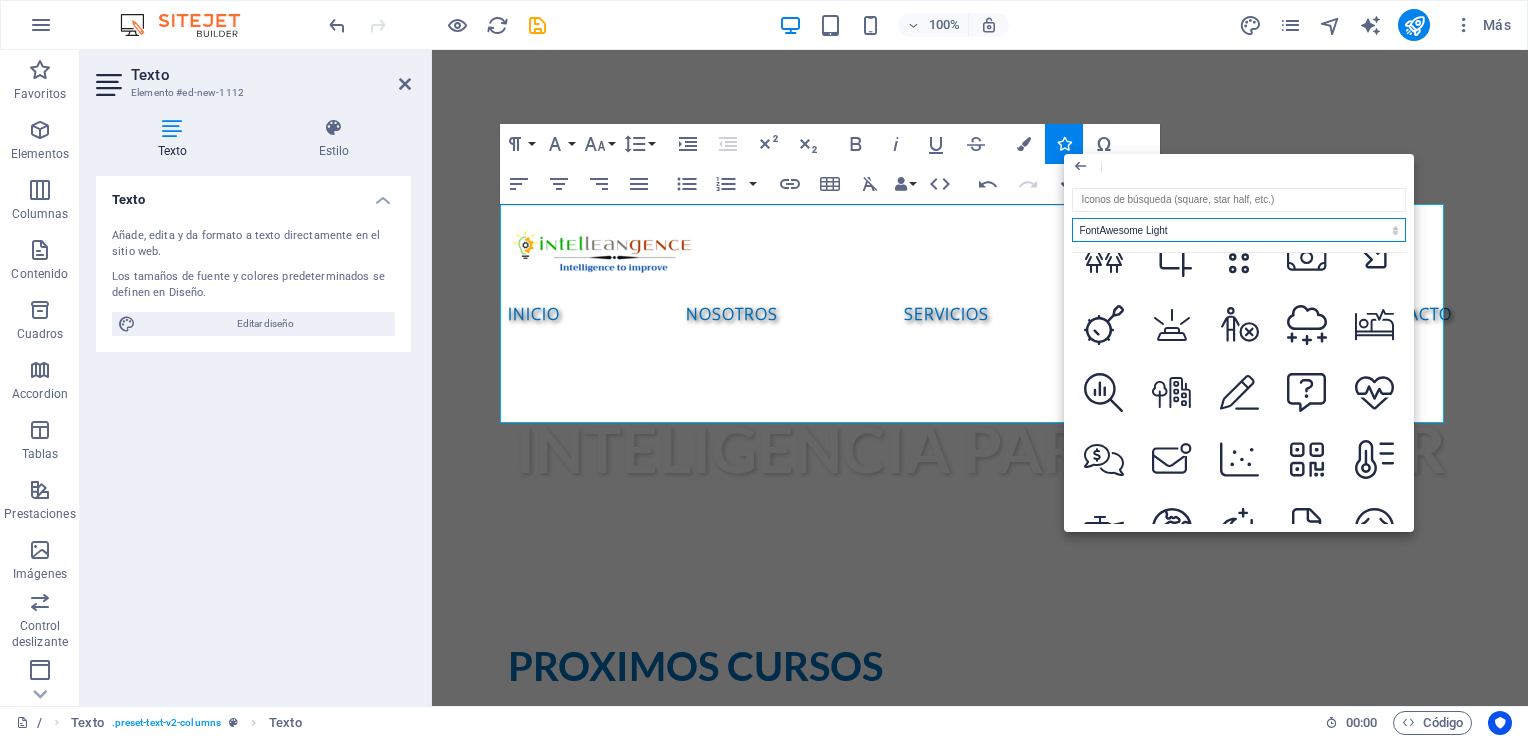 scroll, scrollTop: 2000, scrollLeft: 0, axis: vertical 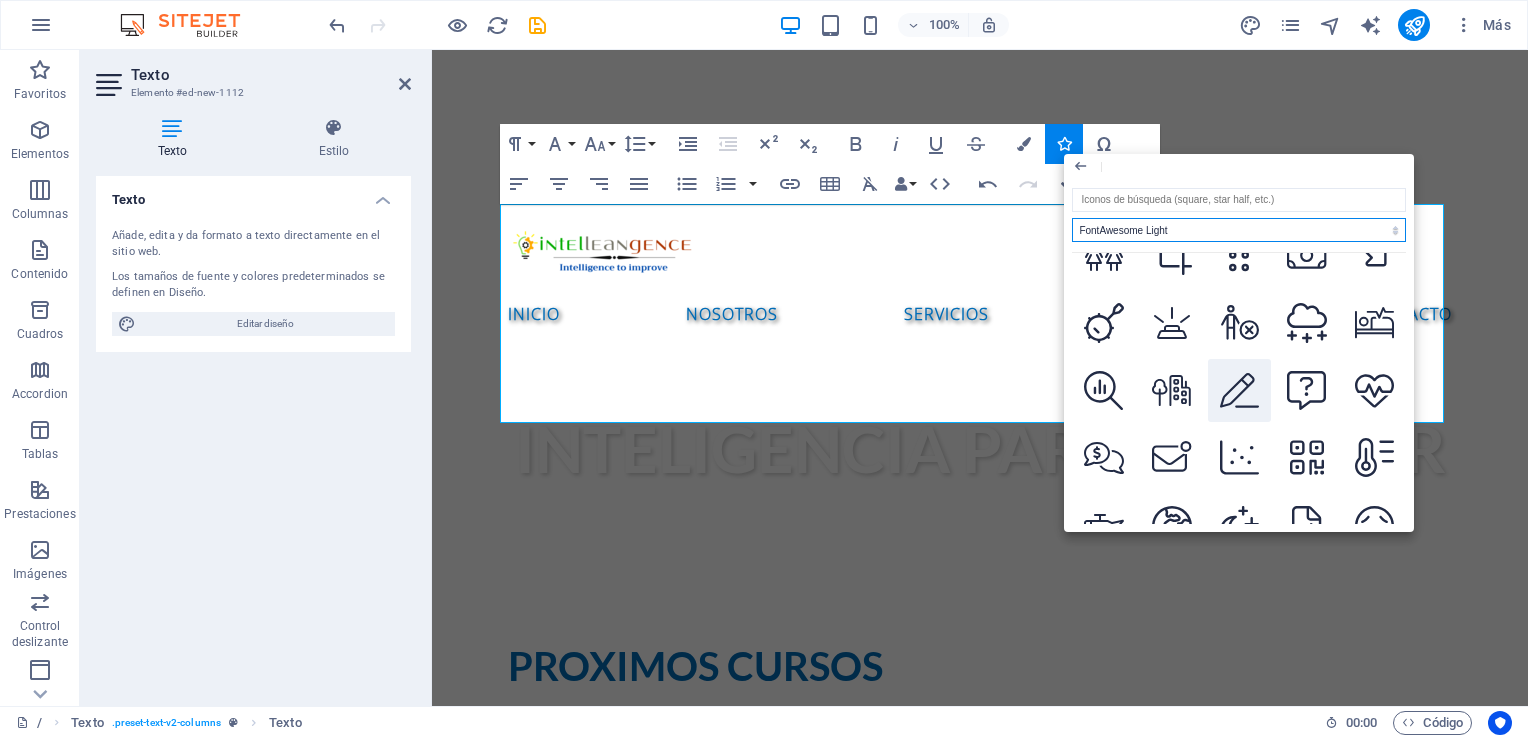 click 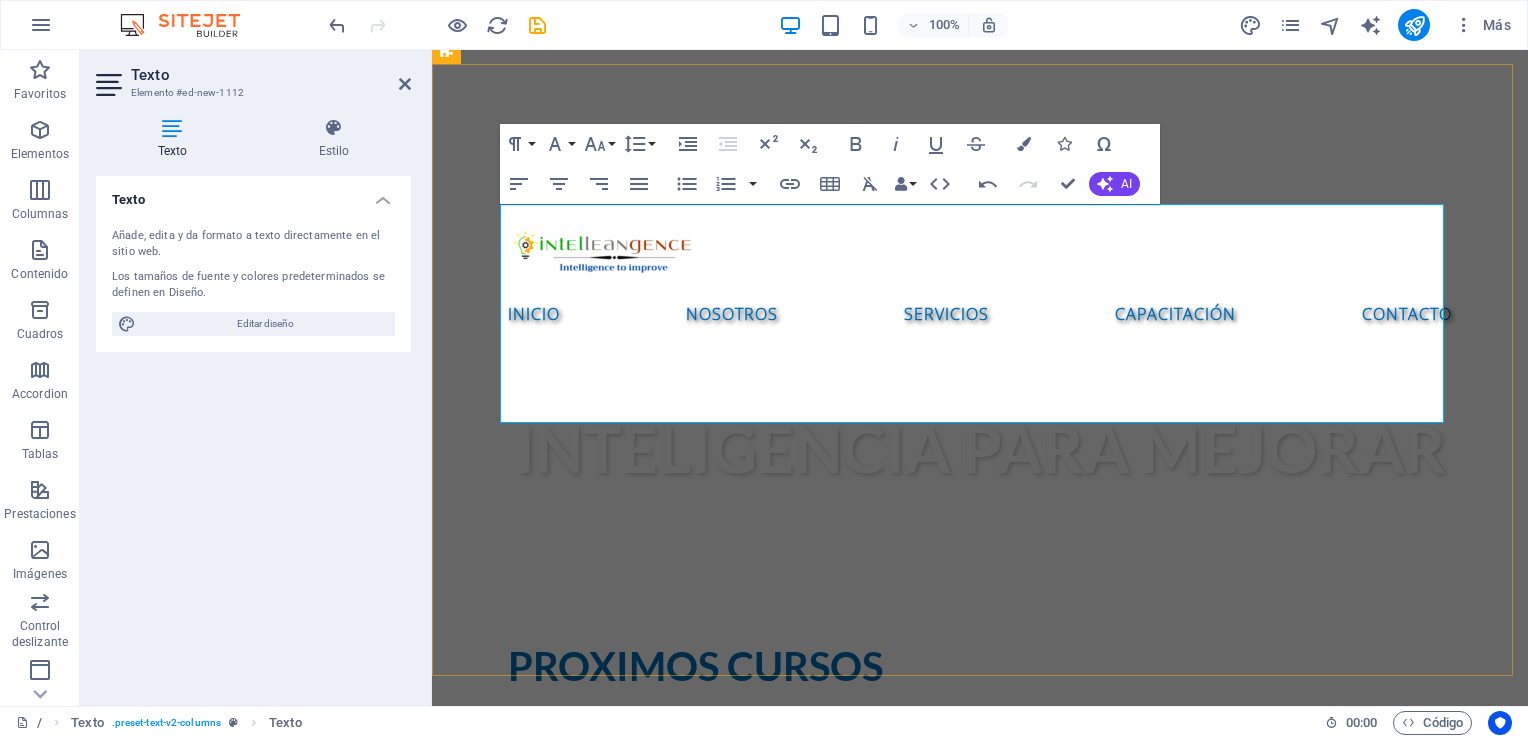 drag, startPoint x: 1012, startPoint y: 338, endPoint x: 996, endPoint y: 338, distance: 16 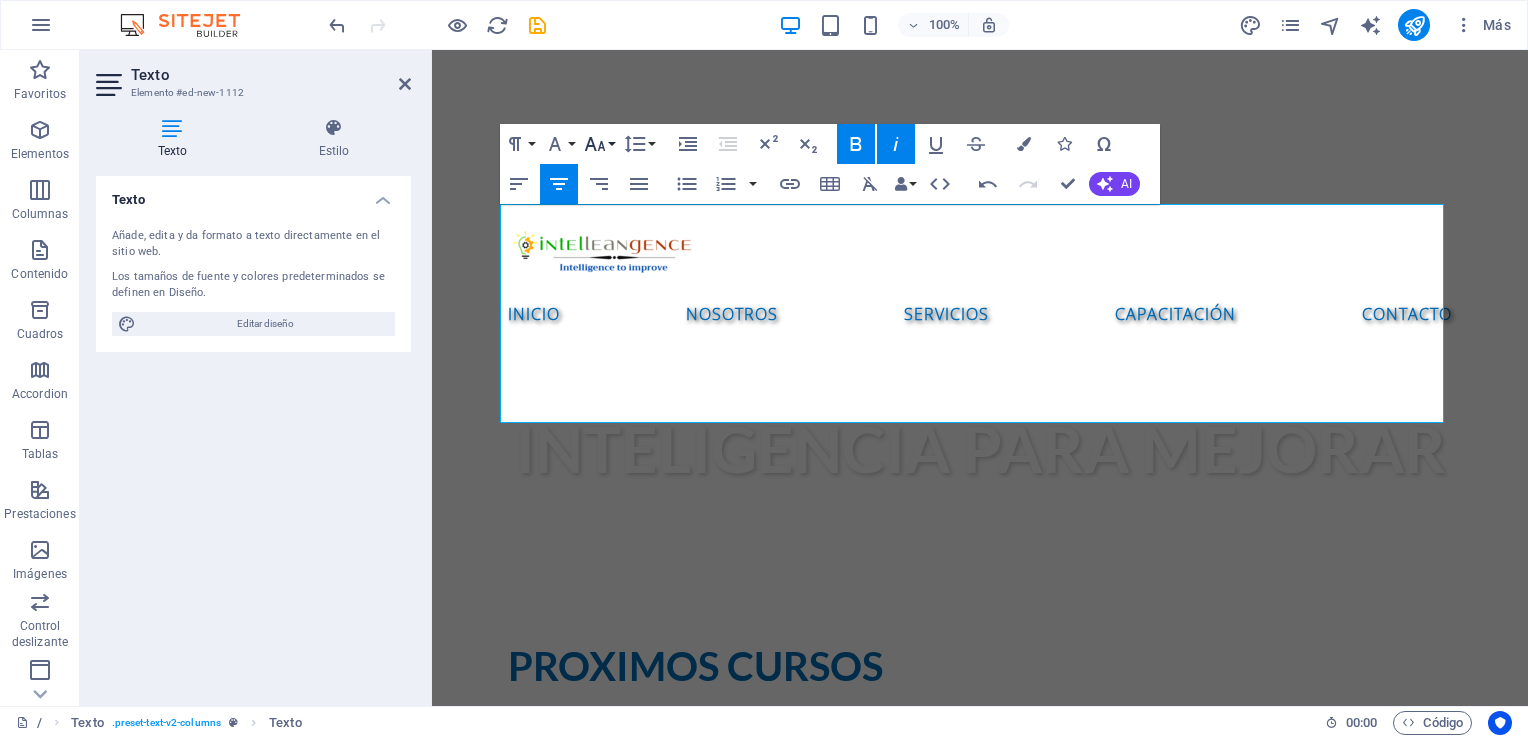 click on "Font Size" at bounding box center [599, 144] 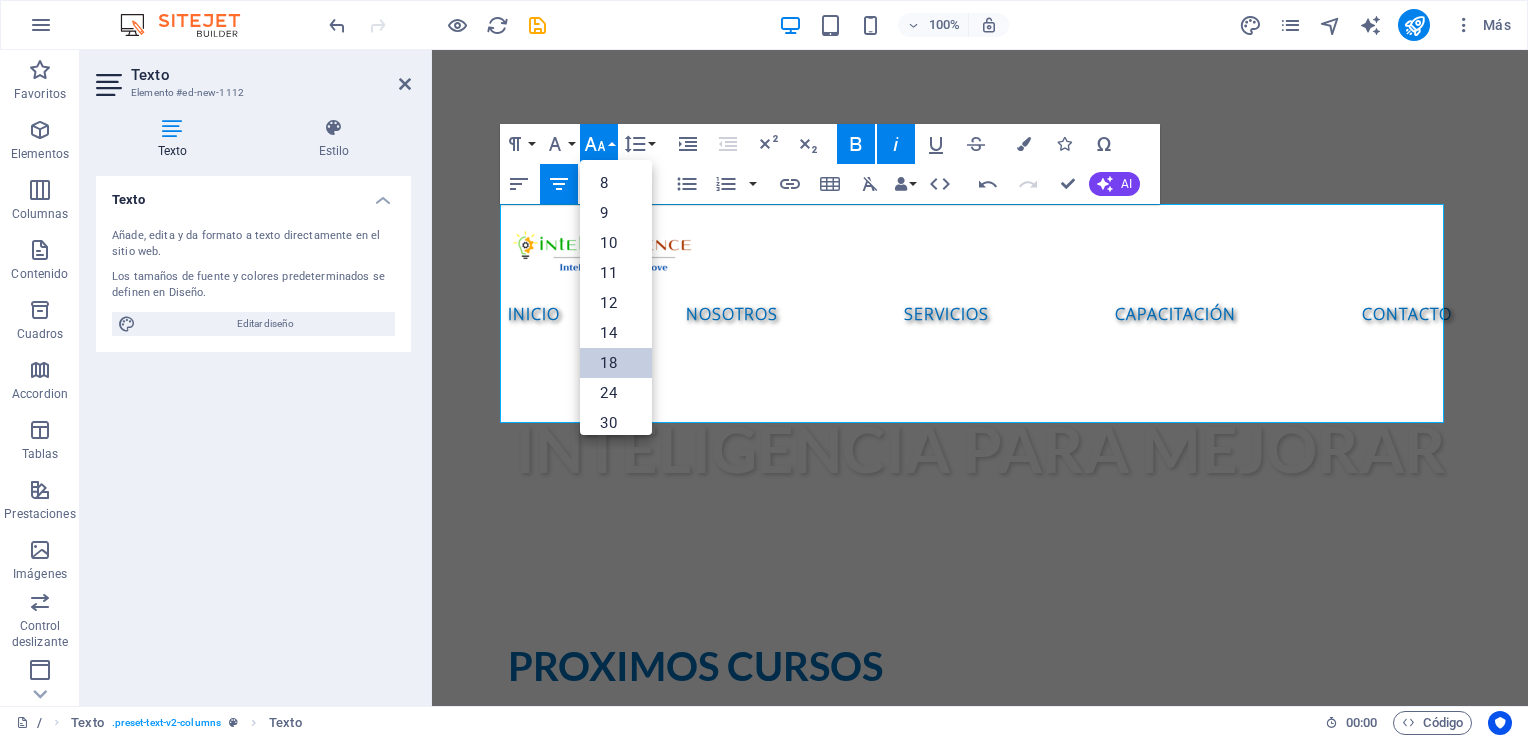click on "18" at bounding box center (616, 363) 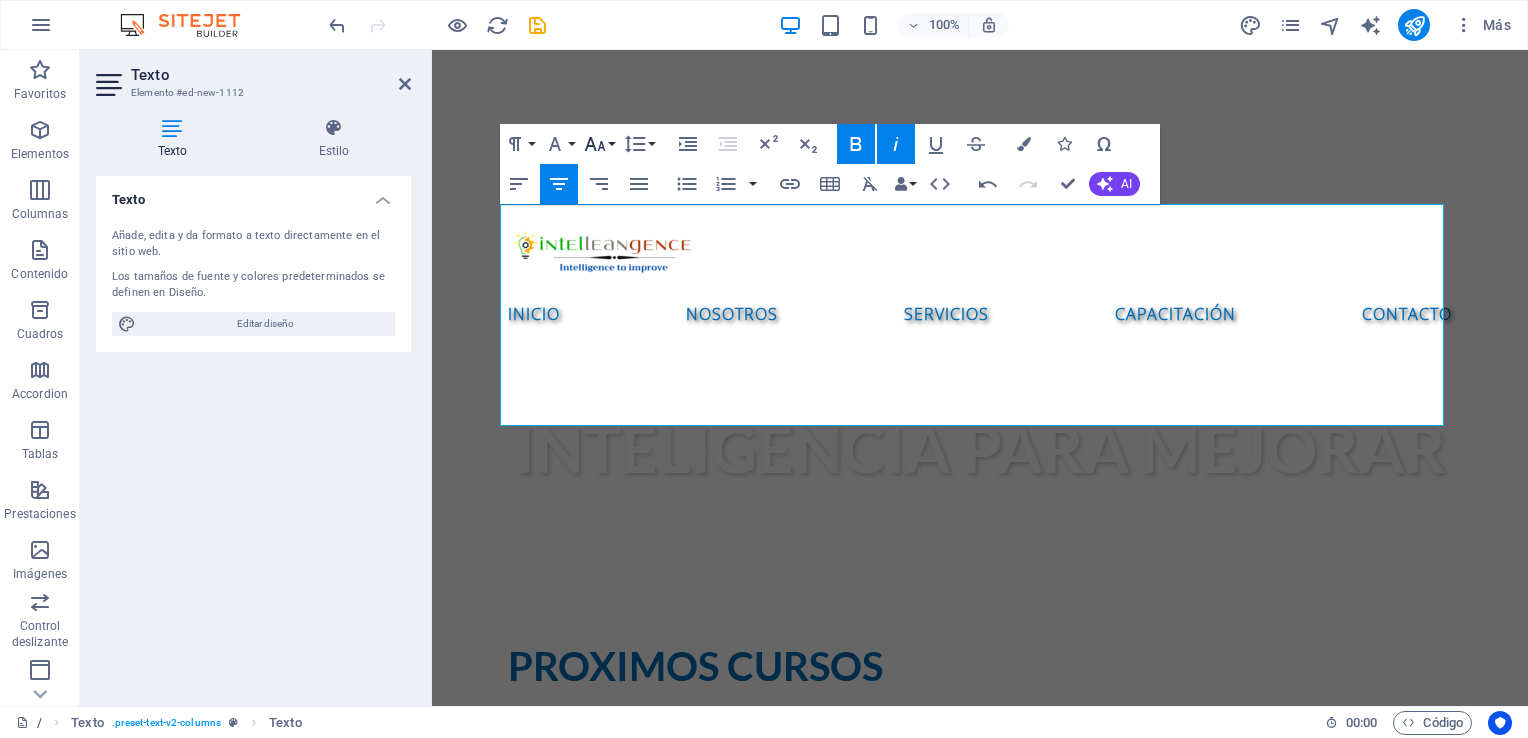click on "Font Size" at bounding box center [599, 144] 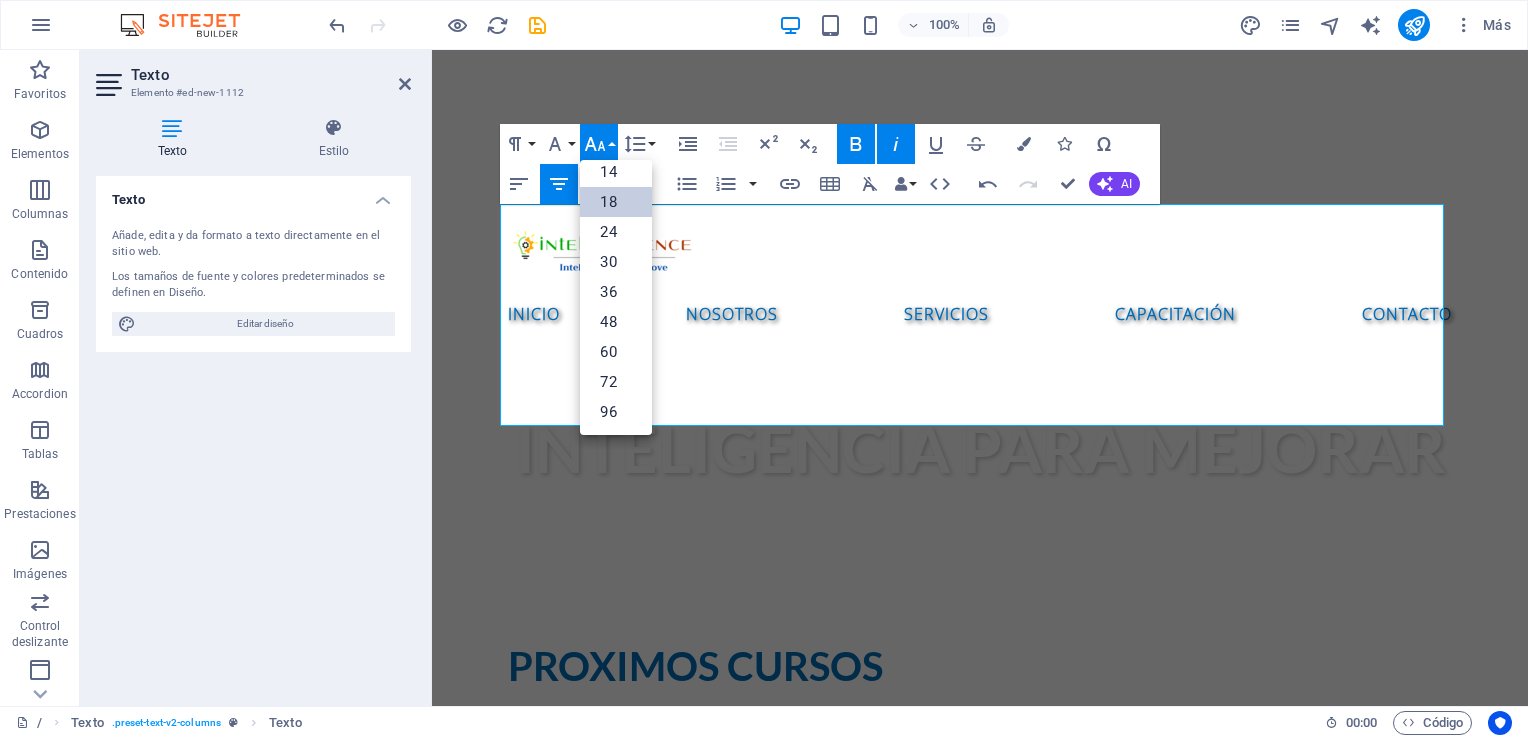 scroll, scrollTop: 160, scrollLeft: 0, axis: vertical 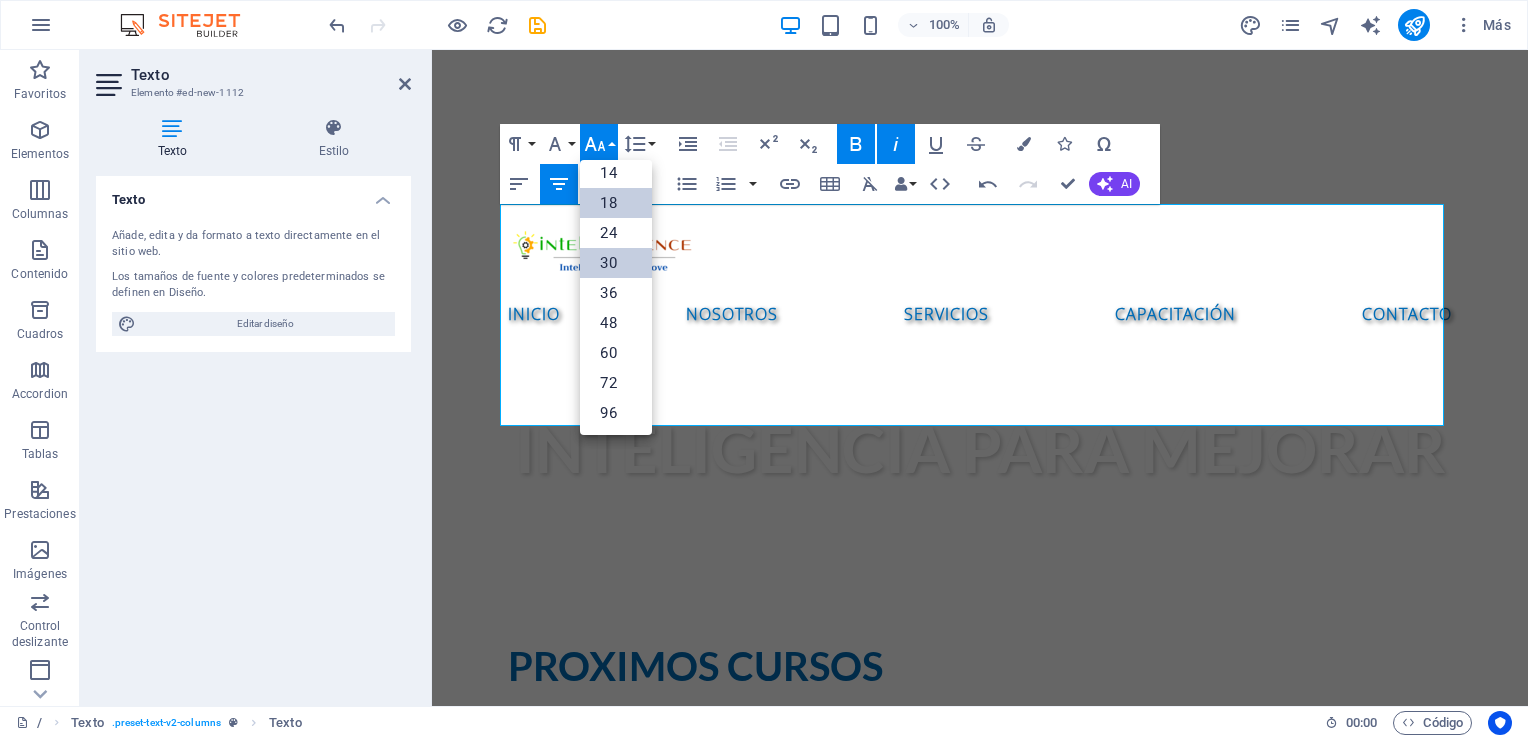click on "30" at bounding box center [616, 263] 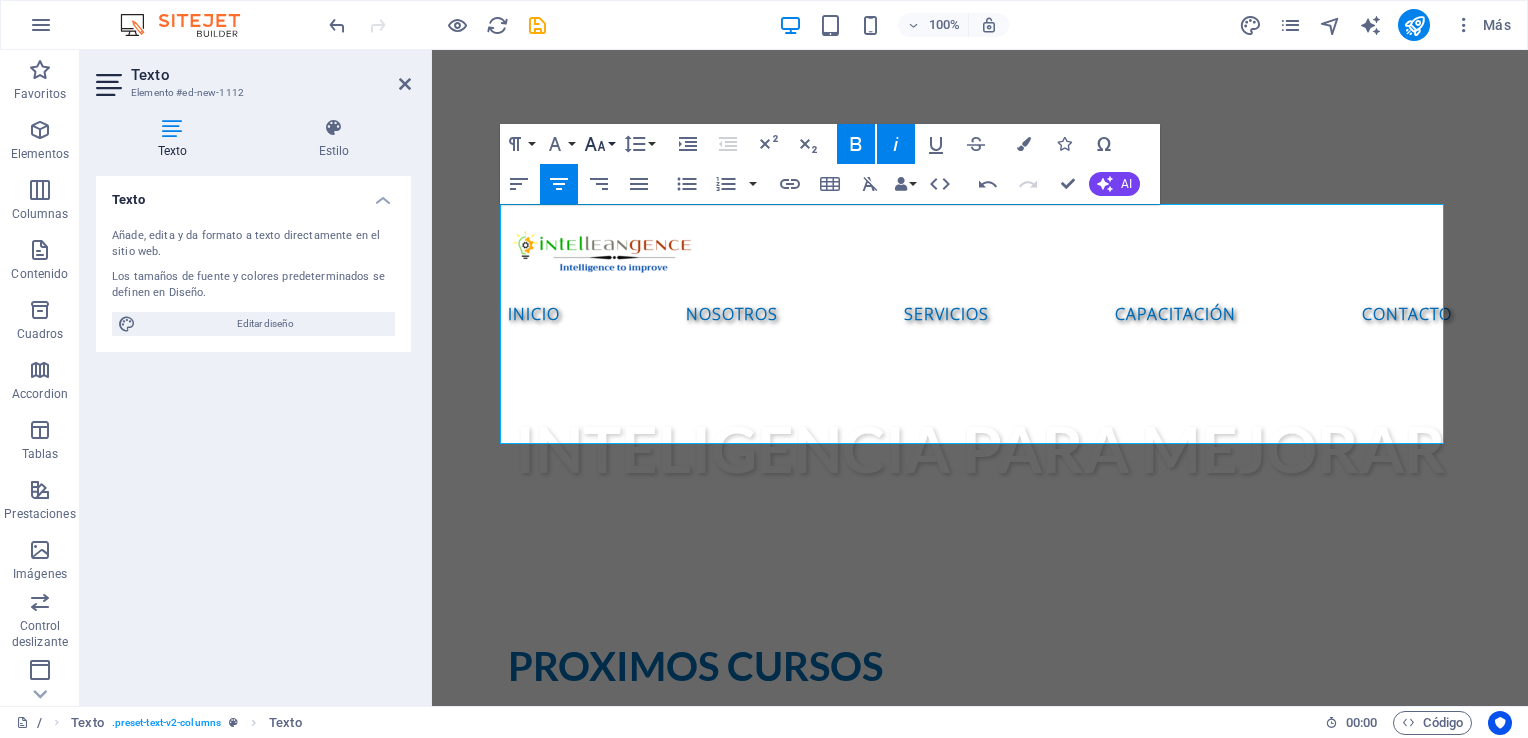 click on "Font Size" at bounding box center [599, 144] 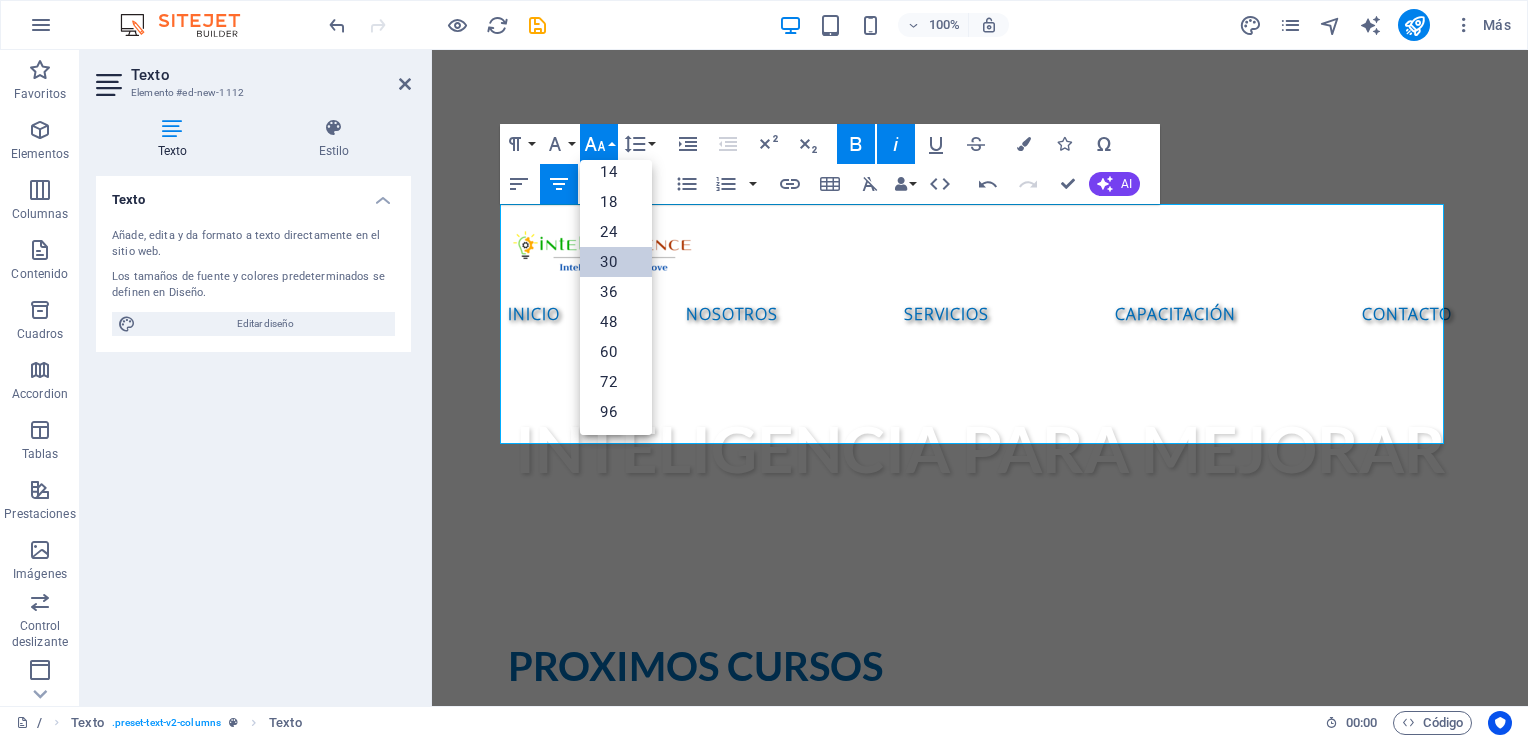 scroll, scrollTop: 160, scrollLeft: 0, axis: vertical 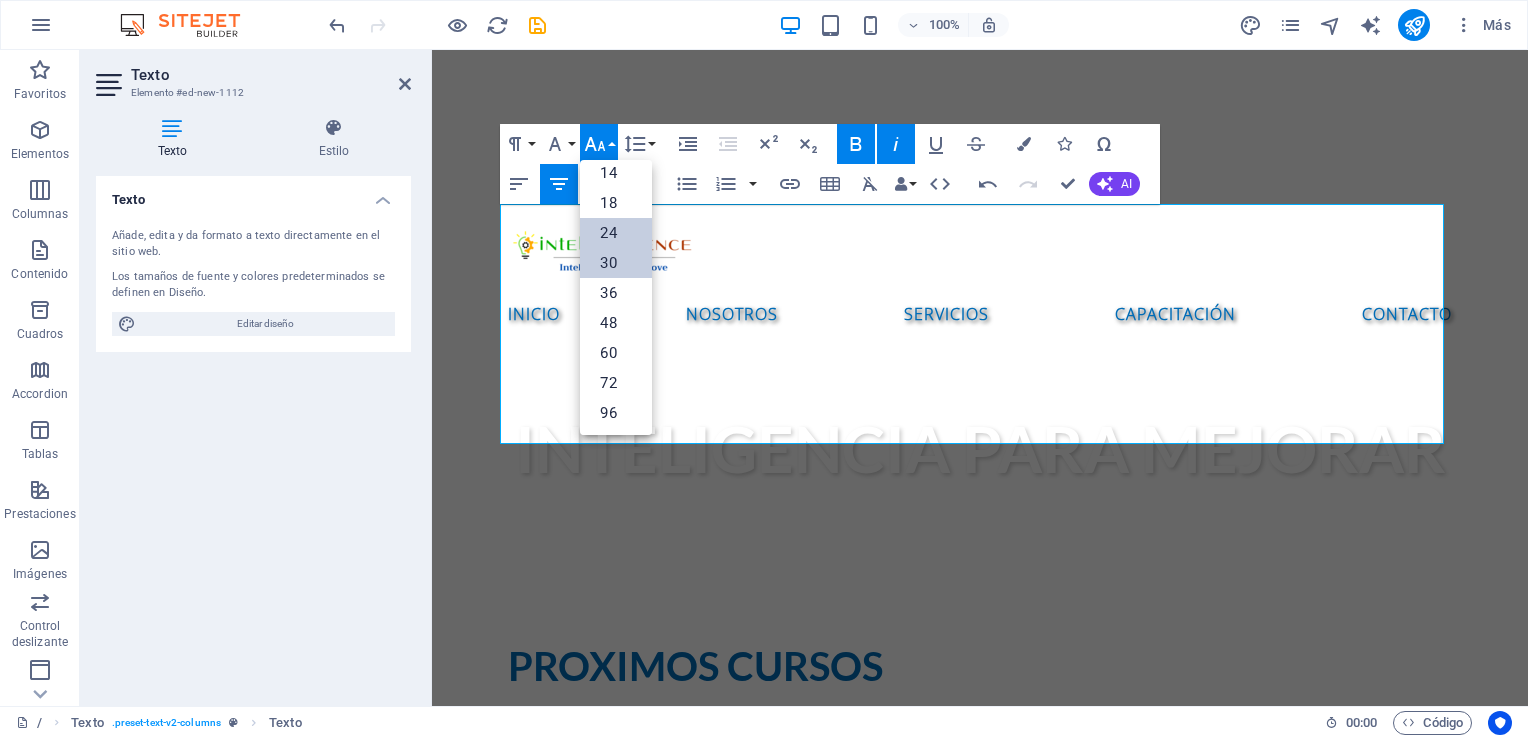 click on "24" at bounding box center [616, 233] 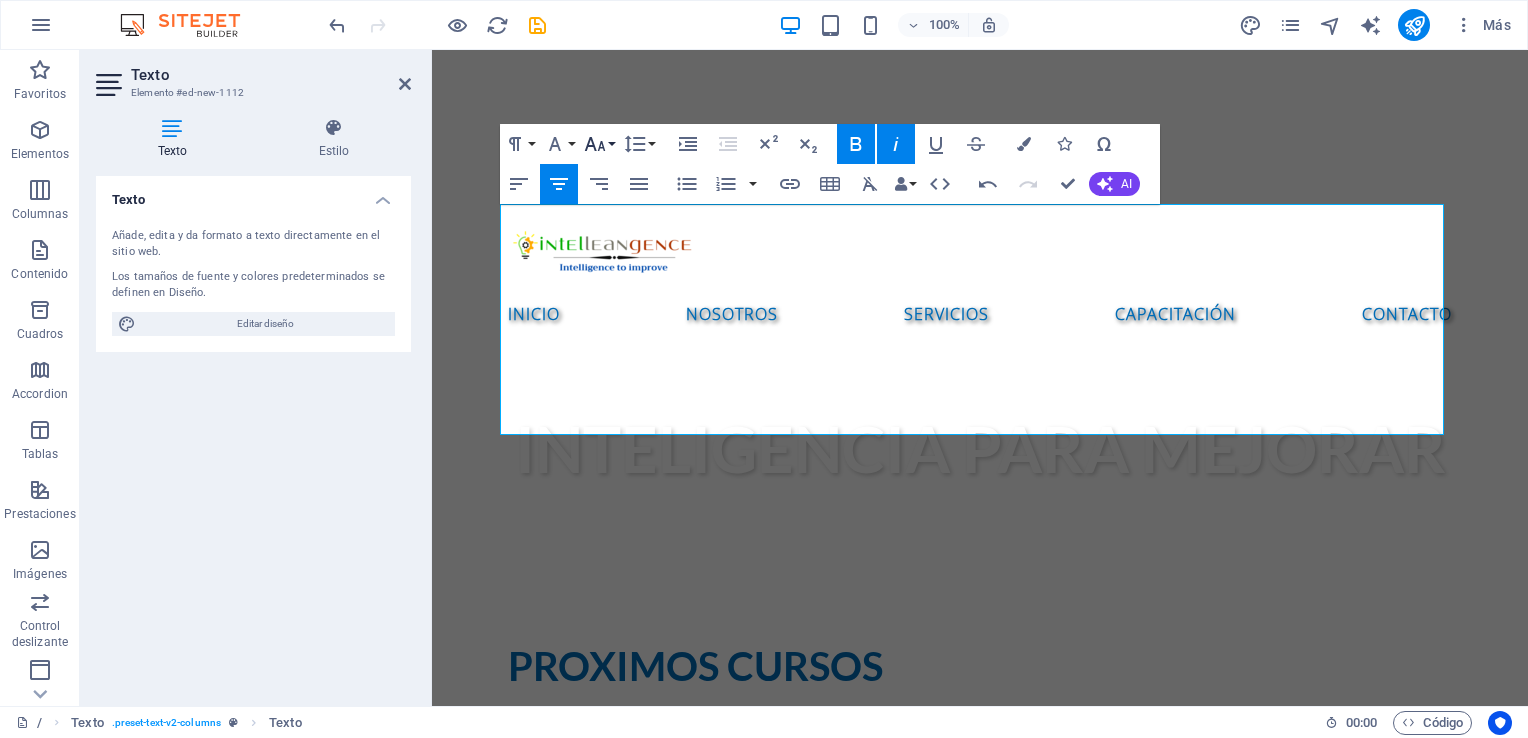 click on "Font Size" at bounding box center [599, 144] 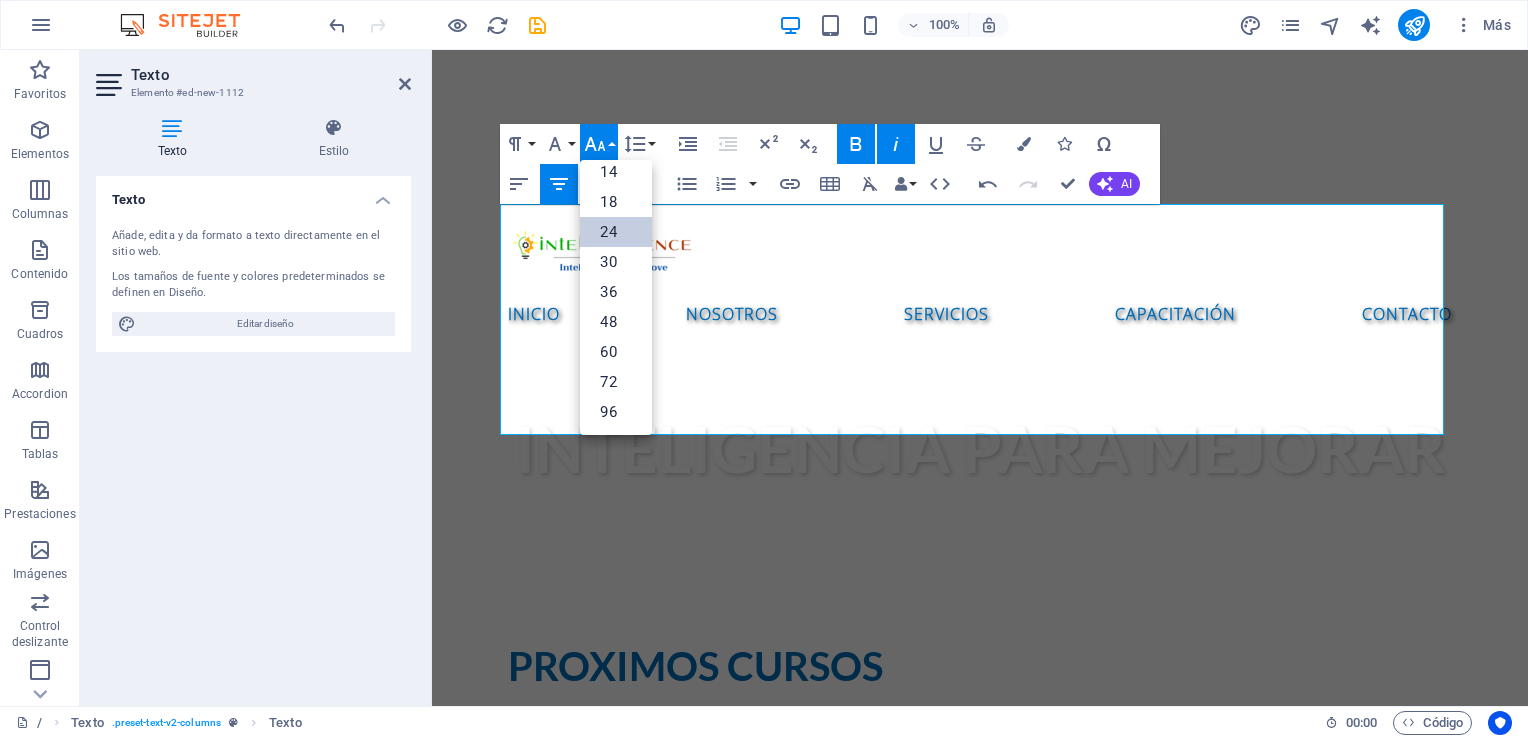 scroll, scrollTop: 160, scrollLeft: 0, axis: vertical 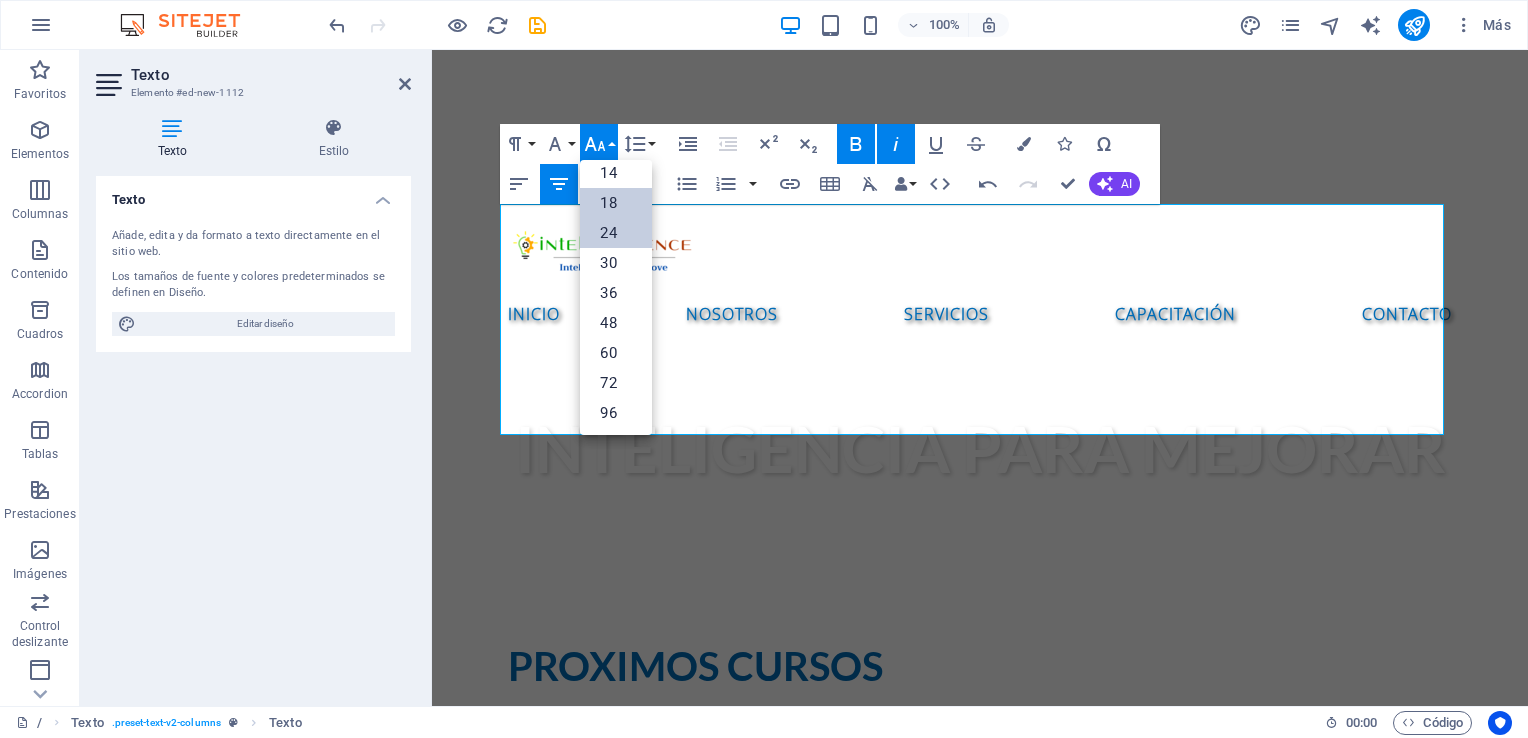 click on "18" at bounding box center (616, 203) 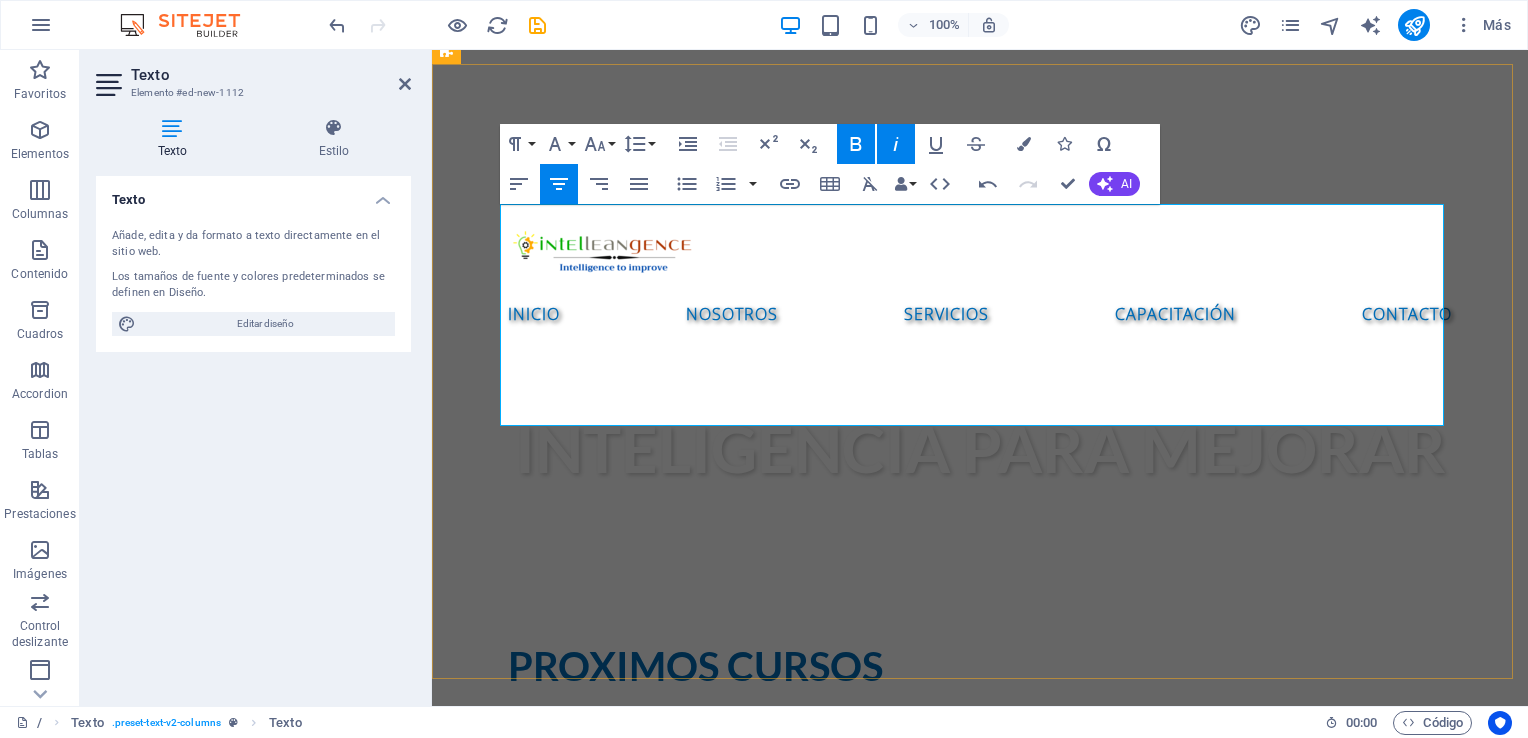 click on "​" at bounding box center (980, 1740) 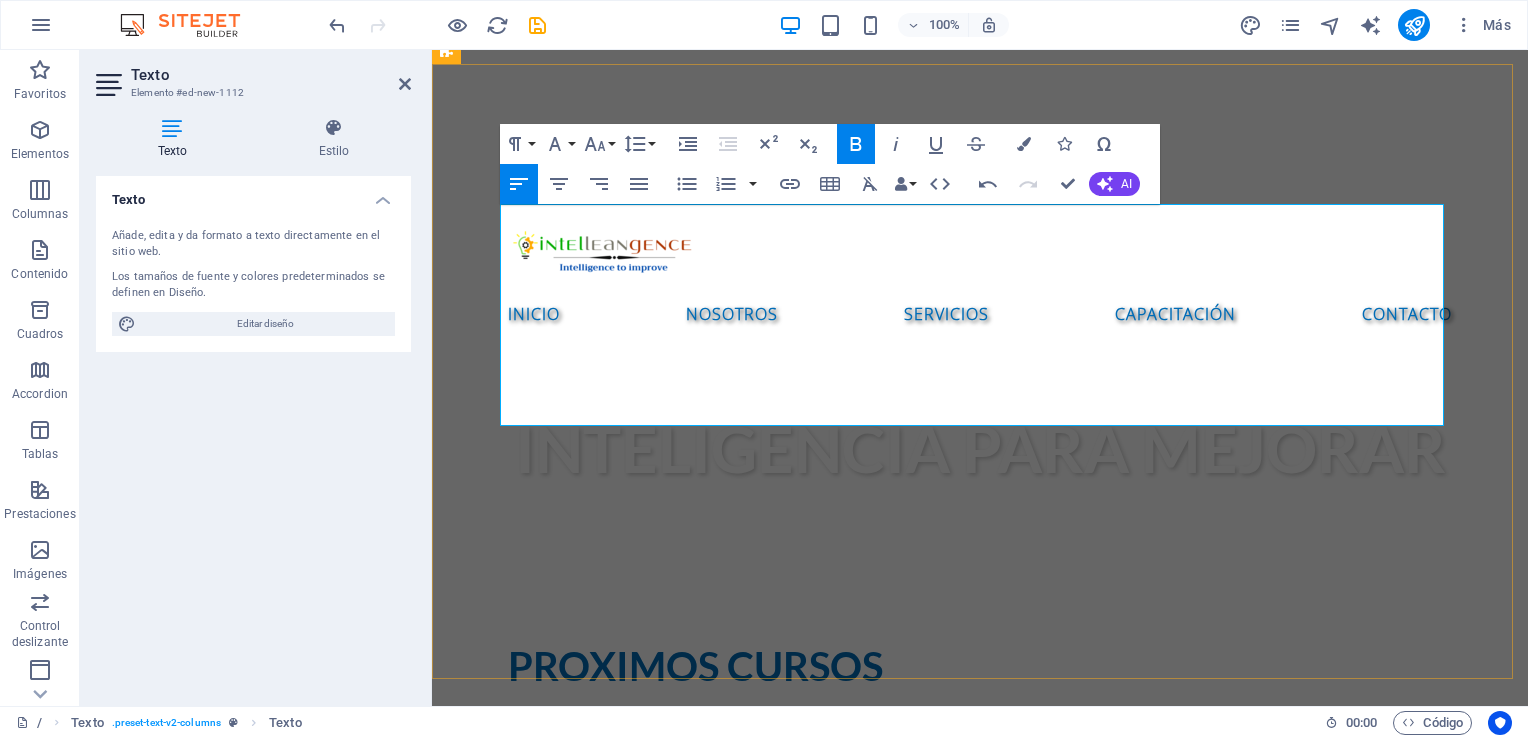 drag, startPoint x: 999, startPoint y: 339, endPoint x: 934, endPoint y: 338, distance: 65.00769 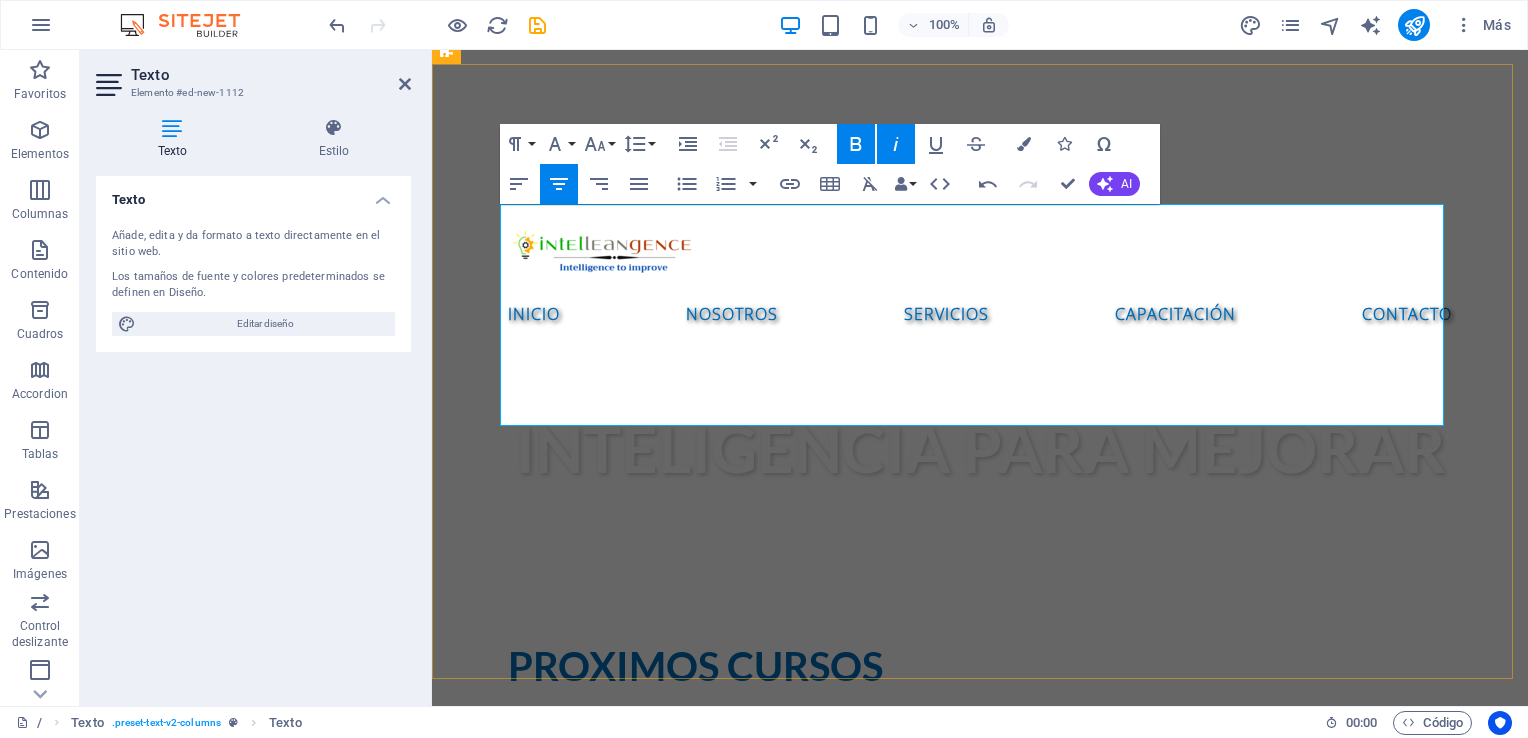 click on "Registro" at bounding box center (980, 840) 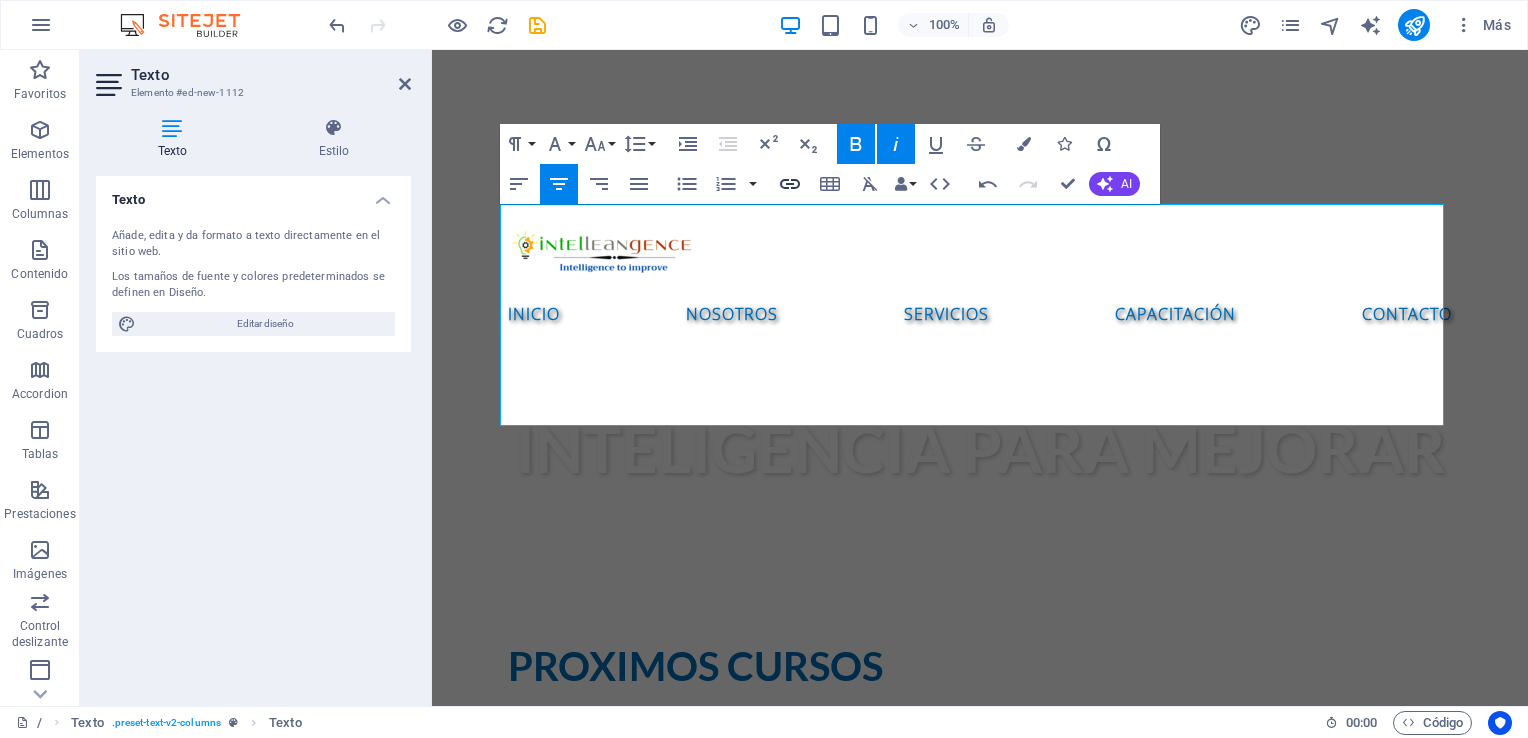 click 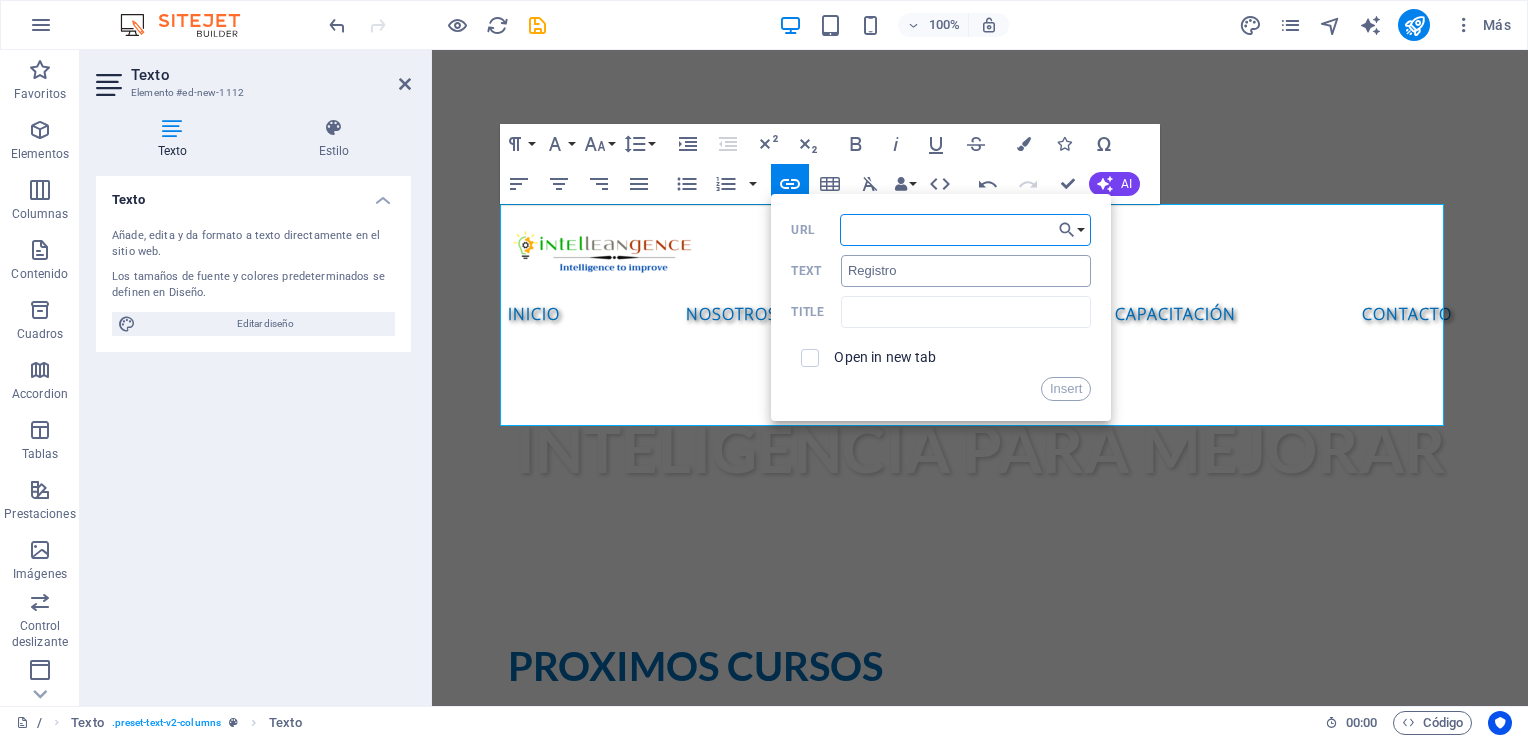 paste on "https://forms.gle/wN1T4PGpQaJYCnXKA" 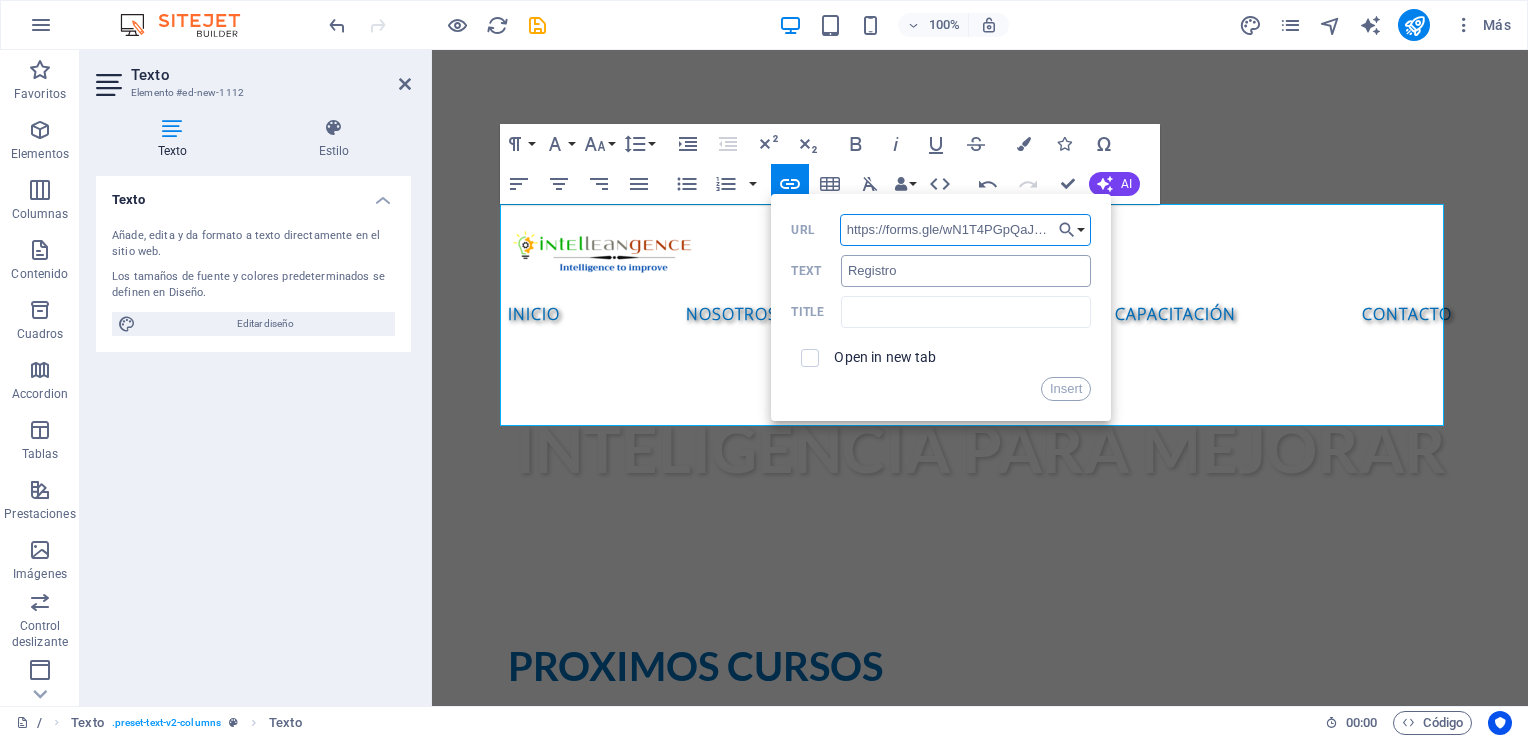 scroll, scrollTop: 0, scrollLeft: 36, axis: horizontal 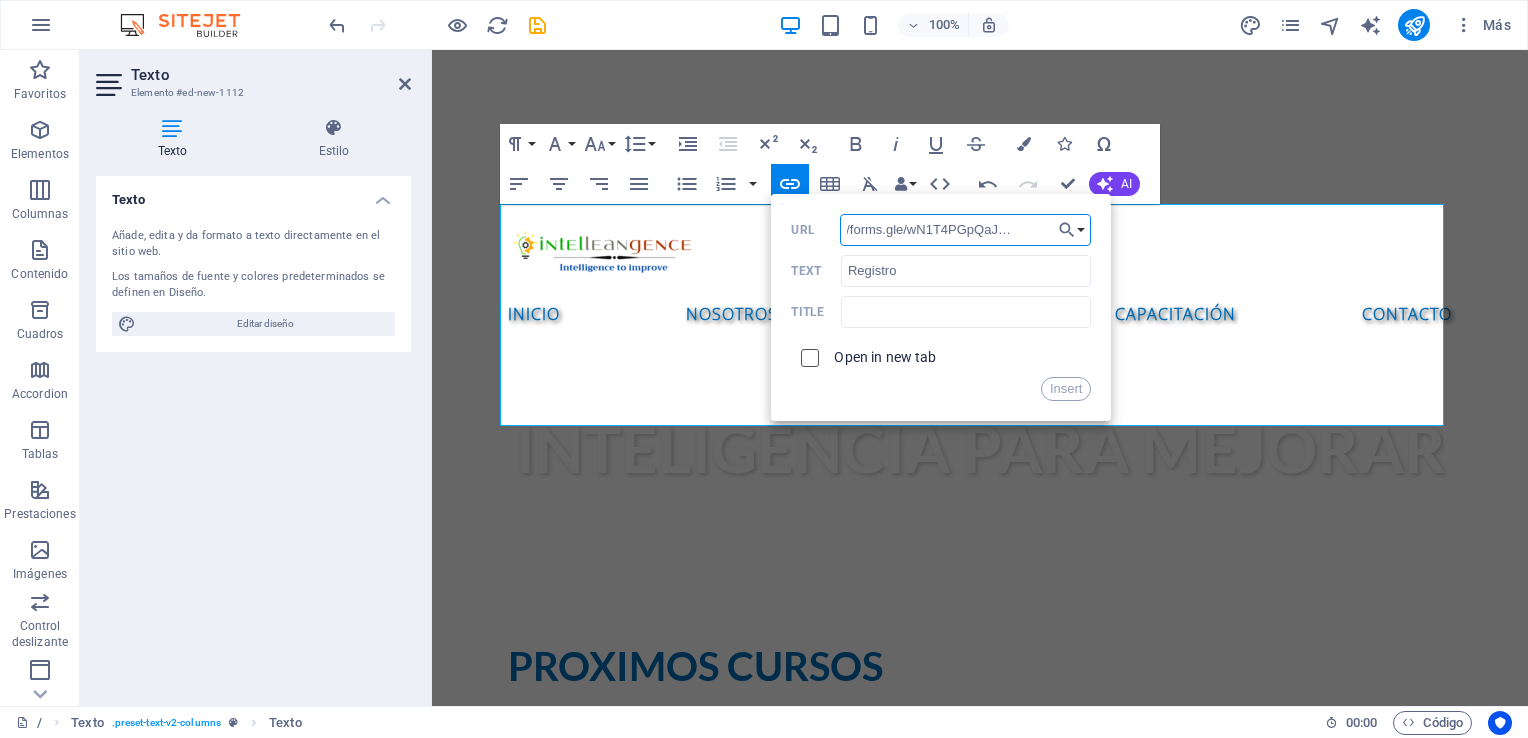 type on "https://forms.gle/wN1T4PGpQaJYCnXKA" 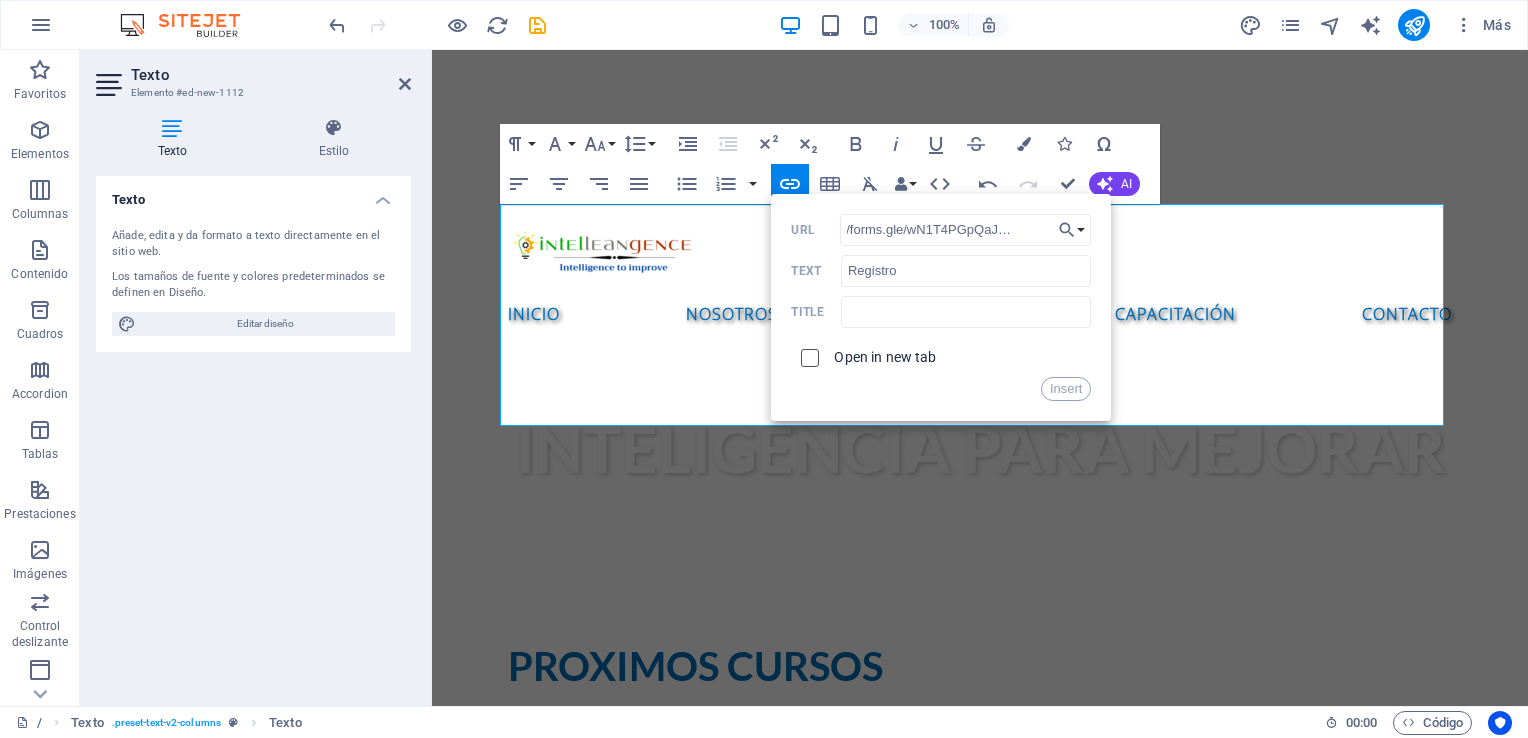 scroll, scrollTop: 0, scrollLeft: 0, axis: both 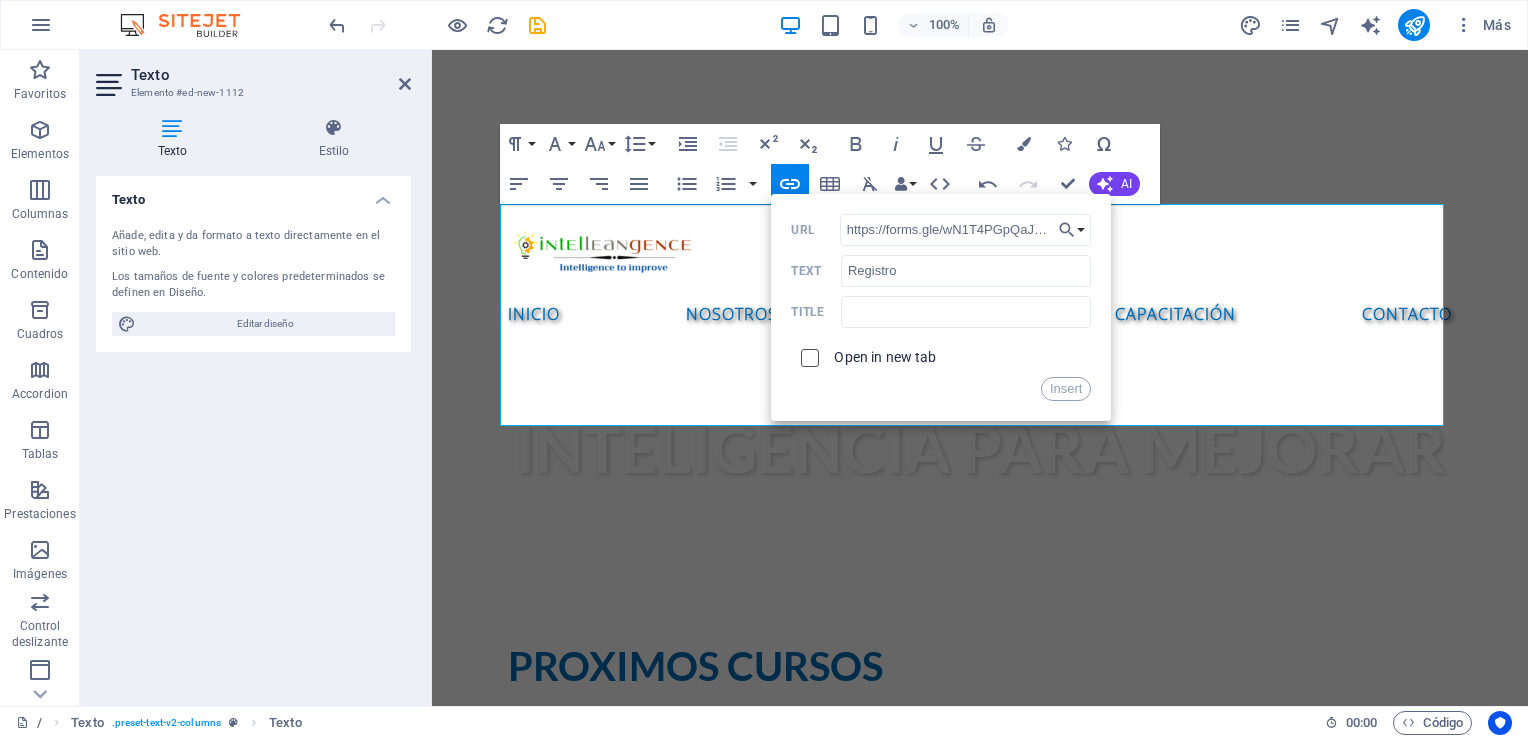 click at bounding box center (807, 355) 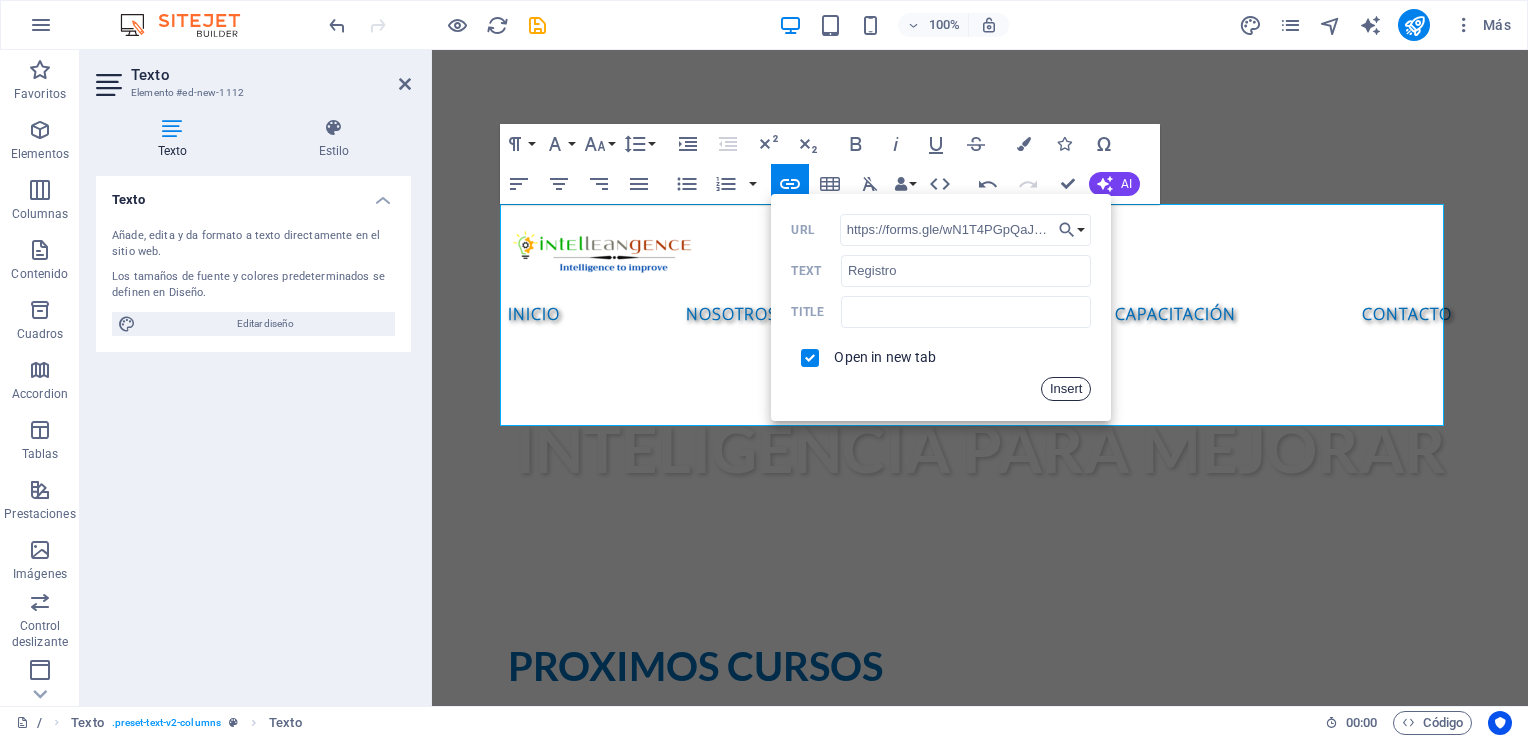 click on "Insert" at bounding box center (1066, 389) 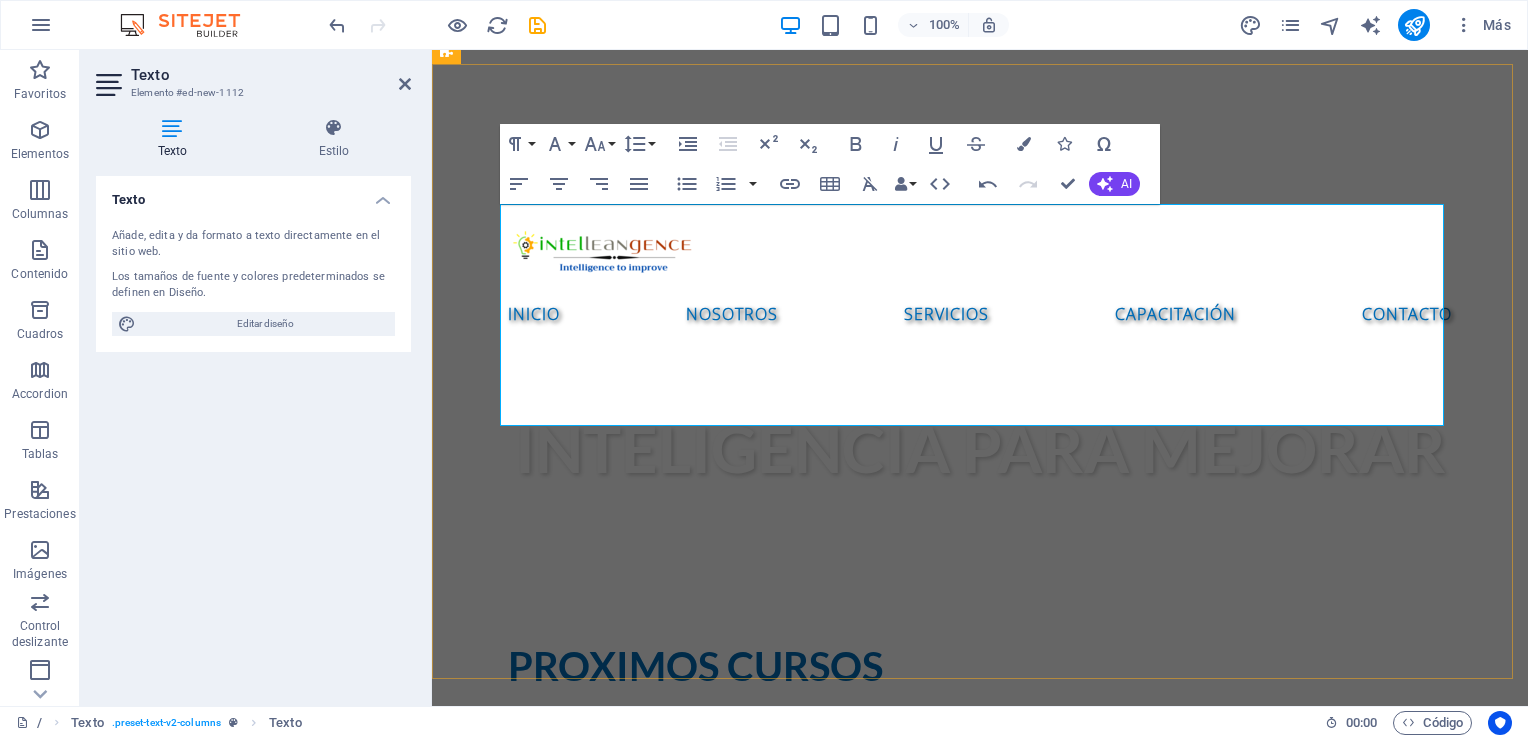 click on "​" at bounding box center (980, 1740) 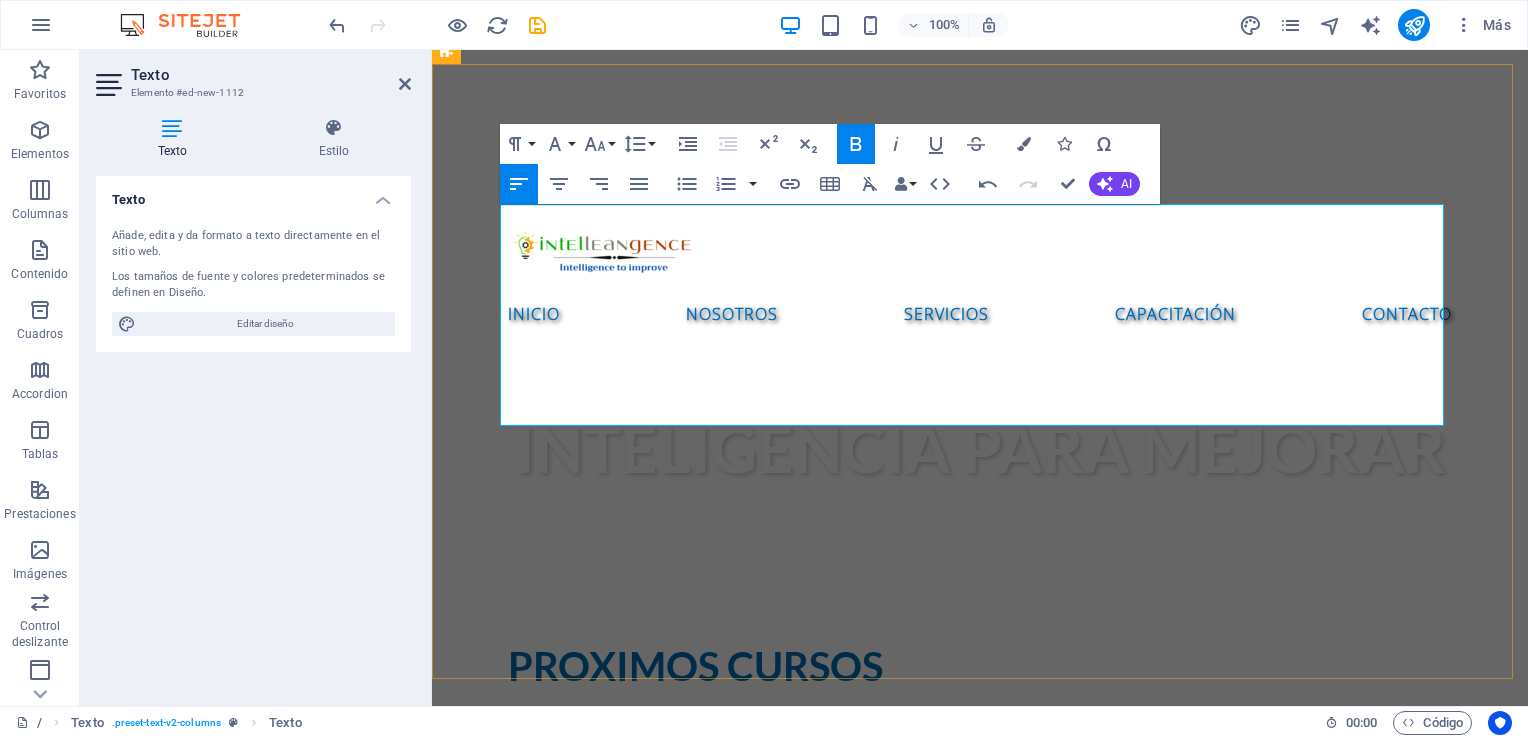 drag, startPoint x: 1089, startPoint y: 346, endPoint x: 925, endPoint y: 346, distance: 164 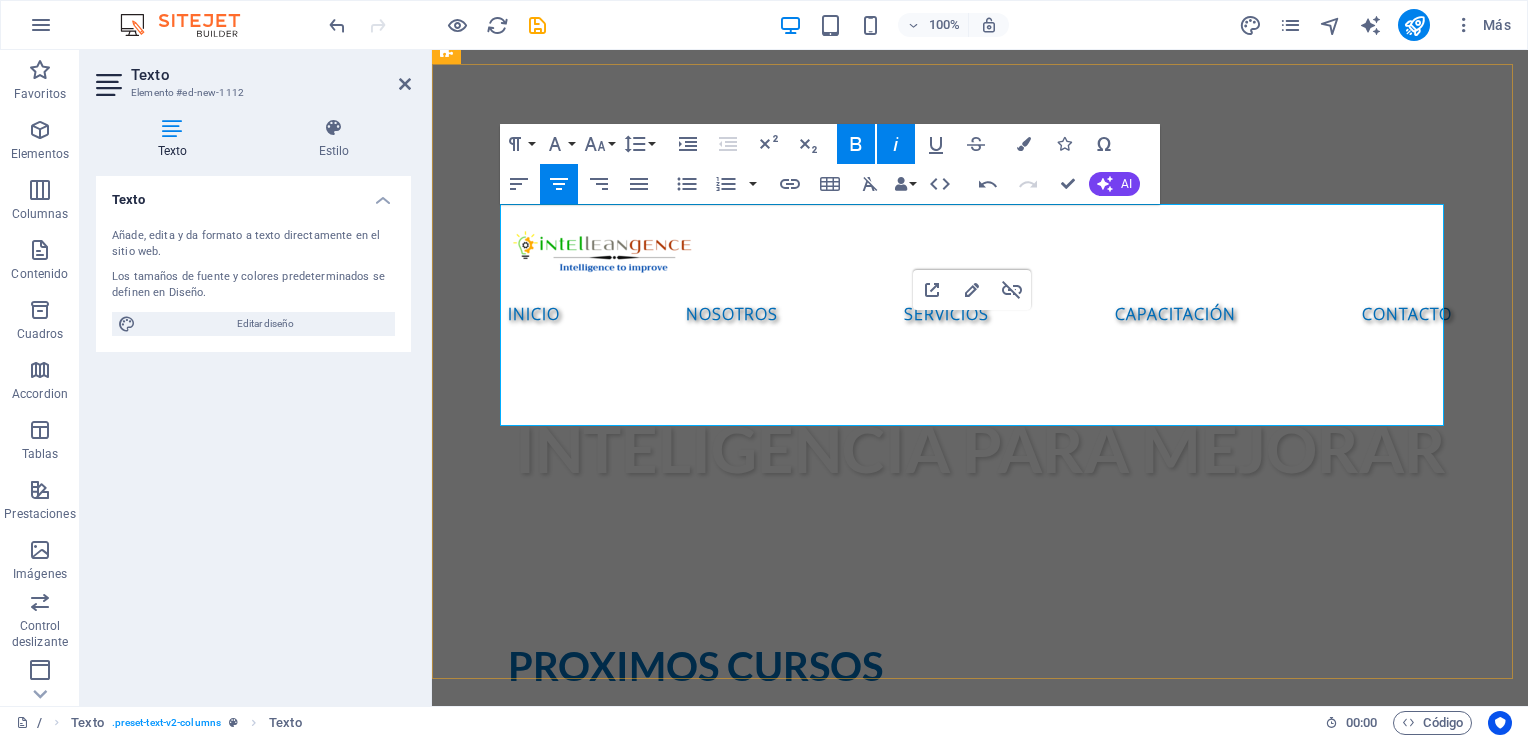 click on "​" at bounding box center [980, 1740] 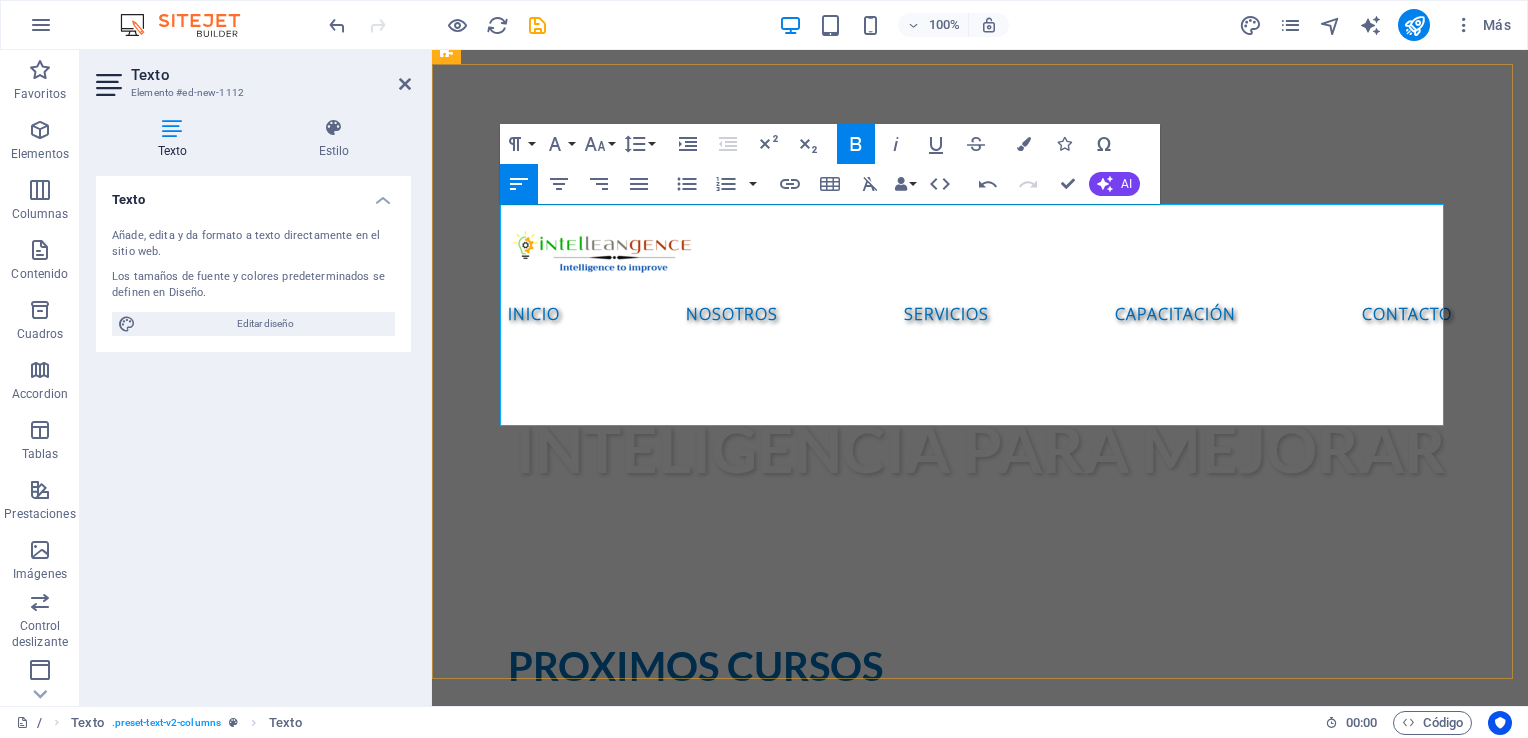 drag, startPoint x: 920, startPoint y: 339, endPoint x: 1035, endPoint y: 340, distance: 115.00435 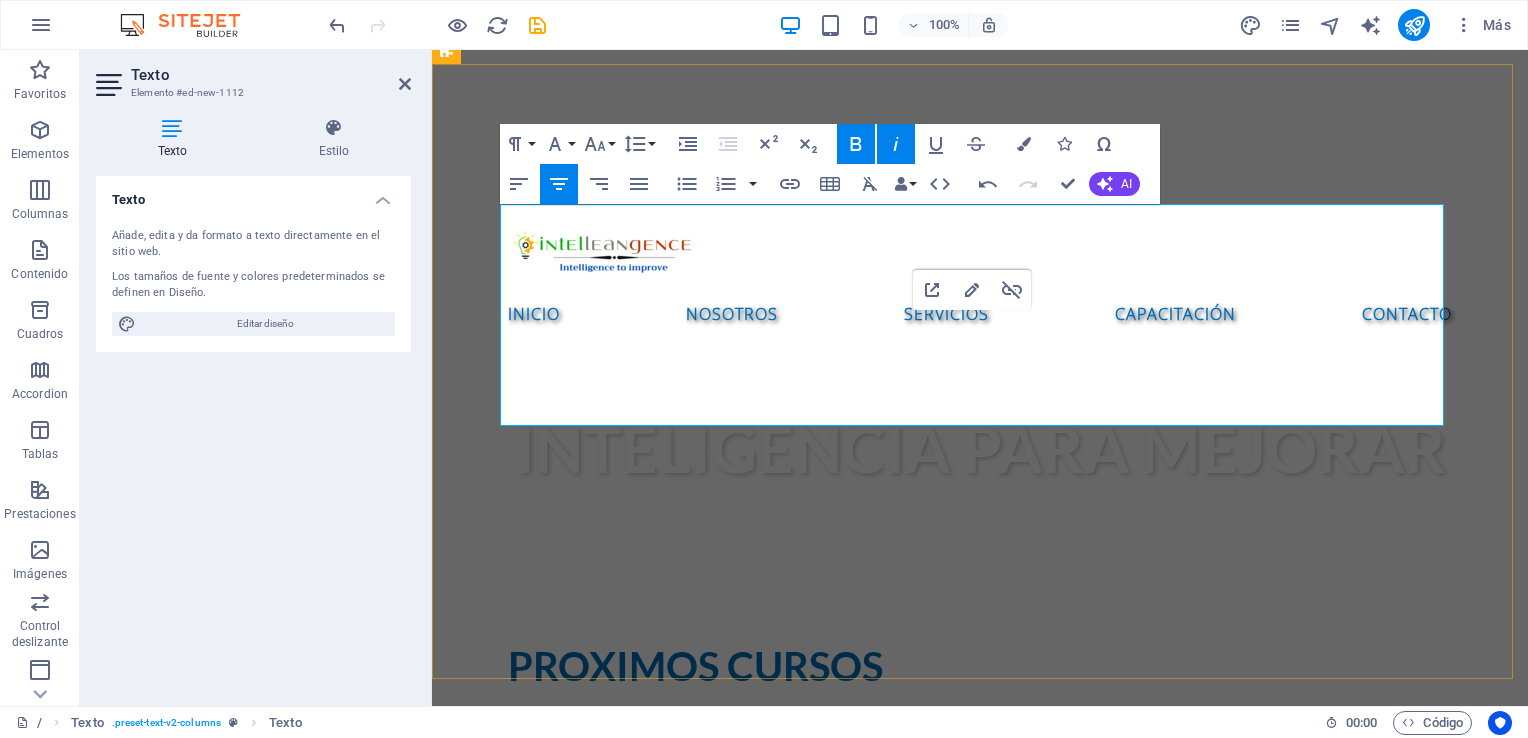 copy on "Registro" 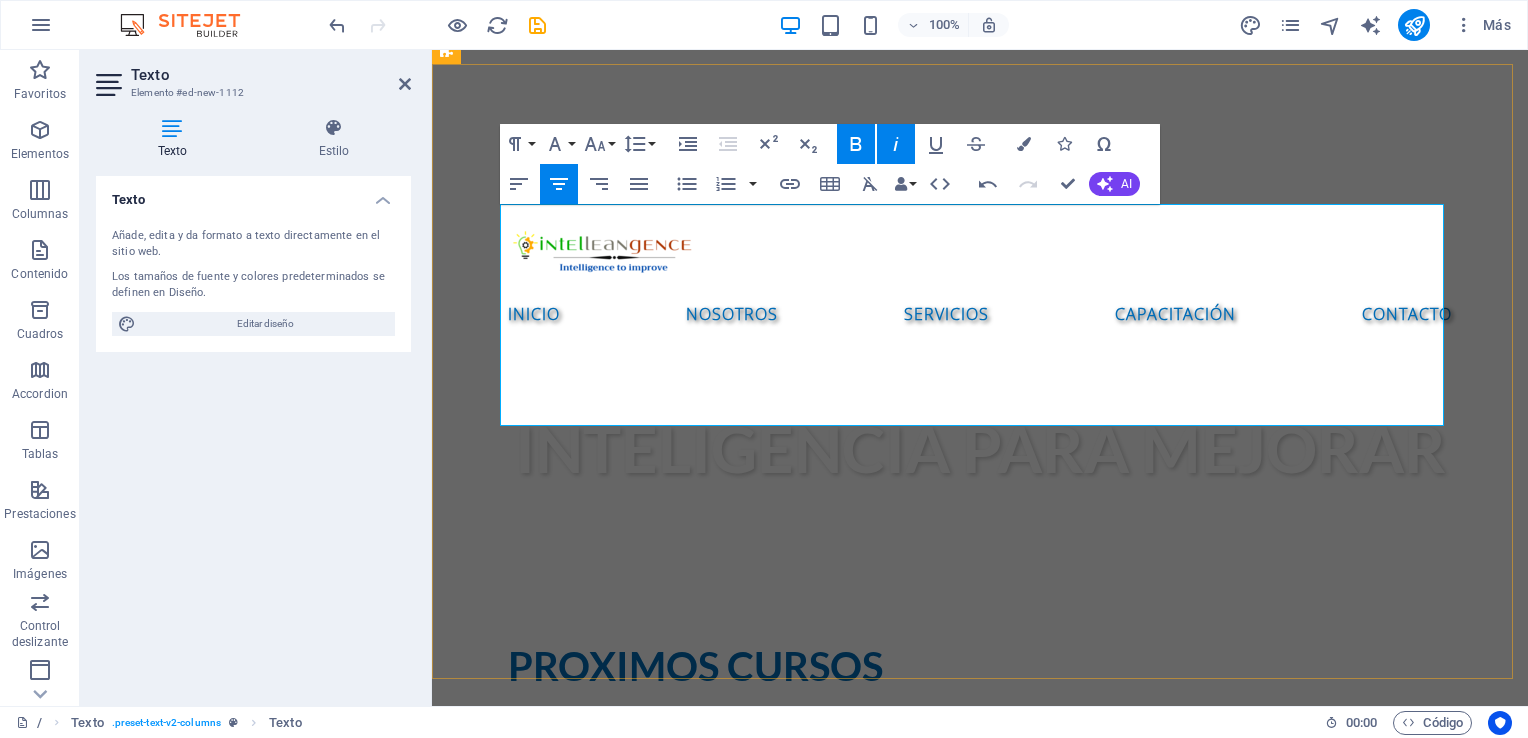 click on "[DAY] [DATE], [DAY] [DATE] y [DAY] [DATE] de [MONTH] de 2025 de [TIME] a [TIME] horas (tiempo Centro de México)" at bounding box center (980, 1764) 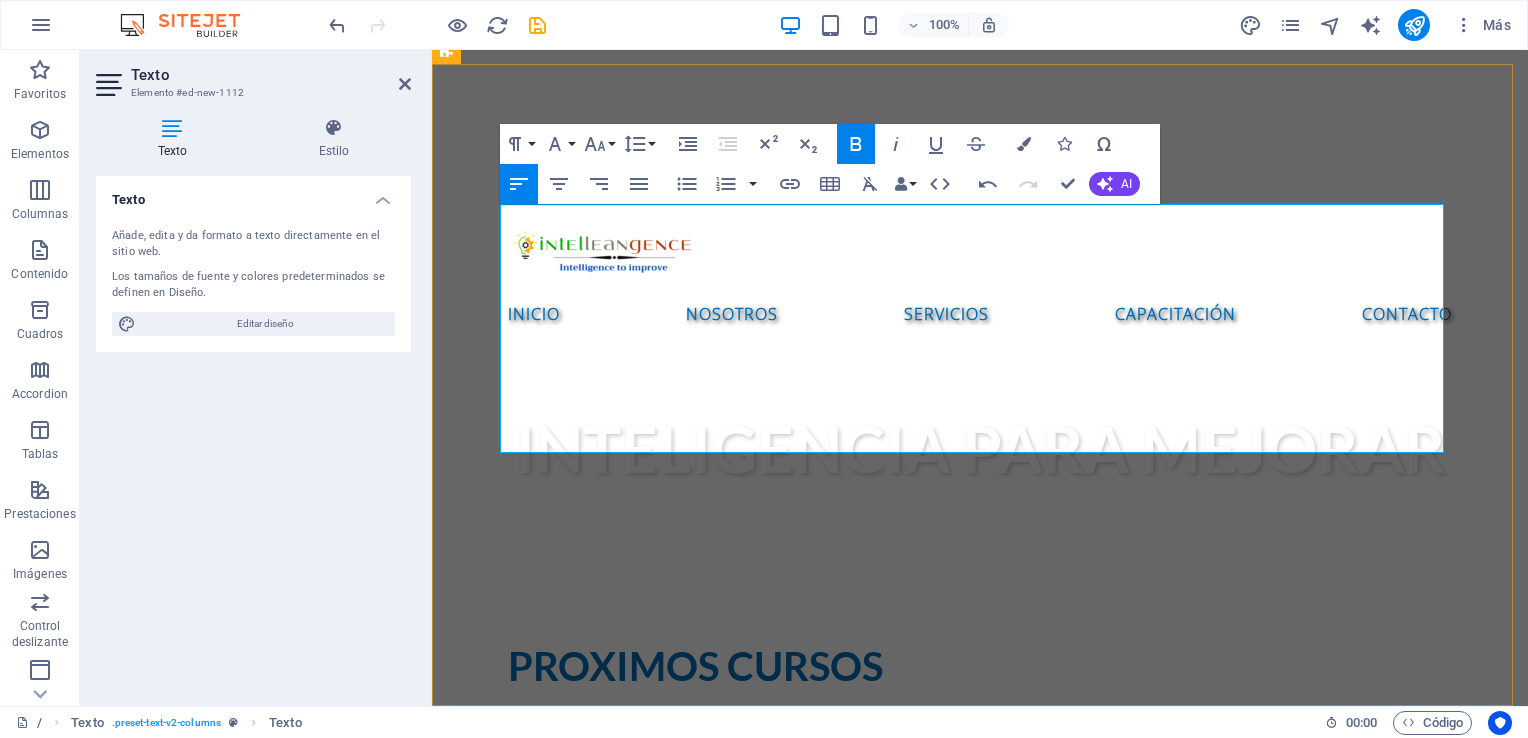 drag, startPoint x: 573, startPoint y: 416, endPoint x: 509, endPoint y: 416, distance: 64 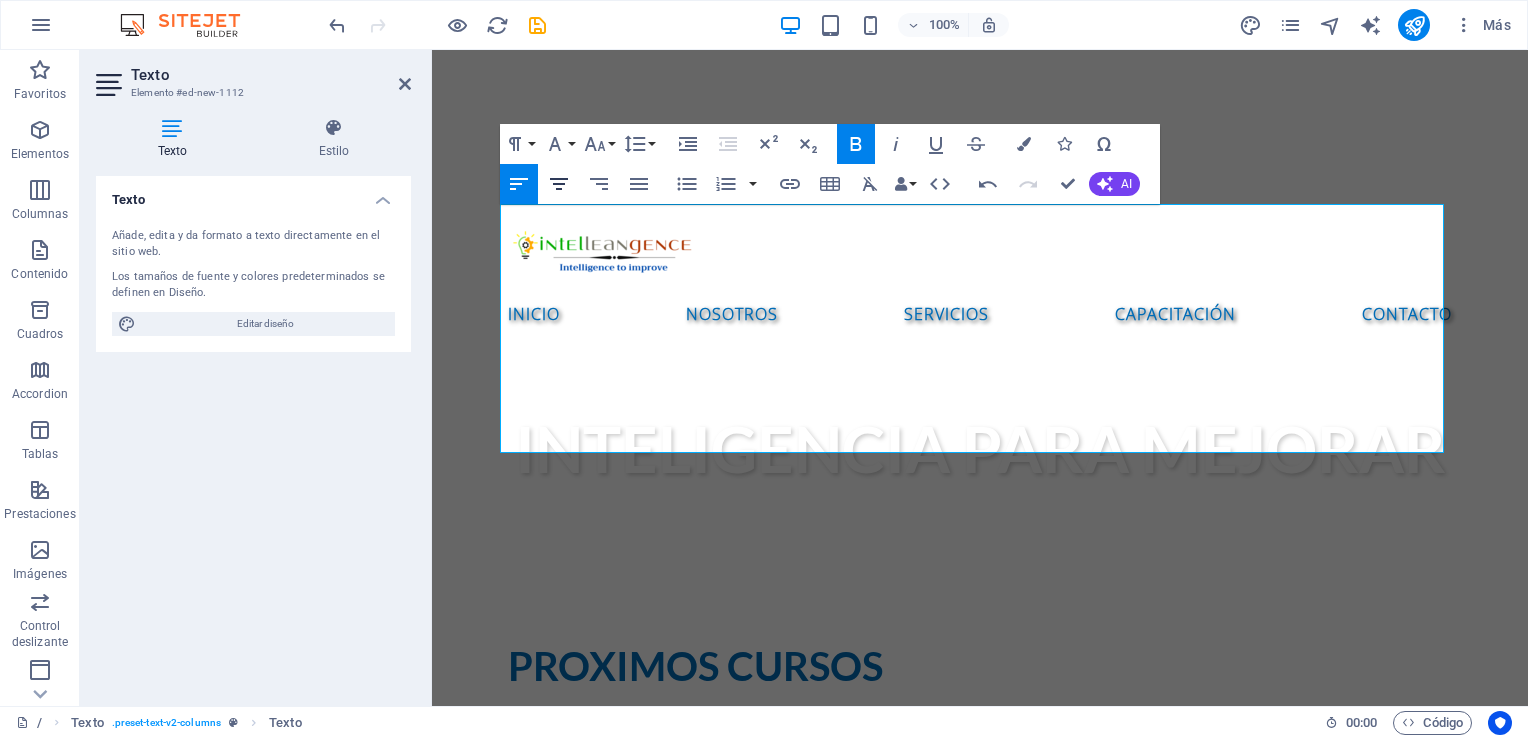 click 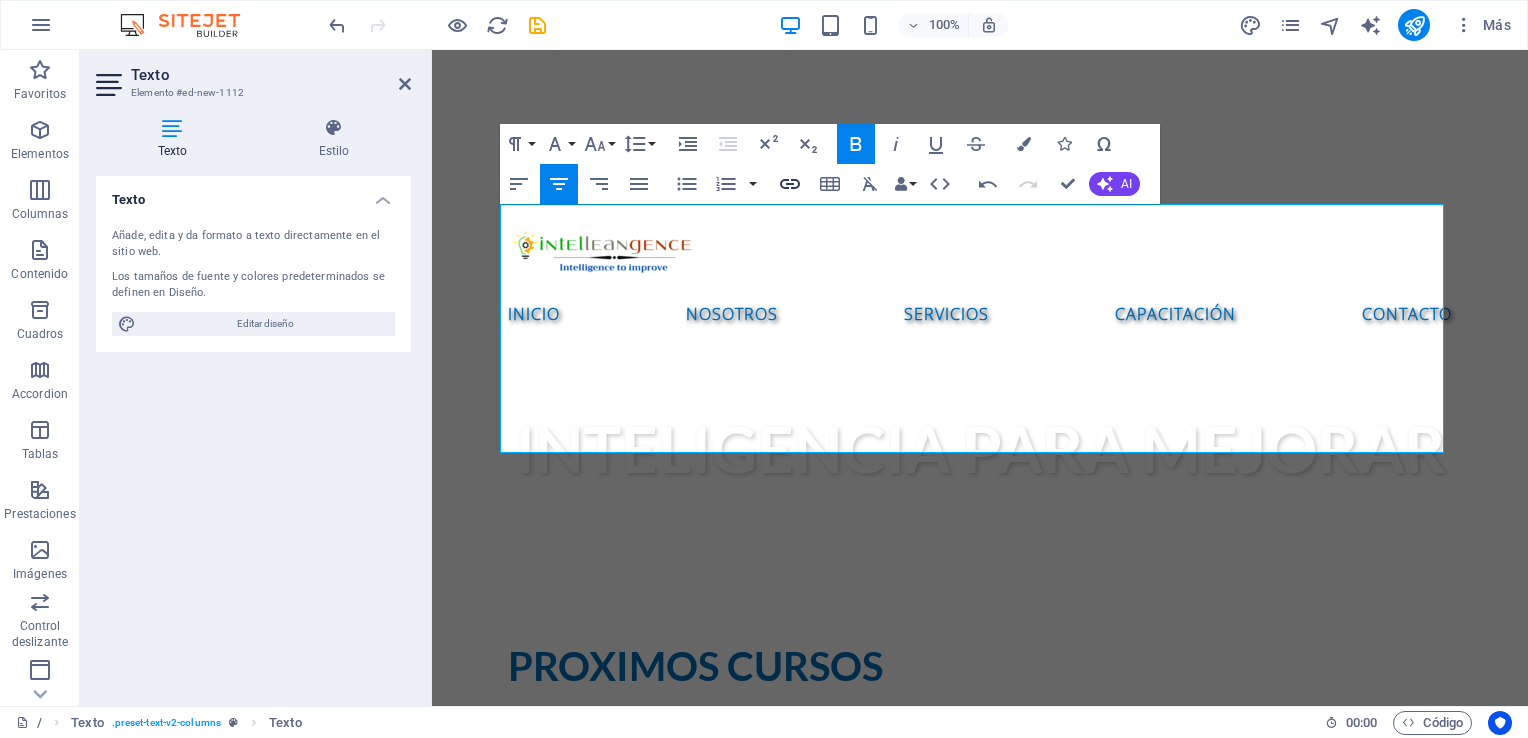 type 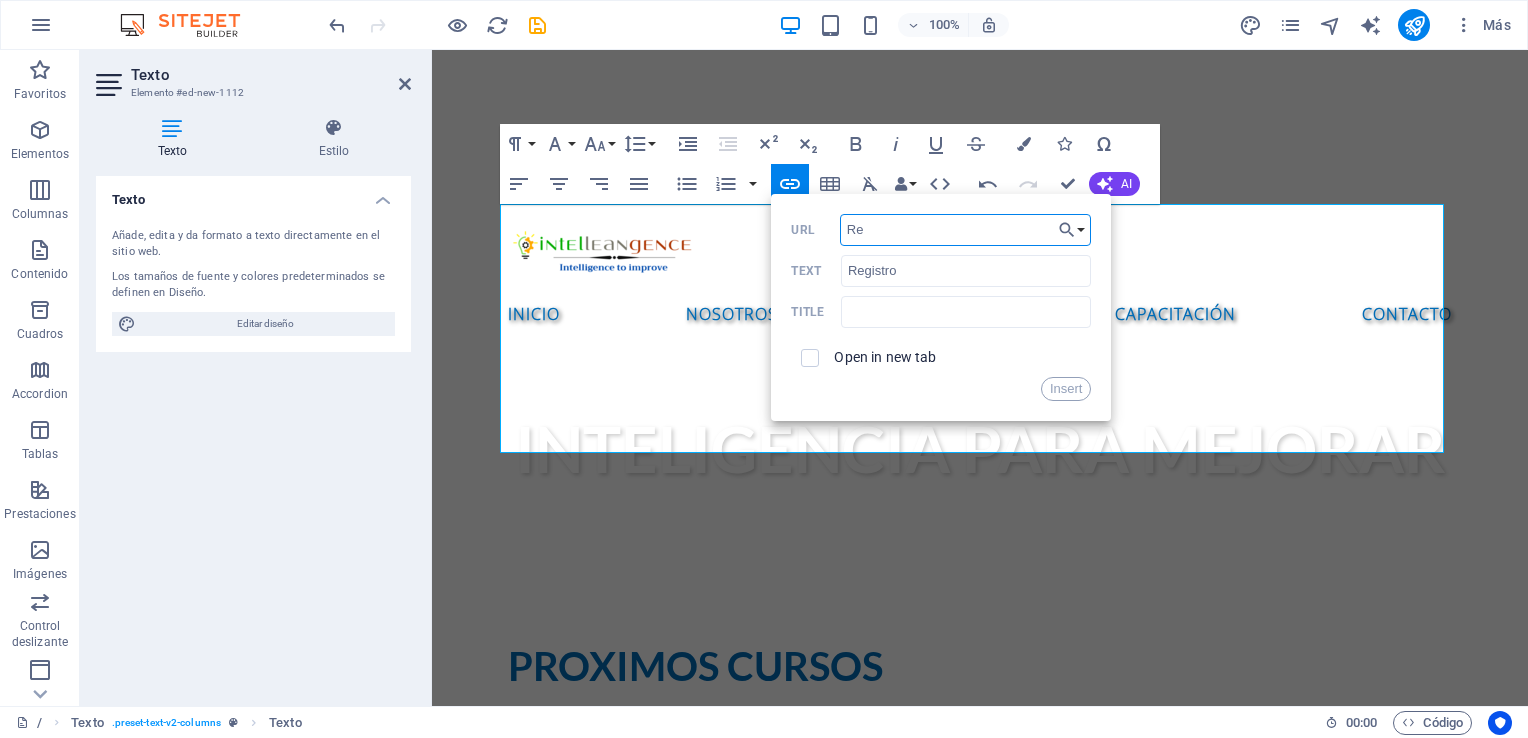 type on "R" 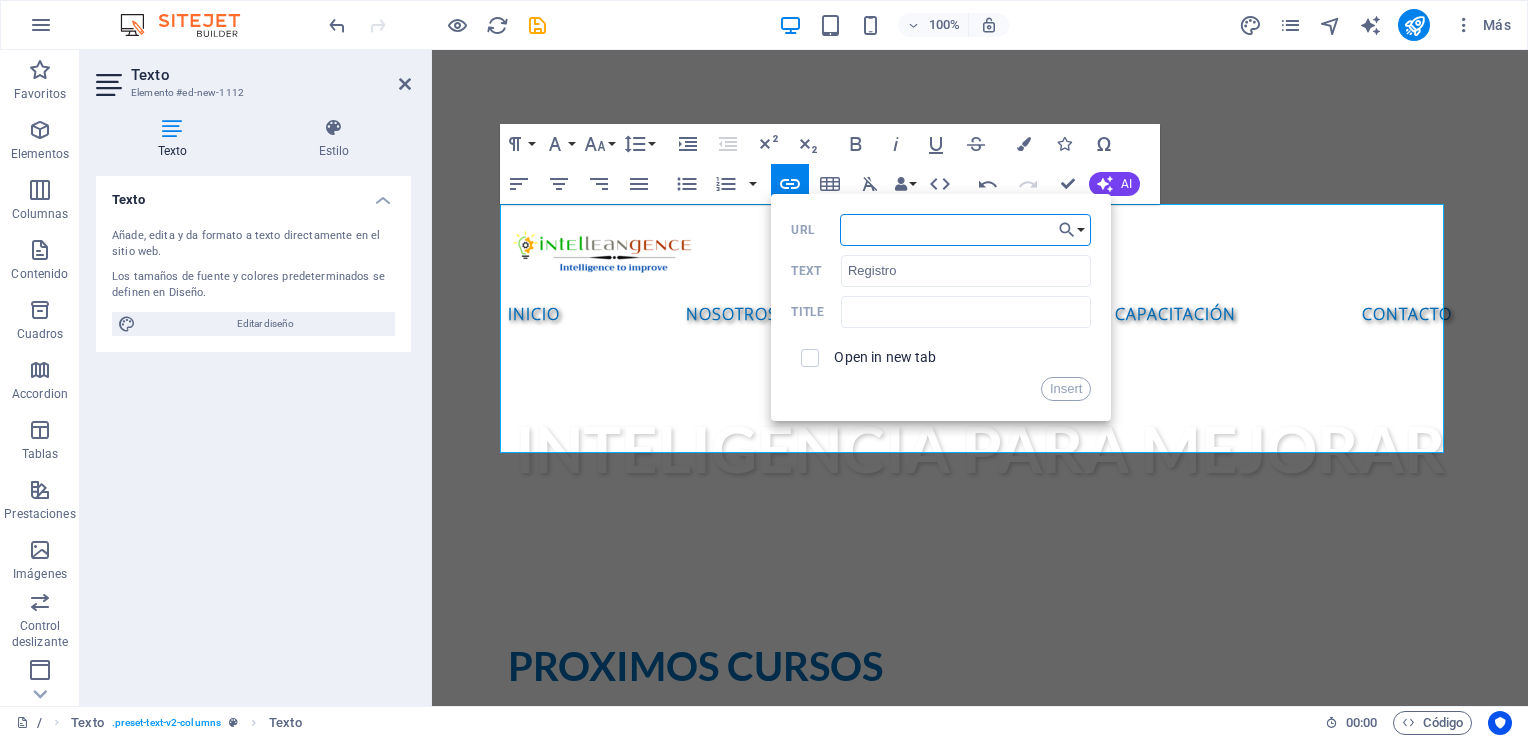 paste on "https://forms.gle/wN1T4PGpQaJYCnXKA" 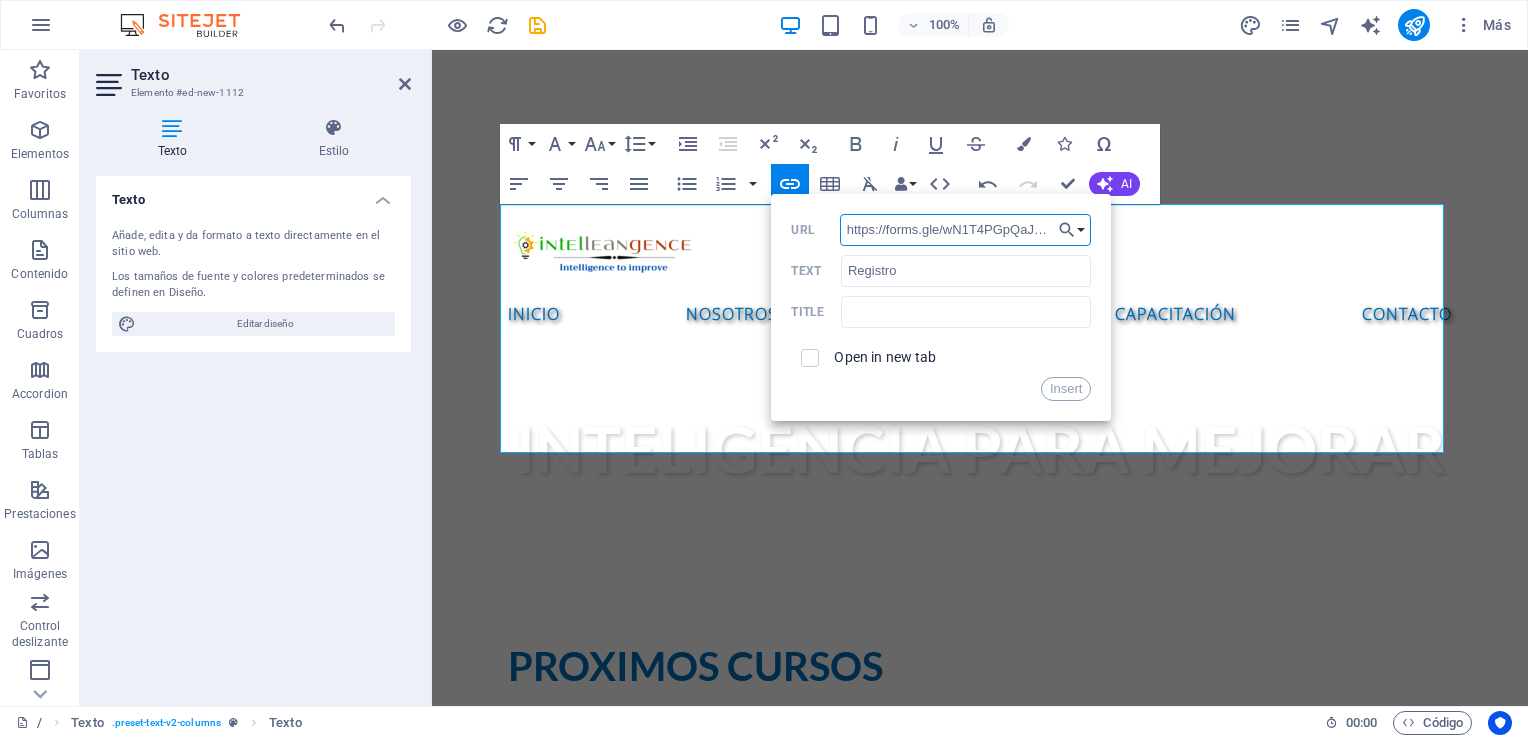 scroll, scrollTop: 0, scrollLeft: 36, axis: horizontal 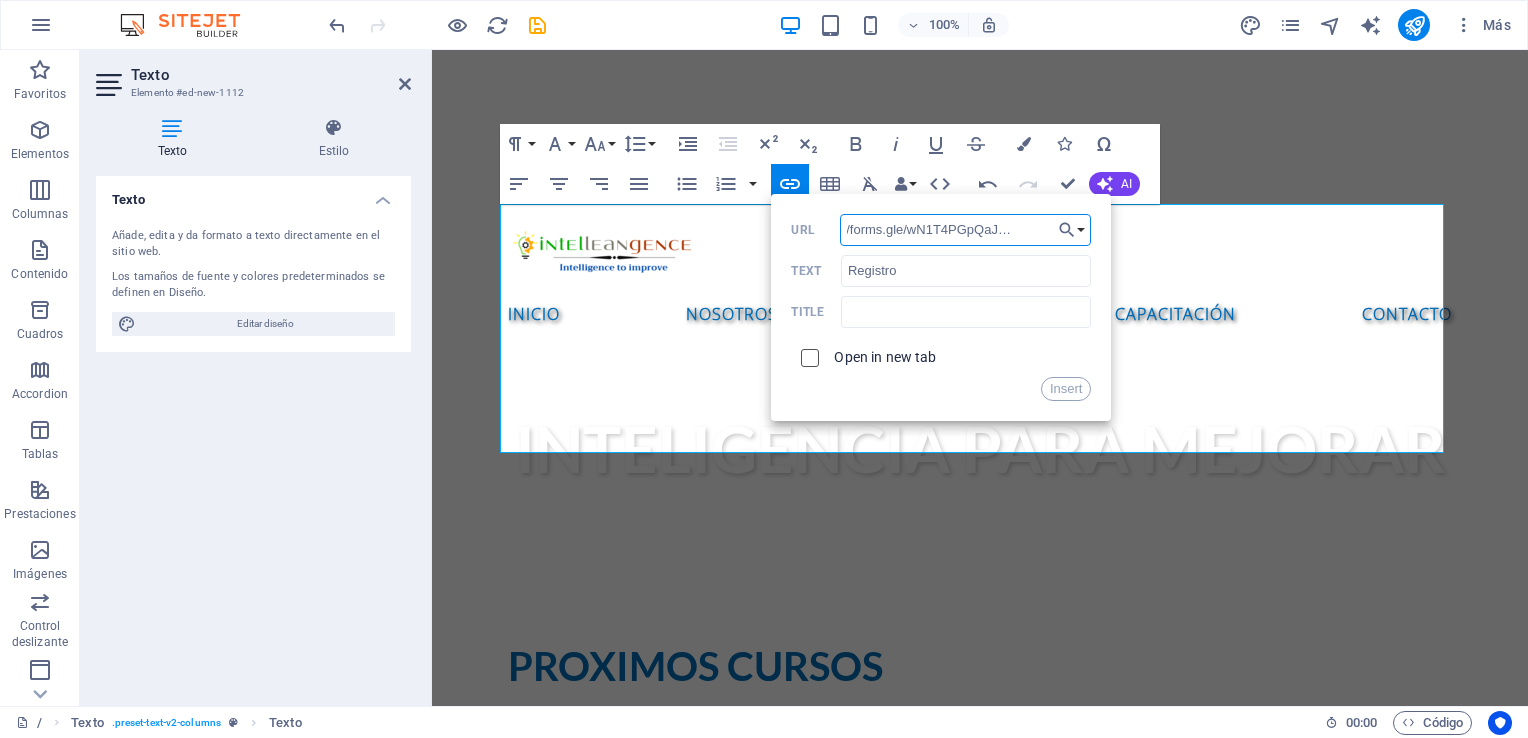 type on "https://forms.gle/wN1T4PGpQaJYCnXKA" 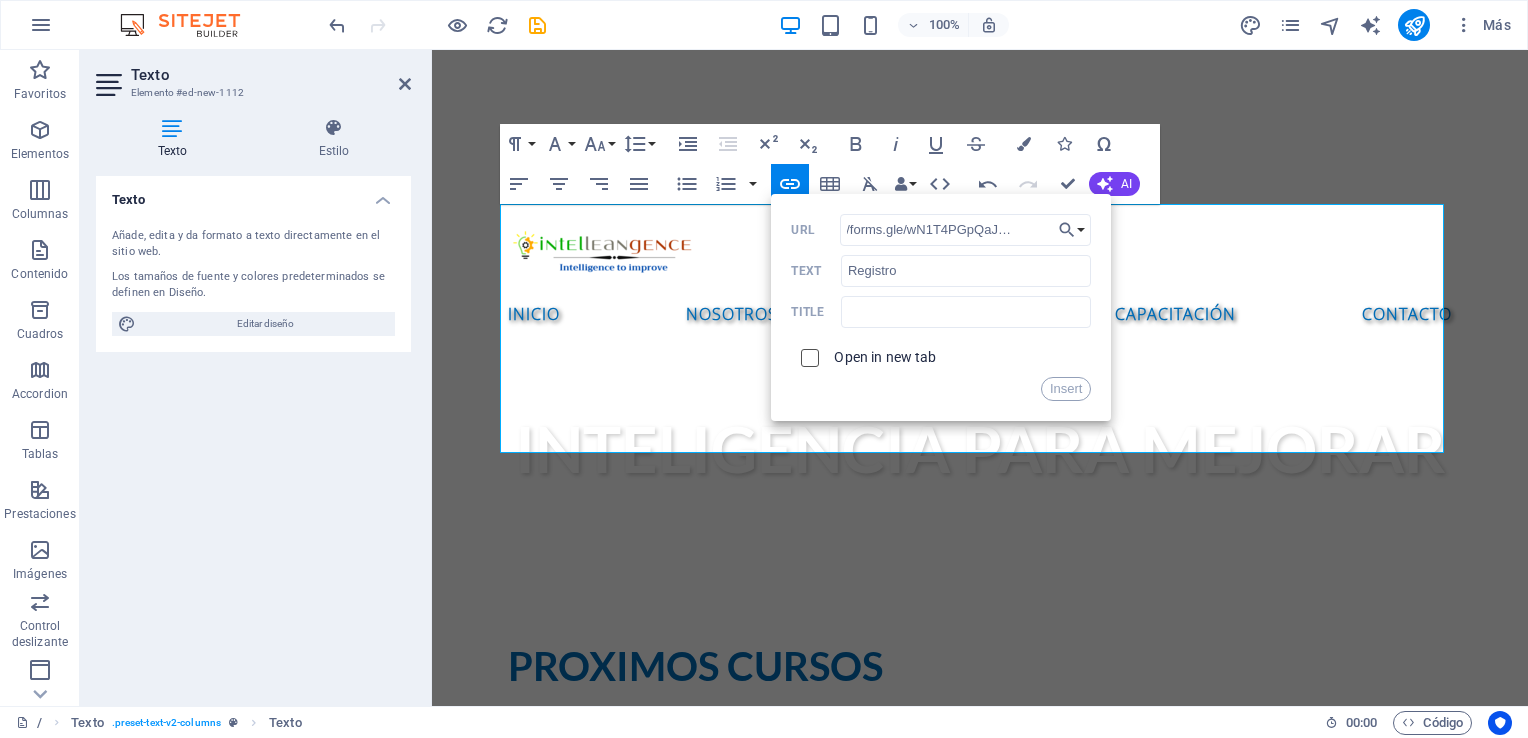 click at bounding box center (807, 355) 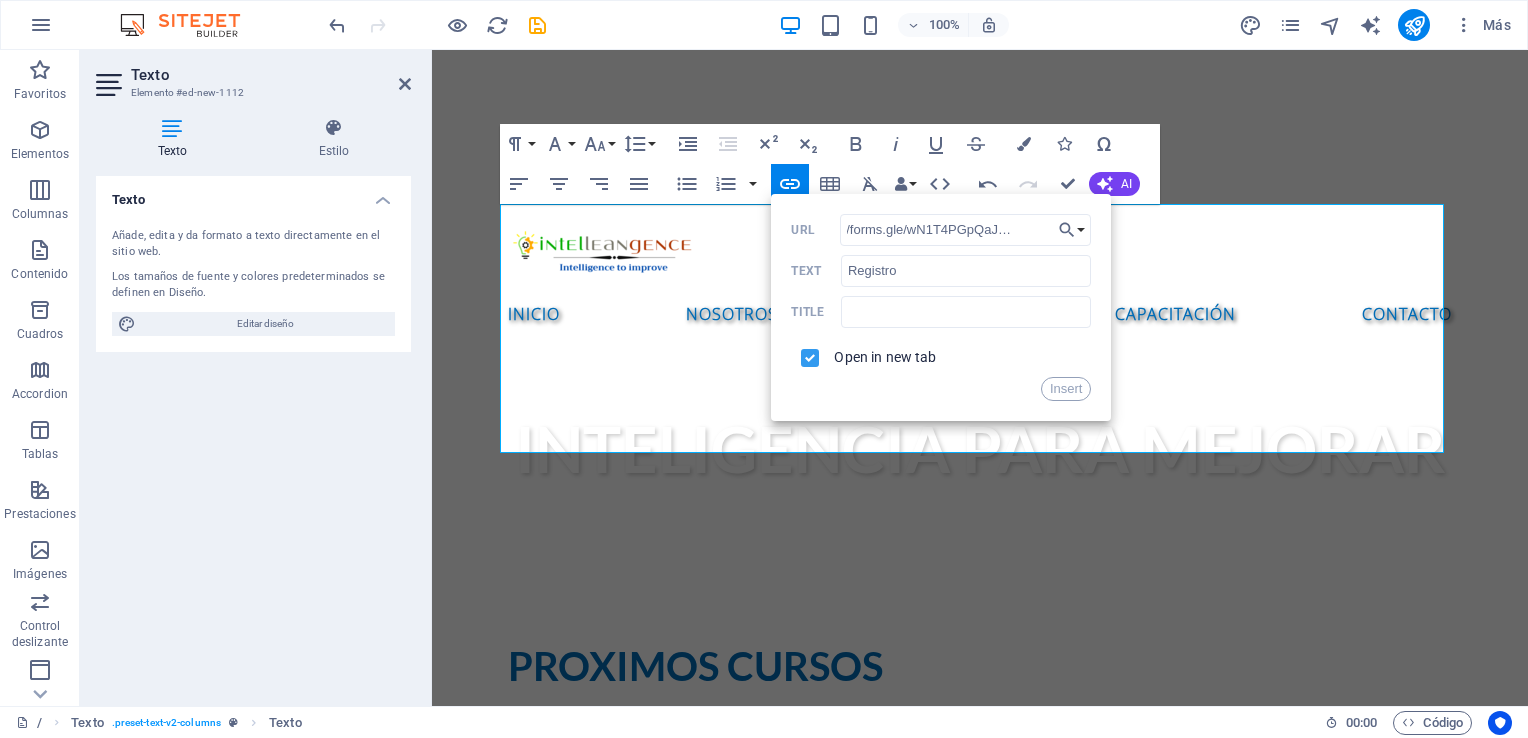 scroll, scrollTop: 0, scrollLeft: 0, axis: both 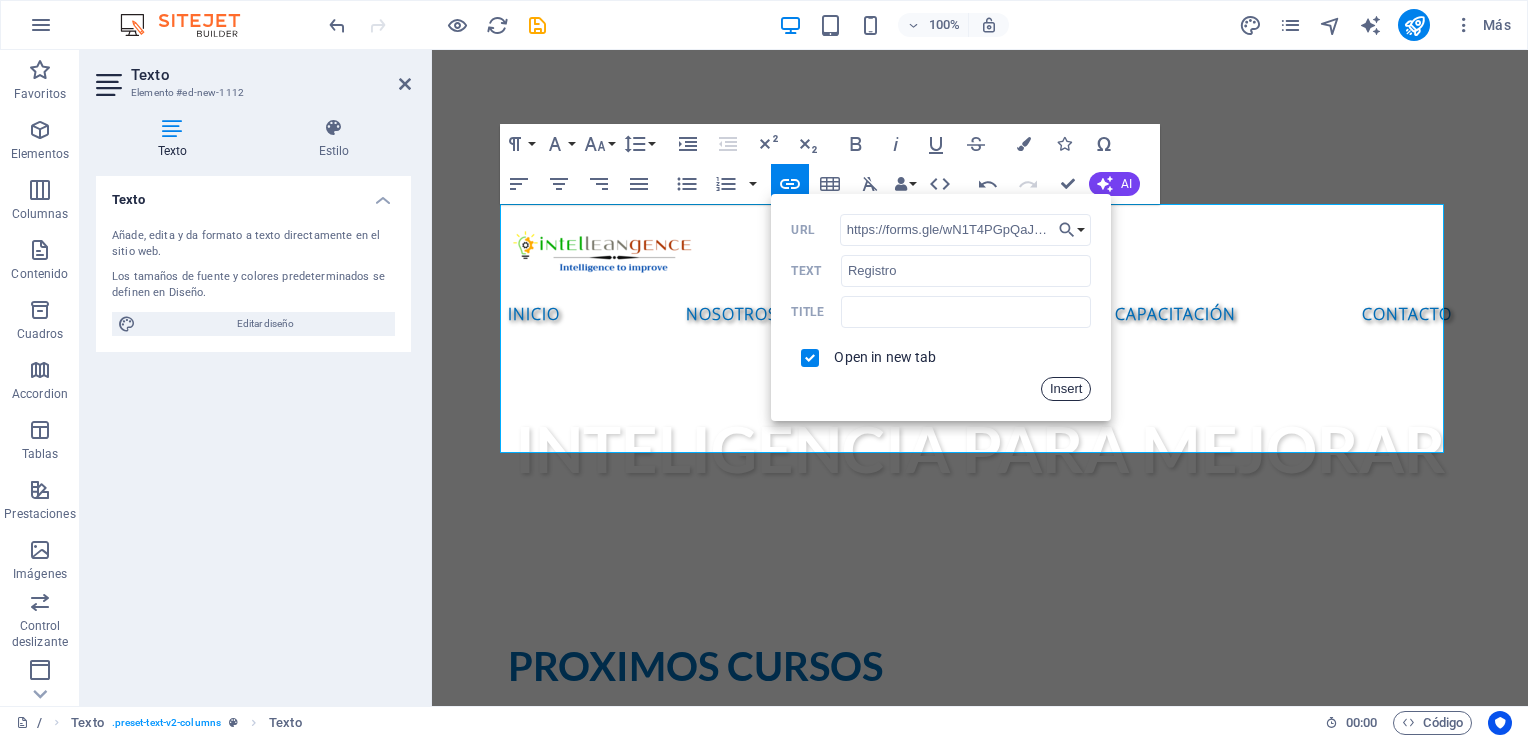 click on "Insert" at bounding box center [1066, 389] 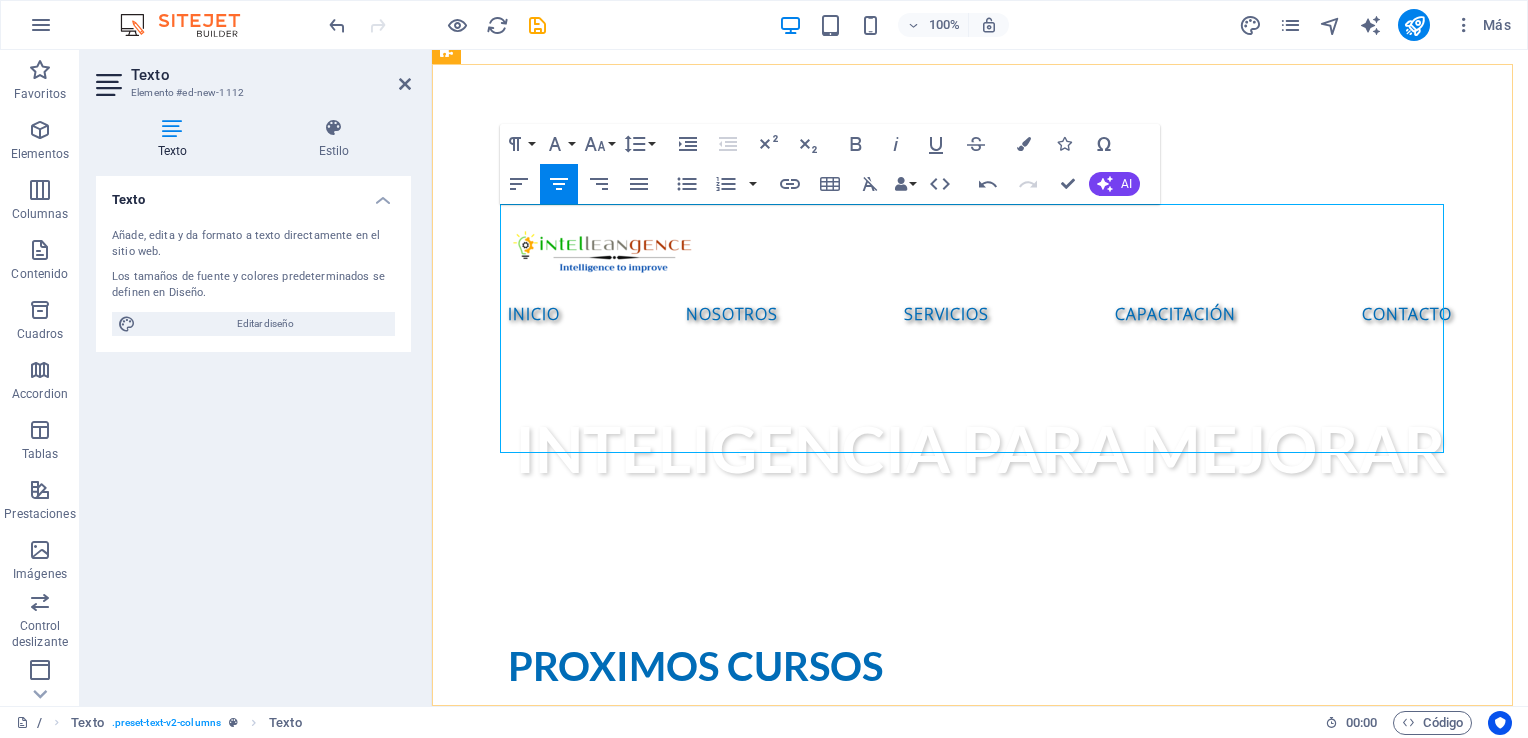 drag, startPoint x: 932, startPoint y: 417, endPoint x: 1024, endPoint y: 418, distance: 92.00543 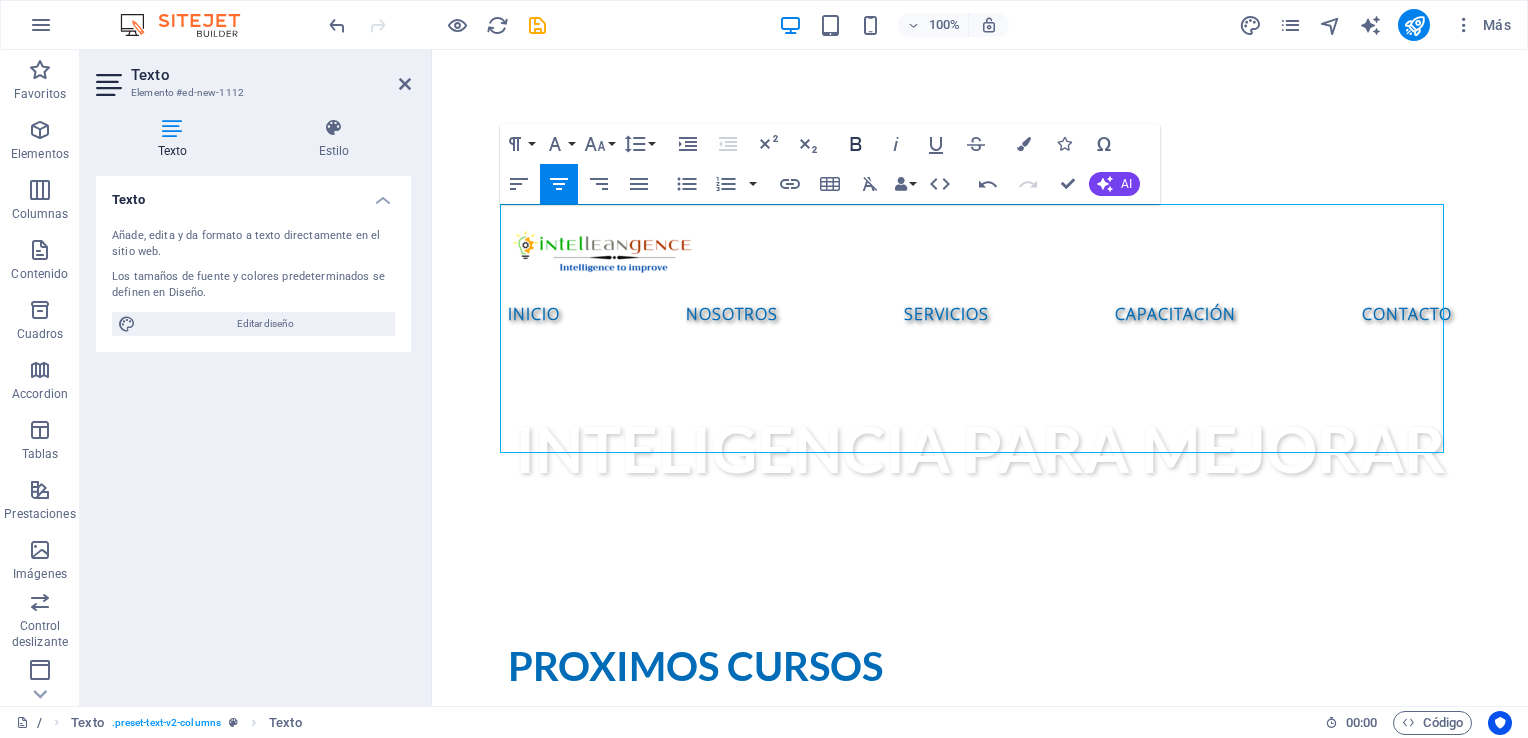 click 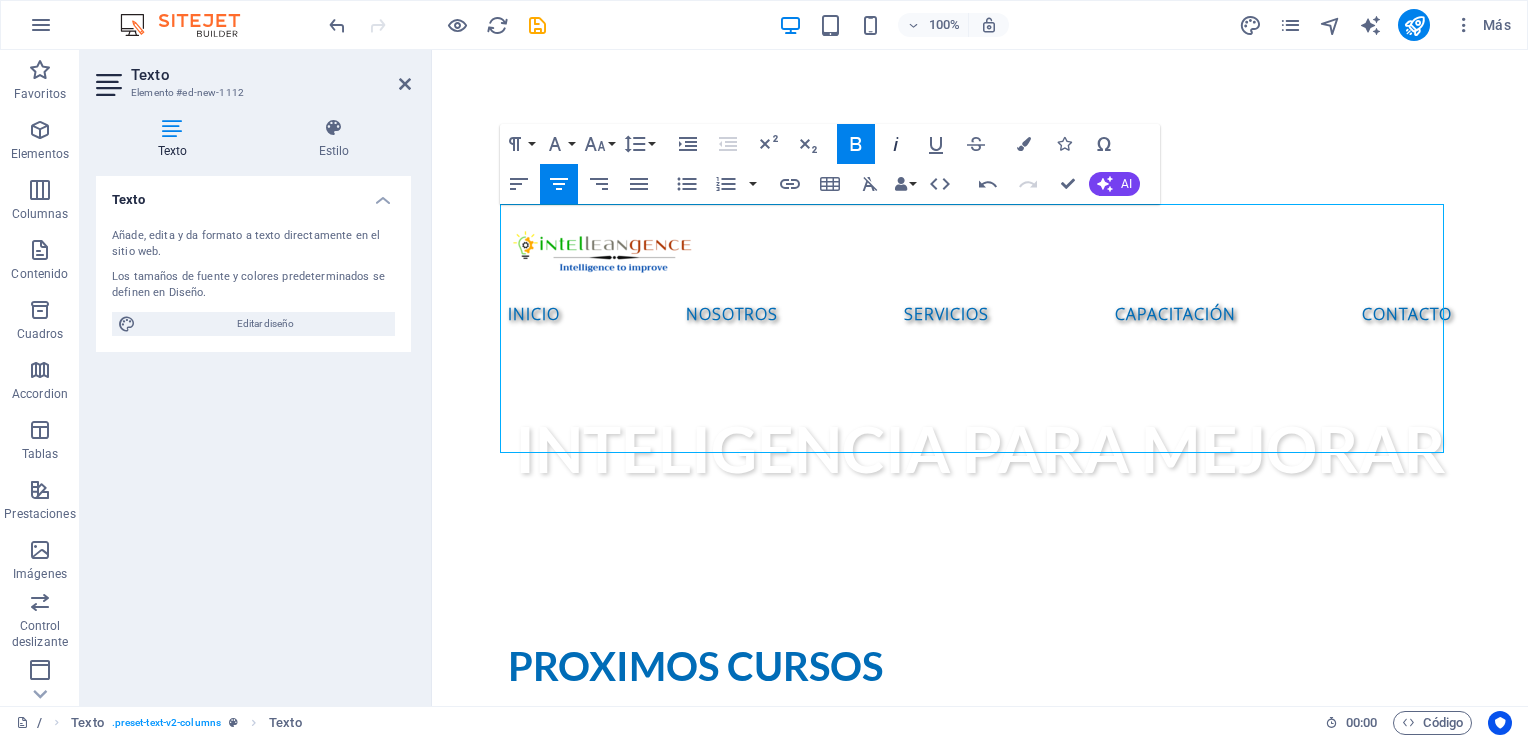 click 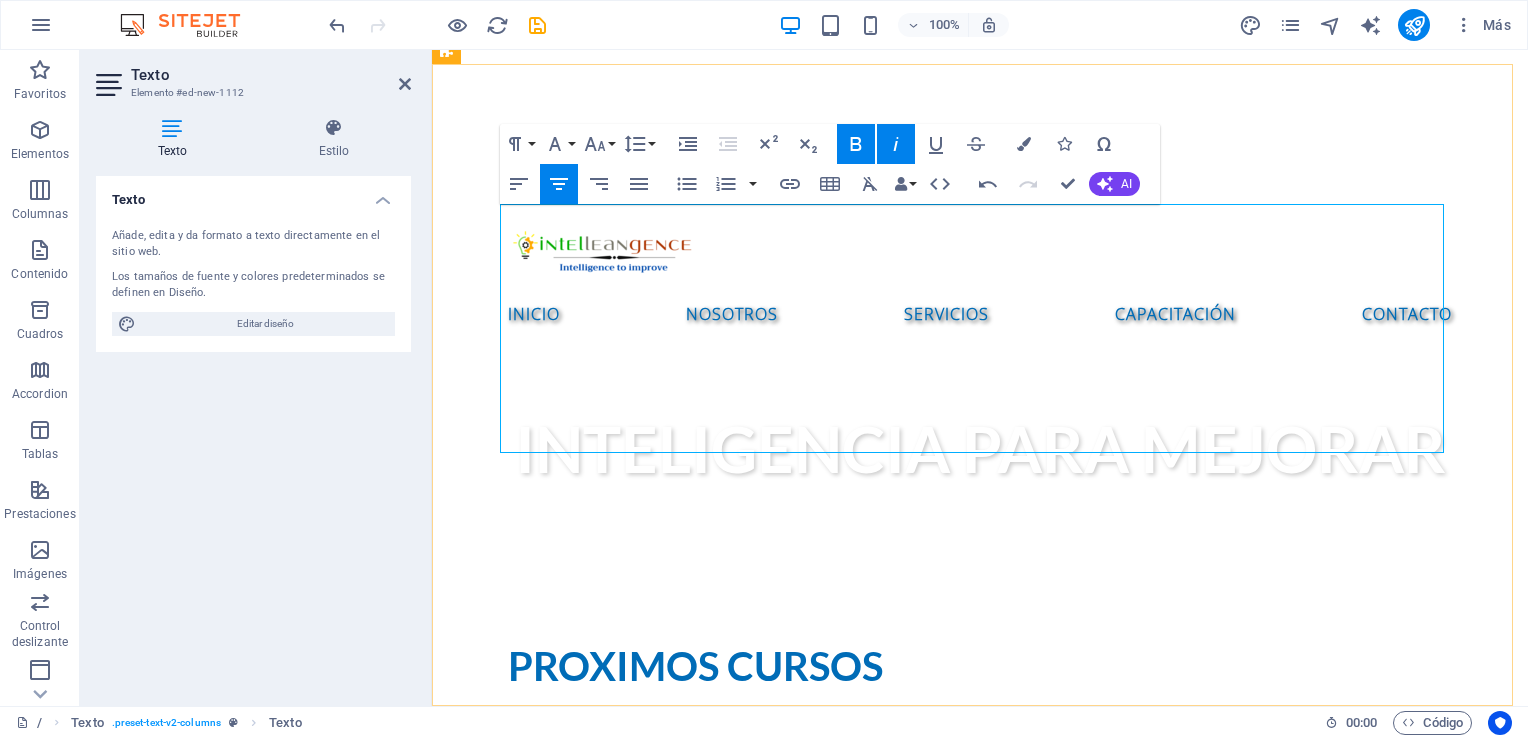 copy on "Registro" 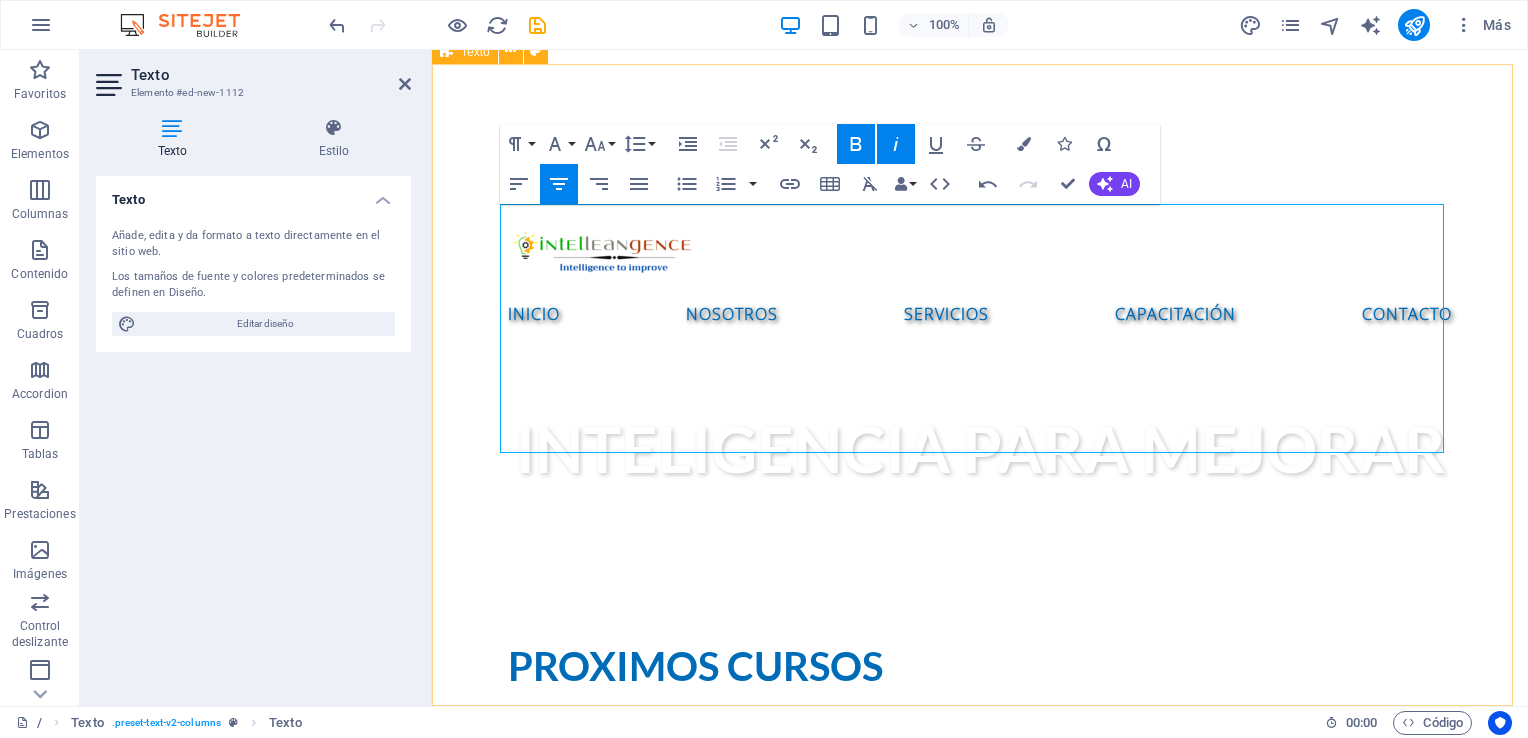 click on "Proximos cursos TALLER DE MAPEO DE PROCESOS En nuestro Taller Online de Mapeo de Procesos con Microsoft Visio , aprenderás a representar tus flujos de trabajo de forma clara, estratégica y profesional. Sabatino [DATE] de [MONTH] de 2025 de [TIME] a [TIME] horas (tiempo Centro de México) Registro     ​ Martes [DATE], Miércoles [DATE] y Jueves [DATE] de [MONTH] de 2025 de [TIME] a [TIME] horas (tiempo Centro de México) ​ Registro     ​ TALLER DE ELABORACIÓN DE MANUALES DE PROCEDIMIENTOS En nuestro Taller Online de Elaboración de Manuales de Procedimientos , aprenderás a estructurar, documentar y presentar procesos como un profesional. Sabatino. Dos sesiones: [DATE] de [MONTH] y [DATE] de [MONTH] de [TIME] a [TIME] horas (tiempo Centro de México)" at bounding box center (980, 1758) 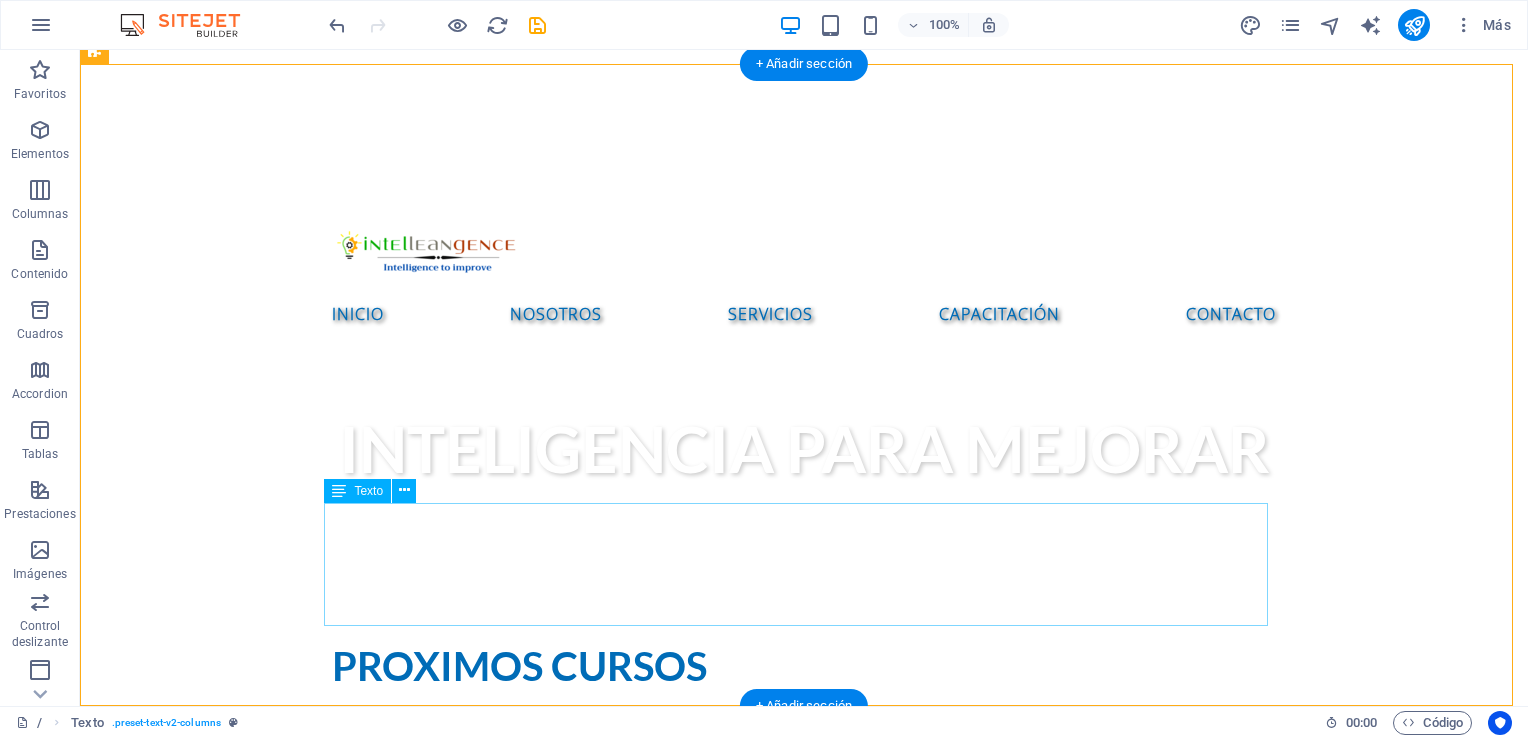 click on "TALLER DE ELABORACIÓN DE MANUALES DE PROCEDIMIENTOS En nuestro Taller Online de Elaboración de Manuales de Procedimientos , aprenderás a estructurar, documentar y presentar procesos como un profesional. Sabatino. Dos sesiones: [DATE] y [DATE] de [TIME] (tiempo Centro de México)" at bounding box center (804, 2811) 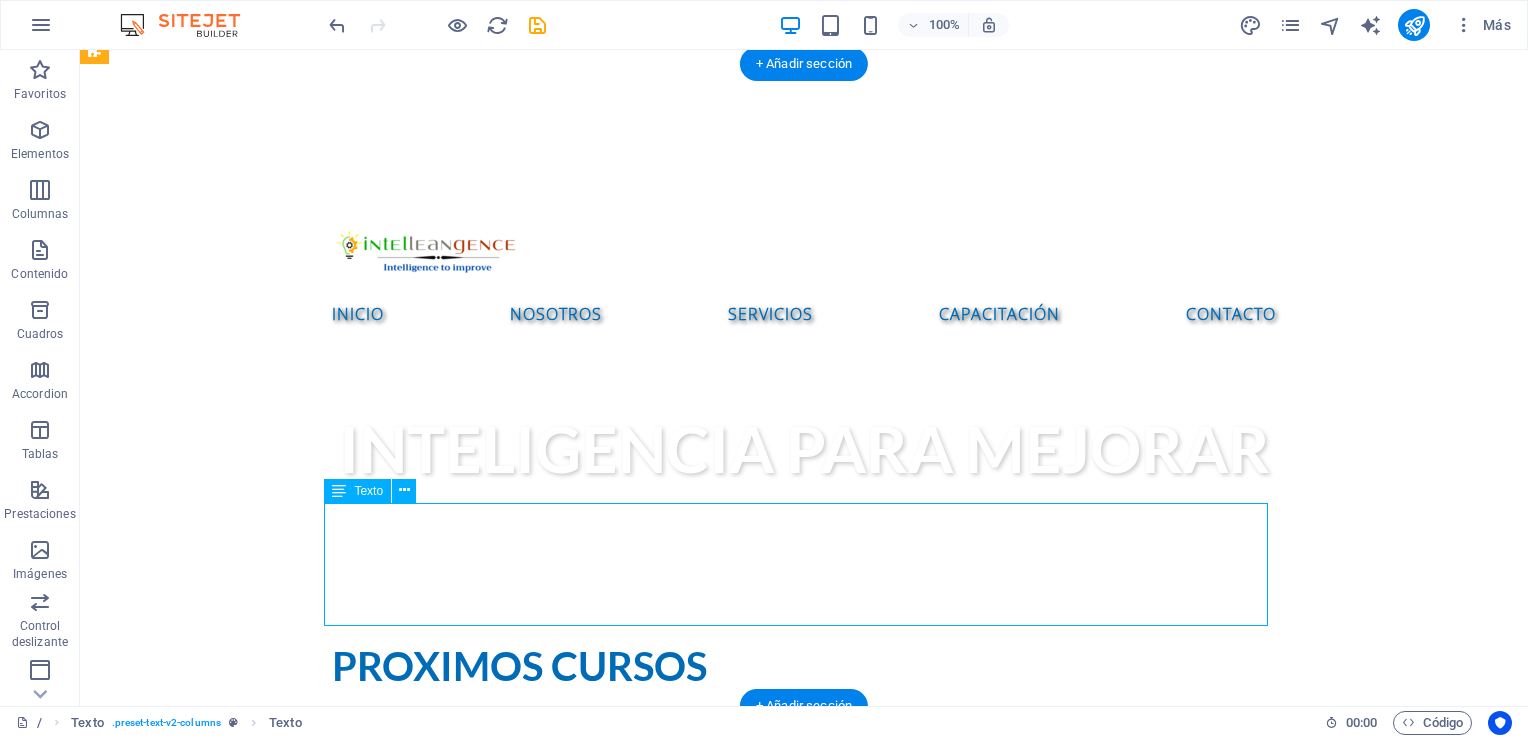 click on "TALLER DE ELABORACIÓN DE MANUALES DE PROCEDIMIENTOS En nuestro Taller Online de Elaboración de Manuales de Procedimientos , aprenderás a estructurar, documentar y presentar procesos como un profesional. Sabatino. Dos sesiones: [DATE] y [DATE] de [TIME] (tiempo Centro de México)" at bounding box center [804, 2811] 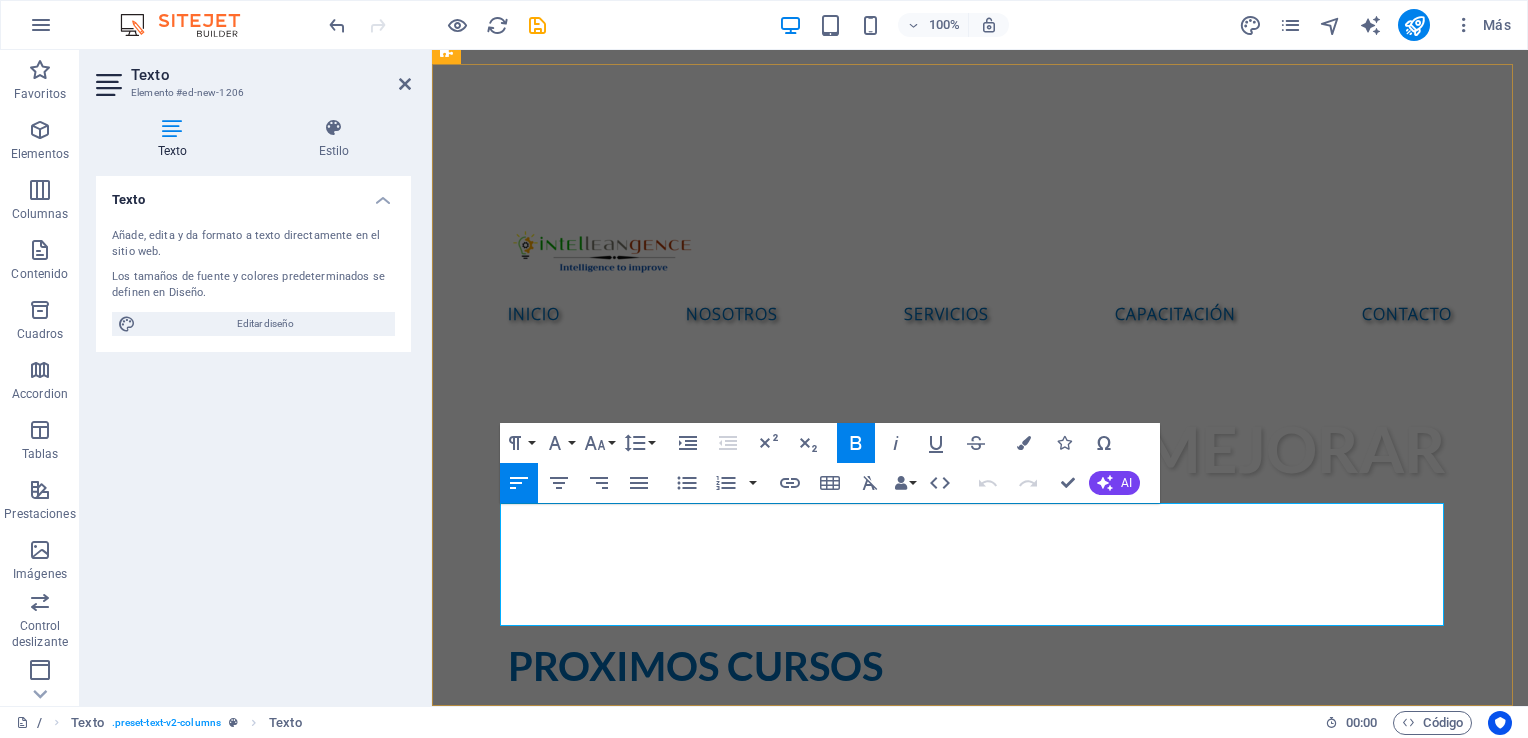 click on "Sabatino. Dos sesiones: [DATE] y [DATE] de [TIME] (tiempo Centro de México)" at bounding box center [980, 2861] 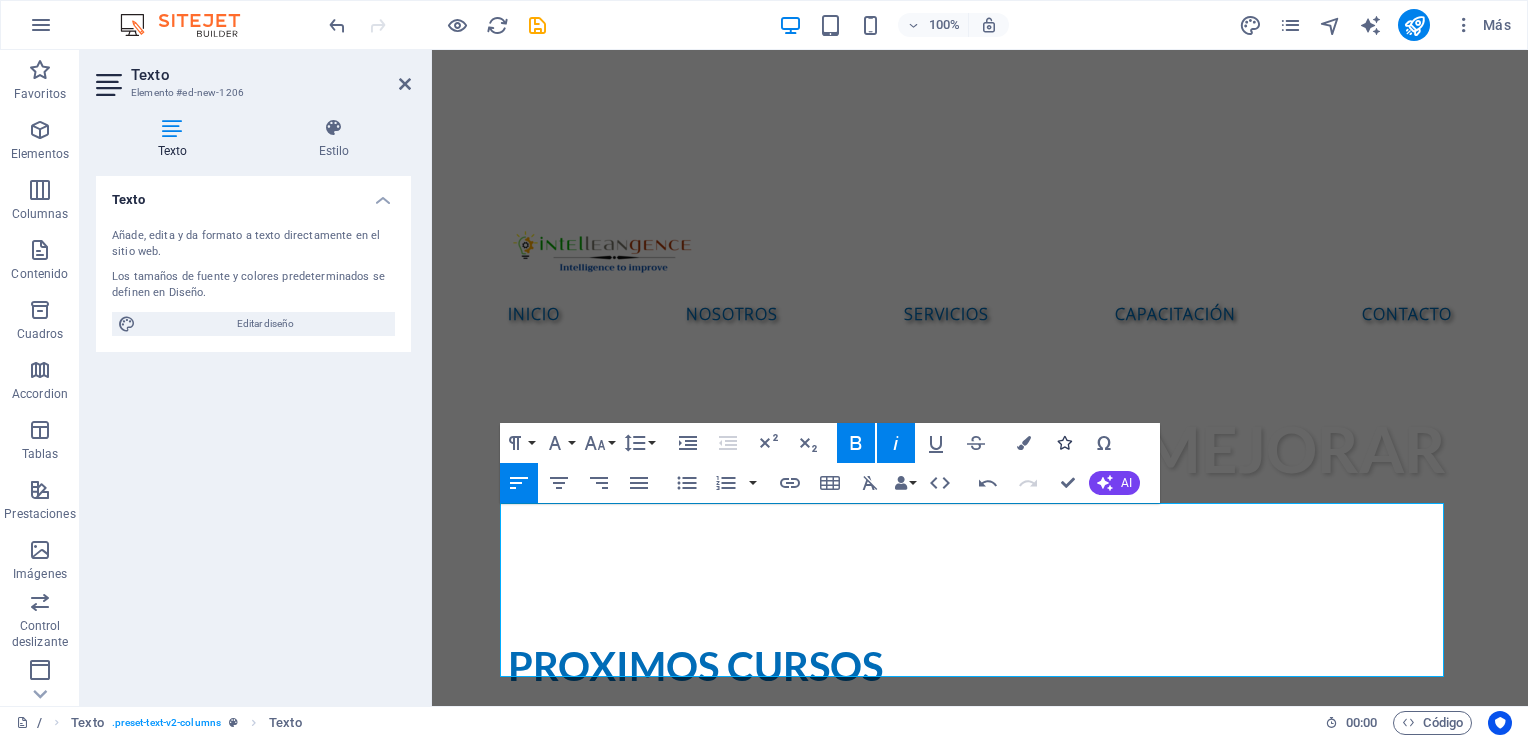 click at bounding box center [1064, 443] 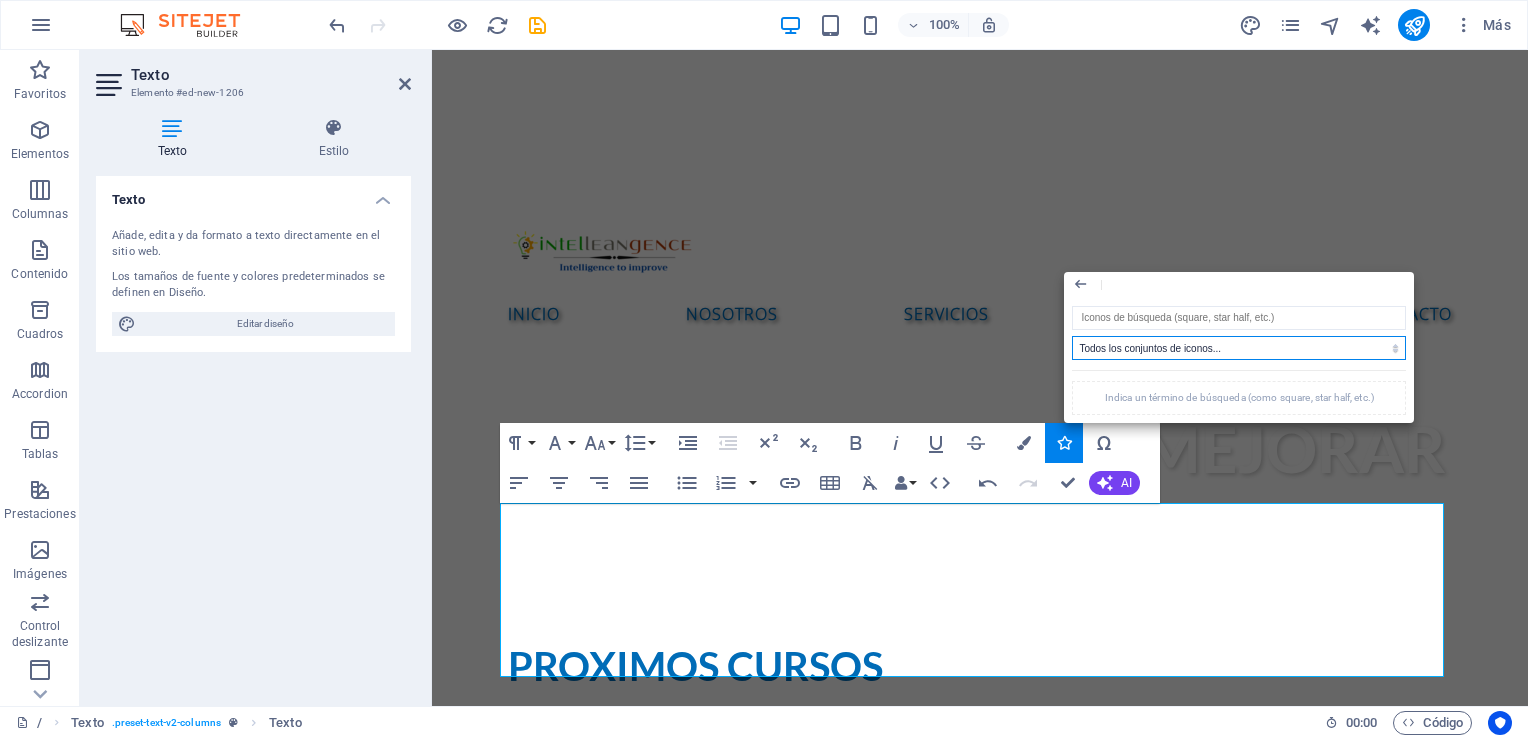 click on "Todos los conjuntos de iconos... IcoFont Ionicons FontAwesome Brands FontAwesome Duotone FontAwesome Solid FontAwesome Regular FontAwesome Light FontAwesome Thin FontAwesome Sharp Solid FontAwesome Sharp Regular FontAwesome Sharp Light FontAwesome Sharp Thin" at bounding box center (1239, 348) 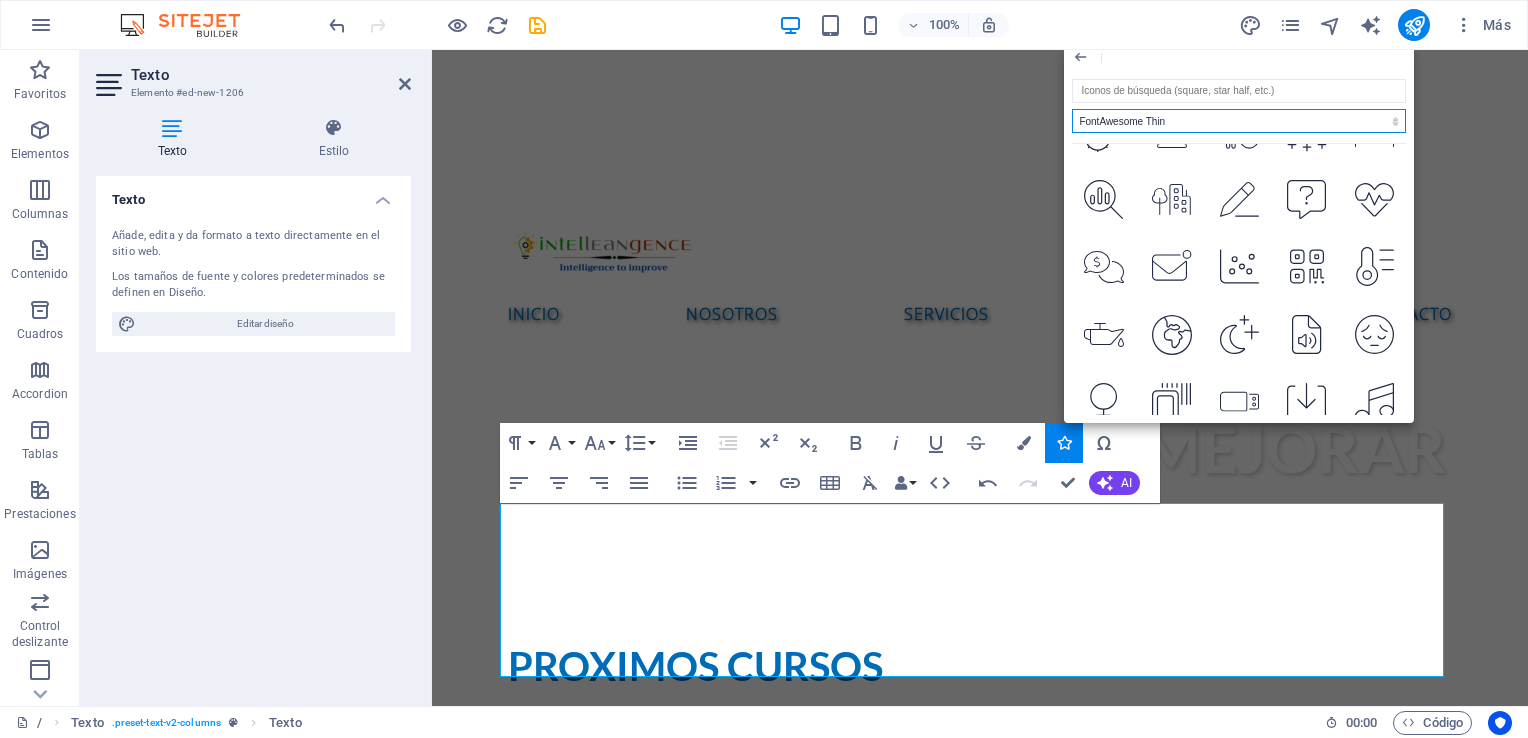 scroll, scrollTop: 2100, scrollLeft: 0, axis: vertical 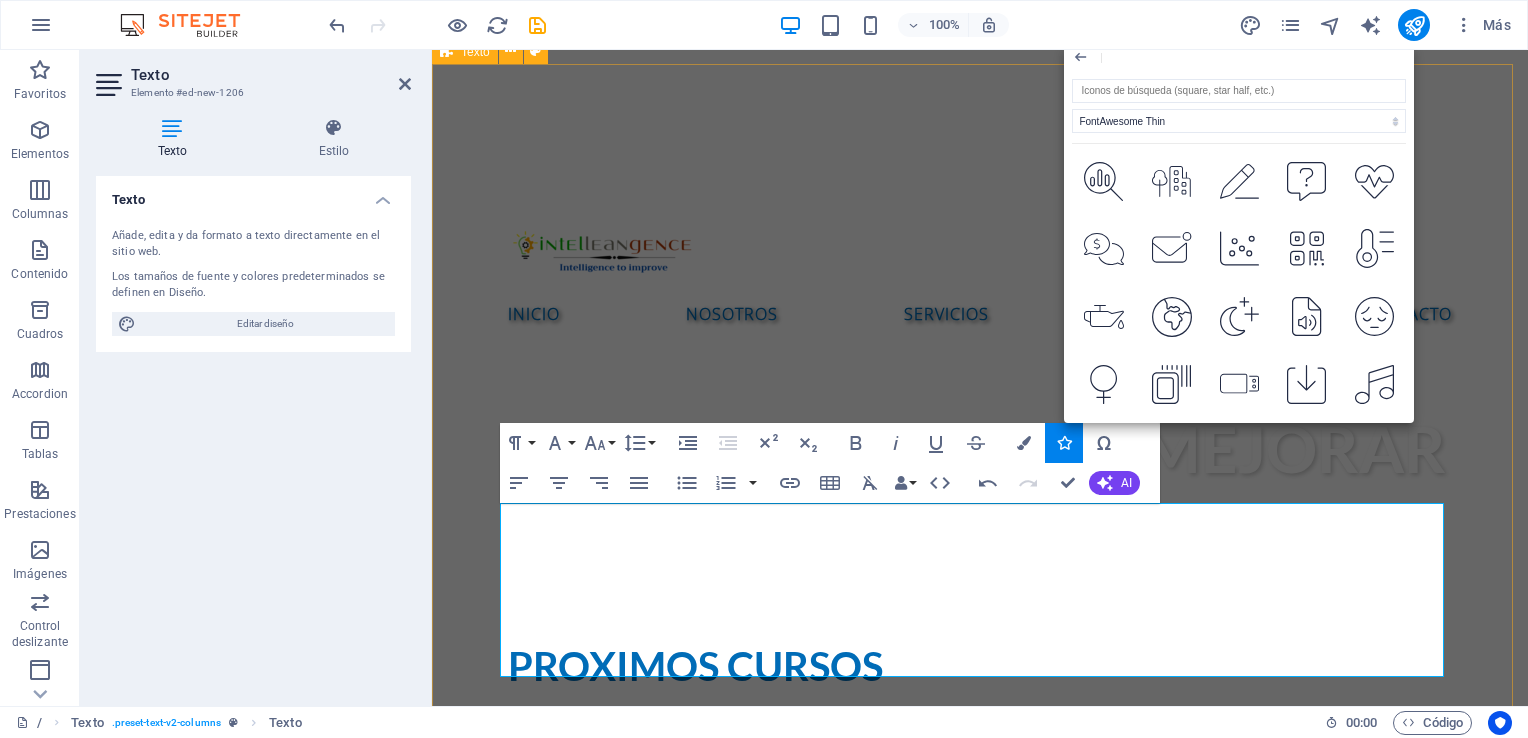 click on "Proximos cursos TALLER DE MAPEO DE PROCESOS En nuestro Taller Online de Mapeo de Procesos con Microsoft Visio , aprenderás a representar tus flujos de trabajo de forma clara, estratégica y profesional. Sabatino [DATE] de [TIME] (tiempo Centro de México) Registro     Martes [DATE], Miércoles [DATE] y Jueves [DATE] de [TIME] (tiempo Centro de México) Registro     TALLER DE ELABORACIÓN DE MANUALES DE PROCEDIMIENTOS En nuestro Taller Online de Elaboración de Manuales de Procedimientos , aprenderás a estructurar, documentar y presentar procesos como un profesional. Sabatino. Dos sesiones: [DATE] y [DATE] de [TIME] (tiempo Centro de México) ​ ​ Registro ​ ​" at bounding box center [980, 1783] 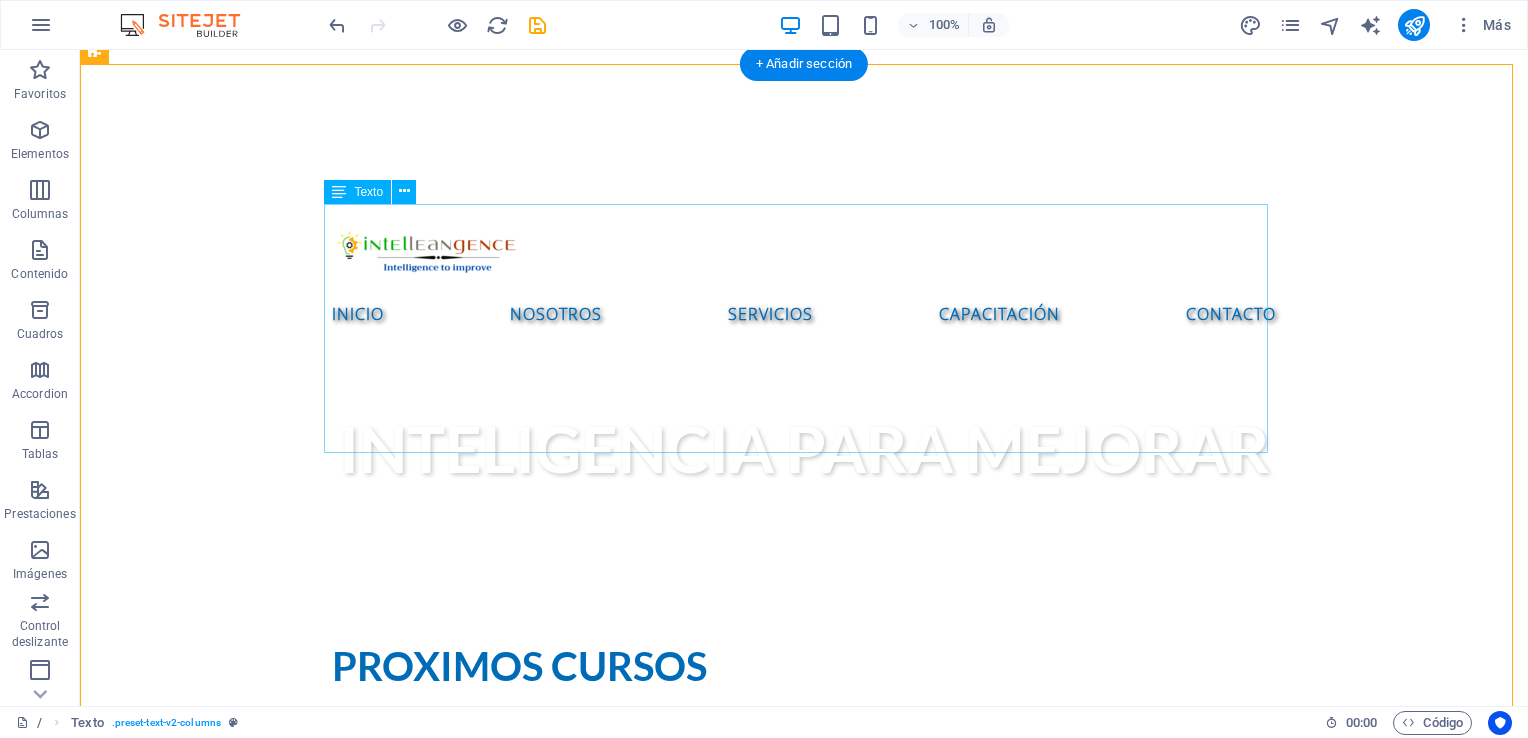 click on "TALLER DE MAPEO DE PROCESOS En nuestro Taller Online de Mapeo de Procesos con Microsoft Visio , aprenderás a representar tus flujos de trabajo de forma clara, estratégica y profesional. Sabatino [DATE] de [TIME] (tiempo Centro de México) Registro     Martes [DATE], Miércoles [DATE] y Jueves [DATE] de [TIME] (tiempo Centro de México) Registro" at bounding box center [804, 1701] 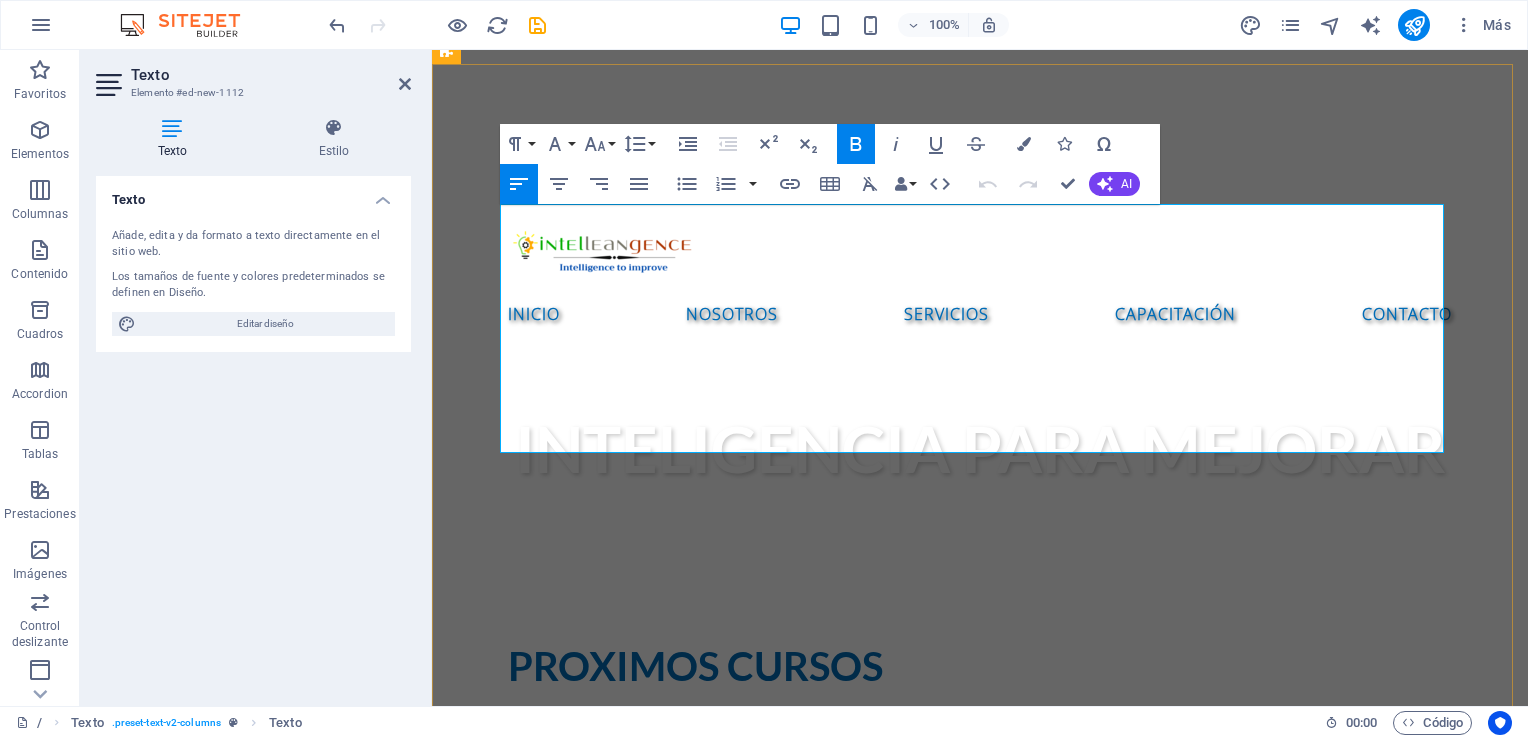 drag, startPoint x: 1036, startPoint y: 411, endPoint x: 930, endPoint y: 417, distance: 106.16968 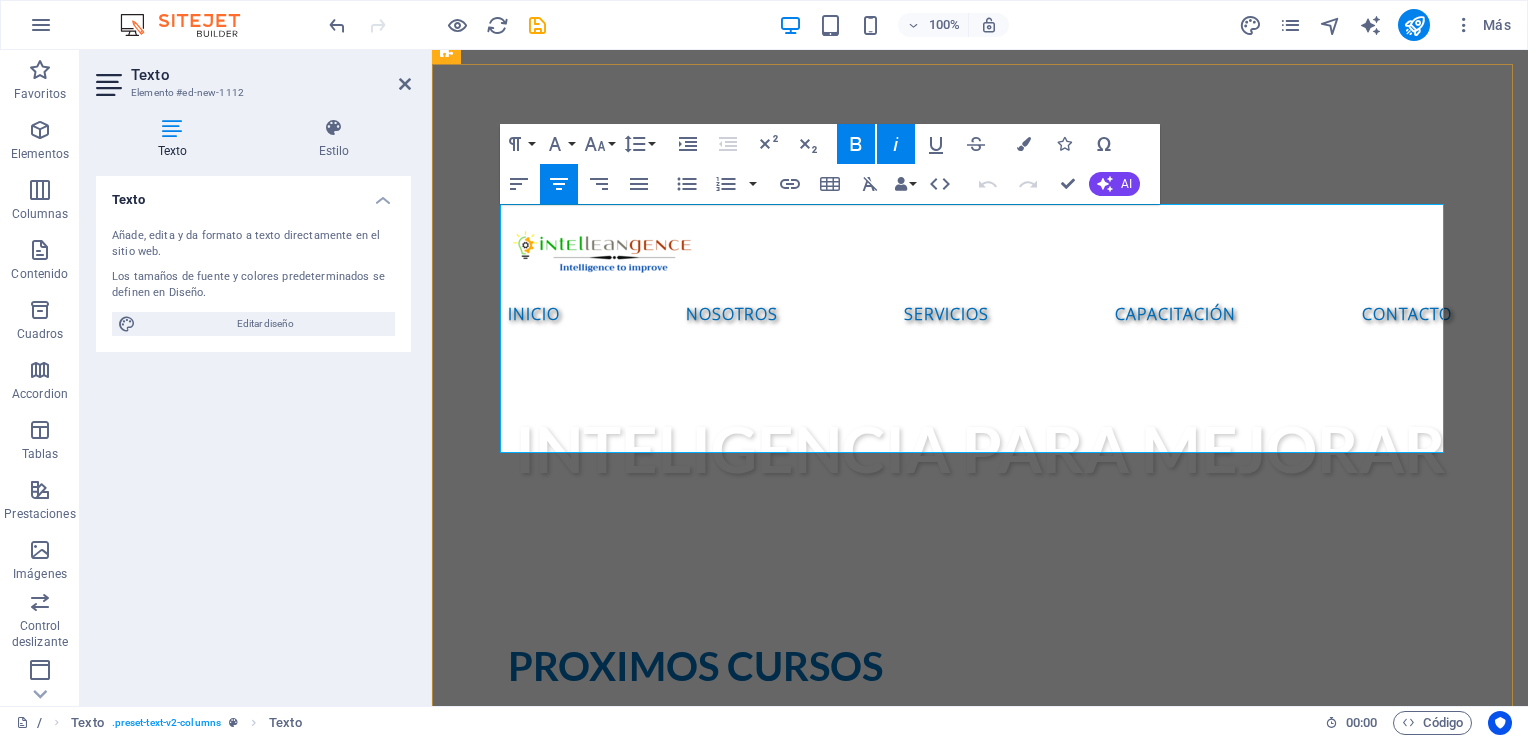 click on "Registro" at bounding box center [980, 1789] 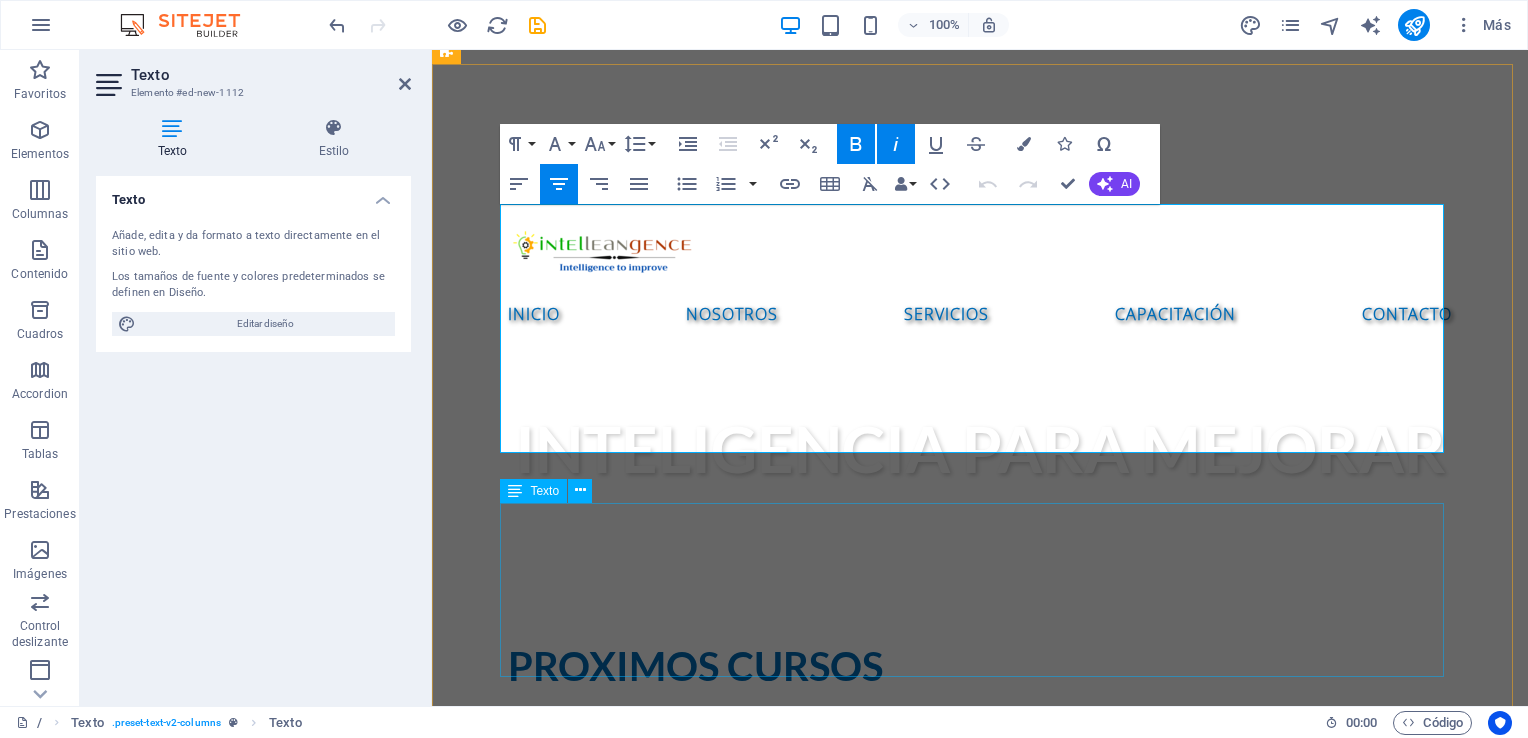 click on "TALLER DE ELABORACIÓN DE MANUALES DE PROCEDIMIENTOS En nuestro Taller Online de Elaboración de Manuales de Procedimientos , aprenderás a estructurar, documentar y presentar procesos como un profesional. Sabatino. Dos sesiones: [DATE] de [MONTH] y [DATE] [MONTH] de [TIME] a [TIME] horas (tiempo Centro de México) Registro" at bounding box center (980, 2837) 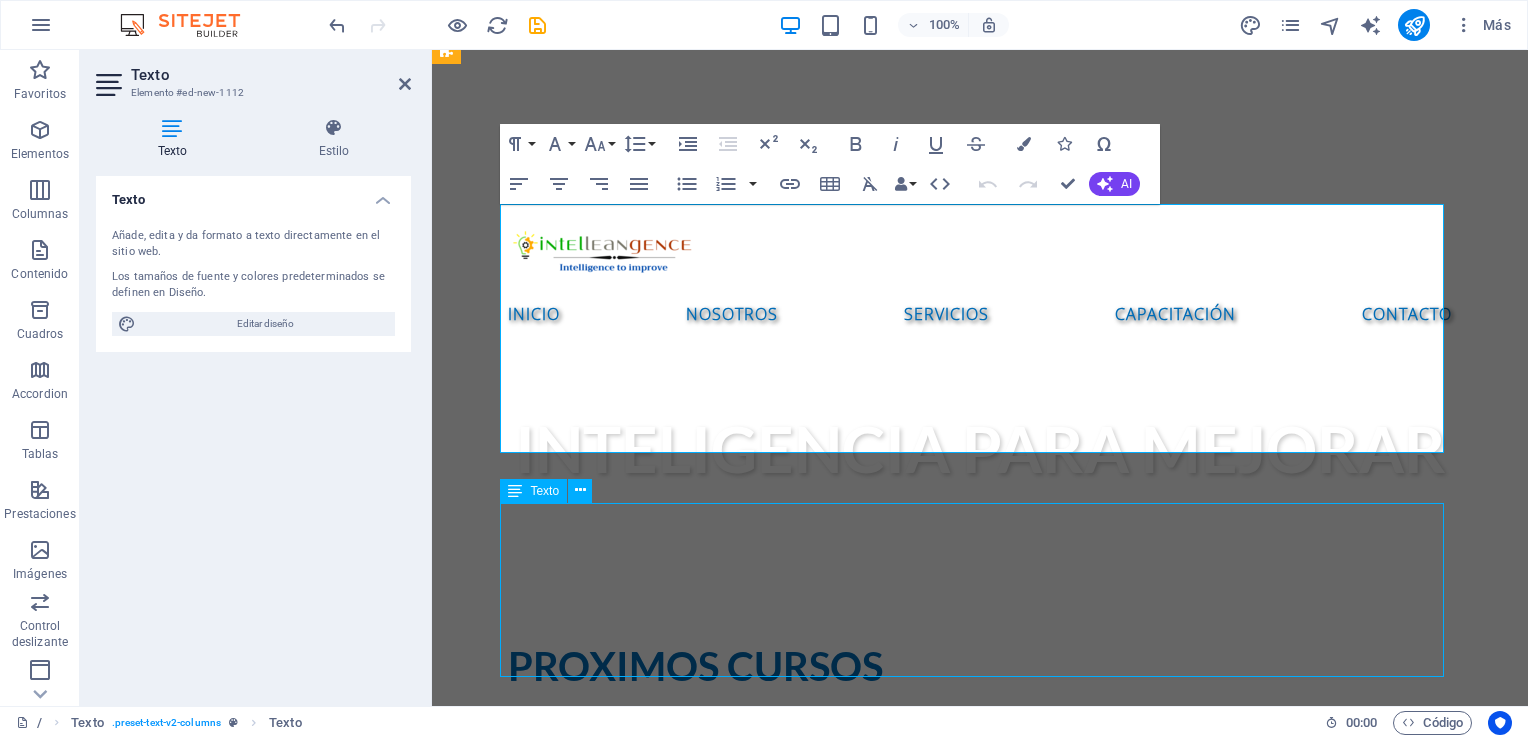 click on "TALLER DE ELABORACIÓN DE MANUALES DE PROCEDIMIENTOS En nuestro Taller Online de Elaboración de Manuales de Procedimientos , aprenderás a estructurar, documentar y presentar procesos como un profesional. Sabatino. Dos sesiones: [DATE] de [MONTH] y [DATE] [MONTH] de [TIME] a [TIME] horas (tiempo Centro de México) Registro" at bounding box center (980, 2837) 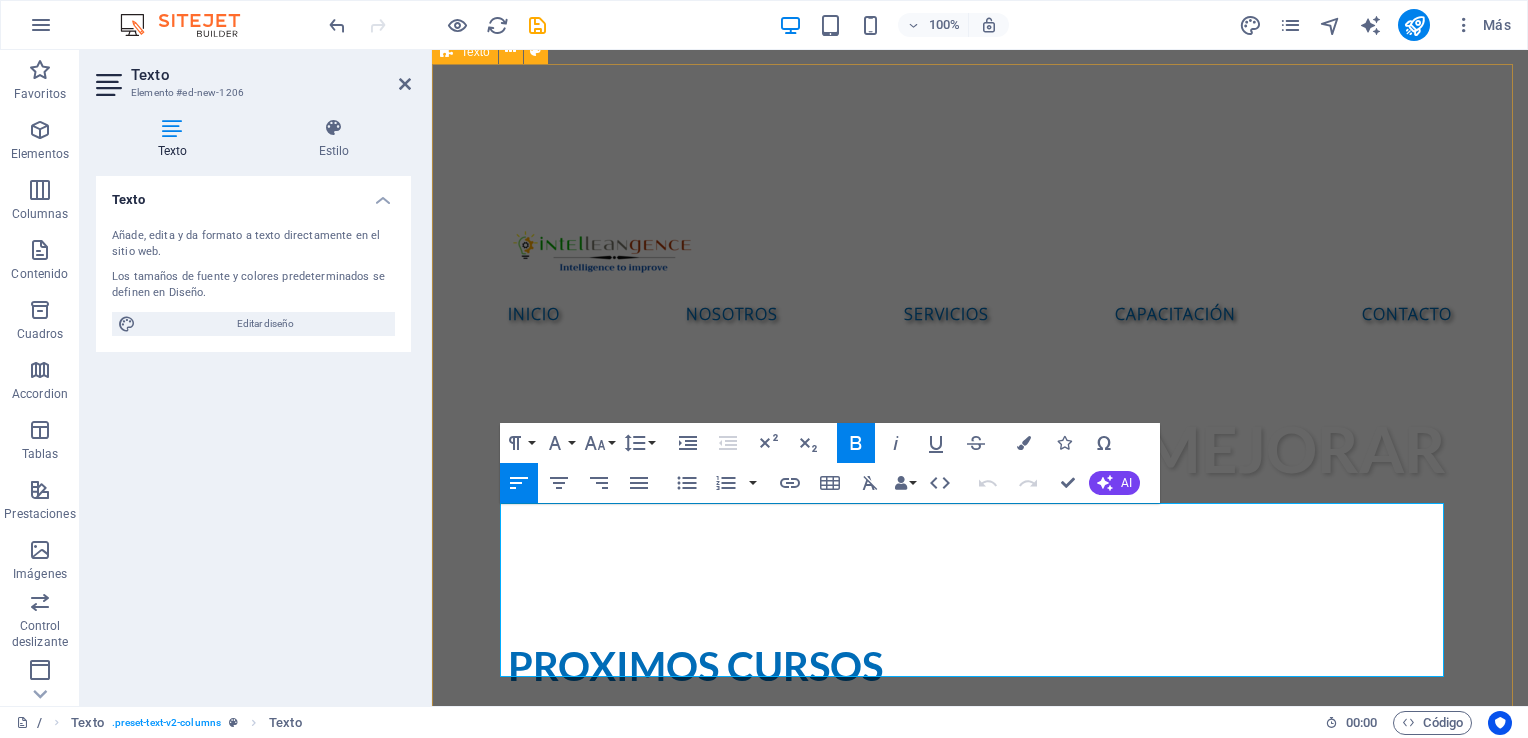 drag, startPoint x: 594, startPoint y: 667, endPoint x: 496, endPoint y: 666, distance: 98.005104 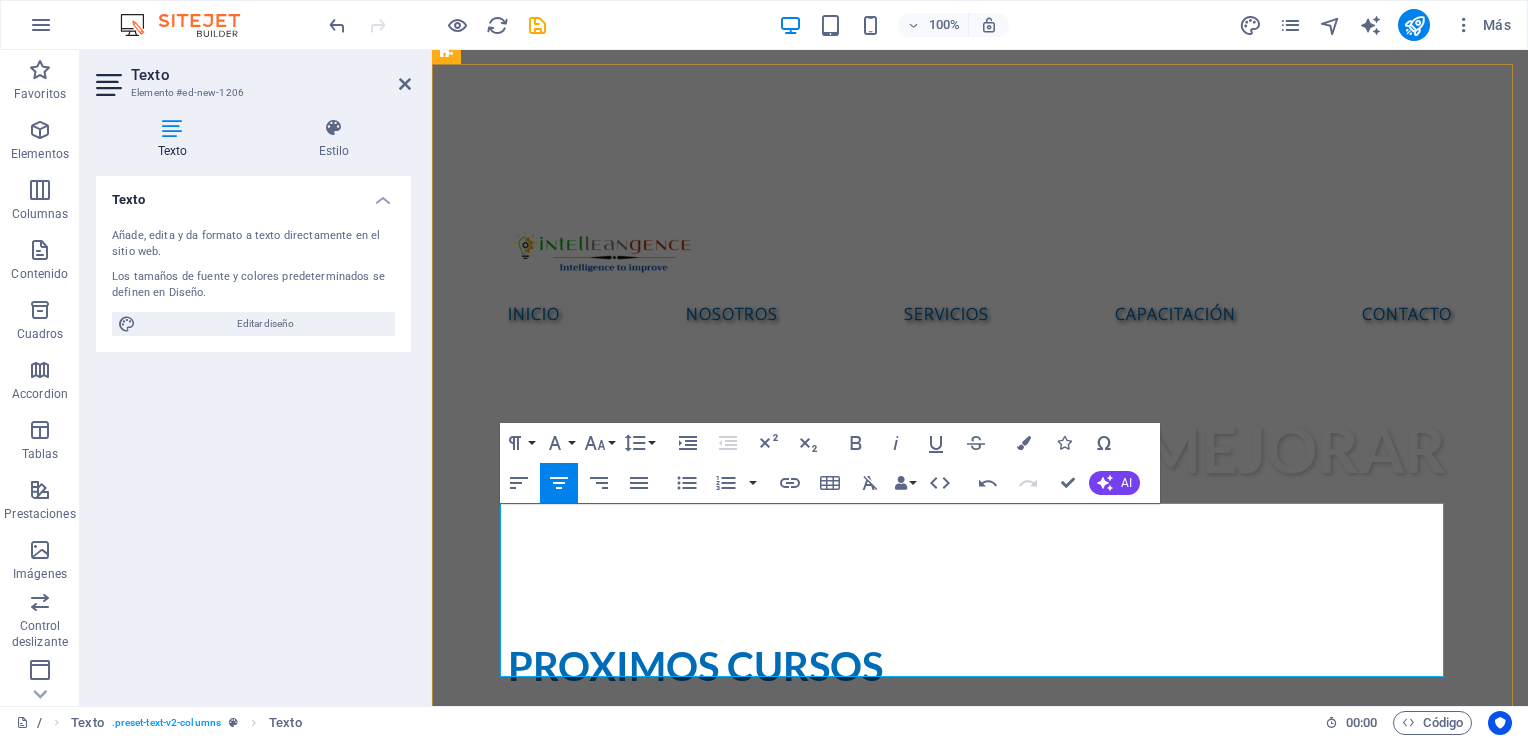 drag, startPoint x: 1039, startPoint y: 665, endPoint x: 920, endPoint y: 667, distance: 119.01681 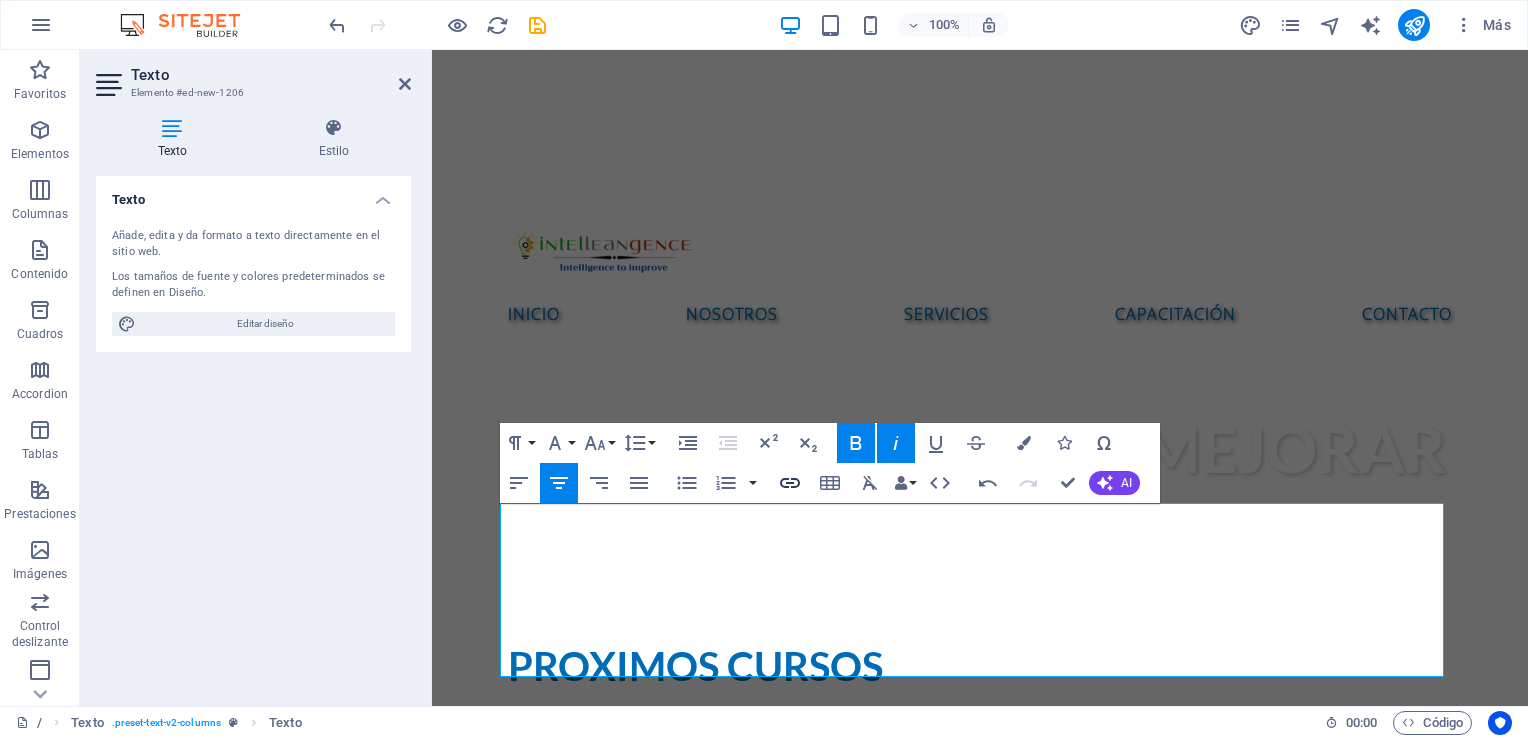 click 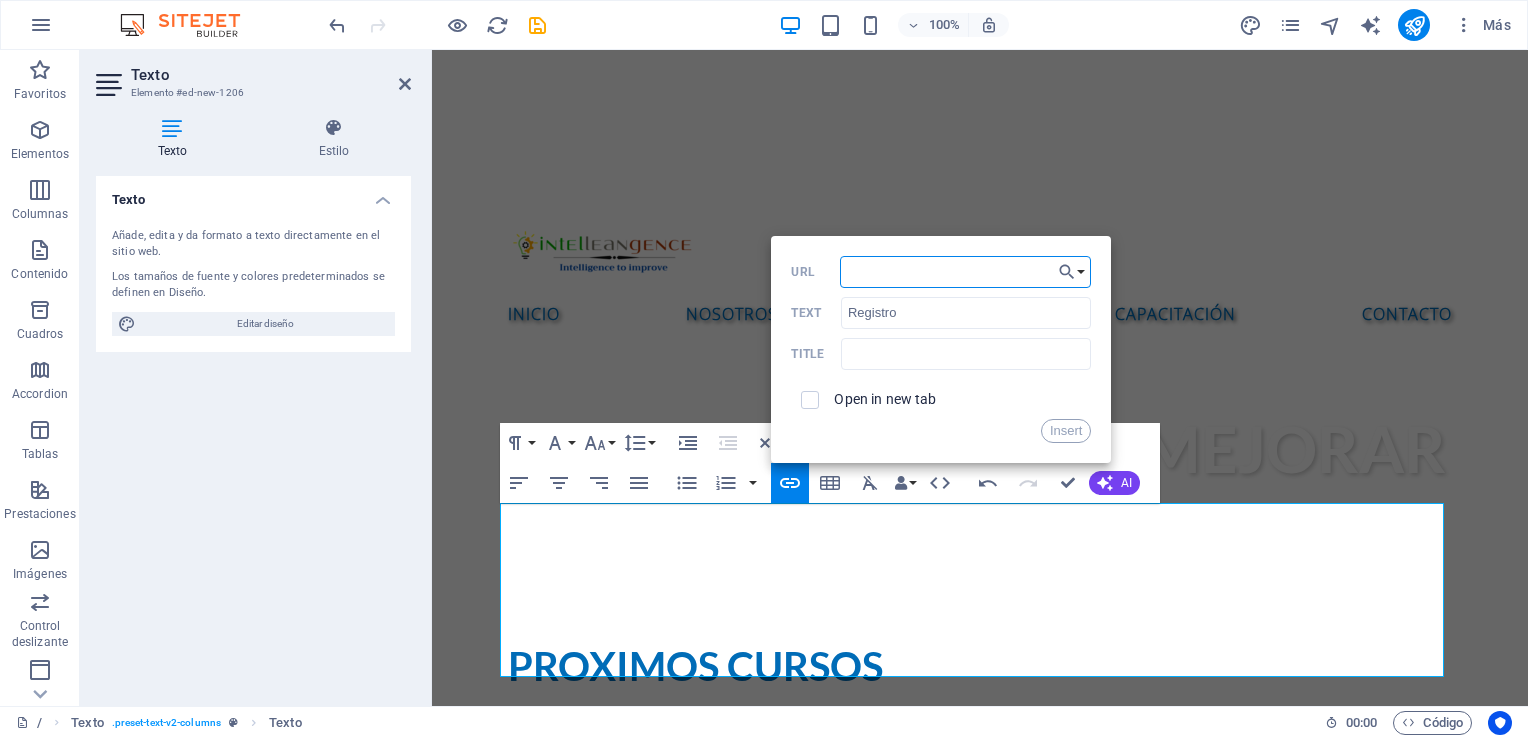 paste on "https://forms.gle/example" 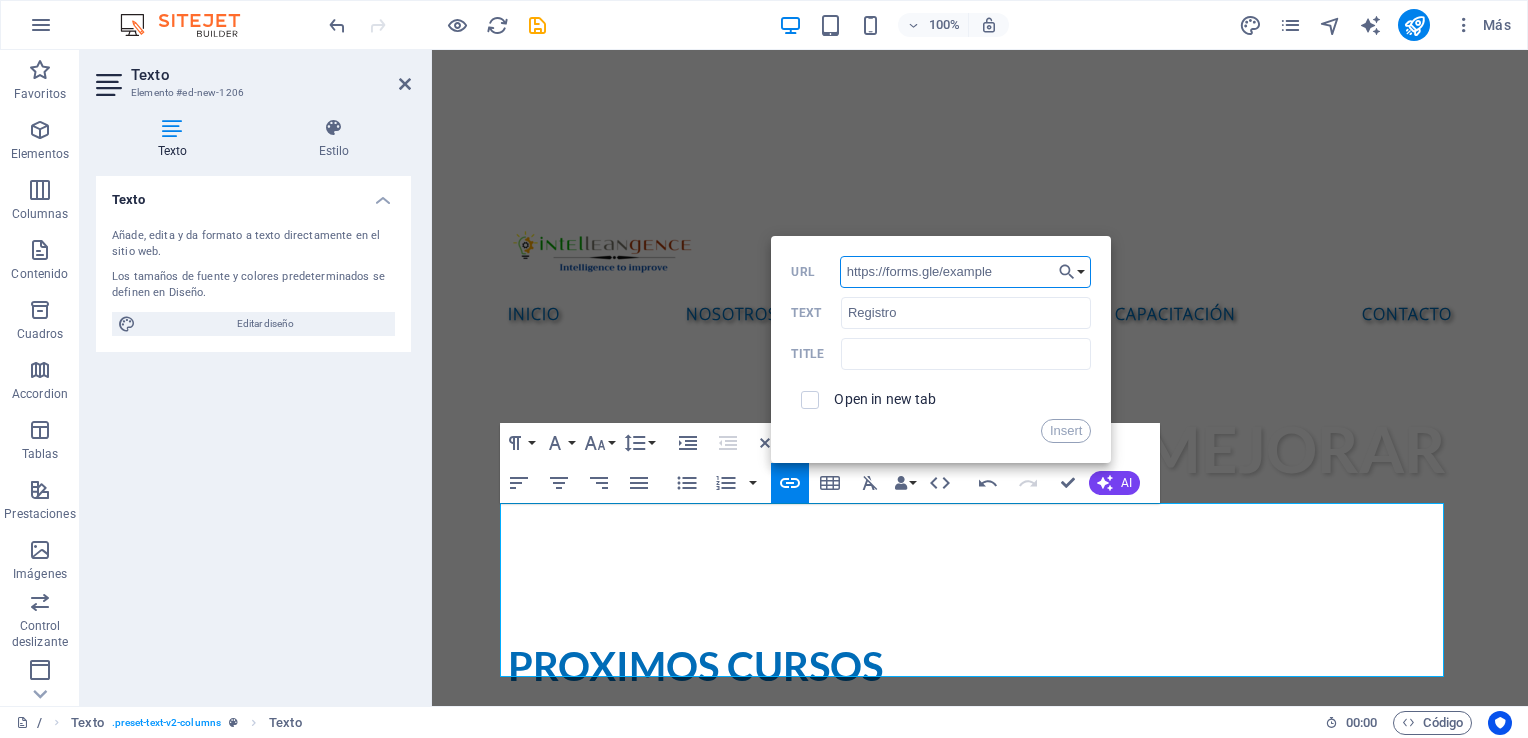 scroll, scrollTop: 0, scrollLeft: 18, axis: horizontal 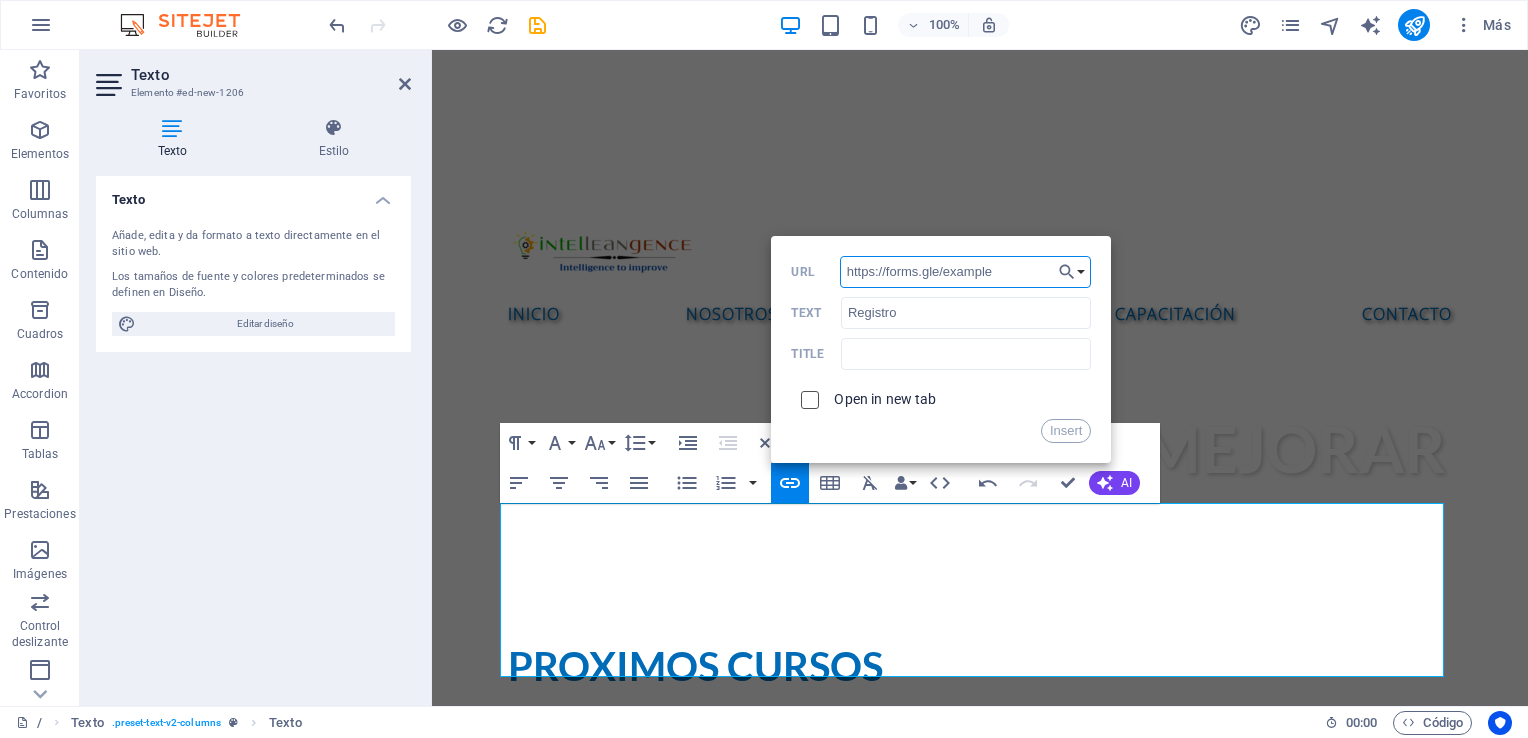 type on "https://forms.gle/example" 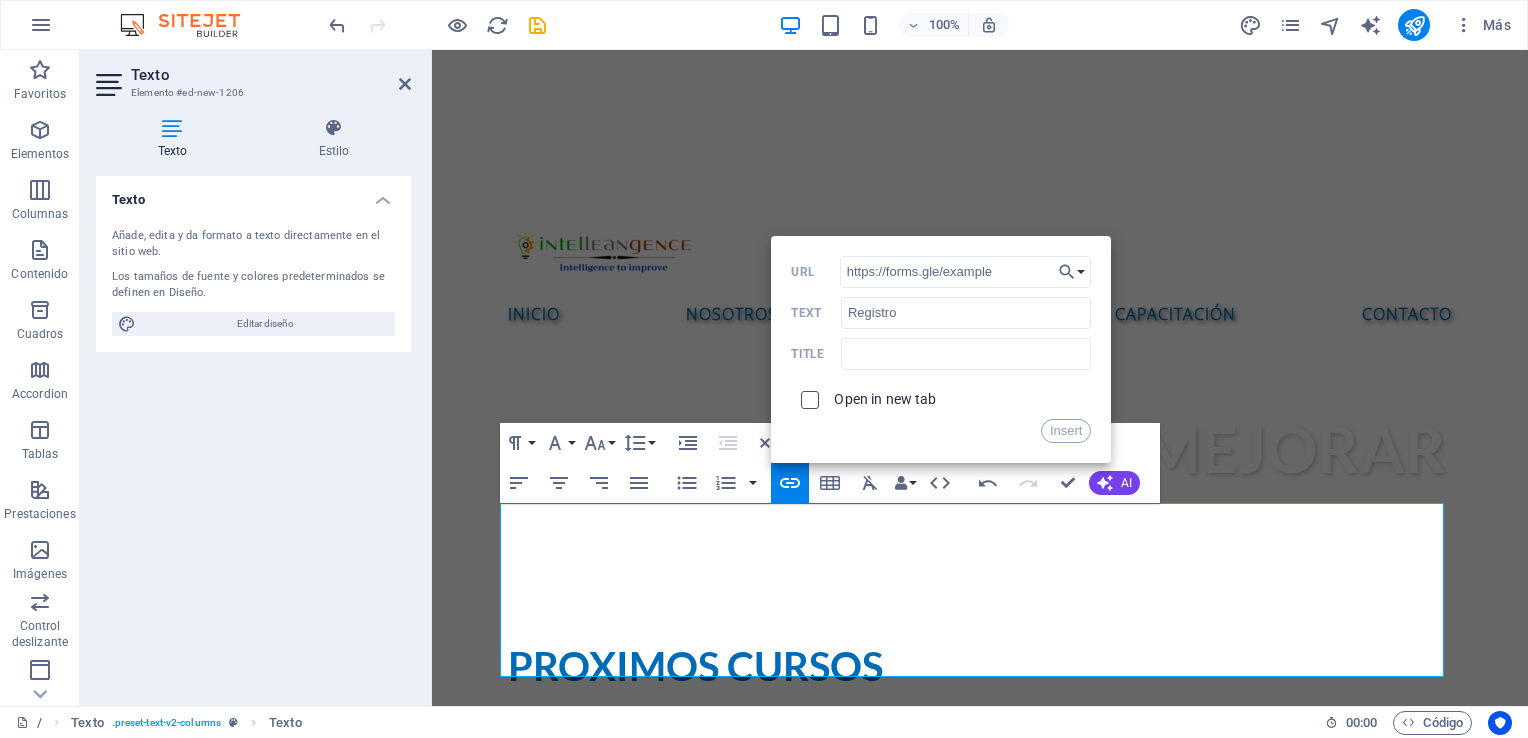 scroll, scrollTop: 0, scrollLeft: 0, axis: both 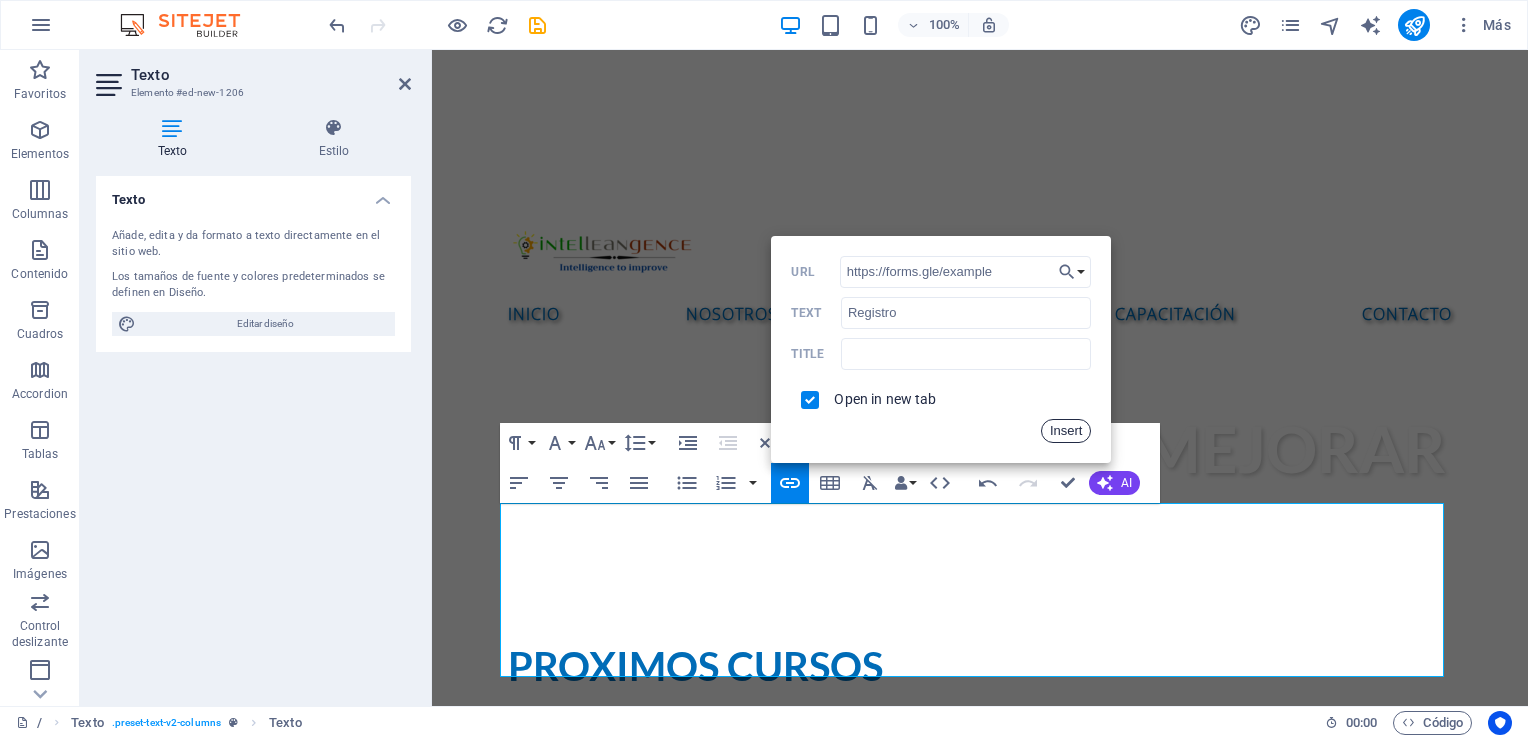 click on "Insert" at bounding box center (1066, 431) 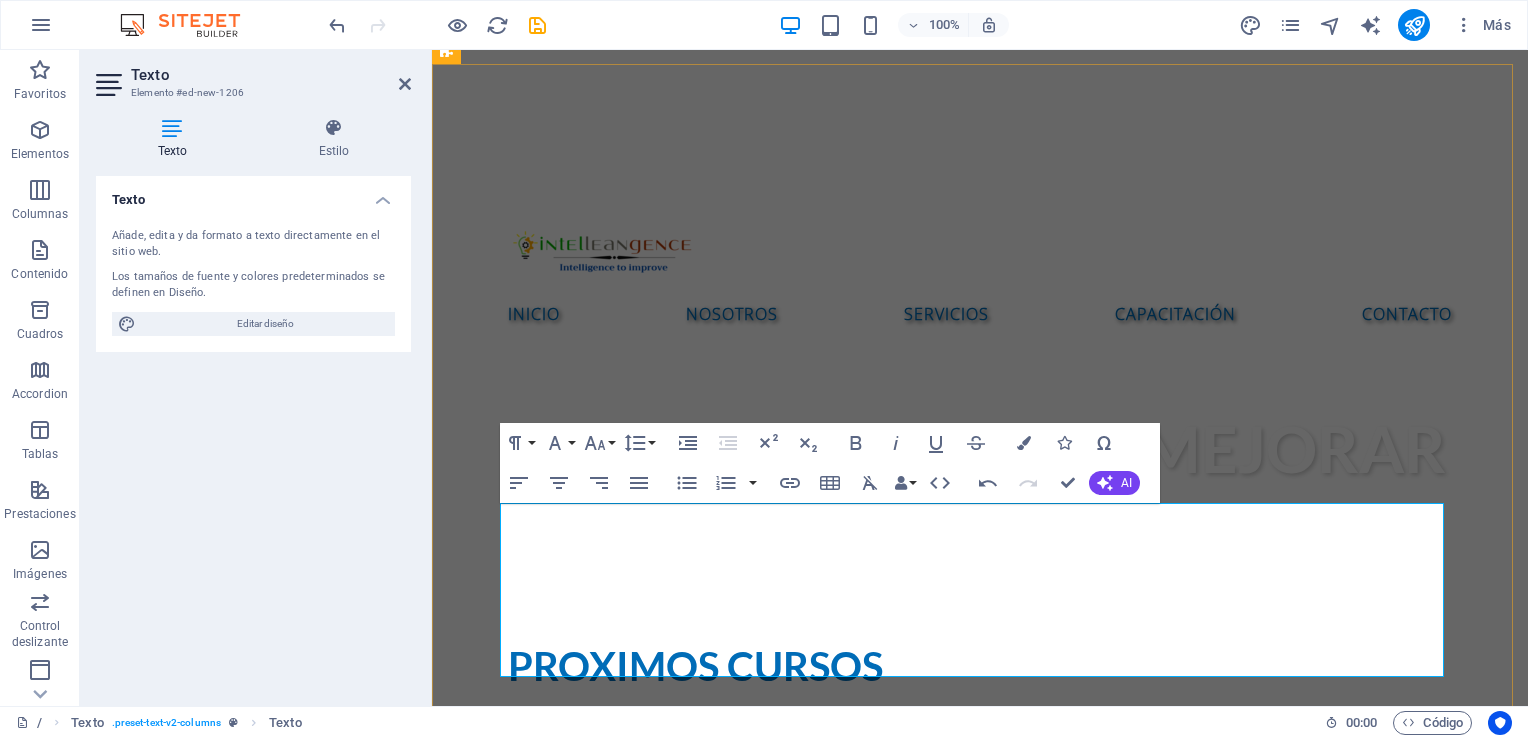click at bounding box center (980, 2885) 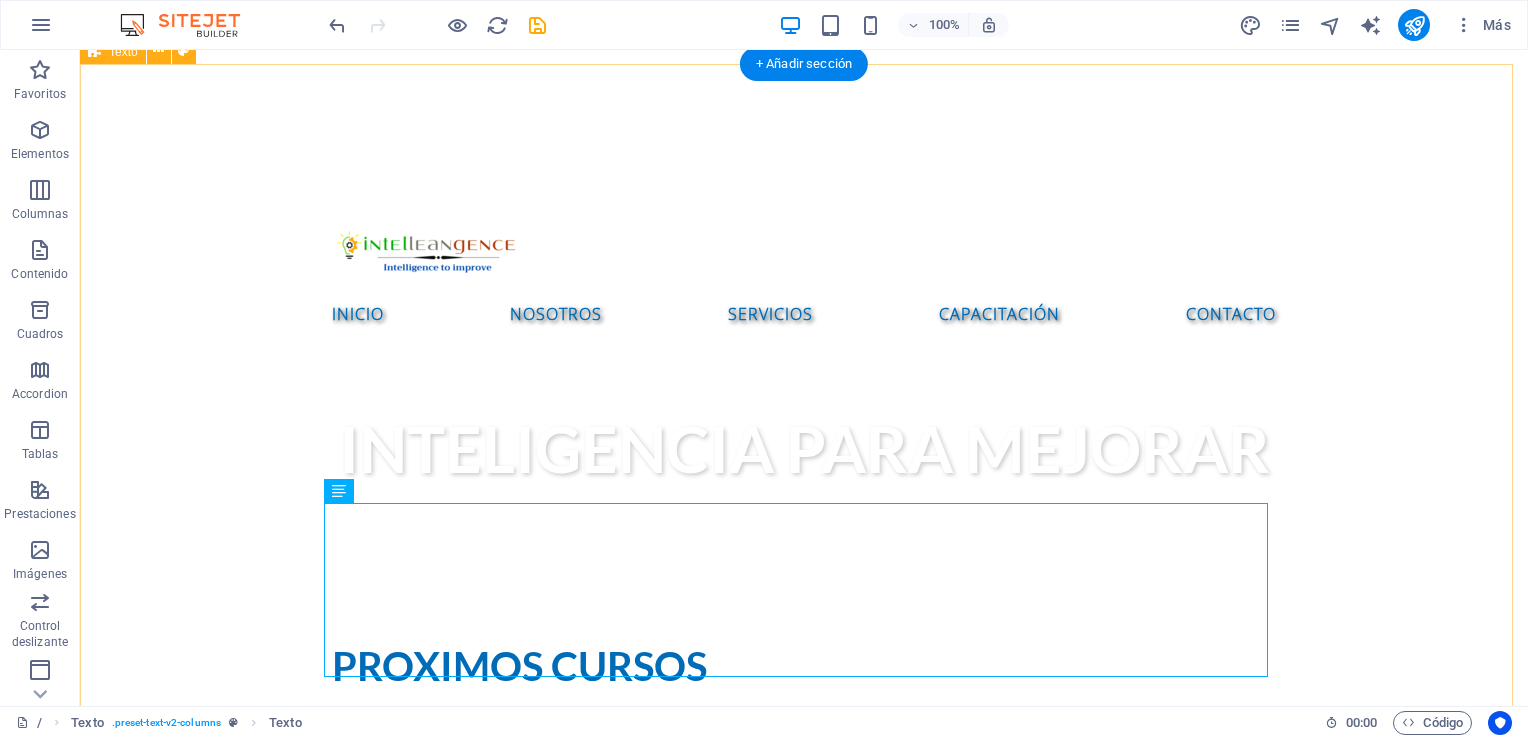 click on "Proximos cursos TALLER DE MAPEO DE PROCESOS En nuestro Taller Online de Mapeo de Procesos con Microsoft Visio , aprenderás a representar tus flujos de trabajo de forma clara, estratégica y profesional. Sabatino [DATE] de [TIME] (tiempo Centro de México) Martes [DATE], Miércoles [DATE] y Jueves [DATE] de [TIME] (tiempo Centro de México) TALLER DE ELABORACIÓN DE MANUALES DE PROCEDIMIENTOS En nuestro Taller Online de Elaboración de Manuales de Procedimientos , aprenderás a estructurar, documentar y presentar procesos como un profesional. Sabatino. Dos sesiones: [DATE] y [DATE] de [TIME] (tiempo Centro de México) Registro" at bounding box center [804, 2220] 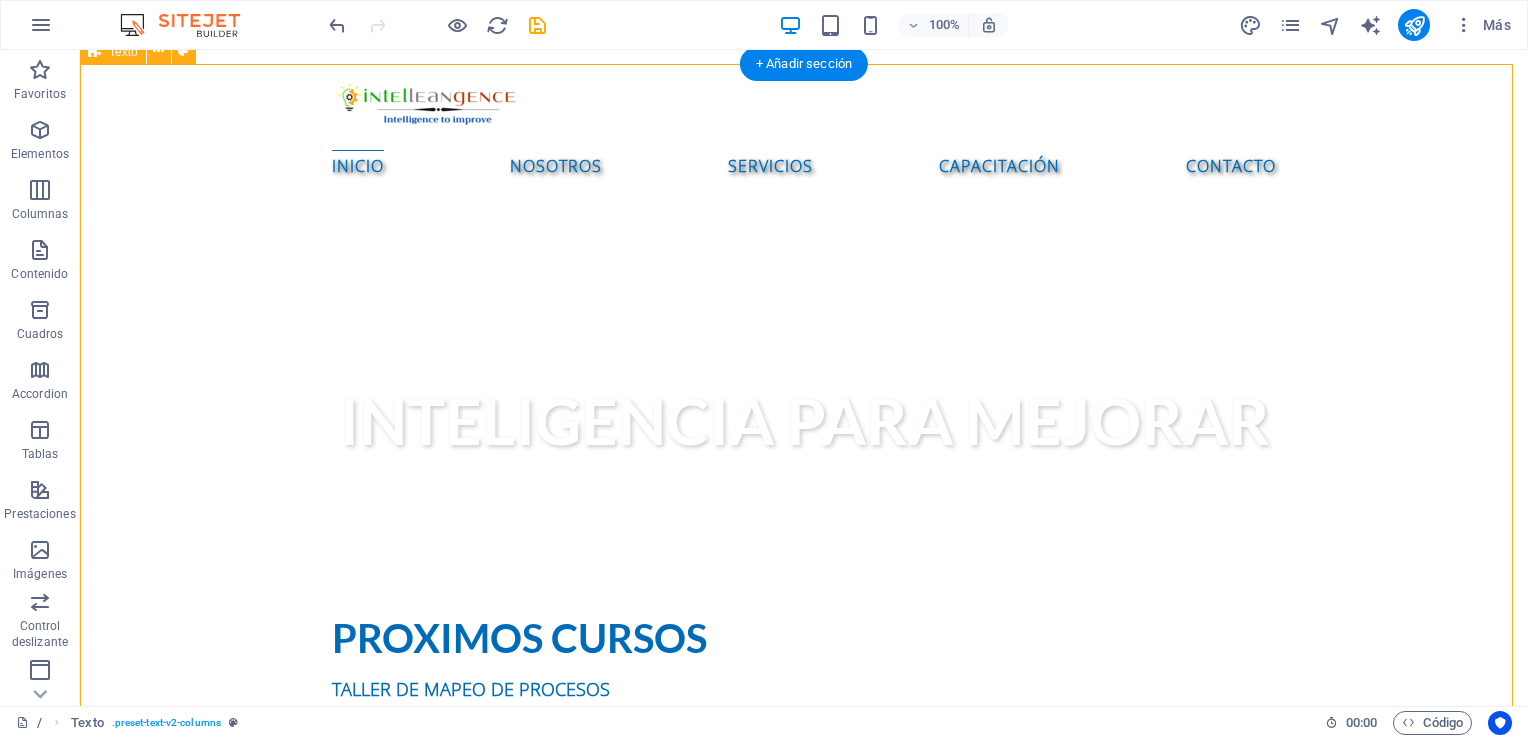 scroll, scrollTop: 700, scrollLeft: 0, axis: vertical 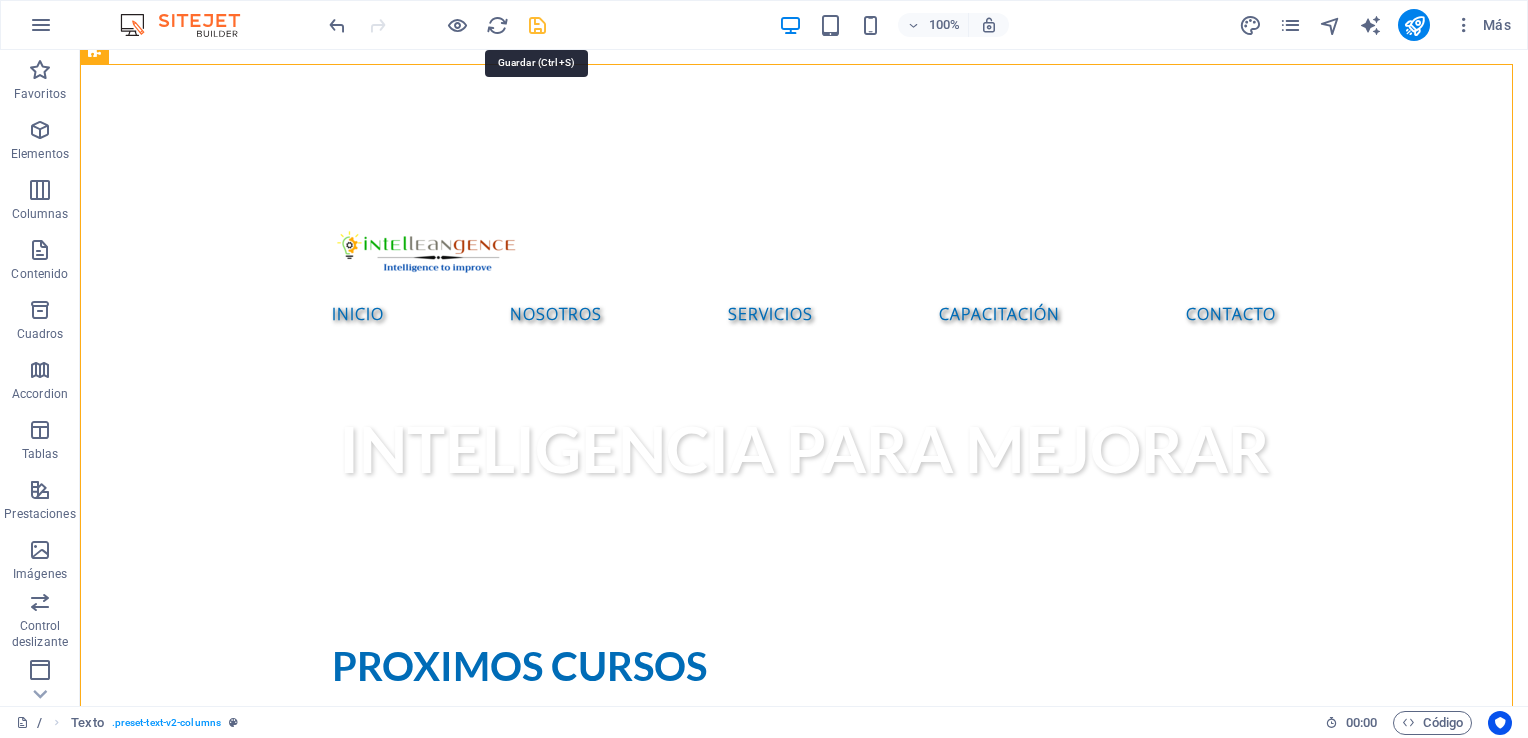 click at bounding box center (537, 25) 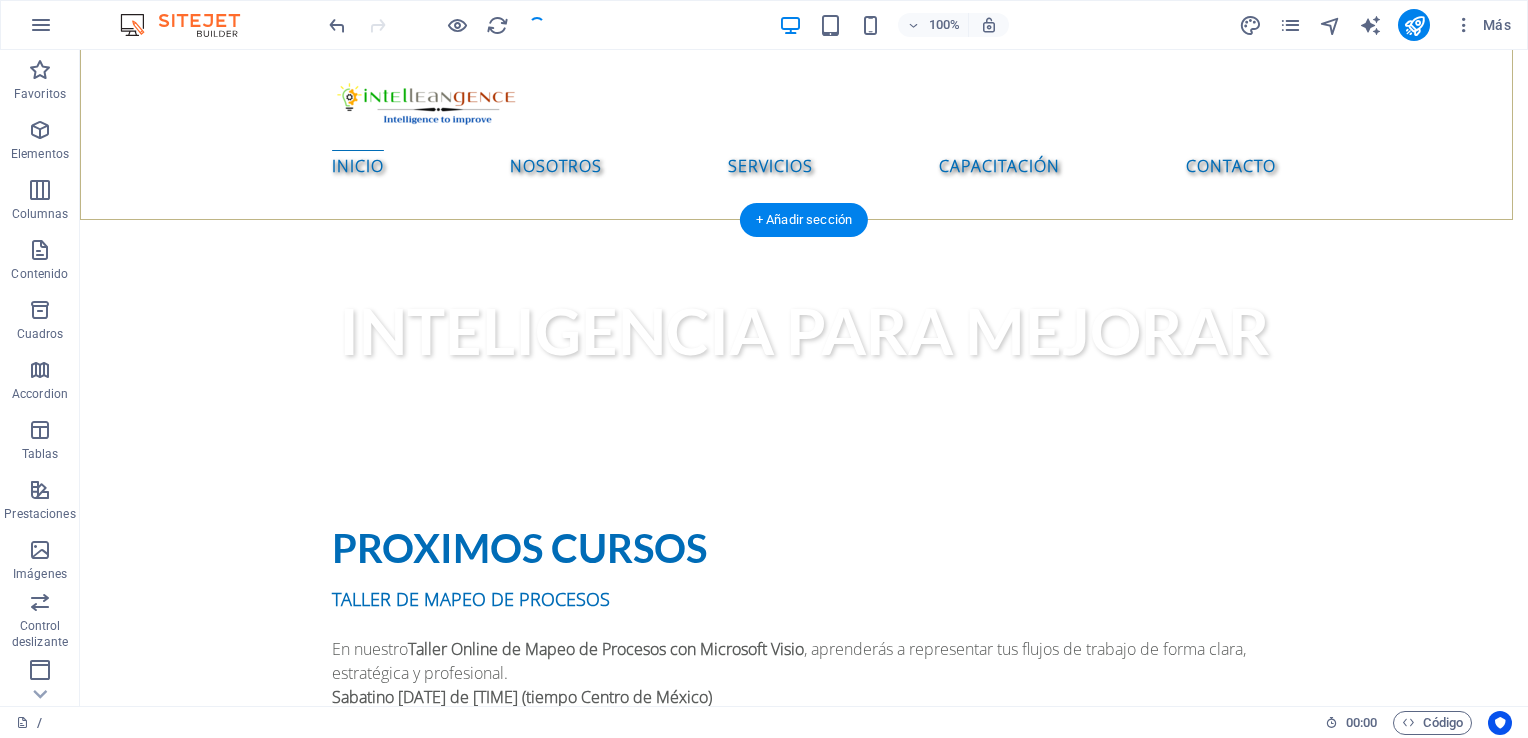scroll, scrollTop: 800, scrollLeft: 0, axis: vertical 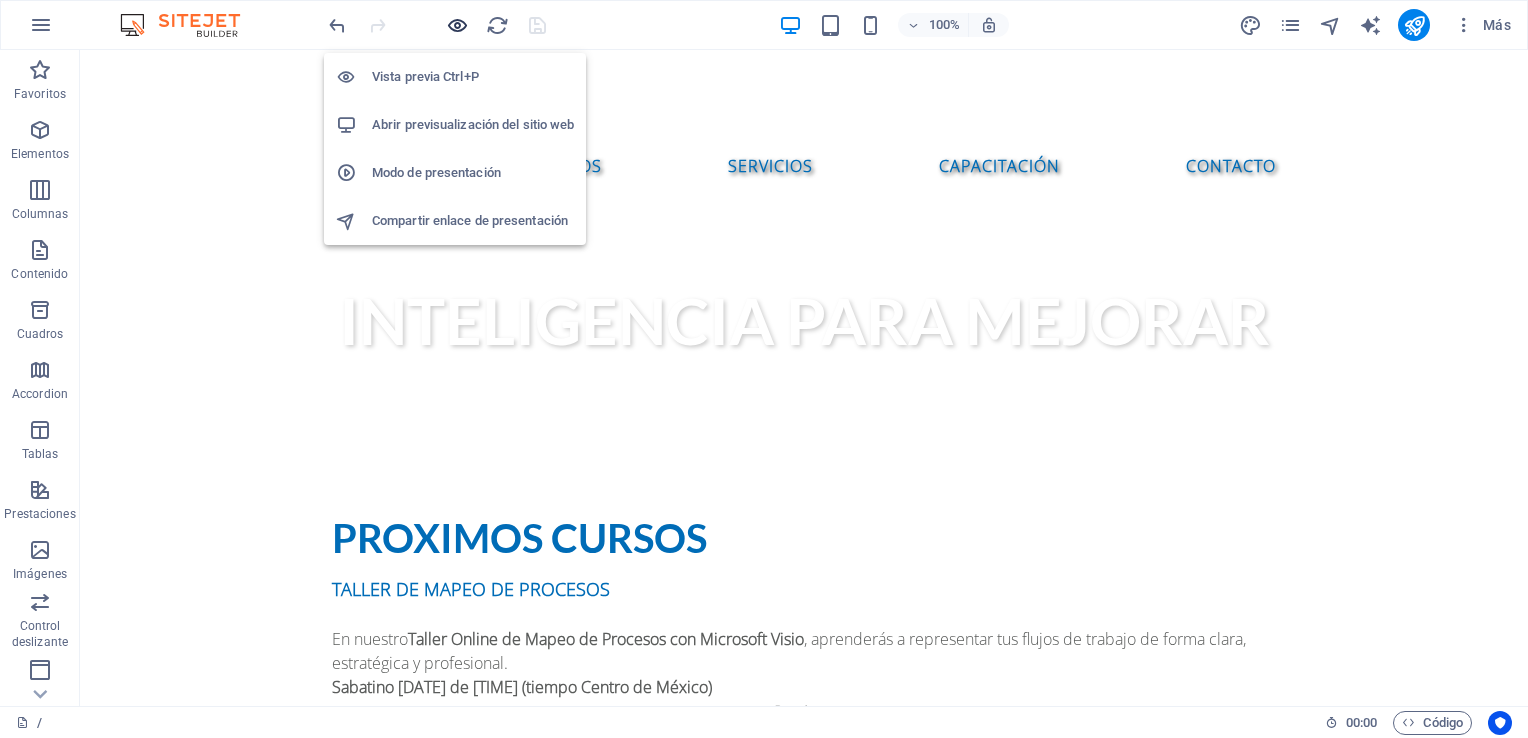click at bounding box center [457, 25] 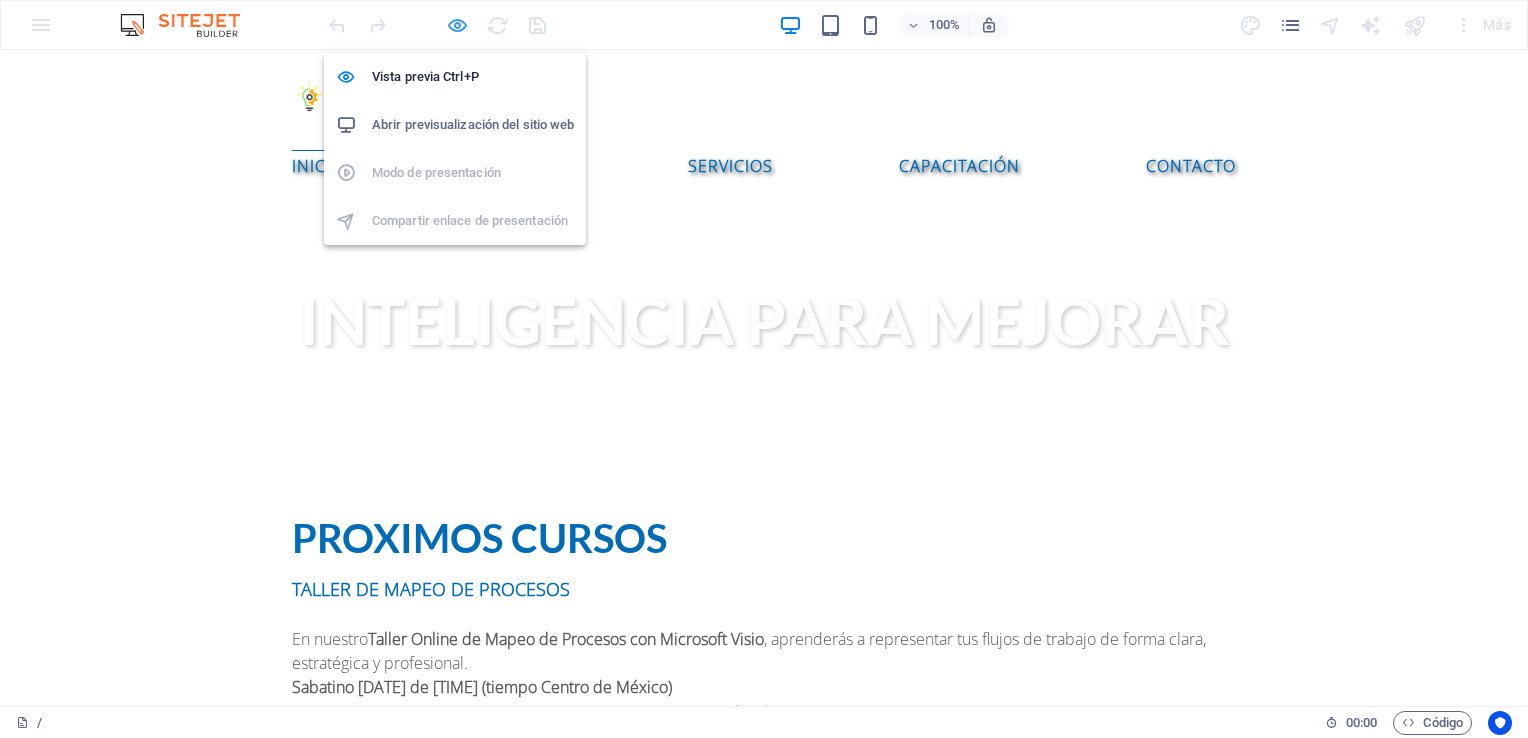 click at bounding box center (457, 25) 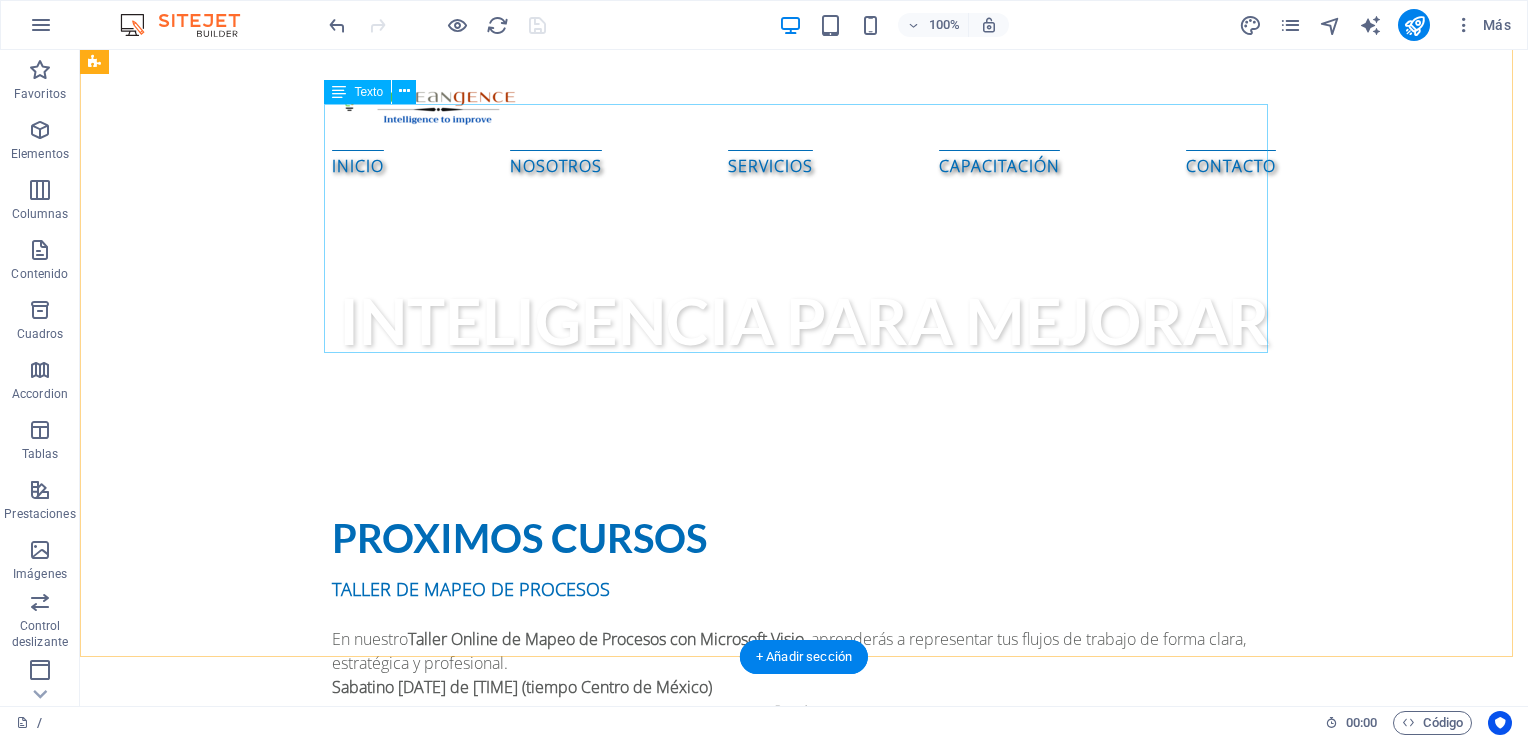 click on "TALLER DE MAPEO DE PROCESOS En nuestro Taller Online de Mapeo de Procesos con Microsoft Visio , aprenderás a representar tus flujos de trabajo de forma clara, estratégica y profesional. Sabatino [DATE] de [TIME] (tiempo Centro de México) Registro     Martes [DATE], Miércoles [DATE] y Jueves [DATE] de [TIME] (tiempo Centro de México) Registro" at bounding box center [804, 1573] 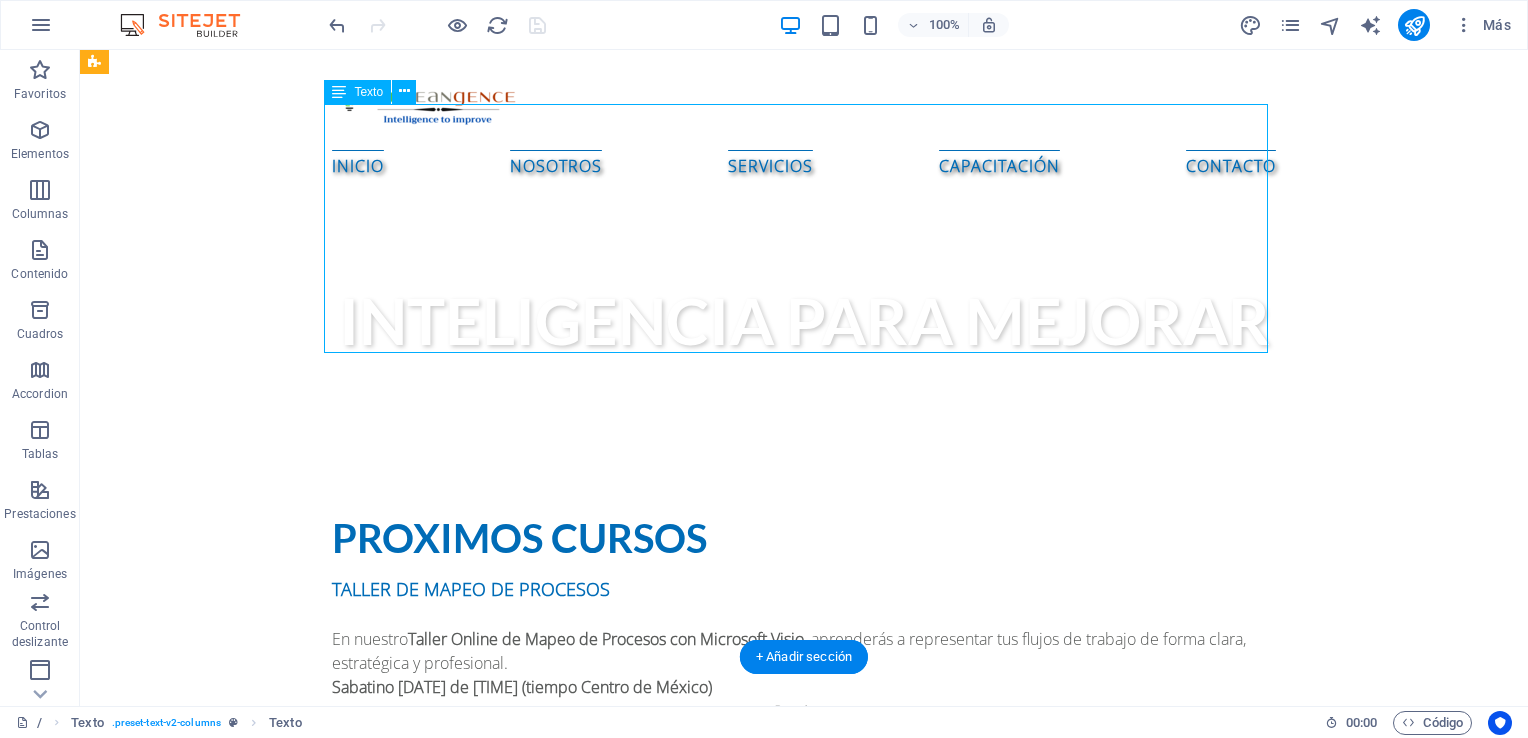 click on "TALLER DE MAPEO DE PROCESOS En nuestro Taller Online de Mapeo de Procesos con Microsoft Visio , aprenderás a representar tus flujos de trabajo de forma clara, estratégica y profesional. Sabatino [DATE] de [TIME] (tiempo Centro de México) Registro     Martes [DATE], Miércoles [DATE] y Jueves [DATE] de [TIME] (tiempo Centro de México) Registro" at bounding box center [804, 1573] 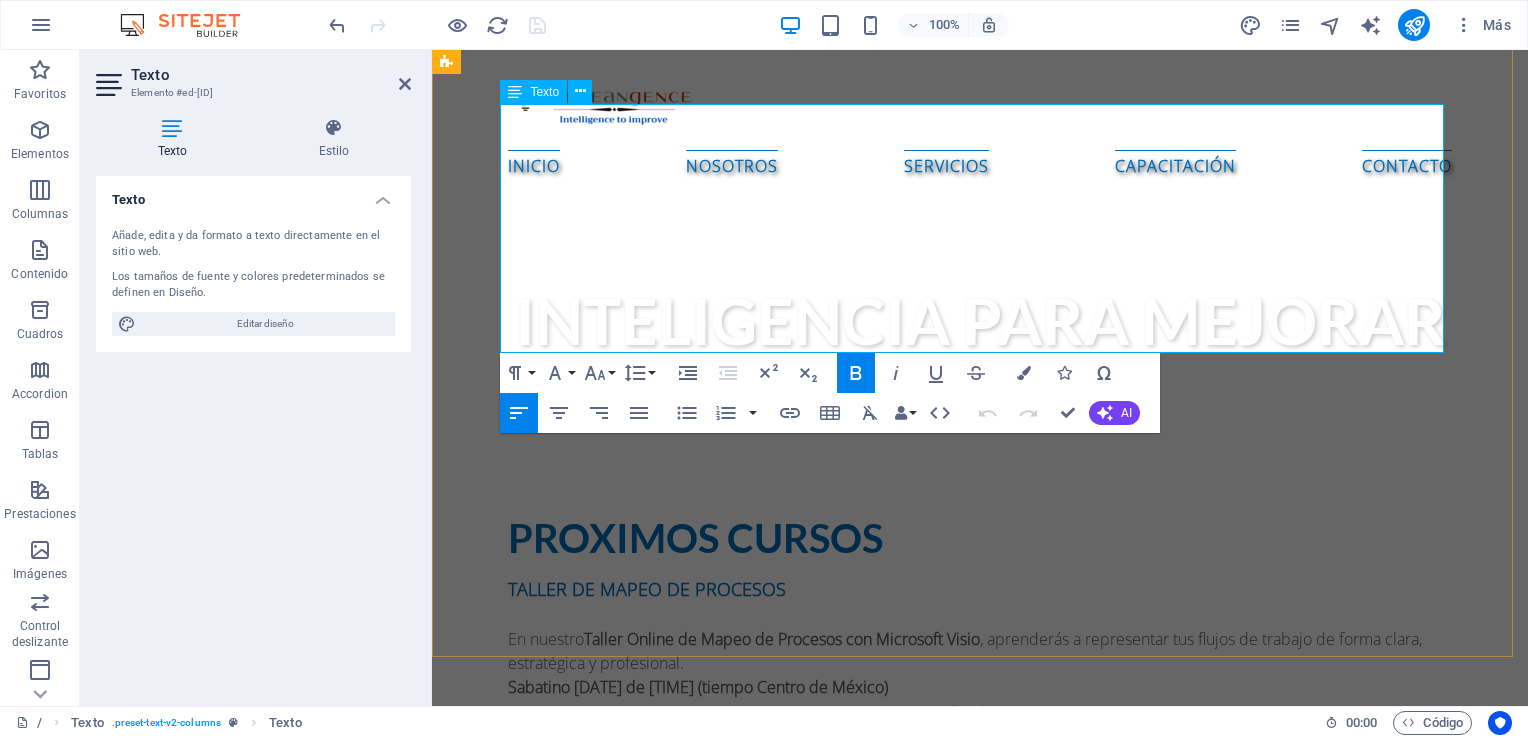 drag, startPoint x: 930, startPoint y: 314, endPoint x: 1068, endPoint y: 315, distance: 138.00362 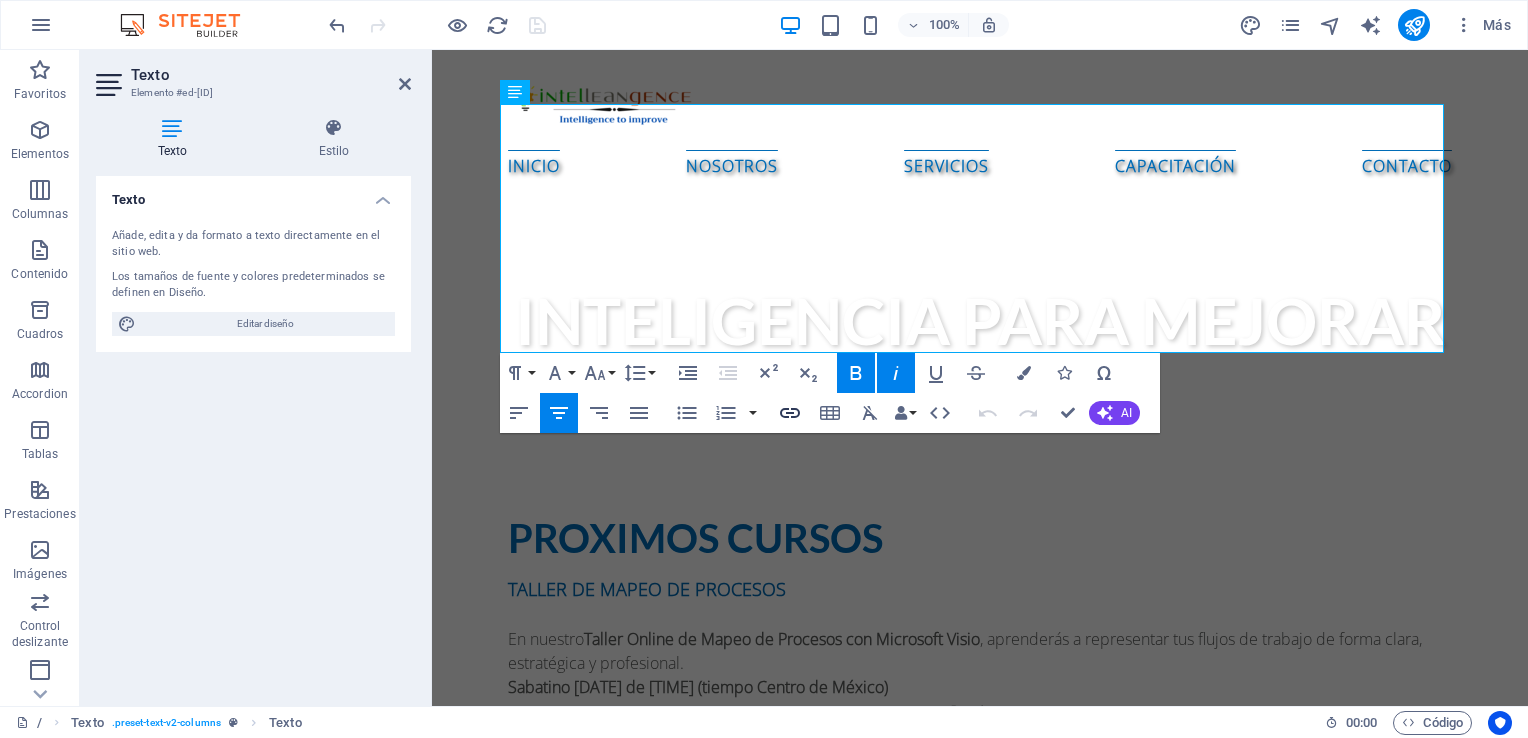 click 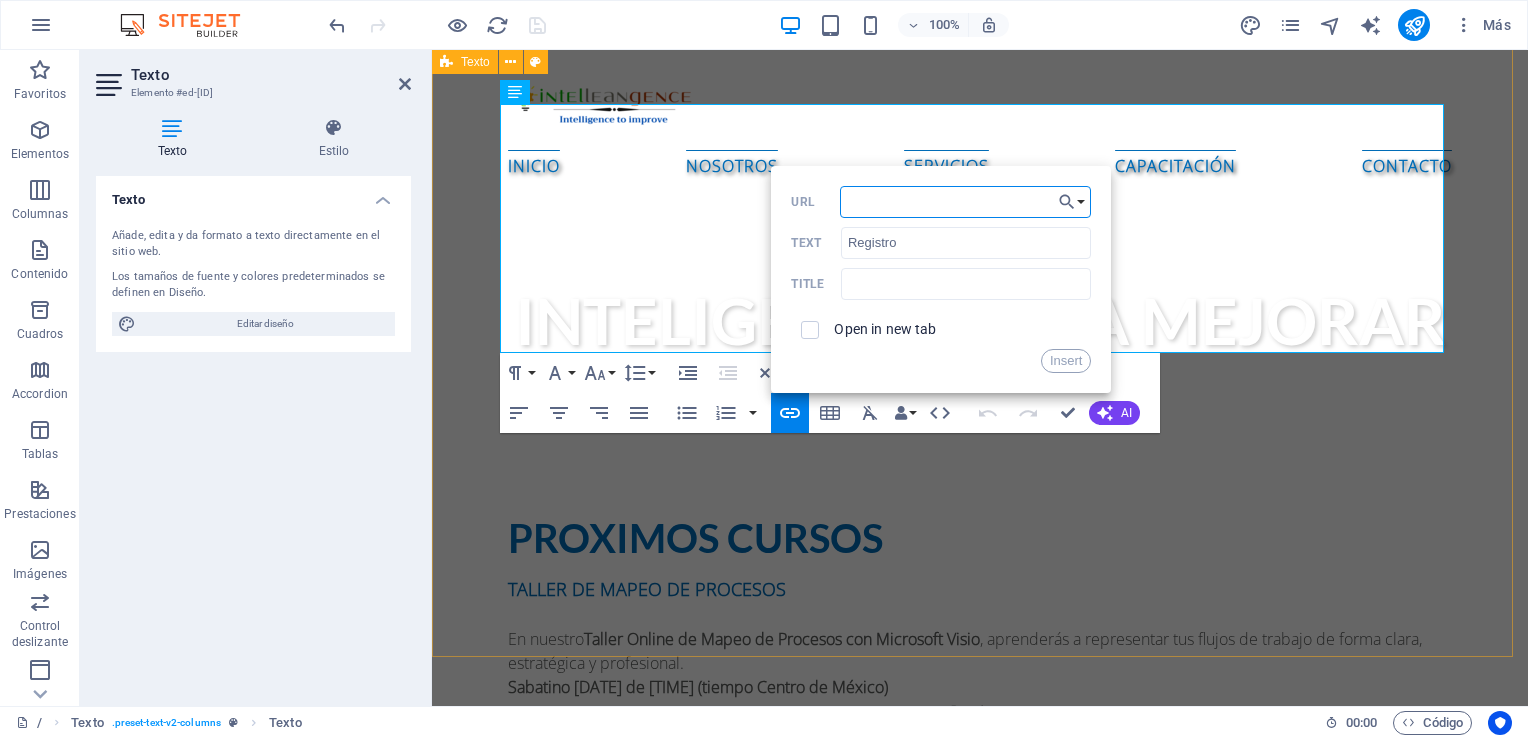 paste on "https://forms.gle/wN1T4PGpQaJYCnXKA" 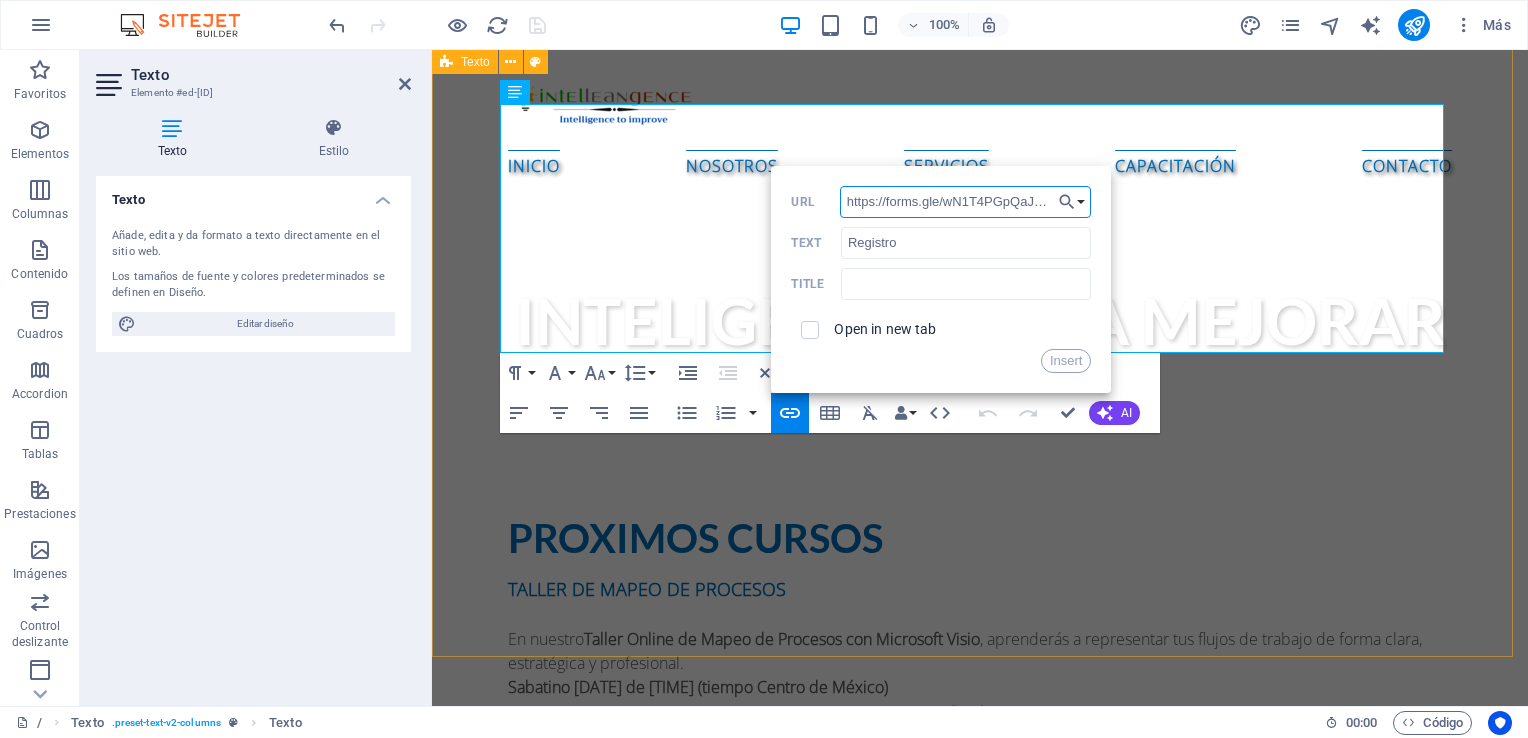 scroll, scrollTop: 0, scrollLeft: 36, axis: horizontal 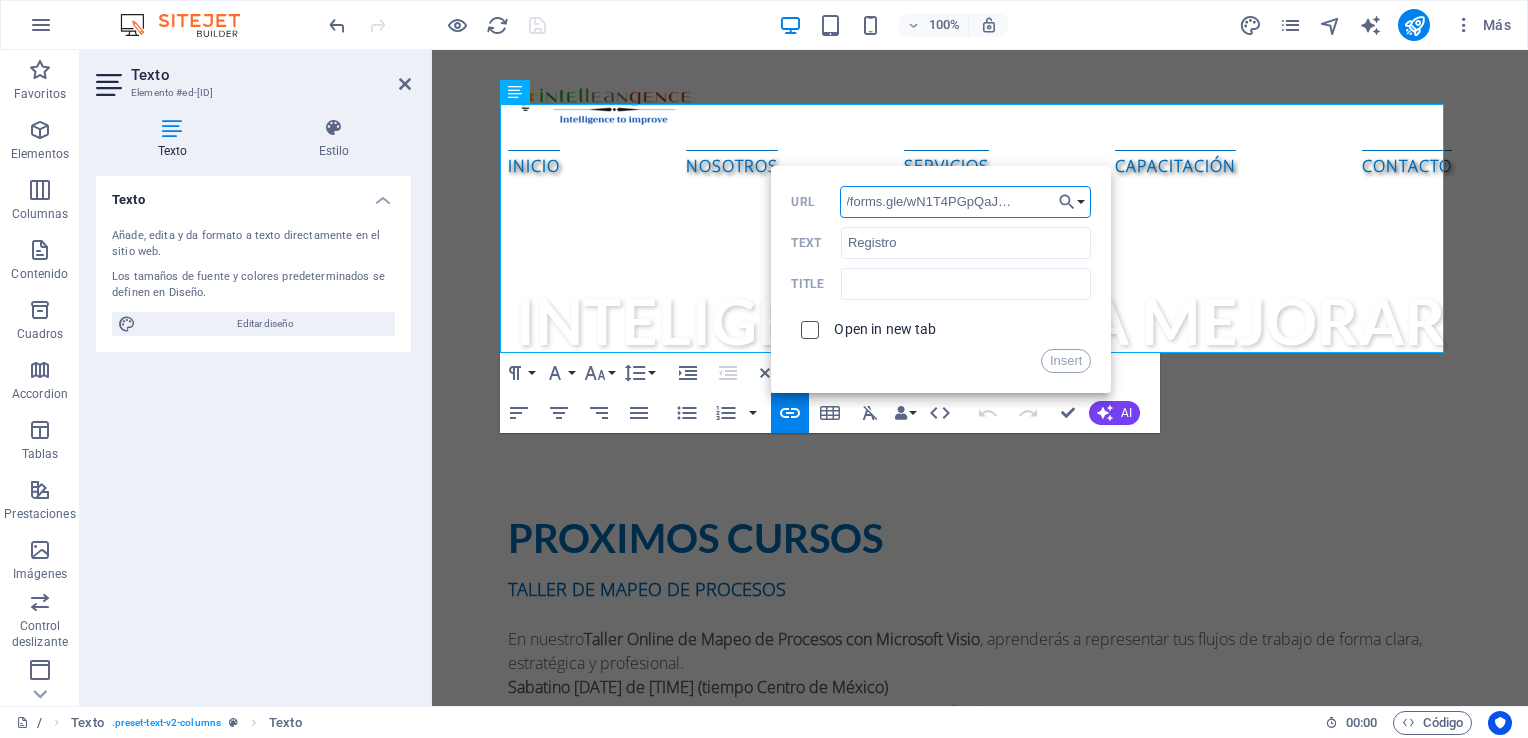 type on "https://forms.gle/wN1T4PGpQaJYCnXKA" 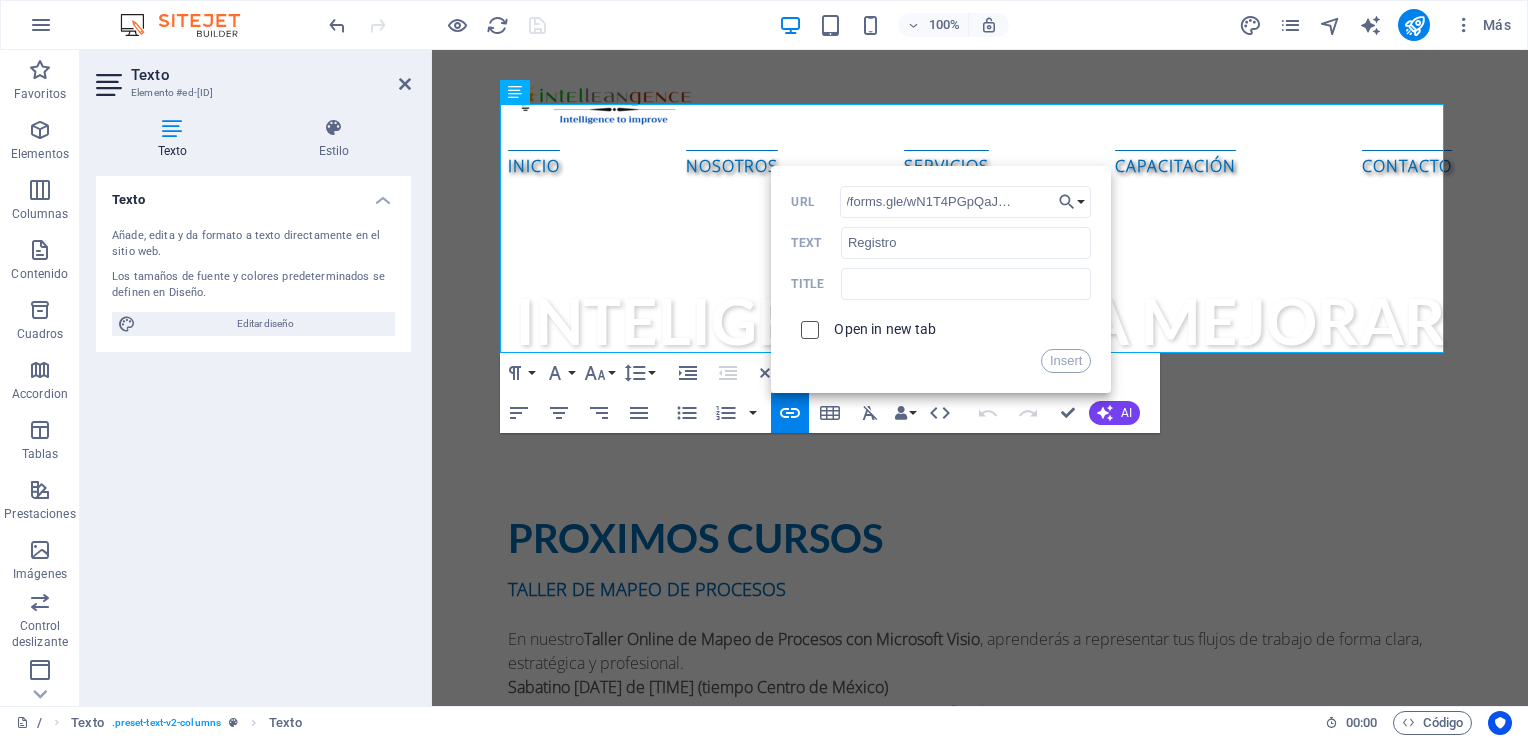 scroll, scrollTop: 0, scrollLeft: 0, axis: both 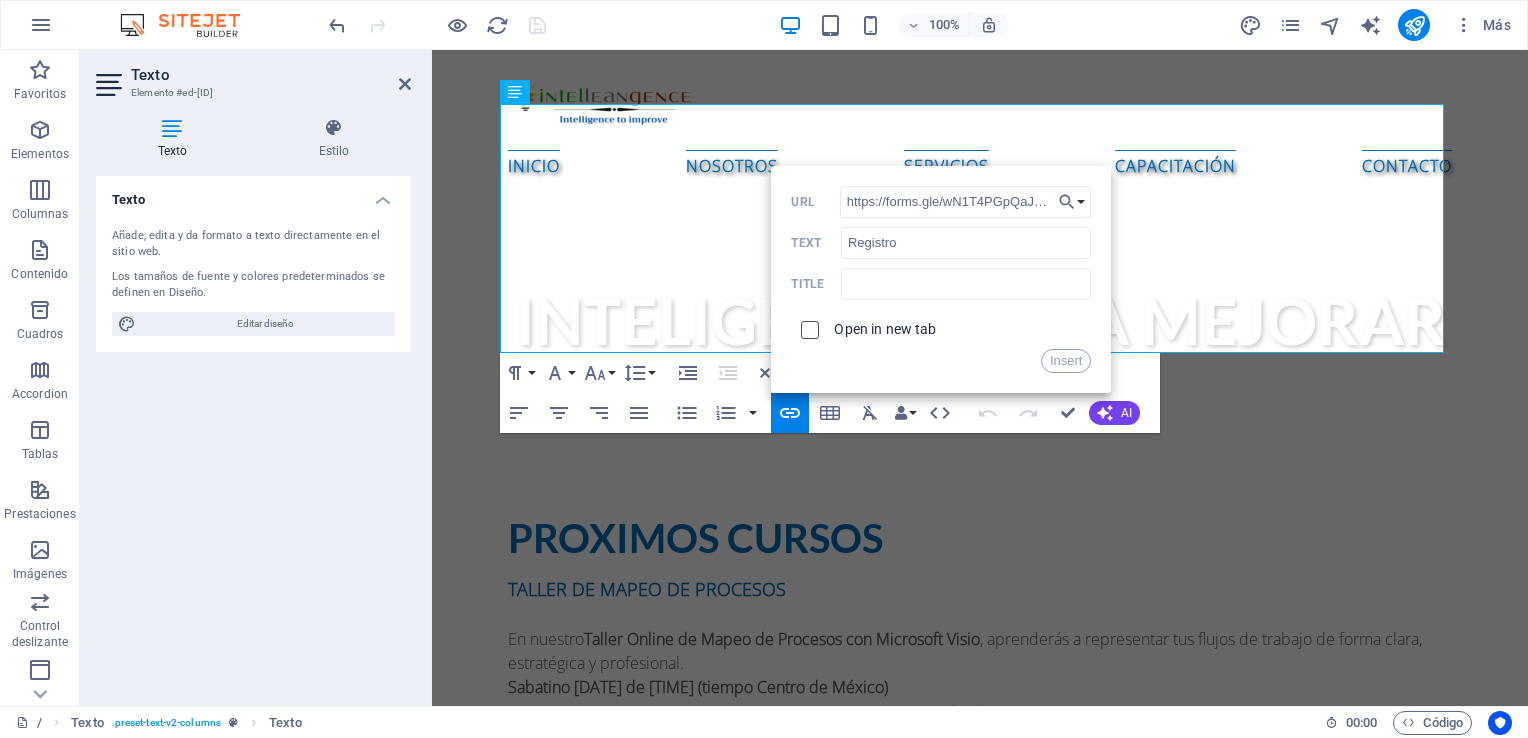 click at bounding box center (807, 327) 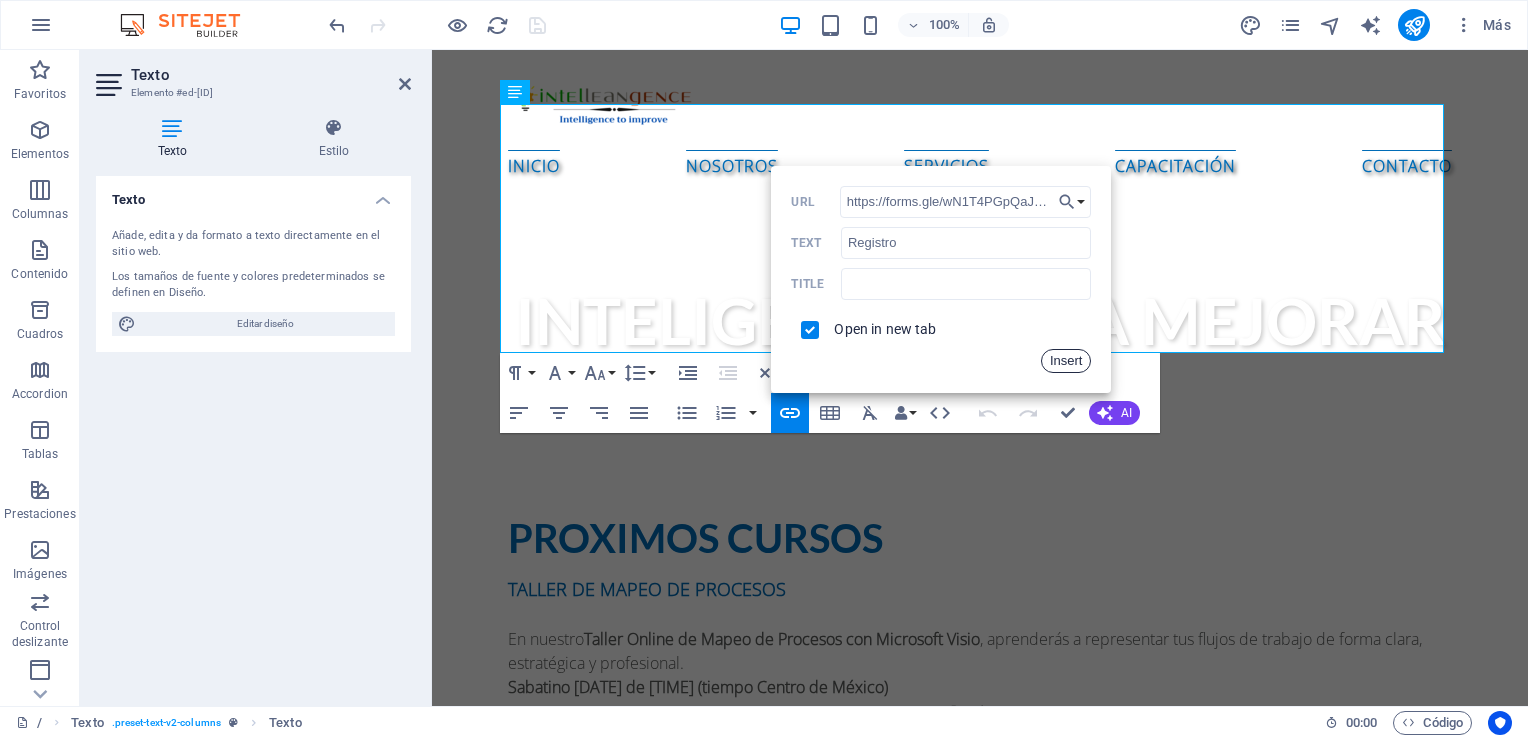 click on "Insert" at bounding box center [1066, 361] 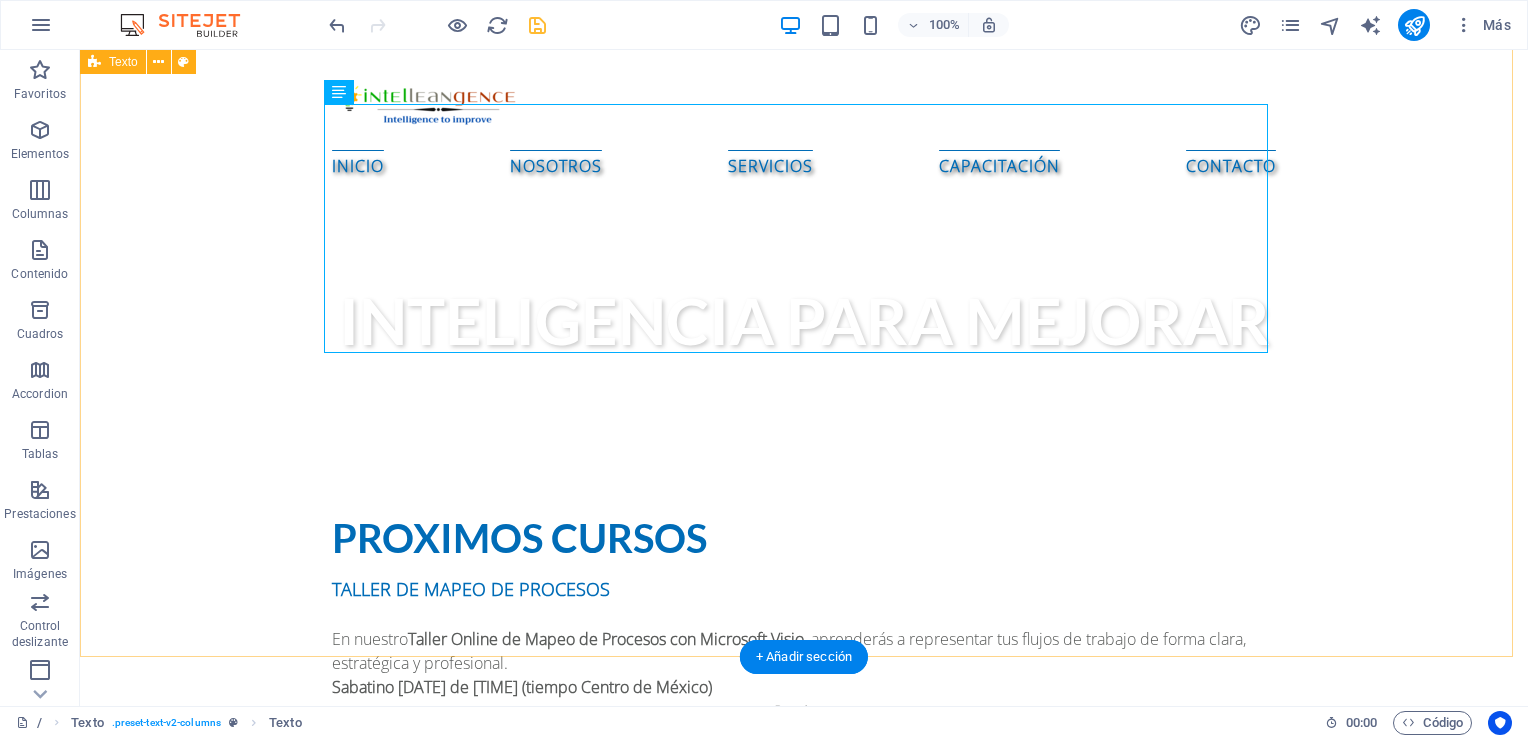 click on "Proximos cursos TALLER DE MAPEO DE PROCESOS En nuestro Taller Online de Mapeo de Procesos con Microsoft Visio , aprenderás a representar tus flujos de trabajo de forma clara, estratégica y profesional. Sabatino [DATE] de [TIME] (tiempo Centro de México) Martes [DATE], Miércoles [DATE] y Jueves [DATE] de [TIME] (tiempo Centro de México) TALLER DE ELABORACIÓN DE MANUALES DE PROCEDIMIENTOS En nuestro Taller Online de Elaboración de Manuales de Procedimientos , aprenderás a estructurar, documentar y presentar procesos como un profesional. Sabatino. Dos sesiones: [DATE] y [DATE] de [TIME] (tiempo Centro de México) Registro" at bounding box center (804, 2092) 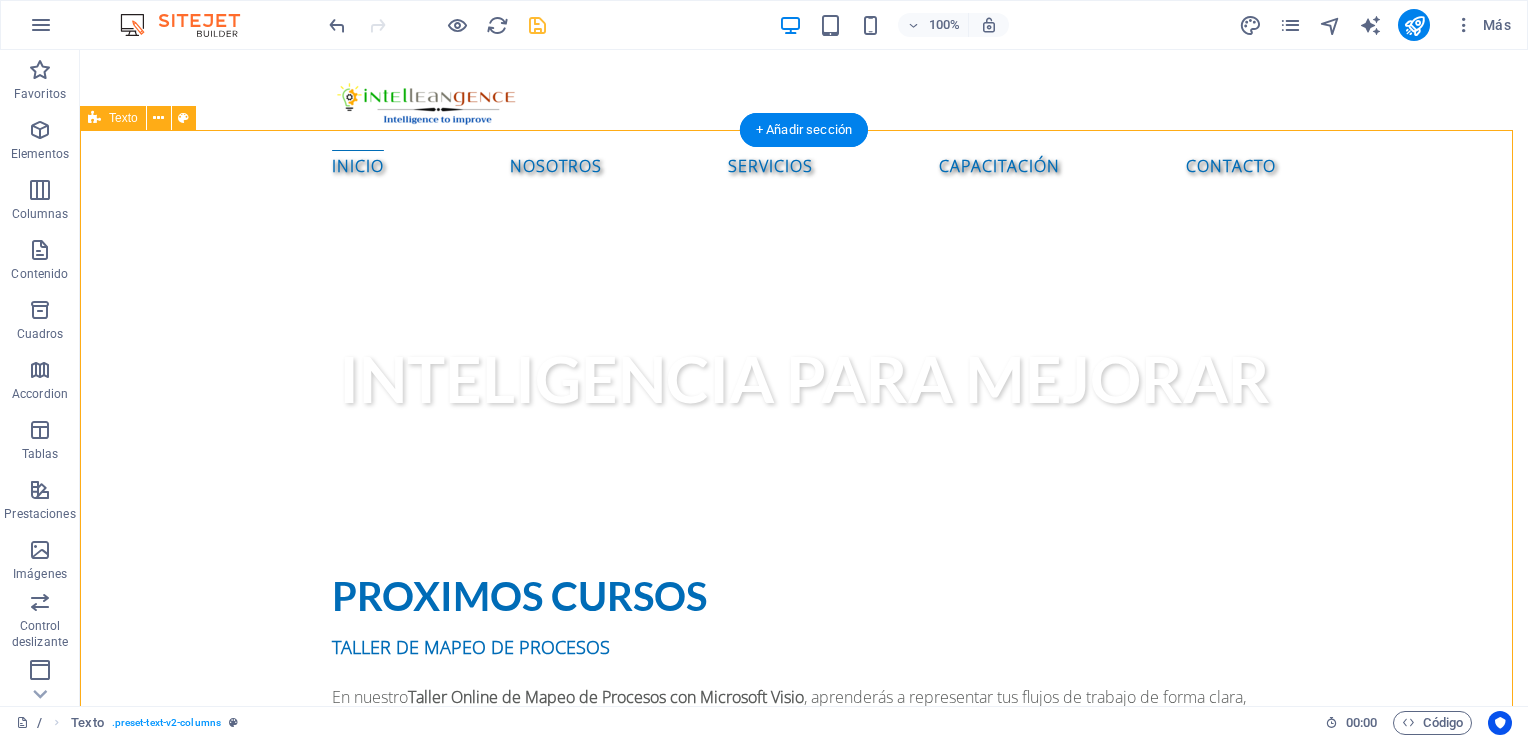 scroll, scrollTop: 800, scrollLeft: 0, axis: vertical 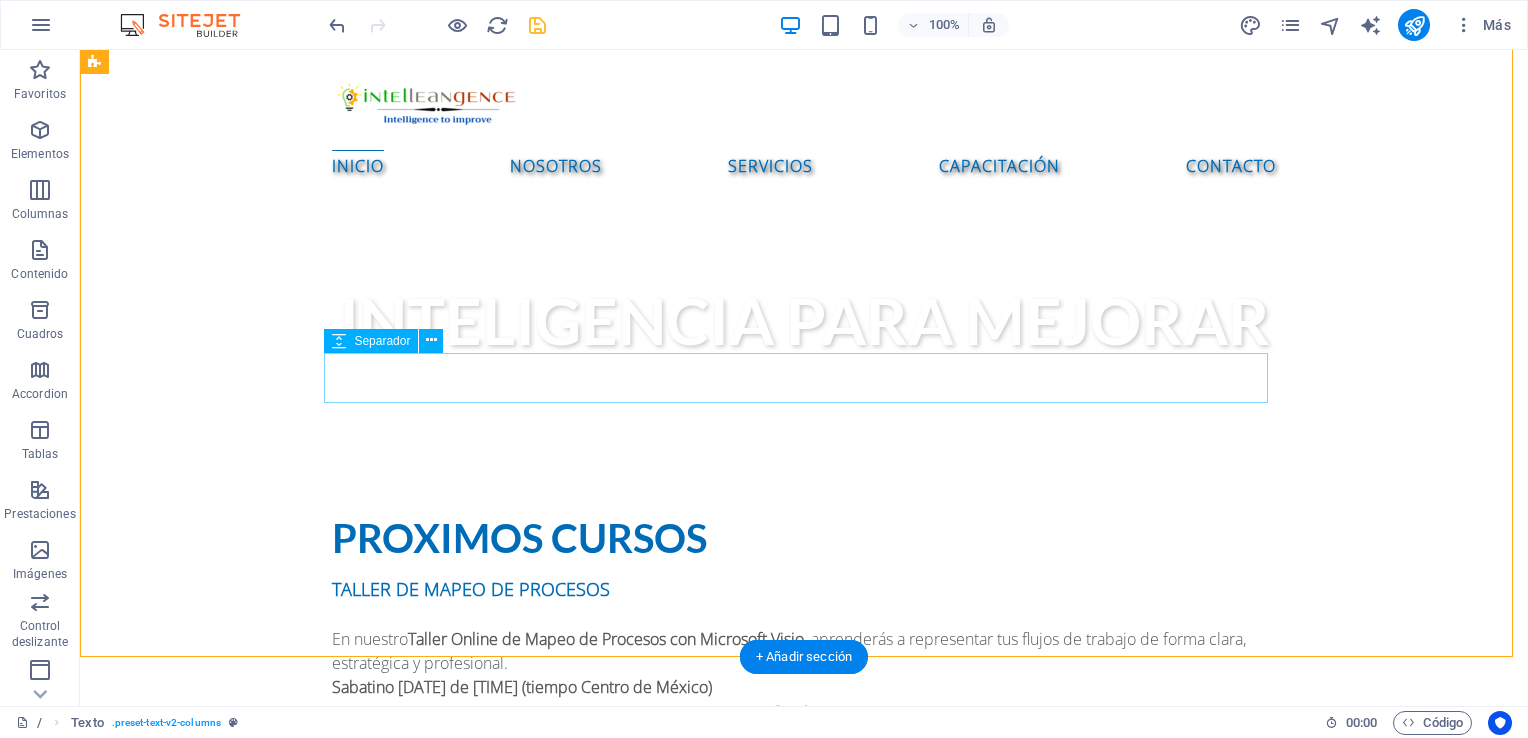 click at bounding box center (804, 2597) 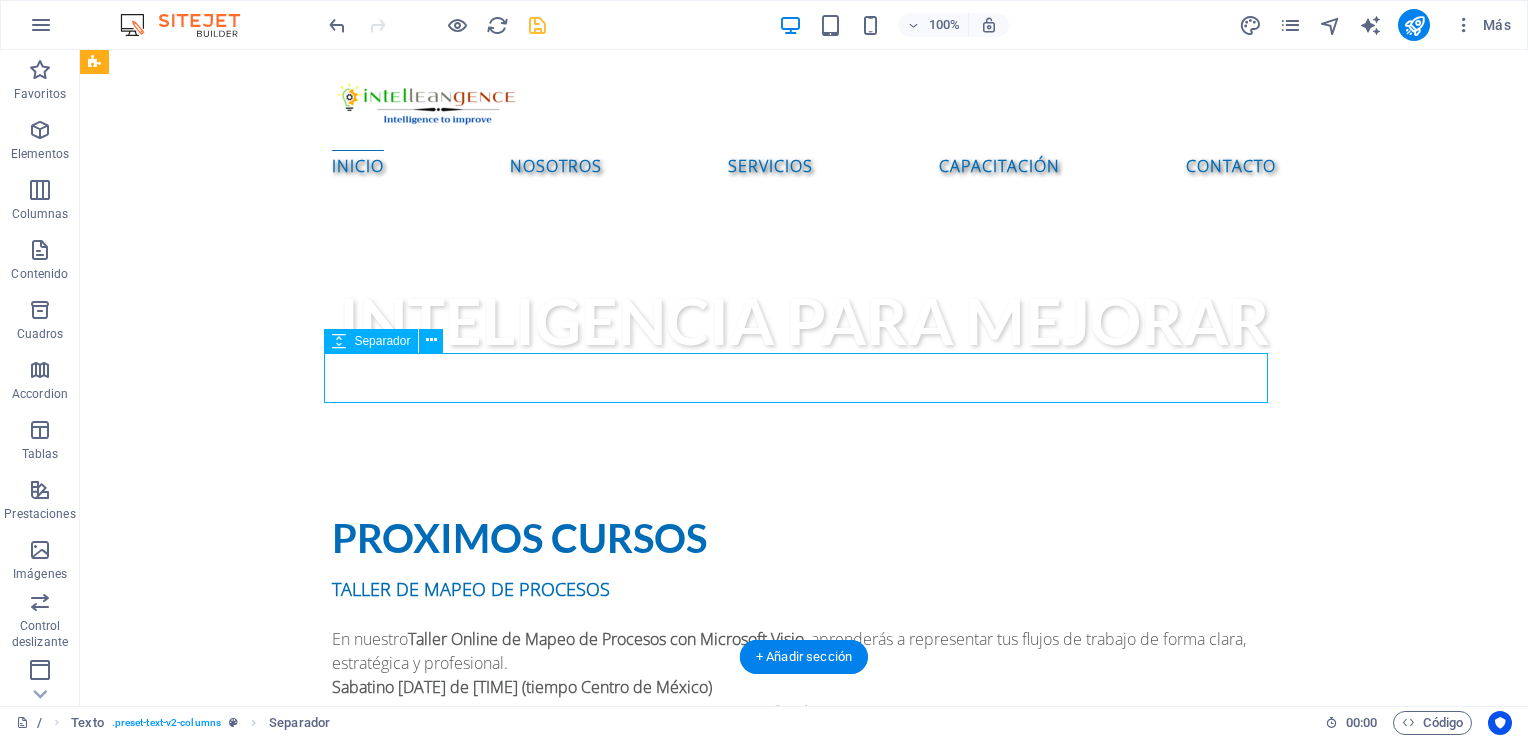 click at bounding box center (804, 2597) 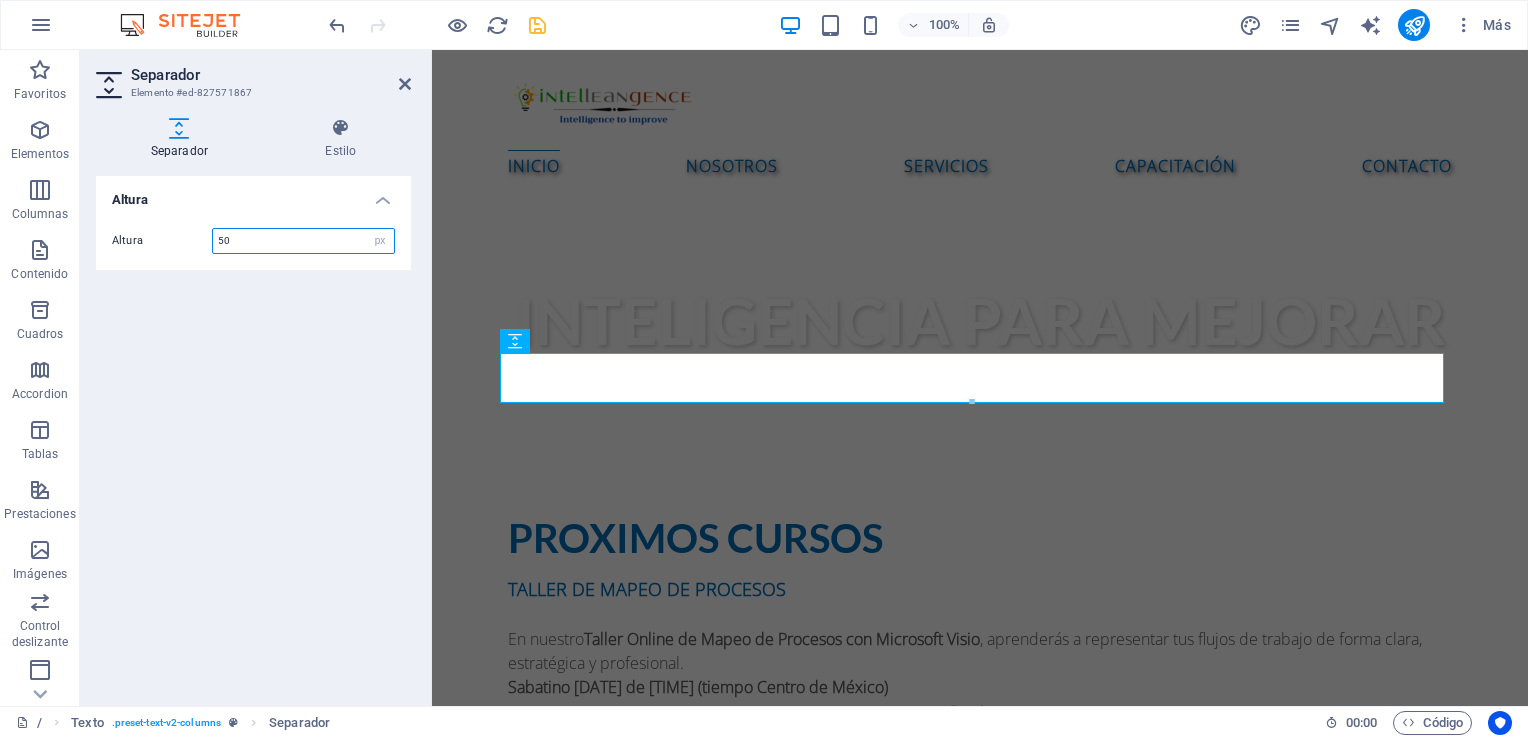 drag, startPoint x: 329, startPoint y: 241, endPoint x: 192, endPoint y: 226, distance: 137.81873 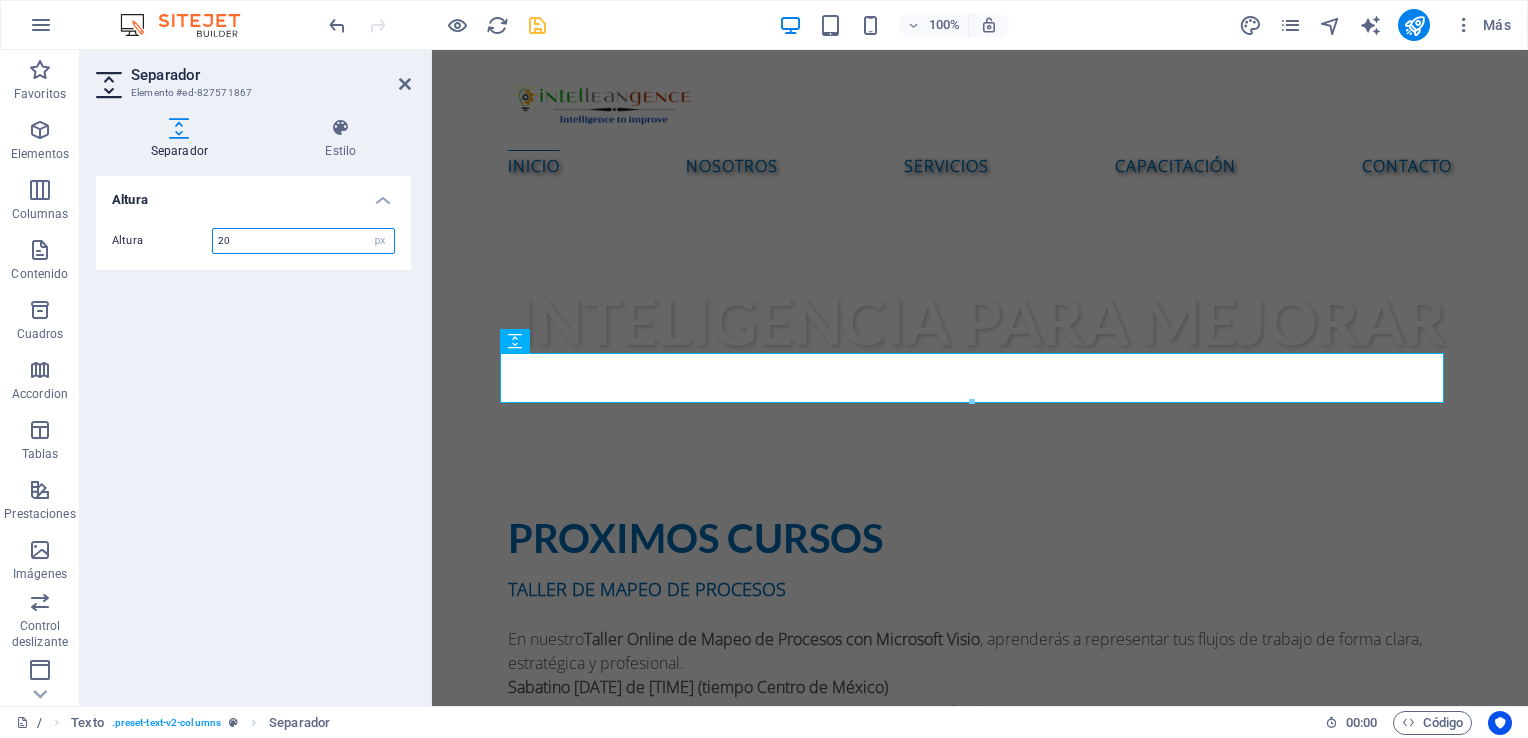 type on "20" 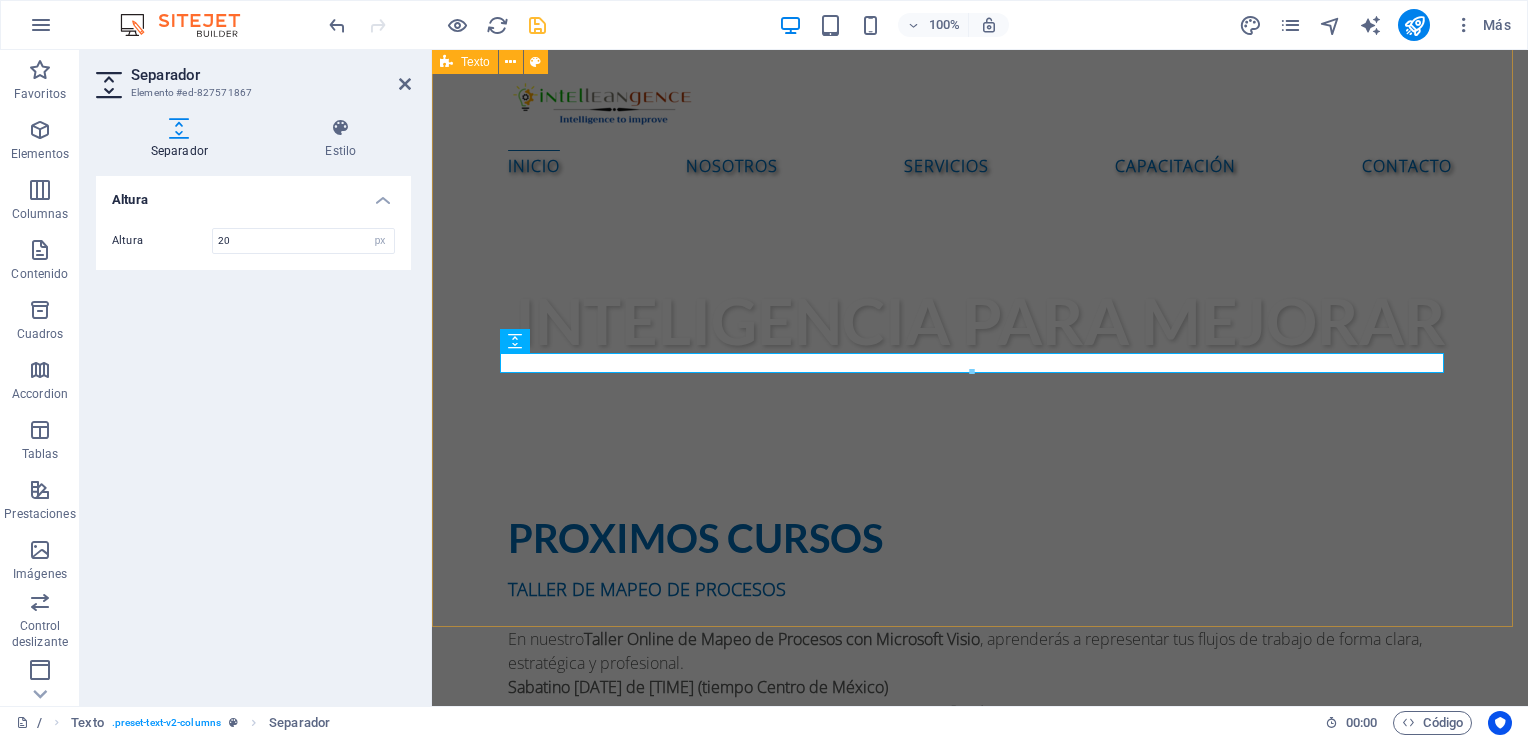 click on "Proximos cursos TALLER DE MAPEO DE PROCESOS En nuestro Taller Online de Mapeo de Procesos con Microsoft Visio , aprenderás a representar tus flujos de trabajo de forma clara, estratégica y profesional. Sabatino [DATE] de [TIME] (tiempo Centro de México) Martes [DATE], Miércoles [DATE] y Jueves [DATE] de [TIME] (tiempo Centro de México) TALLER DE ELABORACIÓN DE MANUALES DE PROCEDIMIENTOS En nuestro Taller Online de Elaboración de Manuales de Procedimientos , aprenderás a estructurar, documentar y presentar procesos como un profesional. Sabatino. Dos sesiones: [DATE] y [DATE] de [TIME] (tiempo Centro de México) Registro" at bounding box center (980, 2077) 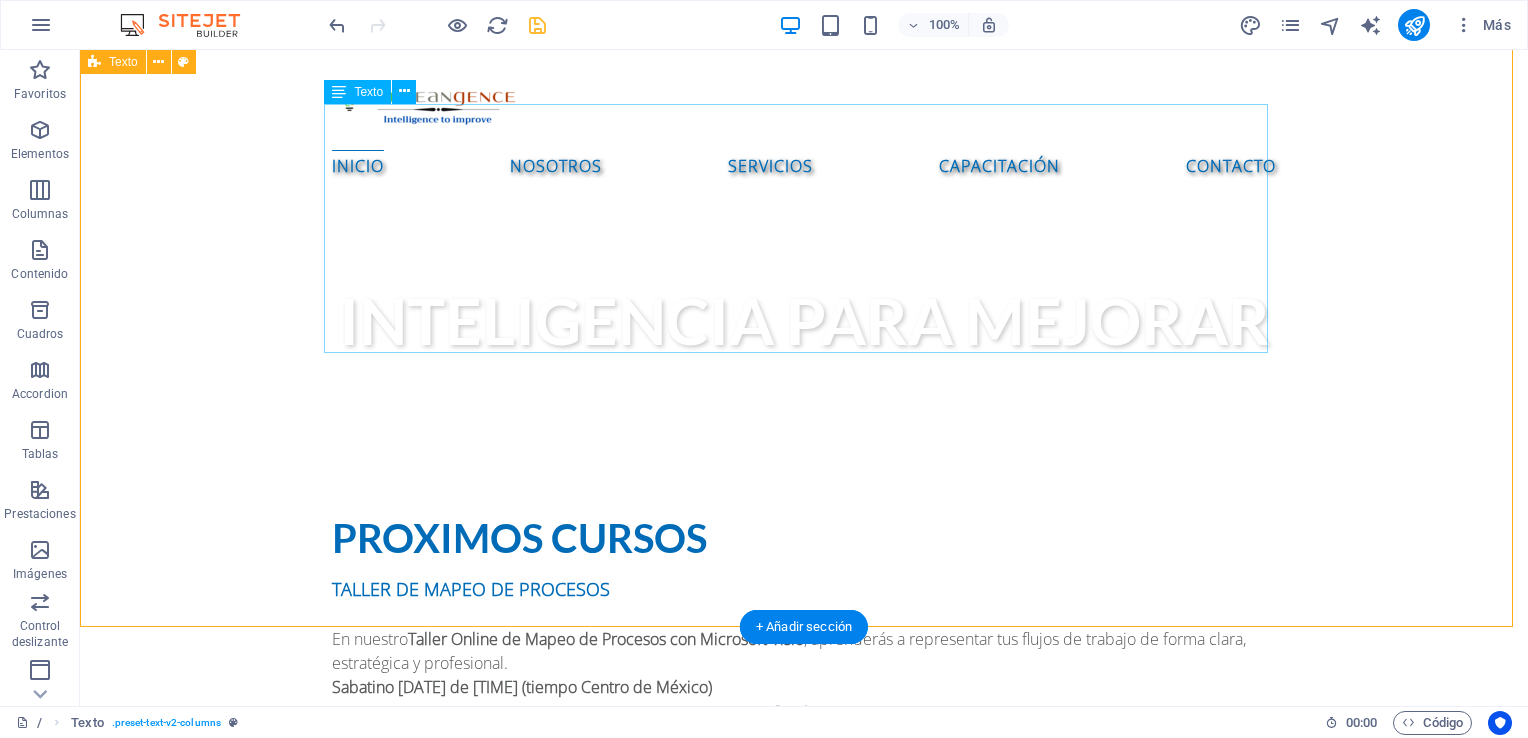 click on "TALLER DE MAPEO DE PROCESOS En nuestro Taller Online de Mapeo de Procesos con Microsoft Visio , aprenderás a representar tus flujos de trabajo de forma clara, estratégica y profesional. Sabatino [DATE] de [TIME] (tiempo Centro de México) Registro     Martes [DATE], Miércoles [DATE] y Jueves [DATE] de [TIME] (tiempo Centro de México) Registro" at bounding box center (804, 1573) 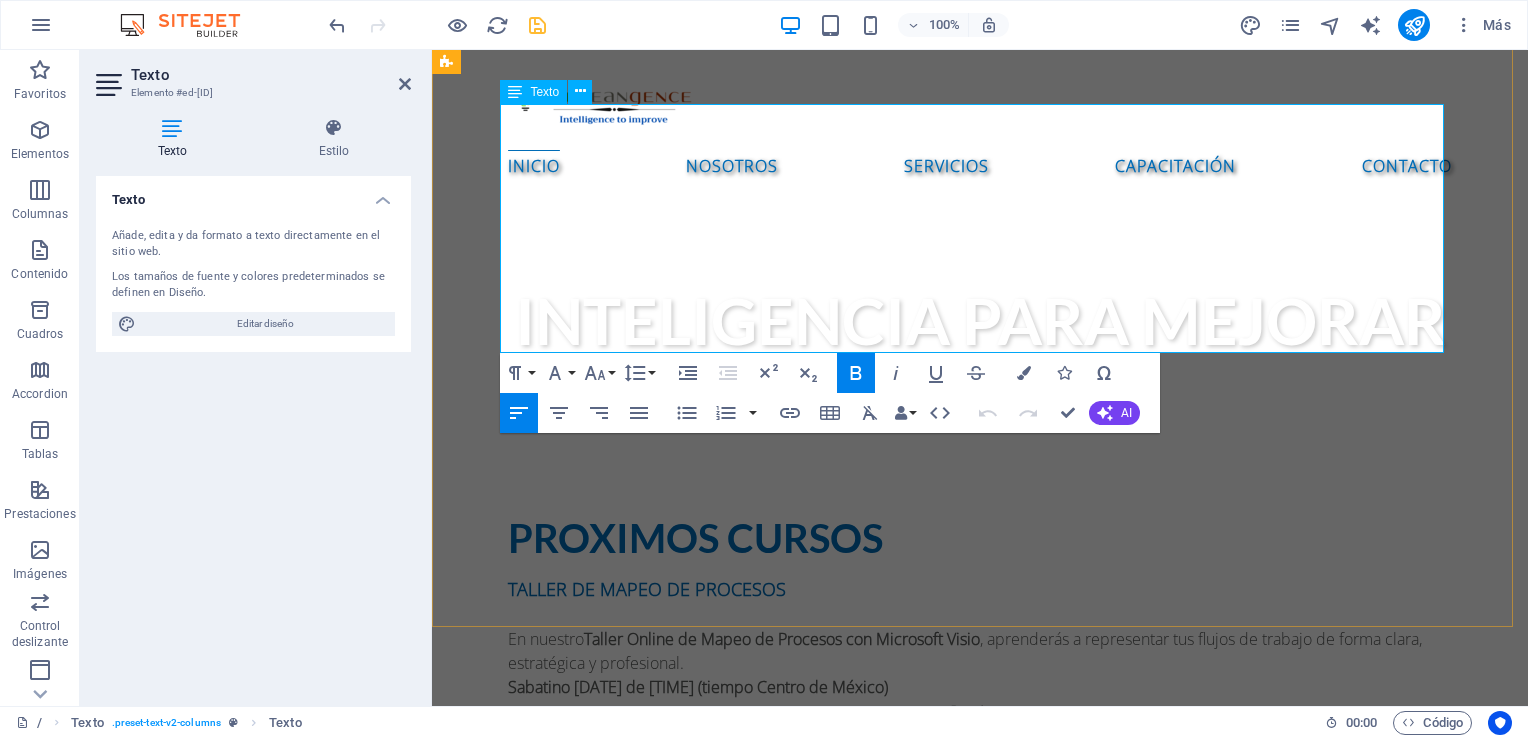 click on "Registro" at bounding box center (980, 1149) 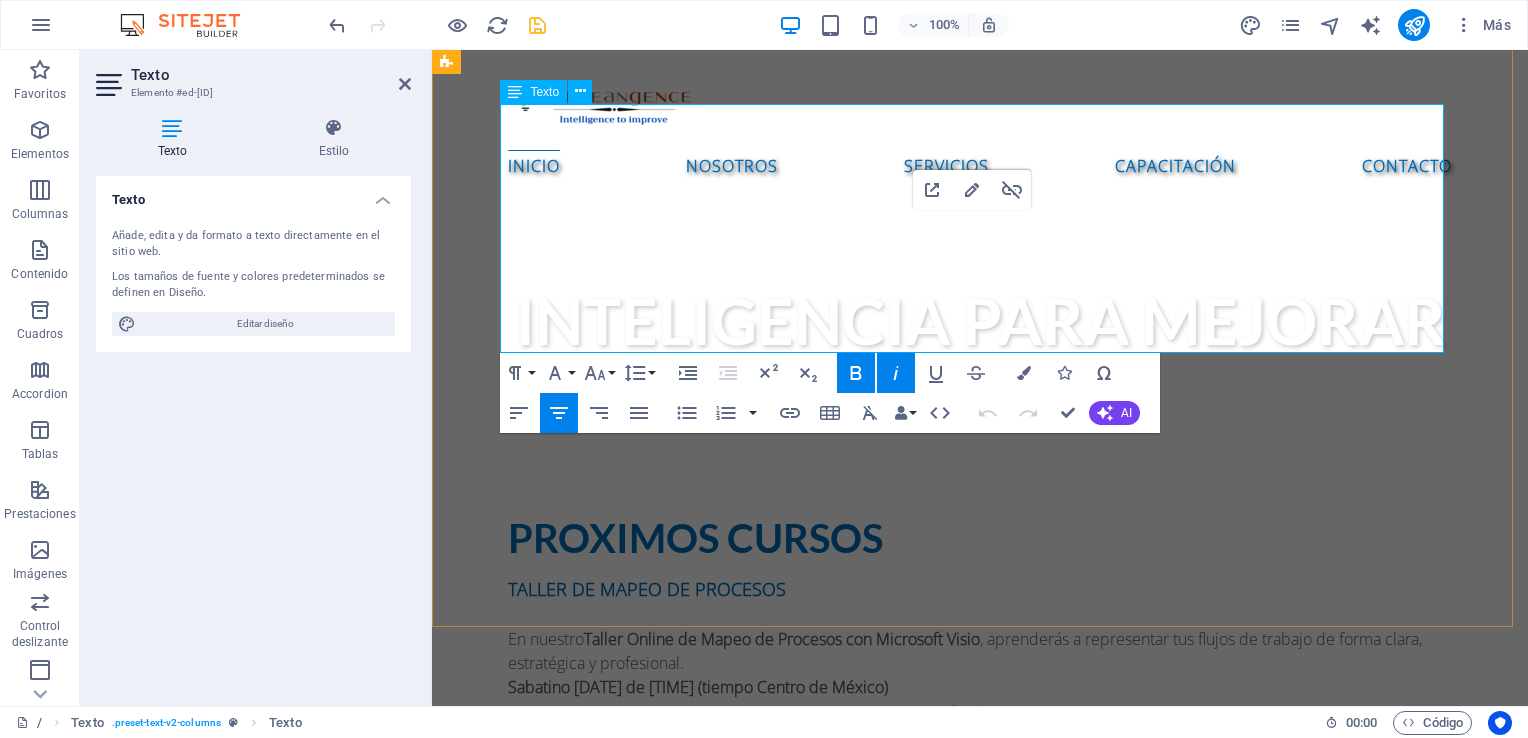 click on "Registro" at bounding box center (980, 1149) 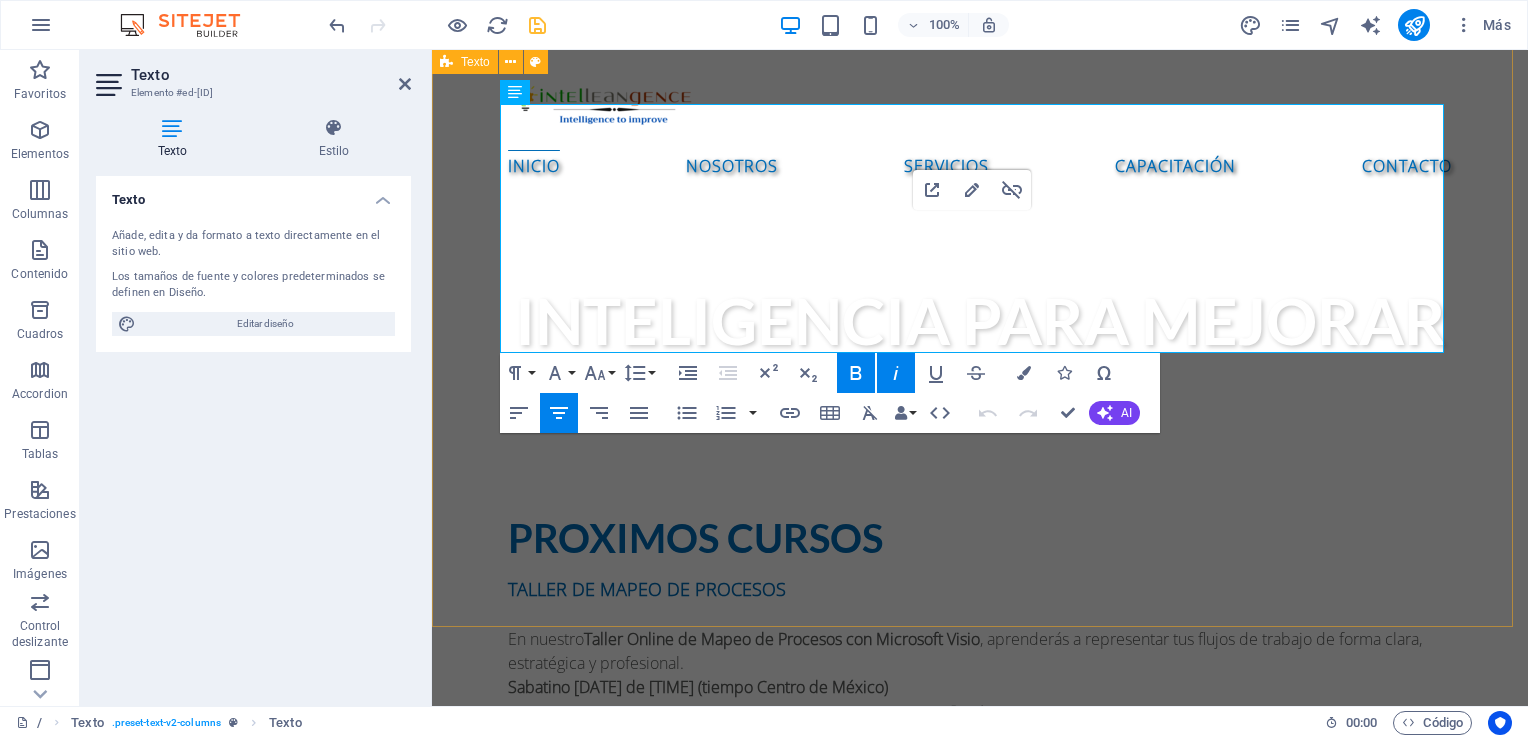 click on "Proximos cursos TALLER DE MAPEO DE PROCESOS En nuestro Taller Online de Mapeo de Procesos con Microsoft Visio , aprenderás a representar tus flujos de trabajo de forma clara, estratégica y profesional. Sabatino [DATE] de [TIME] (tiempo Centro de México) Martes [DATE], Miércoles [DATE] y Jueves [DATE] de [TIME] (tiempo Centro de México) TALLER DE ELABORACIÓN DE MANUALES DE PROCEDIMIENTOS En nuestro Taller Online de Elaboración de Manuales de Procedimientos , aprenderás a estructurar, documentar y presentar procesos como un profesional. Sabatino. Dos sesiones: [DATE] y [DATE] de [TIME] (tiempo Centro de México) Registro" at bounding box center (980, 2077) 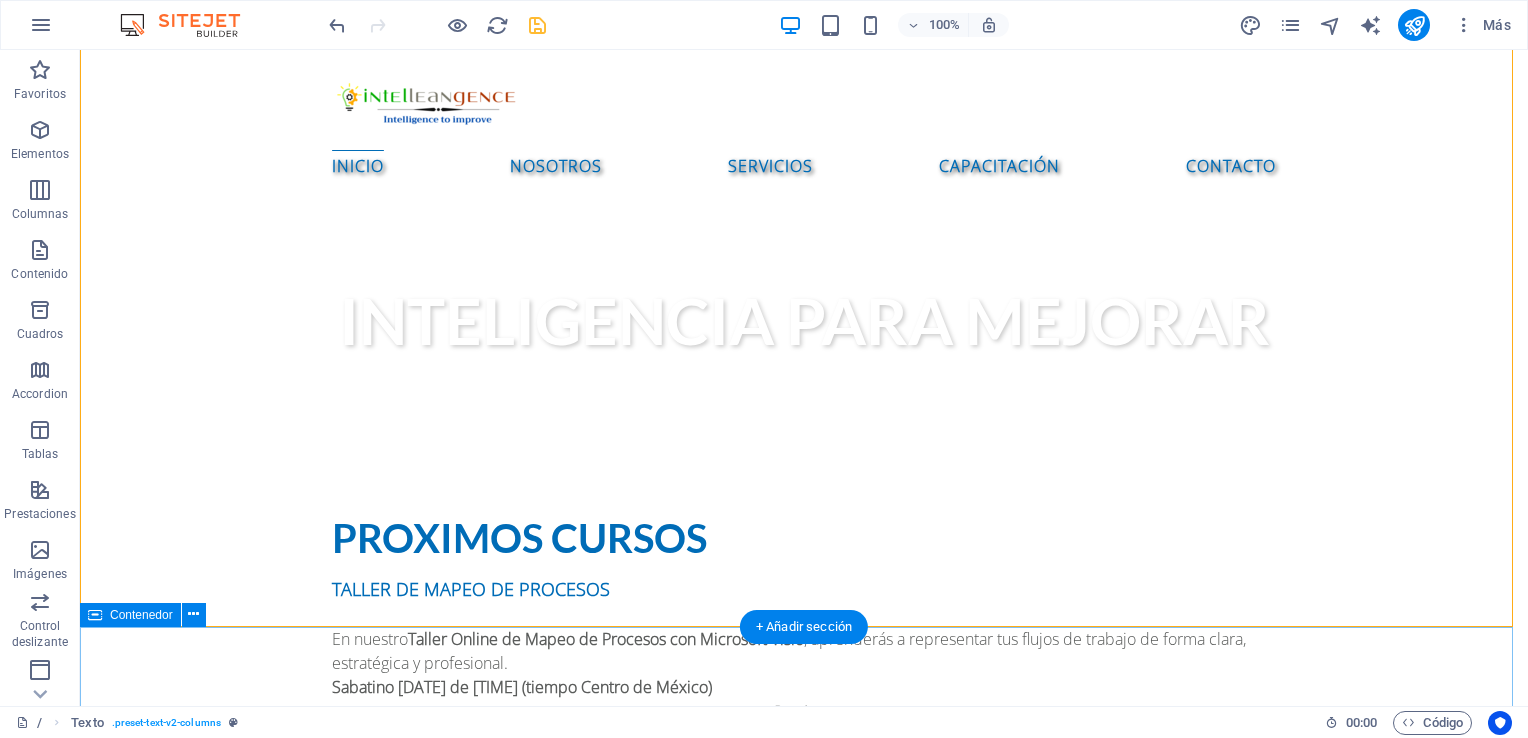 click on "NOSOTROS MISIÓN Ser la mejor empresa mexicana de consultoría y capacitación que impulse la competitividad de empresas y personas. VISIÓN Tener presencia y cobertura a nivel internacional en servicios de consultoría y capacitación. NUESTROS VALORES PROFESIONALISMO CALIDAD RESPONSABILIDAD" at bounding box center [804, 4312] 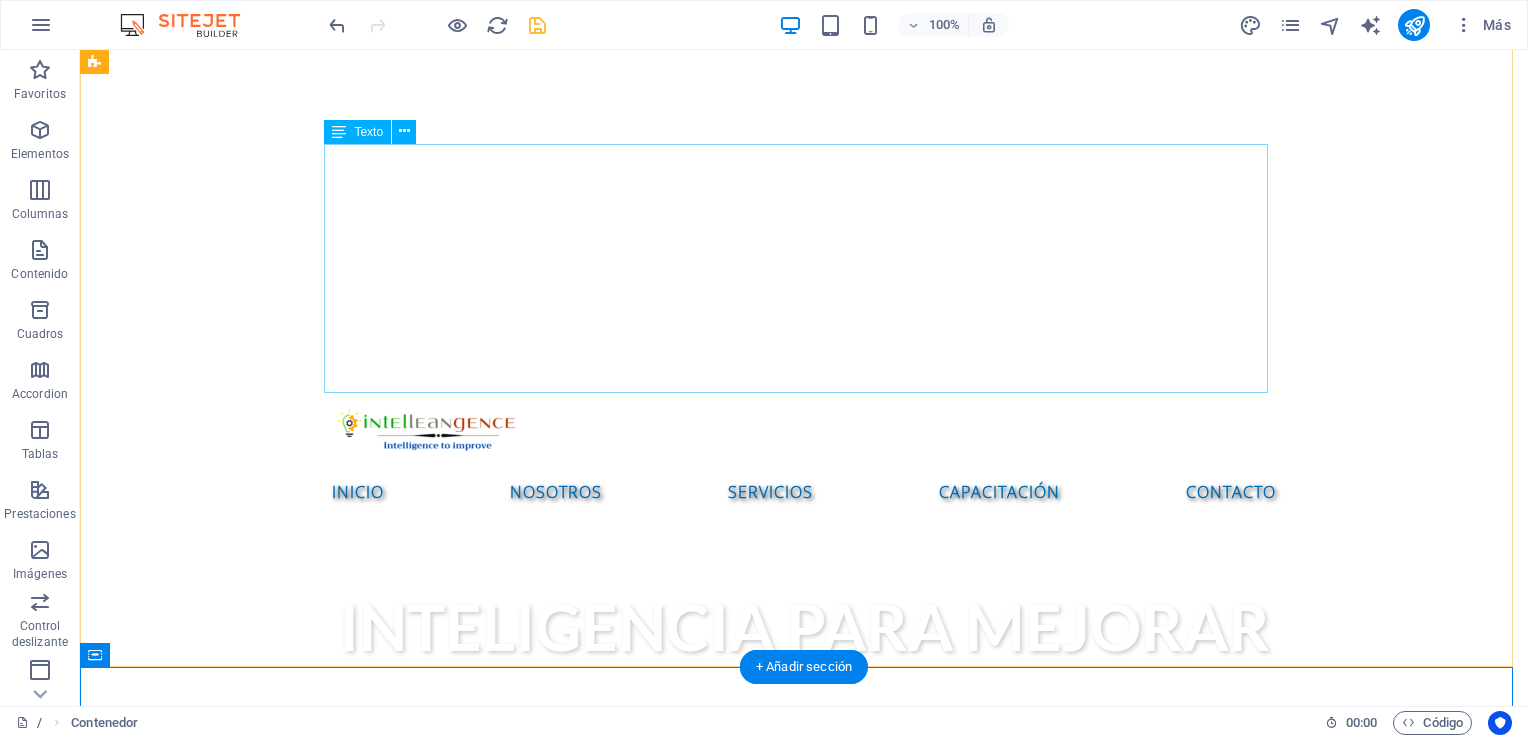 scroll, scrollTop: 500, scrollLeft: 0, axis: vertical 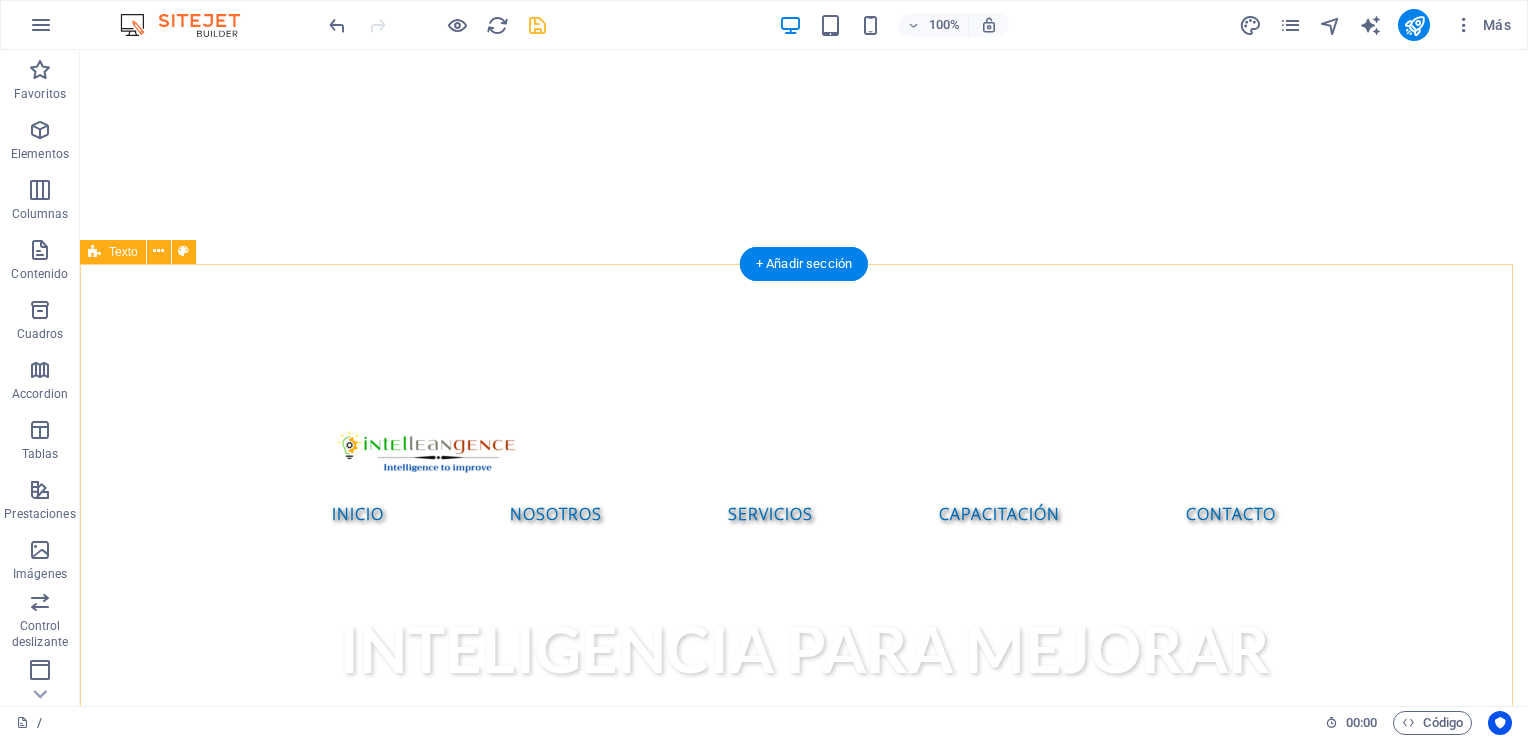 click on "Proximos cursos TALLER DE MAPEO DE PROCESOS En nuestro Taller Online de Mapeo de Procesos con Microsoft Visio , aprenderás a representar tus flujos de trabajo de forma clara, estratégica y profesional. Sabatino [DATE] de [TIME] (tiempo Centro de México) Martes [DATE], Miércoles [DATE] y Jueves [DATE] de [TIME] (tiempo Centro de México) TALLER DE ELABORACIÓN DE MANUALES DE PROCEDIMIENTOS En nuestro Taller Online de Elaboración de Manuales de Procedimientos , aprenderás a estructurar, documentar y presentar procesos como un profesional. Sabatino. Dos sesiones: [DATE] y [DATE] de [TIME] (tiempo Centro de México) Registro" at bounding box center [804, 2405] 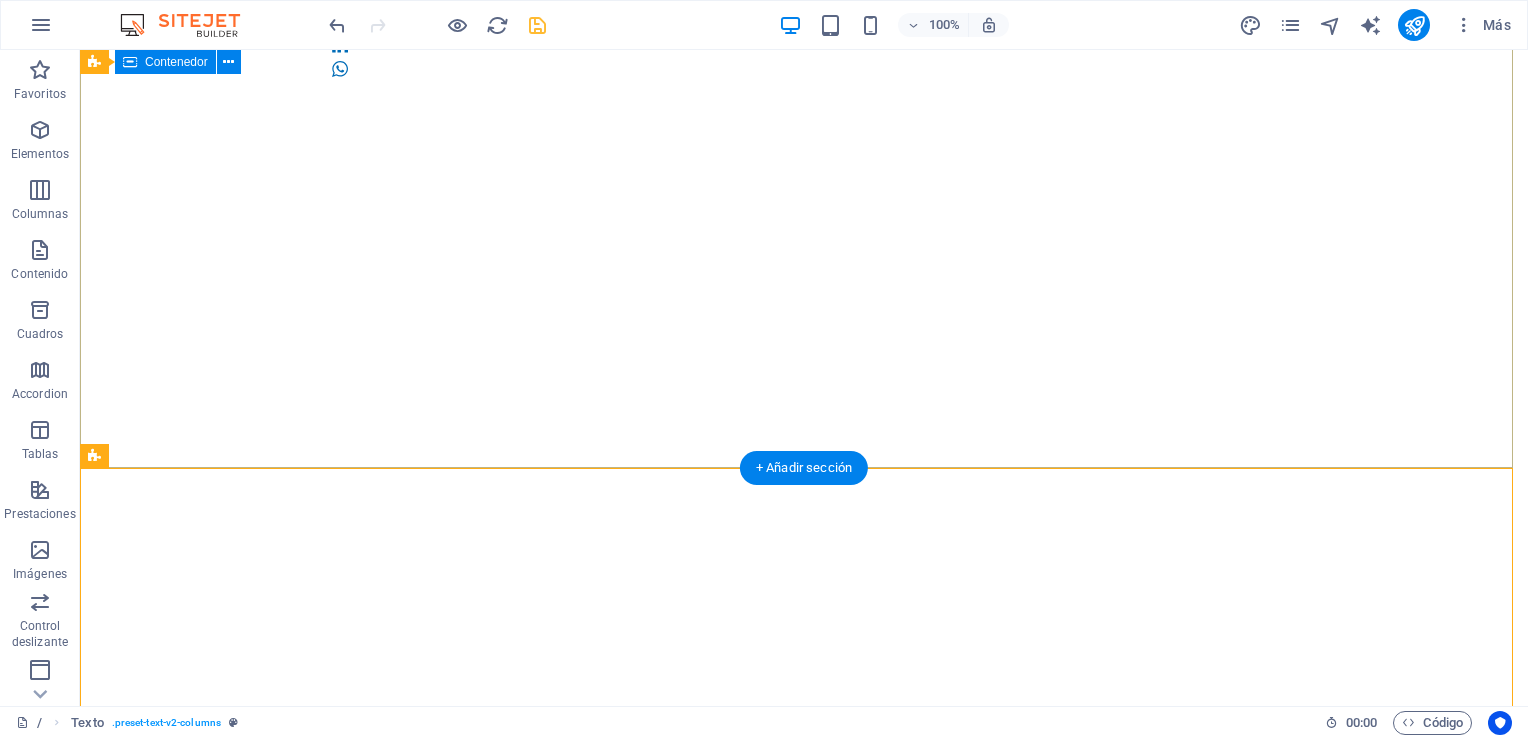 scroll, scrollTop: 0, scrollLeft: 0, axis: both 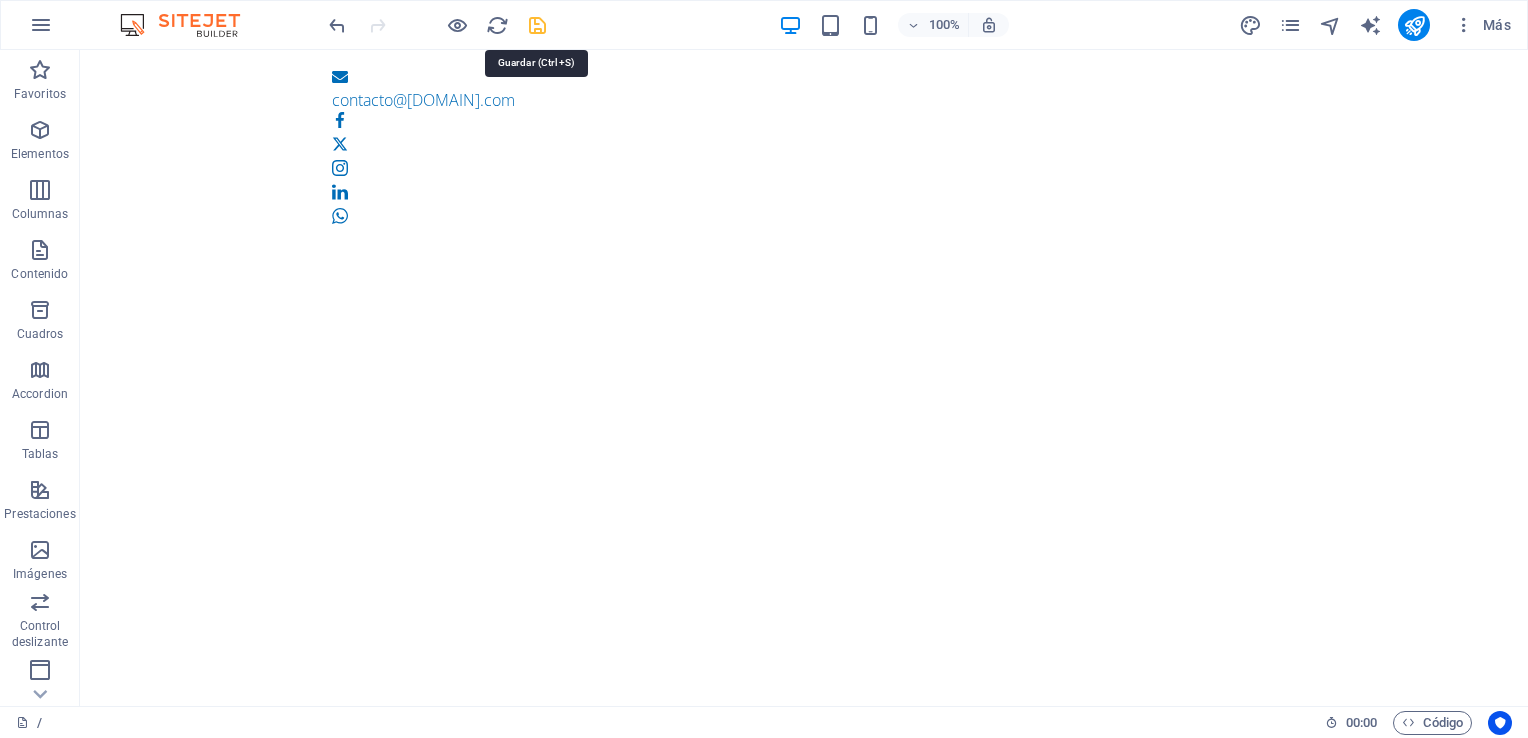 click at bounding box center [537, 25] 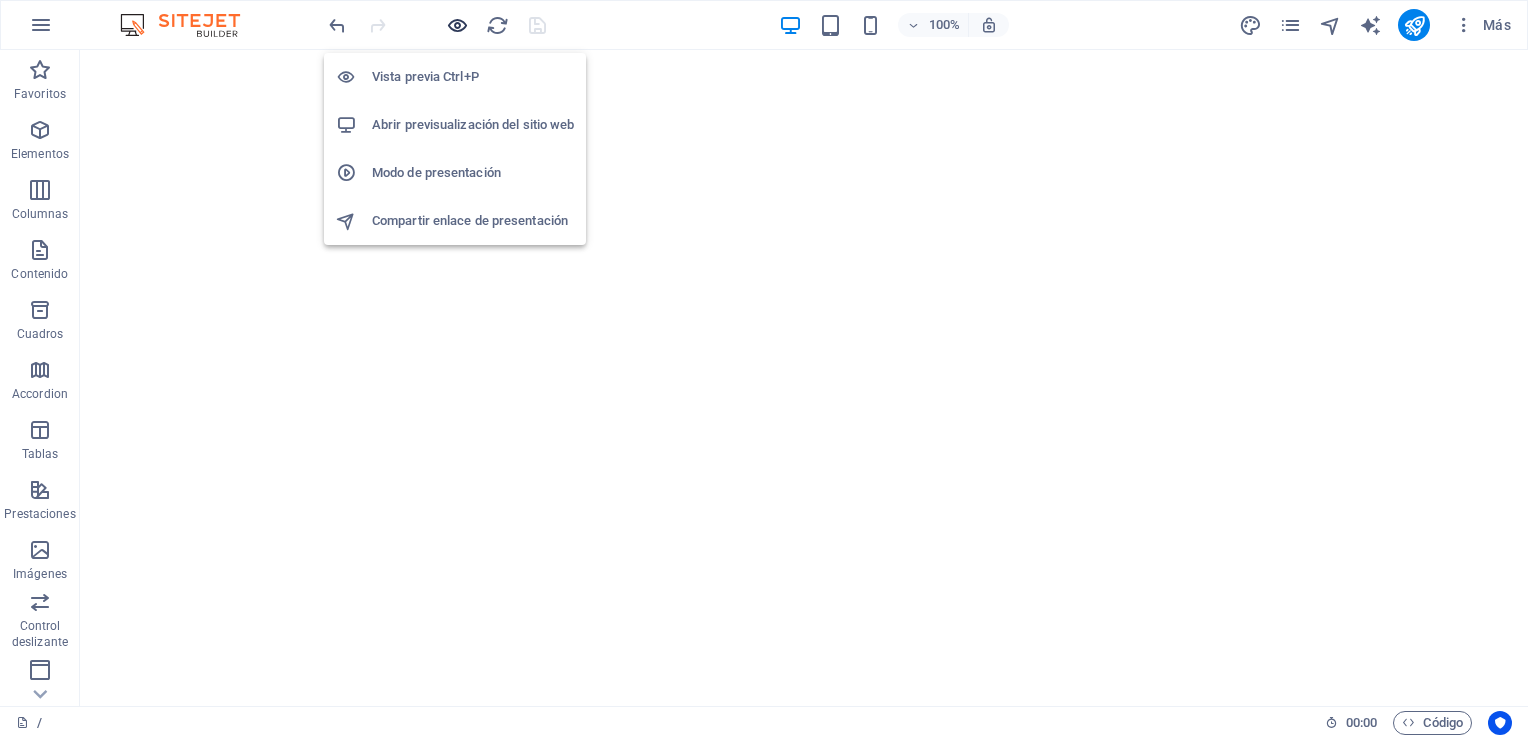 click at bounding box center (457, 25) 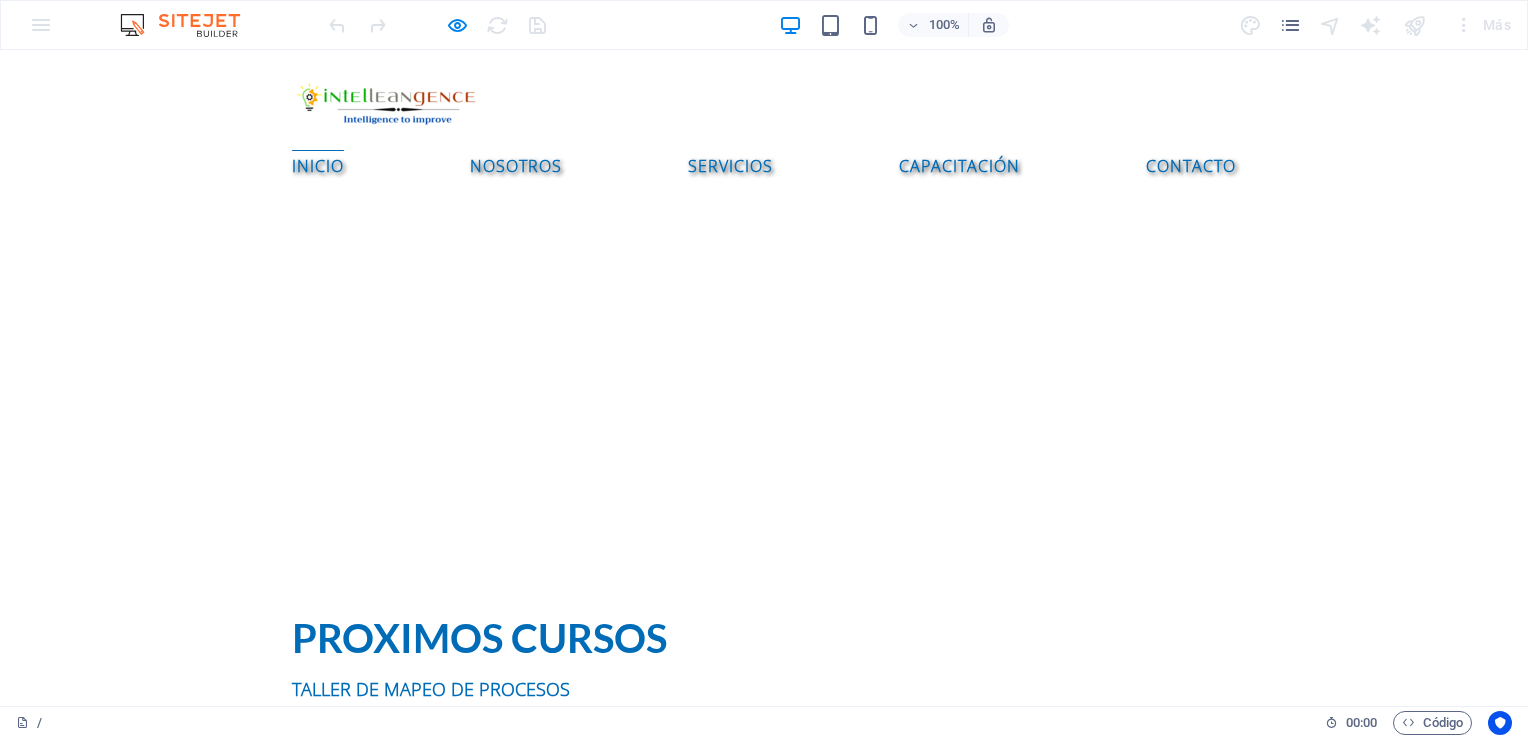 scroll, scrollTop: 800, scrollLeft: 0, axis: vertical 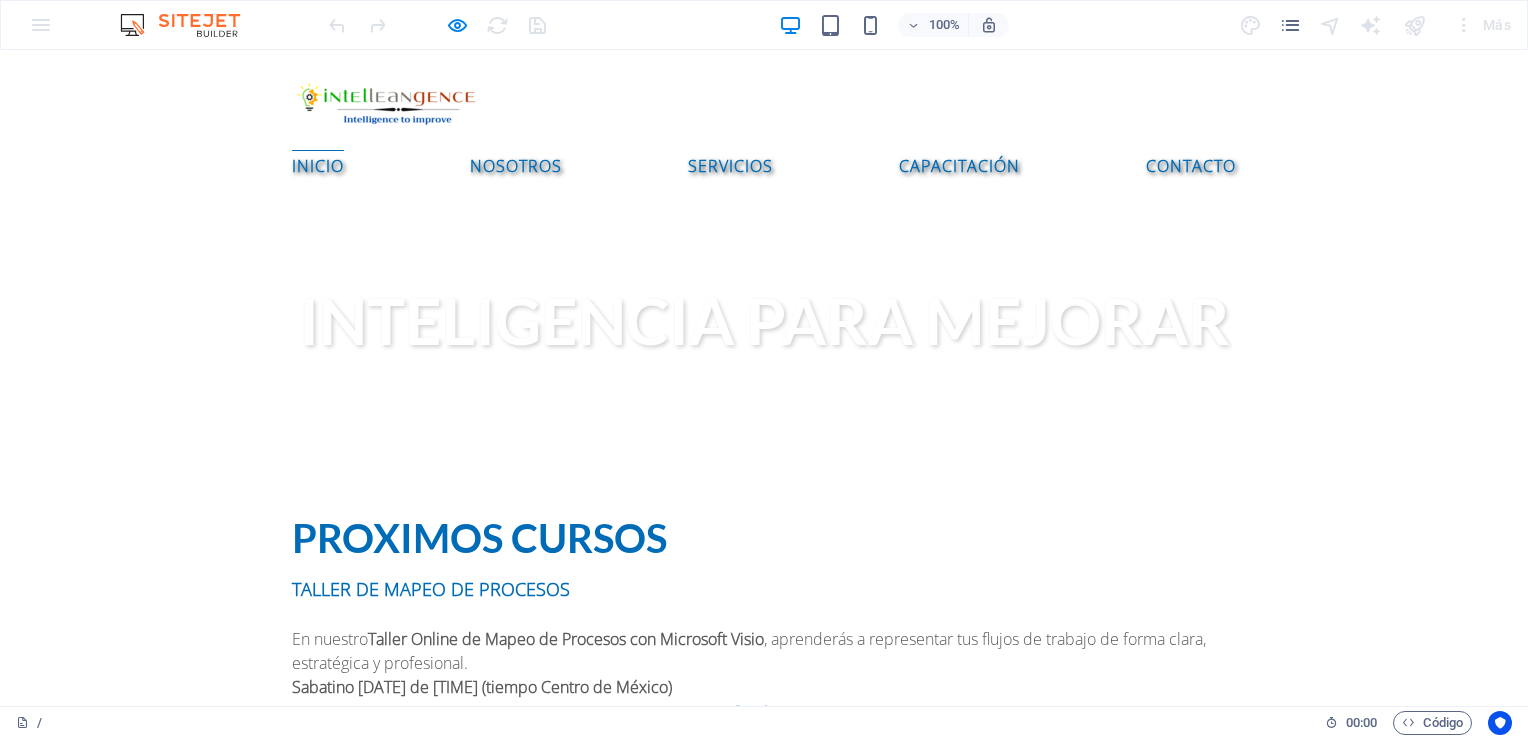 click on "Registro" at bounding box center (764, 712) 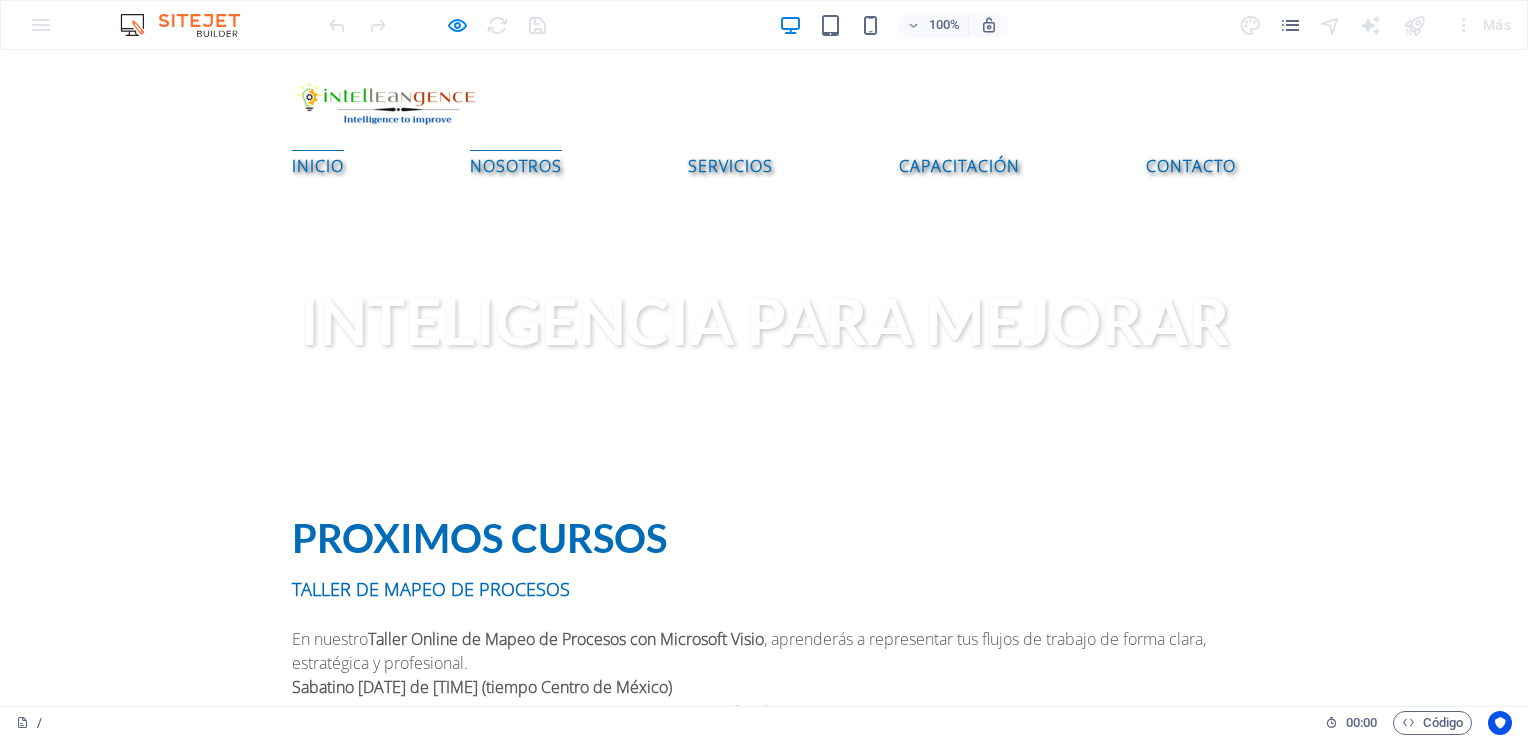 click on "Registro" at bounding box center (764, 1661) 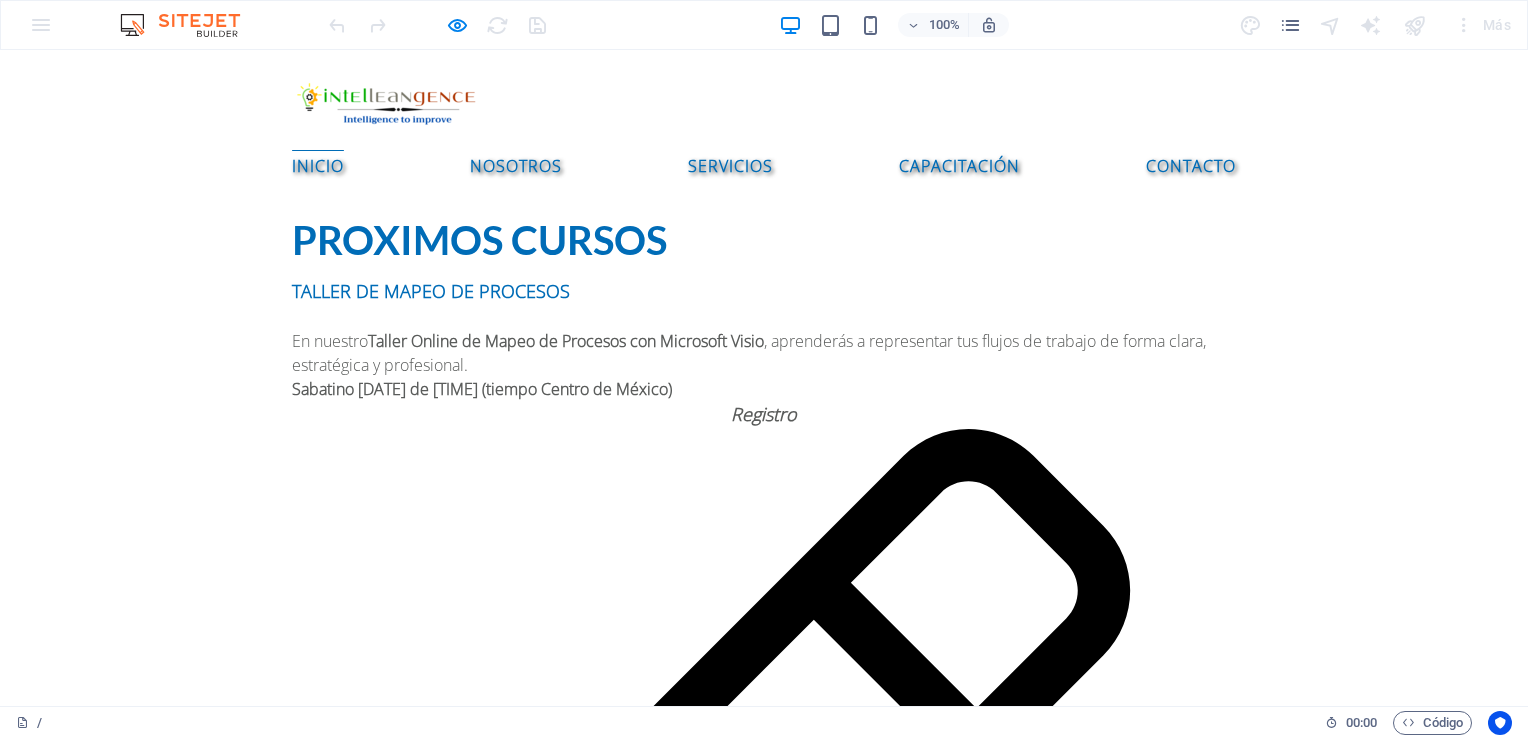 scroll, scrollTop: 1100, scrollLeft: 0, axis: vertical 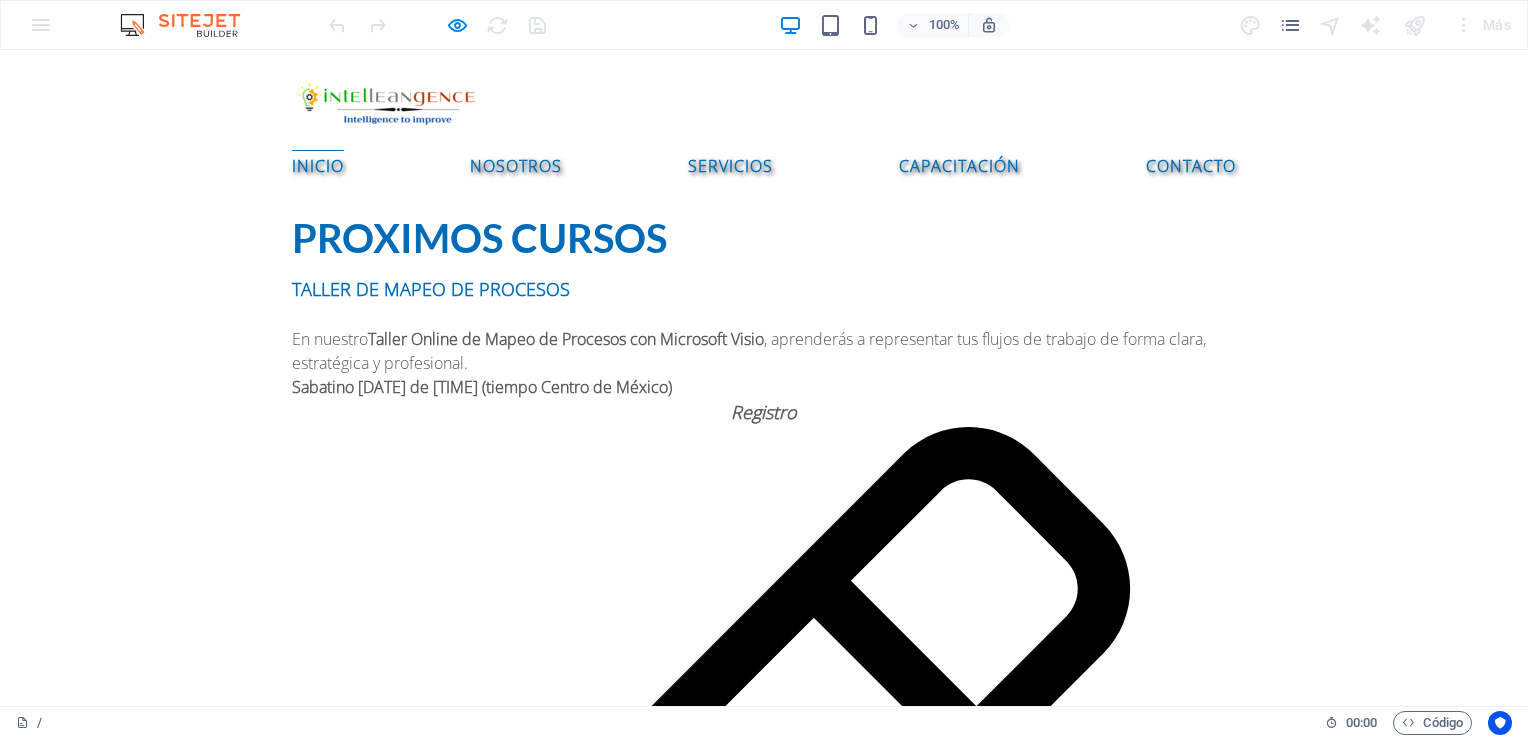 click on "Proximos cursos TALLER DE MAPEO DE PROCESOS En nuestro Taller Online de Mapeo de Procesos con Microsoft Visio , aprenderás a representar tus flujos de trabajo de forma clara, estratégica y profesional. Sabatino [DATE] de [TIME] (tiempo Centro de México) Martes [DATE], Miércoles [DATE] y Jueves [DATE] de [TIME] (tiempo Centro de México) TALLER DE ELABORACIÓN DE MANUALES DE PROCEDIMIENTOS En nuestro Taller Online de Elaboración de Manuales de Procedimientos , aprenderás a estructurar, documentar y presentar procesos como un profesional. Sabatino. Dos sesiones: [DATE] y [DATE] de [TIME] (tiempo Centro de México) Registro" at bounding box center (764, 1777) 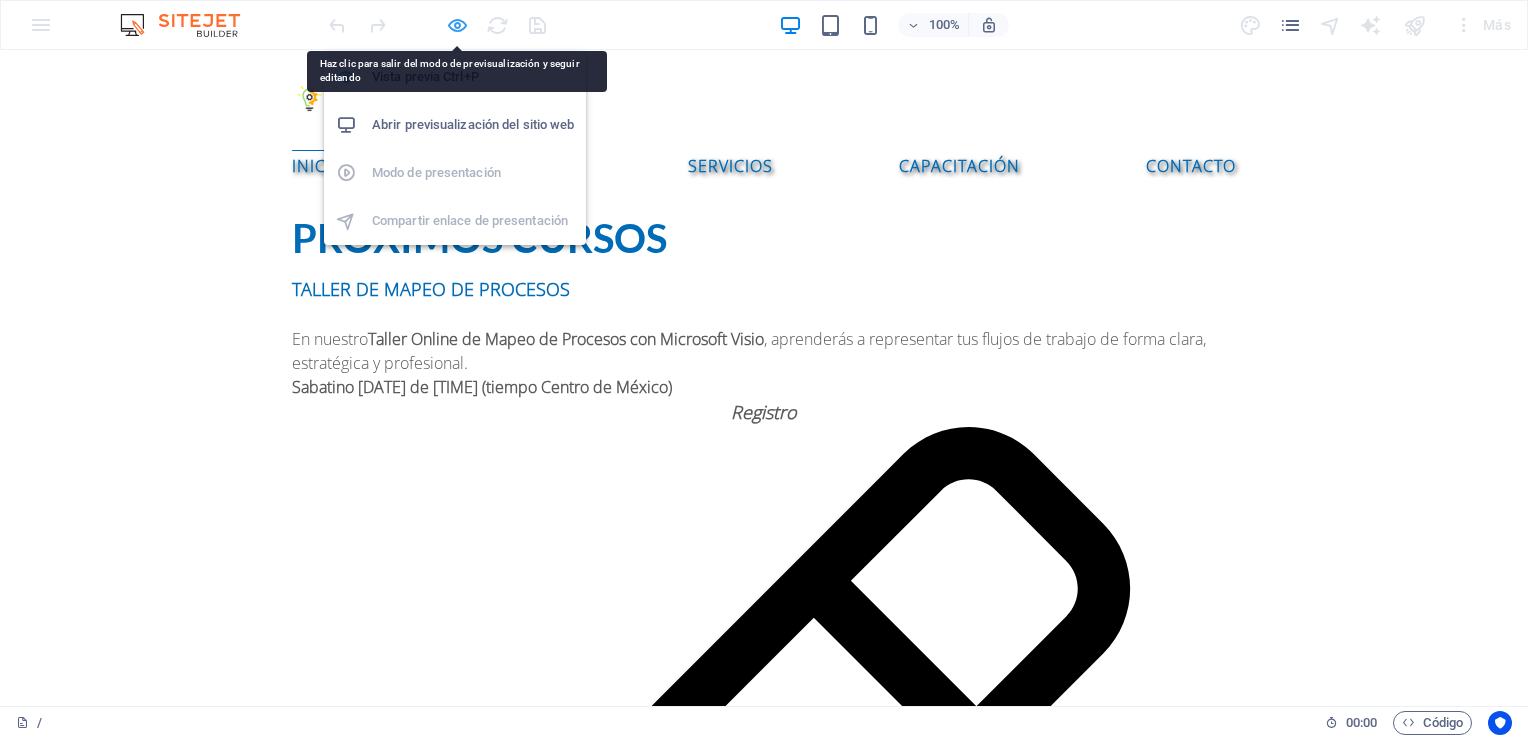 click at bounding box center (457, 25) 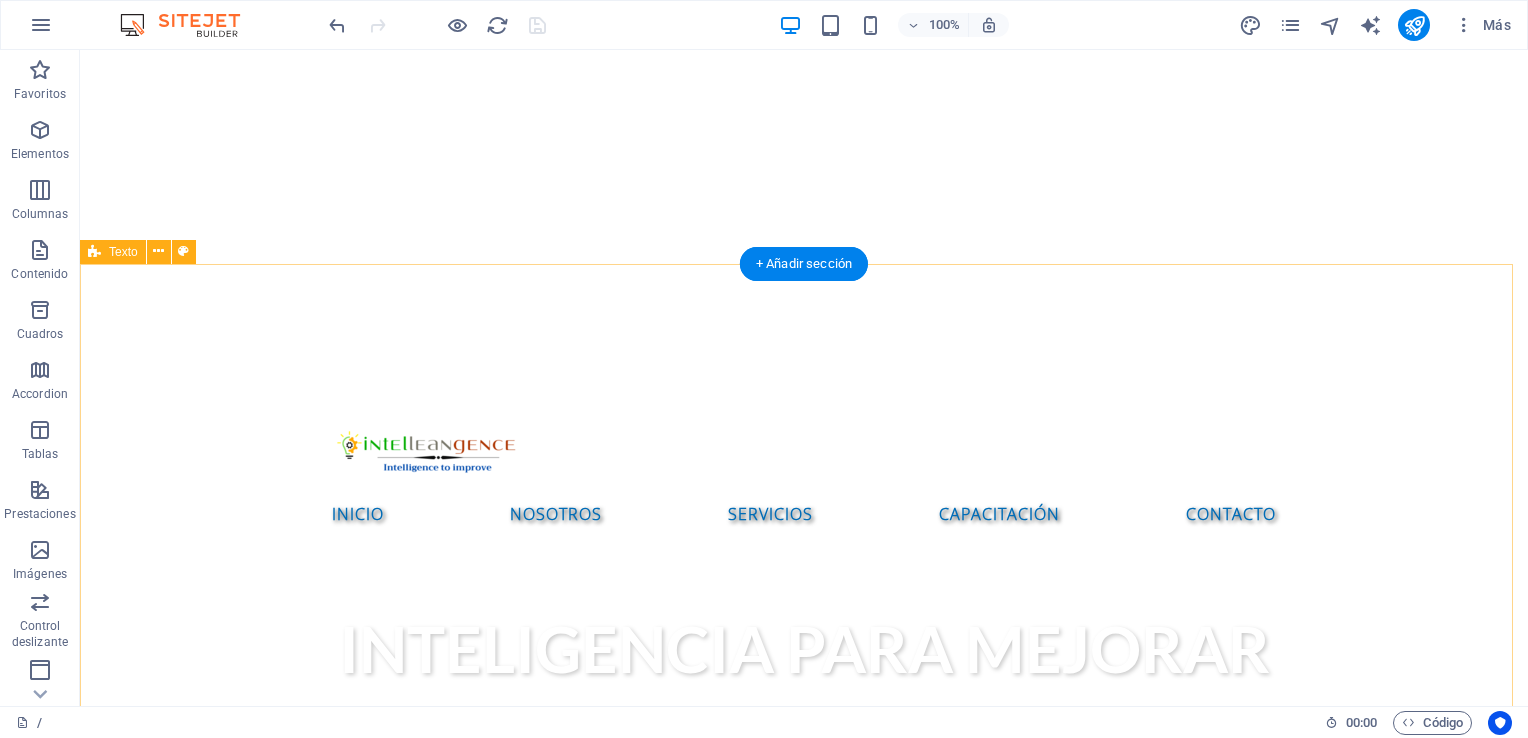 scroll, scrollTop: 0, scrollLeft: 0, axis: both 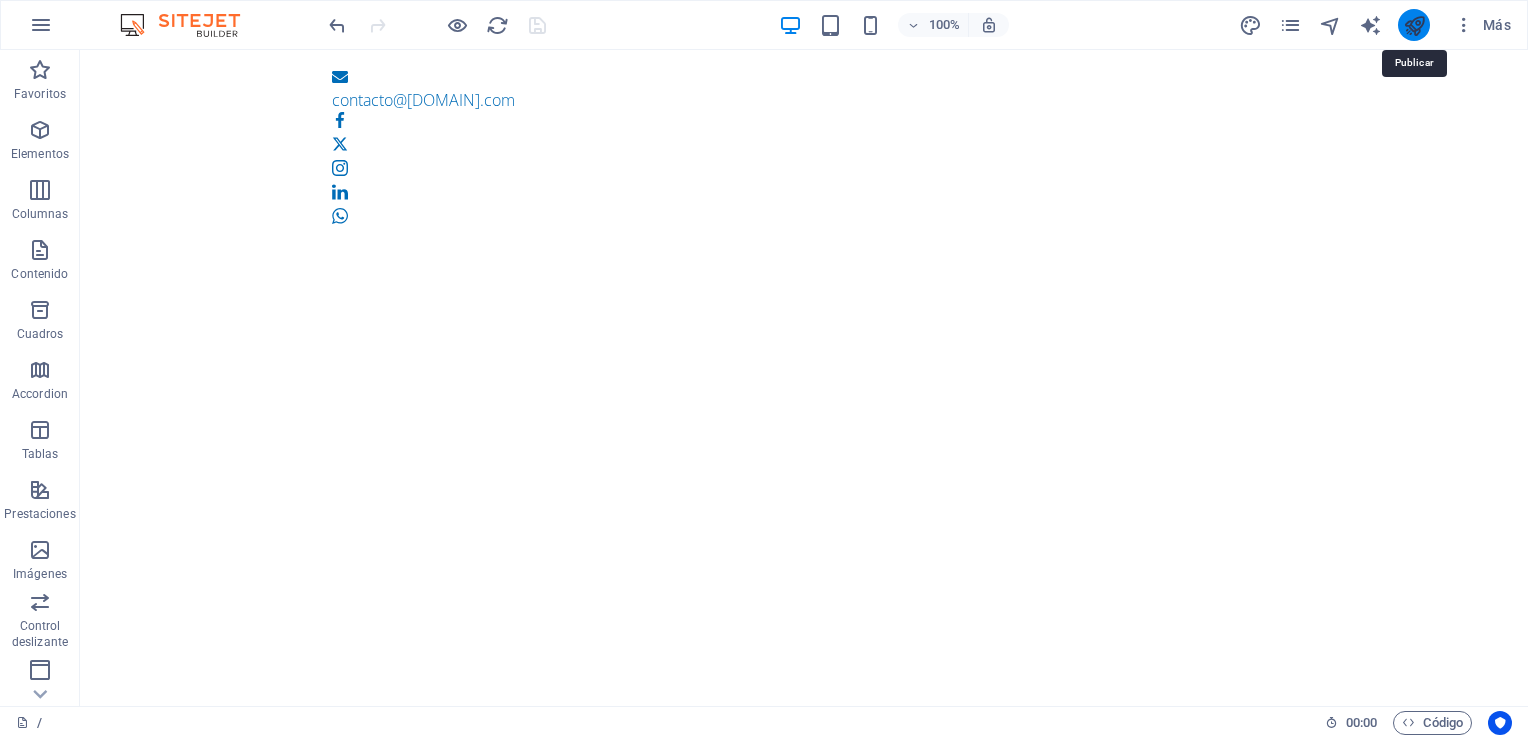 click at bounding box center [1414, 25] 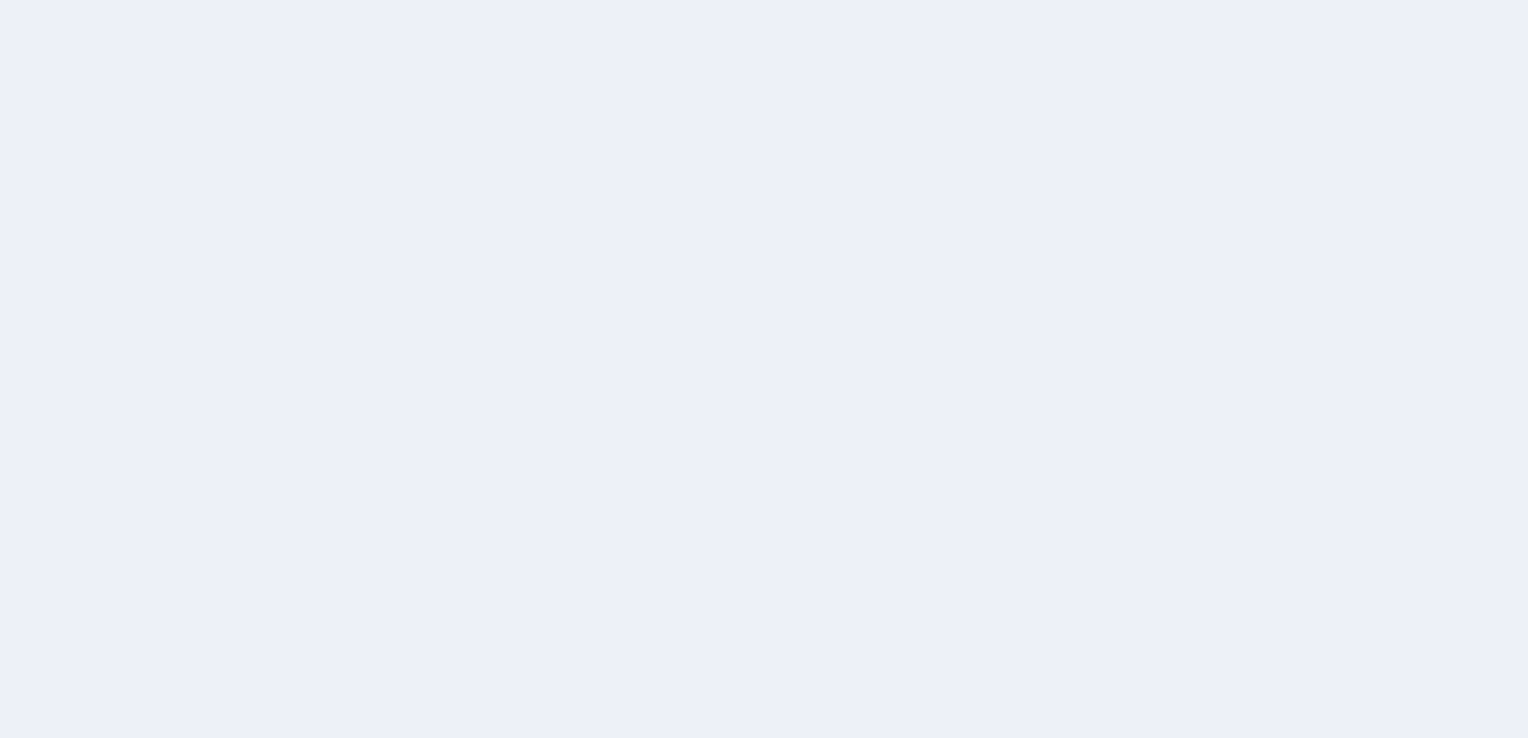 scroll, scrollTop: 0, scrollLeft: 0, axis: both 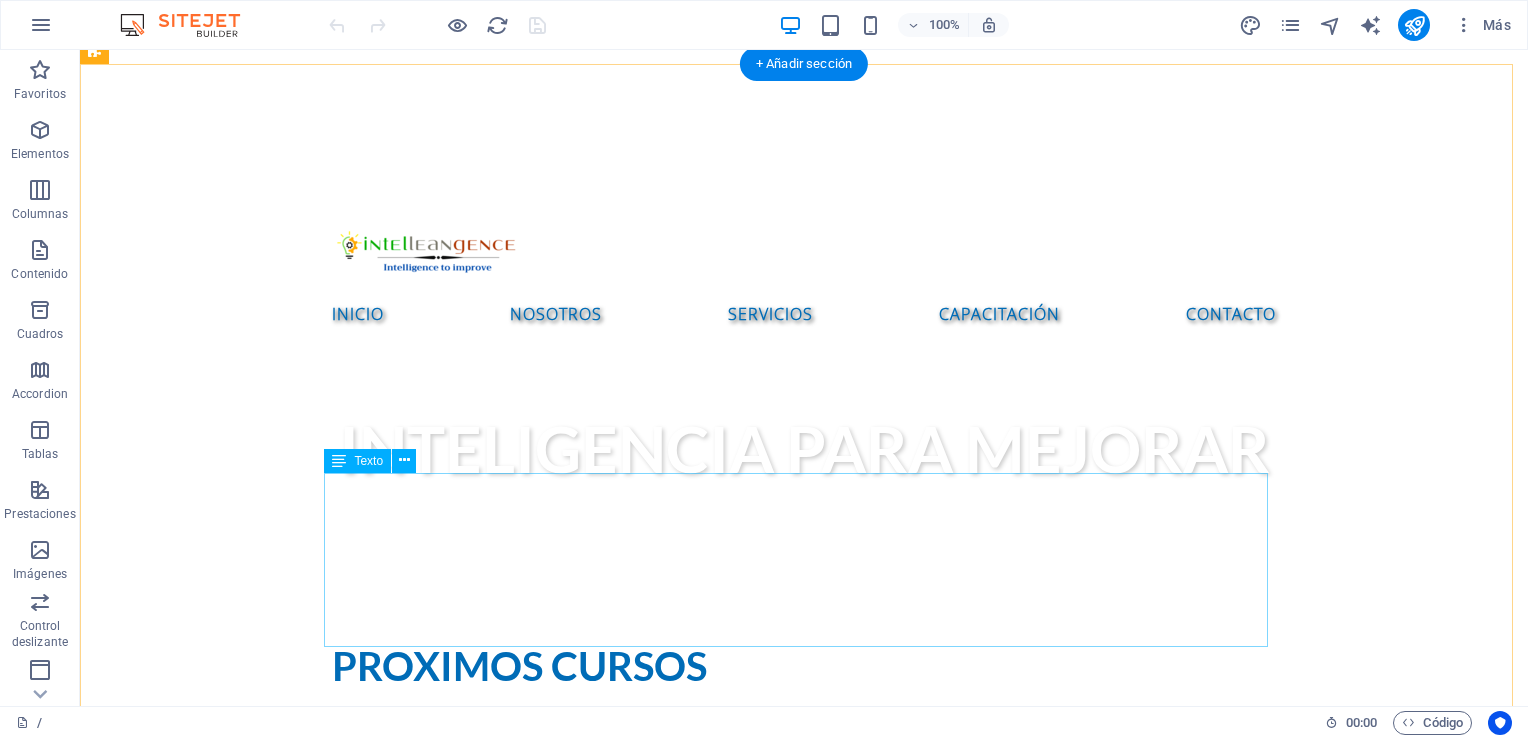 click on "TALLER DE ELABORACIÓN DE MANUALES DE PROCEDIMIENTOS En nuestro  Taller Online de Elaboración de Manuales de Procedimientos , aprenderás a estructurar, documentar y presentar procesos como un profesional. Sabatino. Dos sesiones: [DATE] y [DATE] de 09:00 a 14:00 horas (tiempo Centro de México) Registro" at bounding box center [804, 3243] 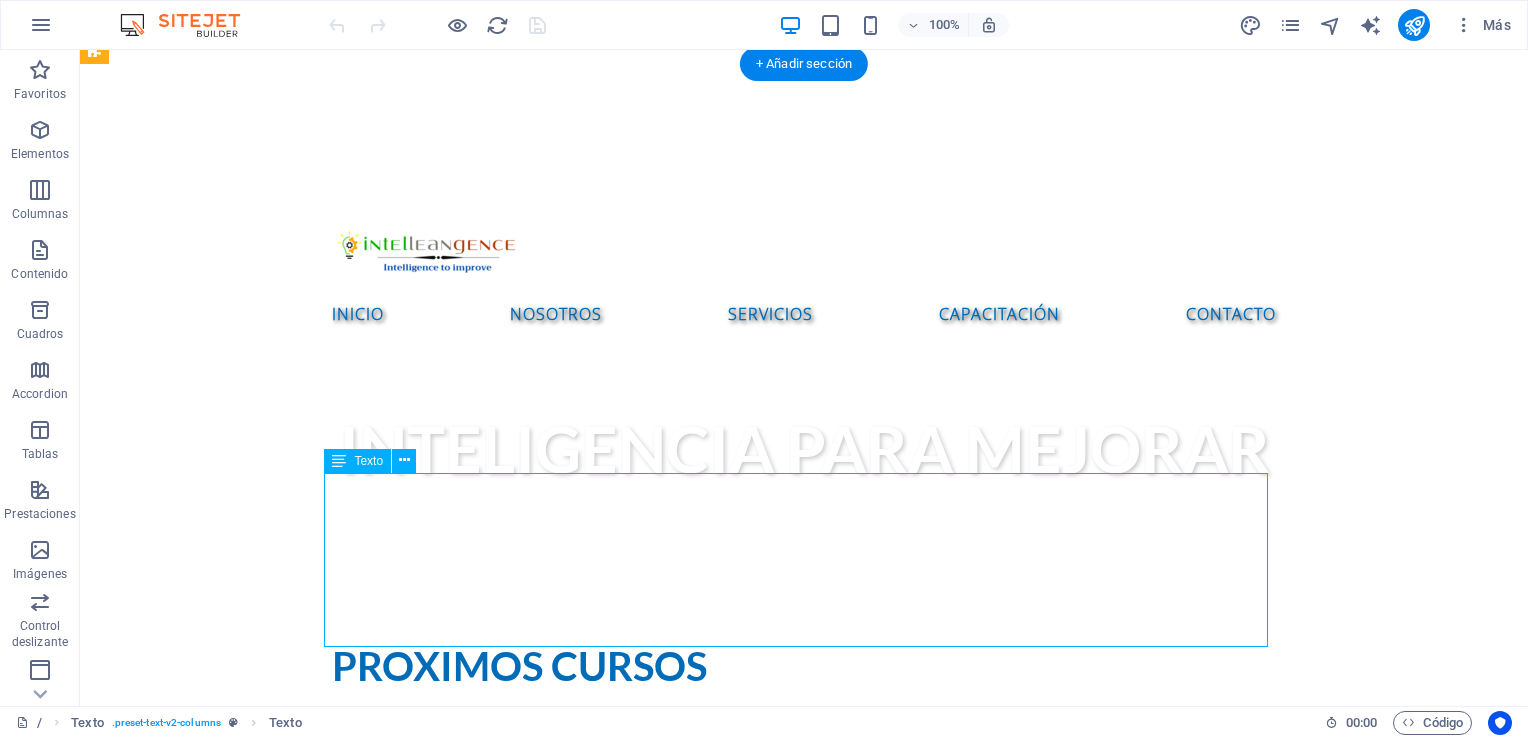 click on "TALLER DE ELABORACIÓN DE MANUALES DE PROCEDIMIENTOS En nuestro  Taller Online de Elaboración de Manuales de Procedimientos , aprenderás a estructurar, documentar y presentar procesos como un profesional. Sabatino. Dos sesiones: [DATE] y [DATE] de 09:00 a 14:00 horas (tiempo Centro de México) Registro" at bounding box center (804, 3243) 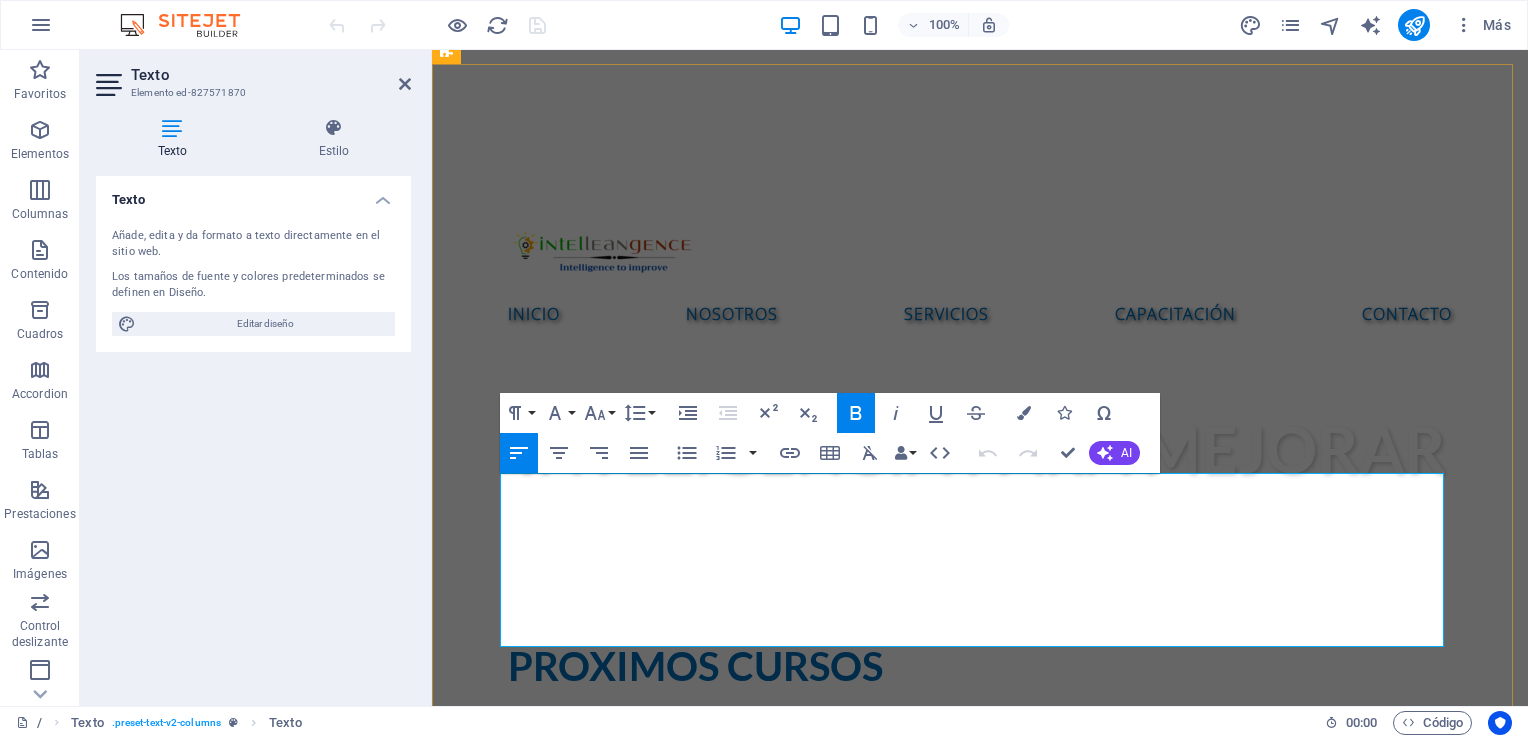click on "Sabatino. Dos sesiones: [DATE] y [DATE] de 09:00 a 14:00 horas (tiempo Centro de México)" at bounding box center [828, 2831] 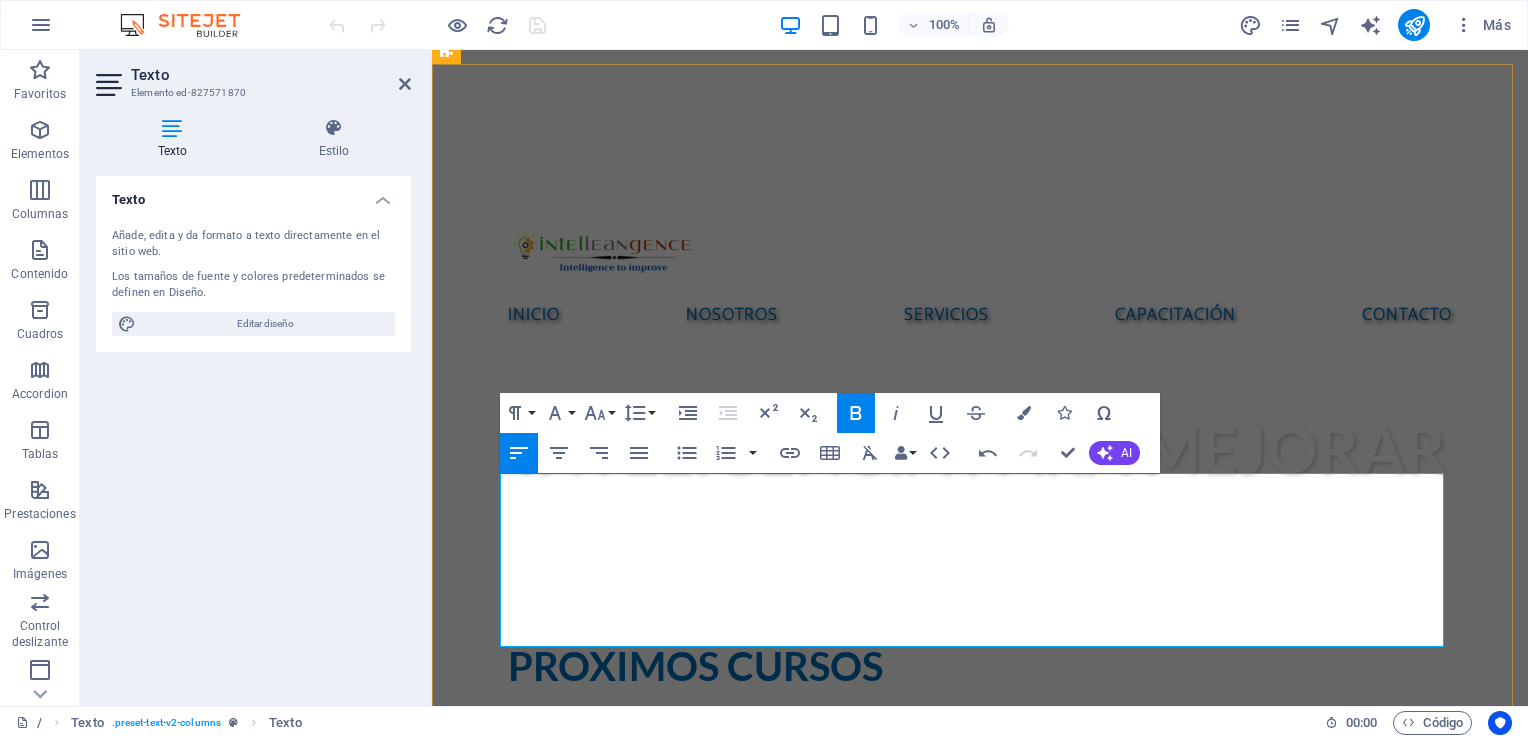 type 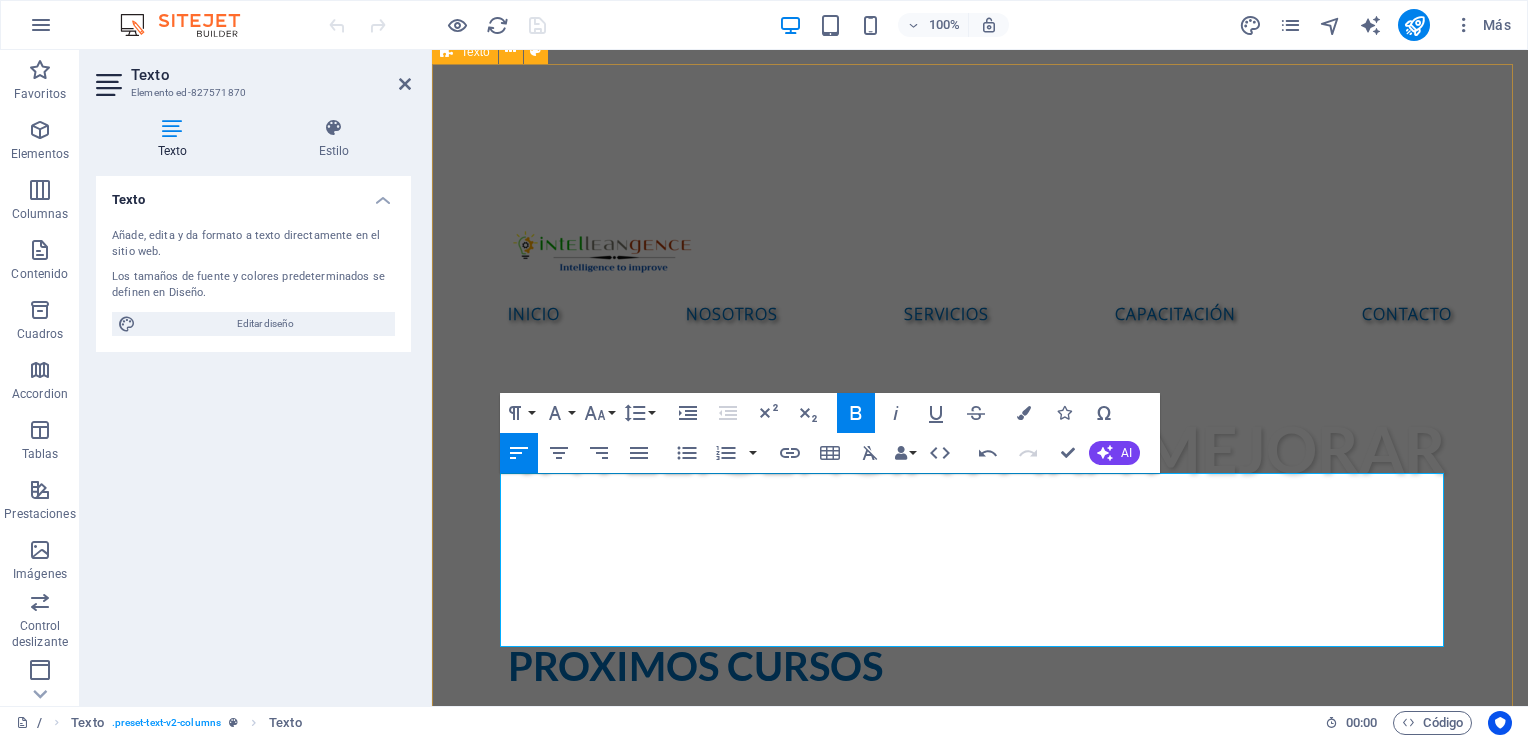 click on "Taller Online de Mapeo de Procesos con Microsoft Visio , aprenderás a representar tus flujos de trabajo de forma clara, estratégica y profesional. Sabatino [DATE] de 09:00 a 14:00 horas (tiempo Centro de México) Registro     Martes [DATE], Miércoles [DATE] y Jueves [DATE] de 20:00 a 21:40 horas (tiempo Centro de México) Registro     TALLER DE ELABORACIÓN DE MANUALES DE PROCEDIMIENTOS En nuestro  Taller Online de Elaboración de Manuales de Procedimientos , aprenderás a estructurar, documentar y presentar procesos como un profesional. Sabatino. Dos sesiones: [DATE] y [DATE] de 09:00 a 13:00 horas (tiempo Centro de México) Registro" at bounding box center (980, 2205) 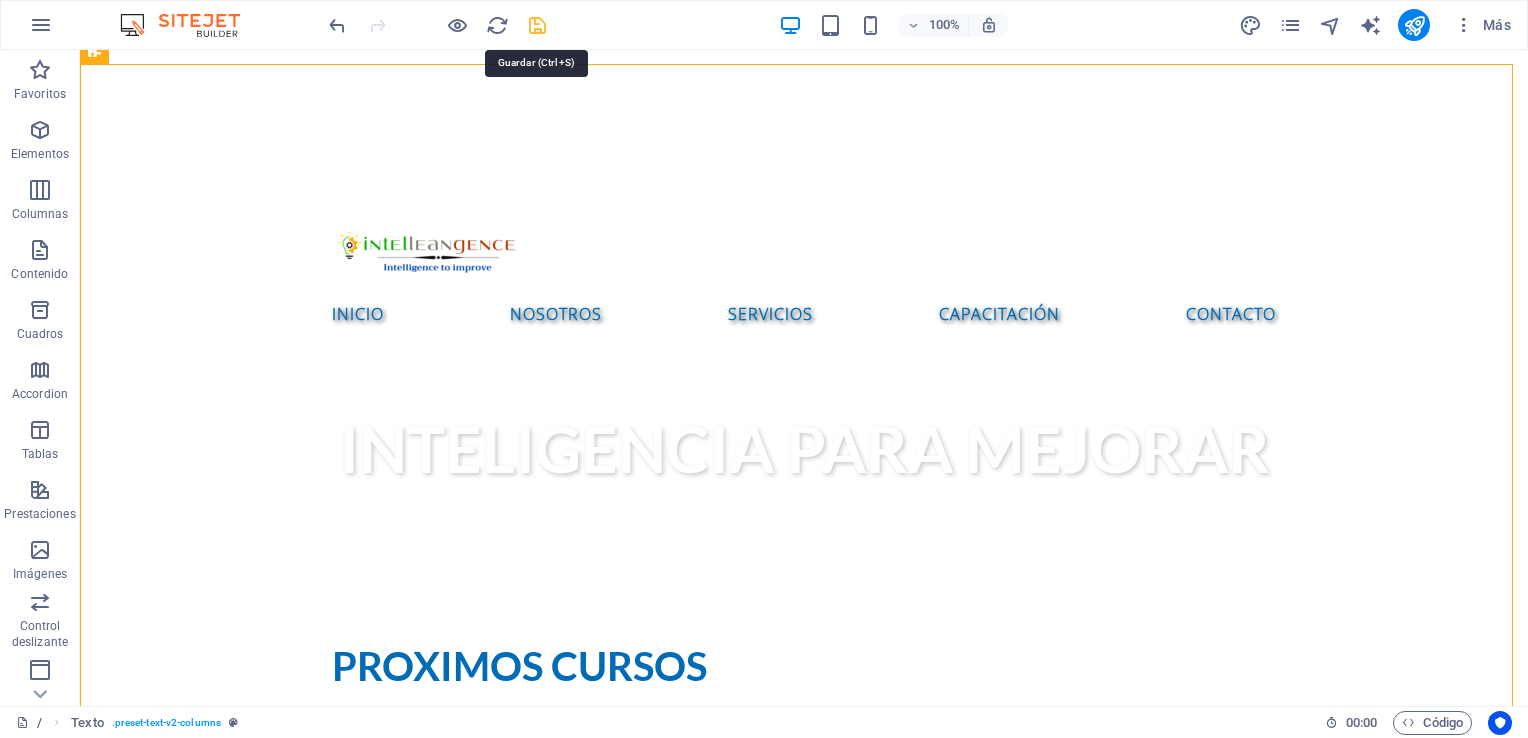 click at bounding box center (537, 25) 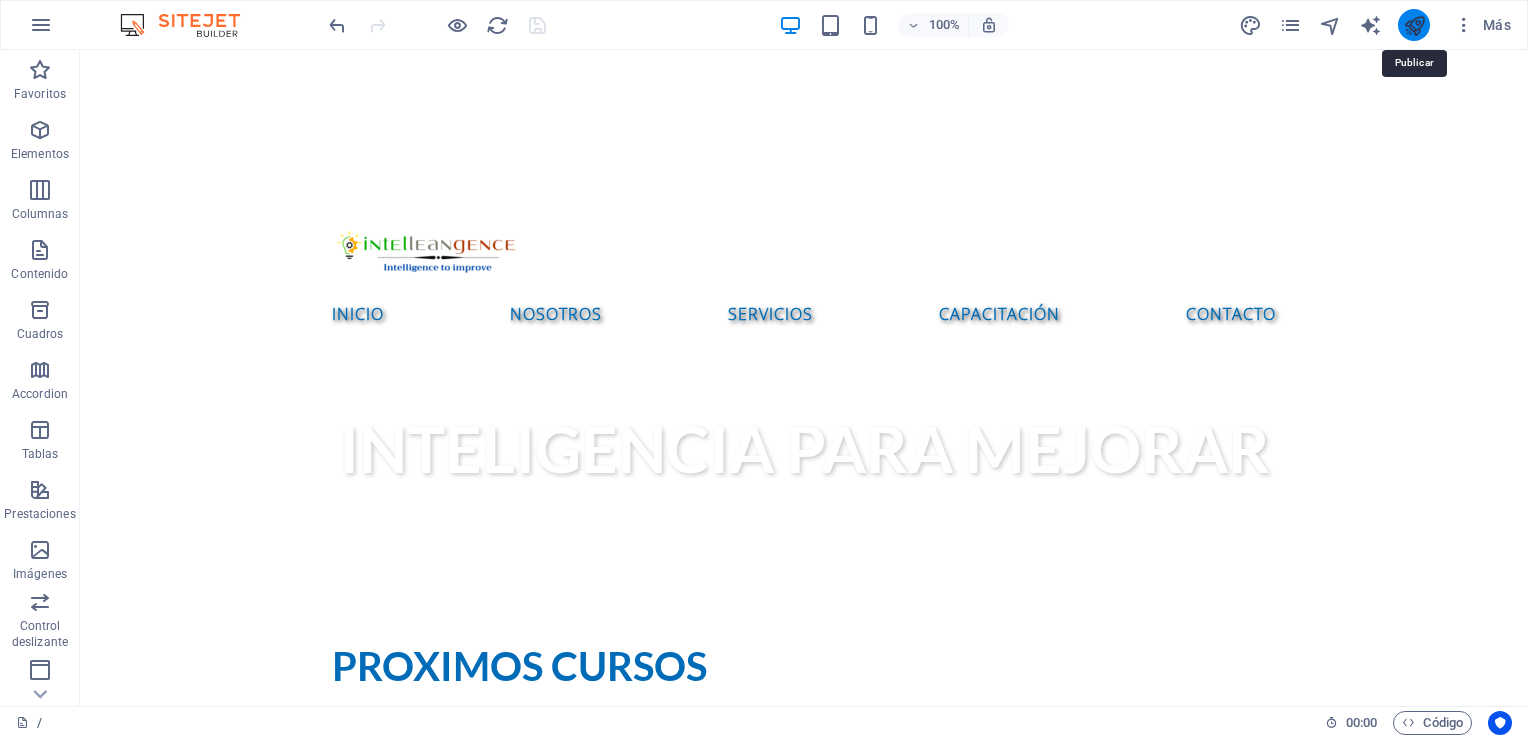 click at bounding box center [1414, 25] 